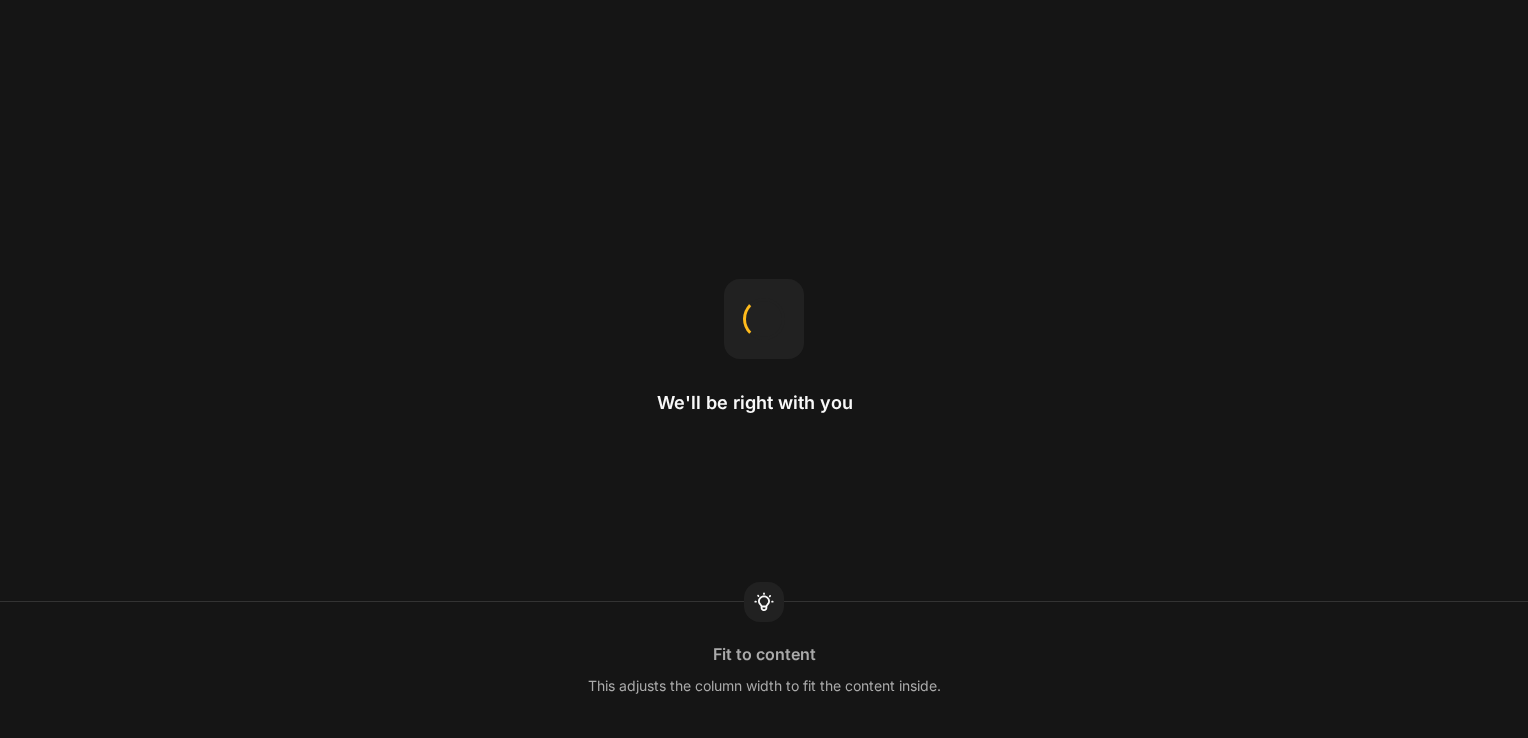 scroll, scrollTop: 0, scrollLeft: 0, axis: both 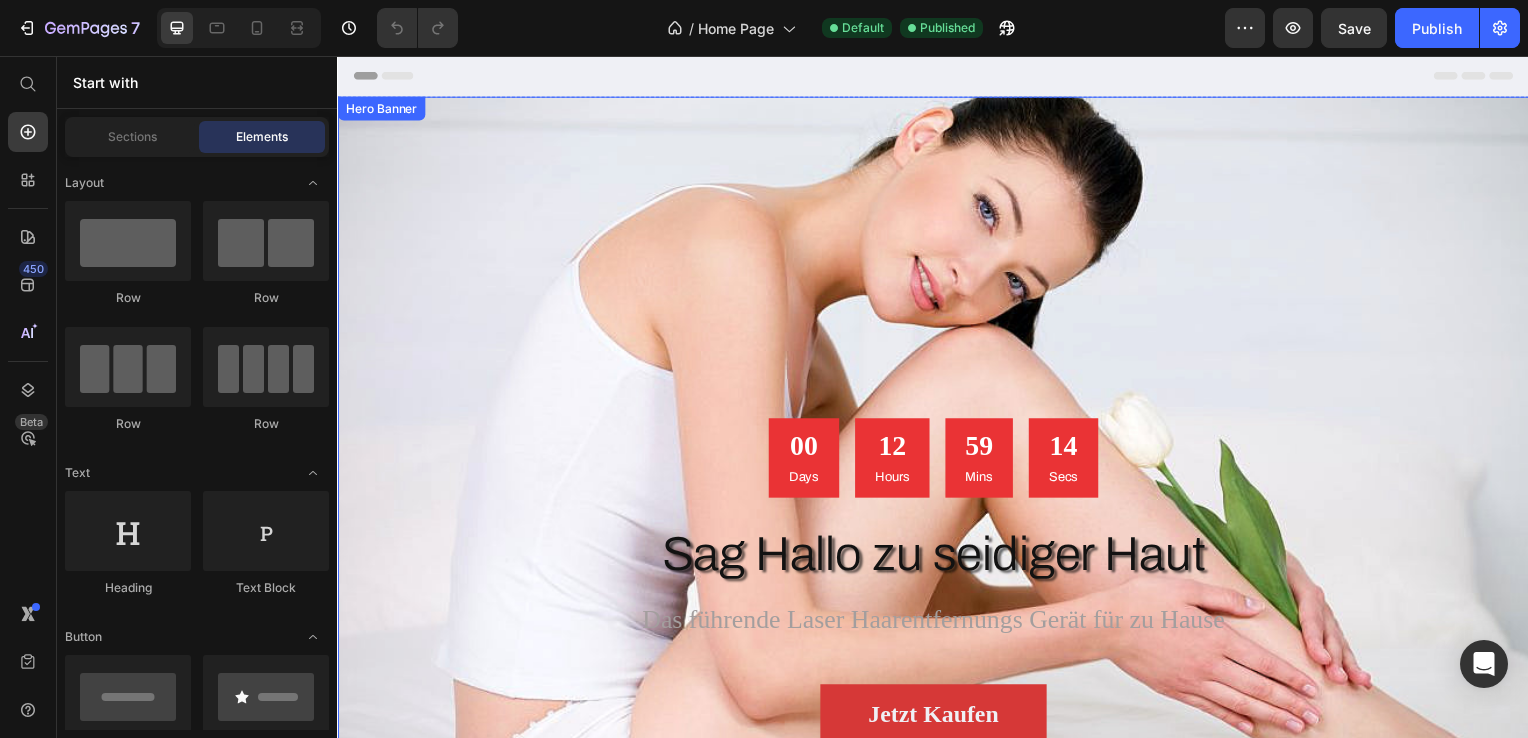 click at bounding box center (937, 447) 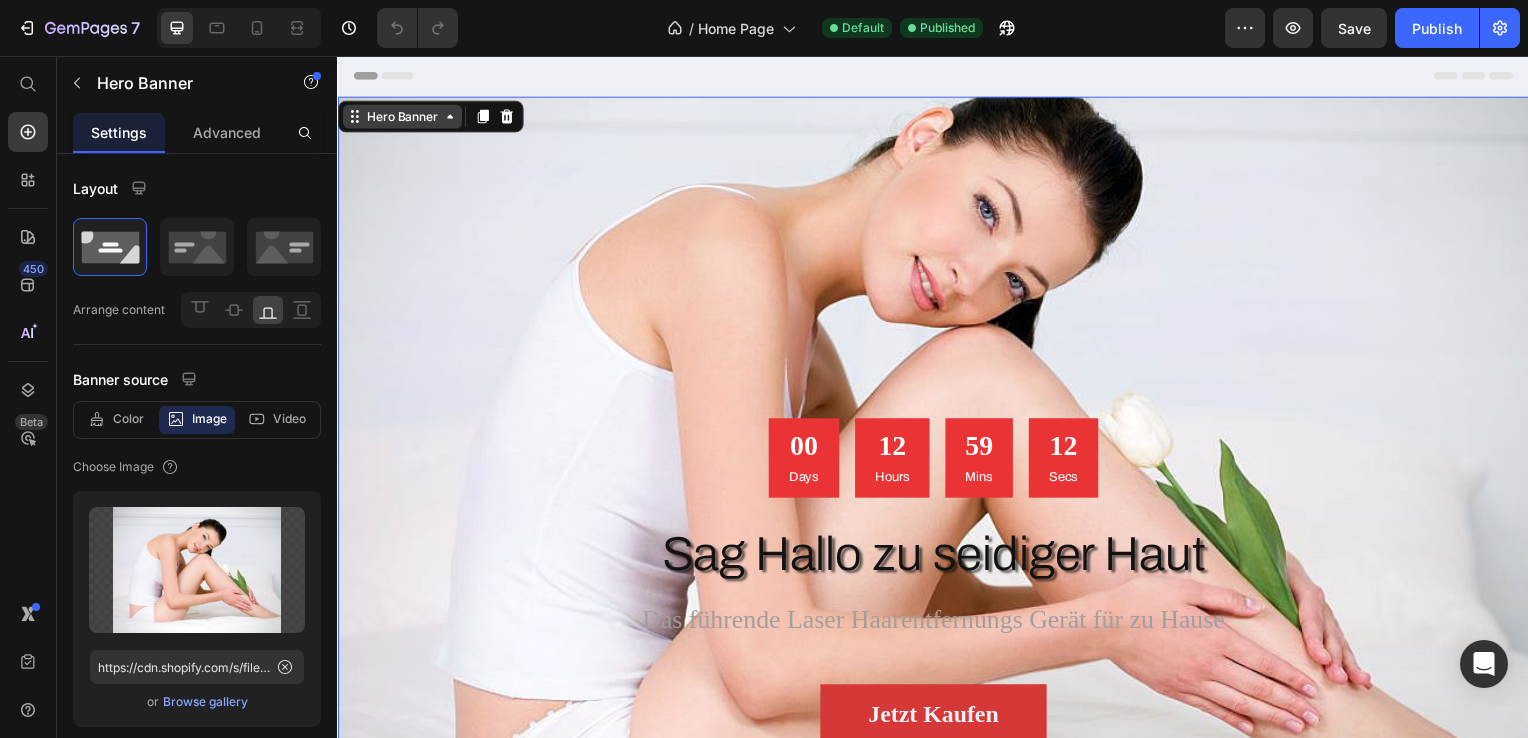 click 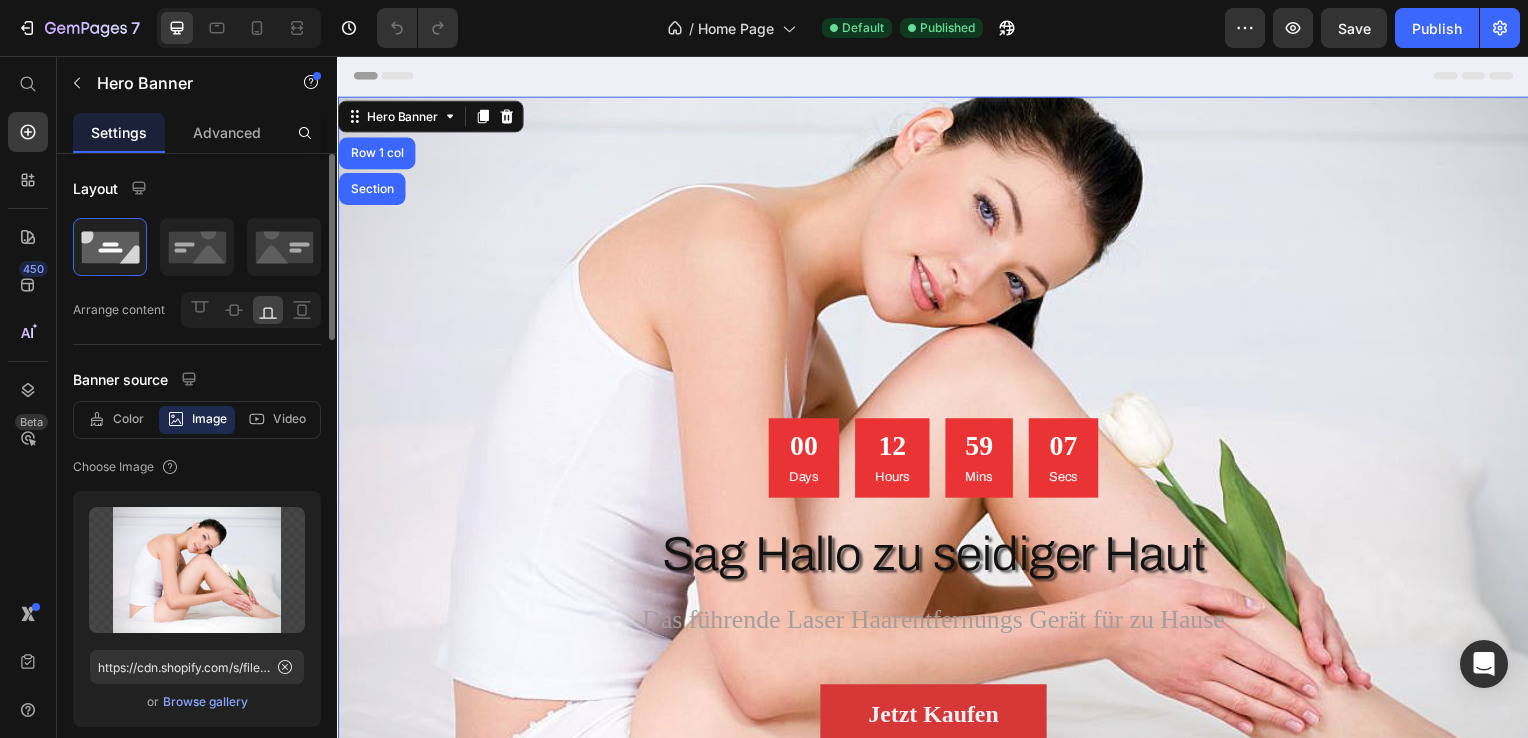 click on "Color Image Video  Choose Image  Upload Image https://cdn.shopify.com/s/files/1/0840/8822/6124/files/gempages_527408469951644696-41827967-e3b7-43fc-a643-15ea1e5a4b7e.jpg  or   Browse gallery  Show more" 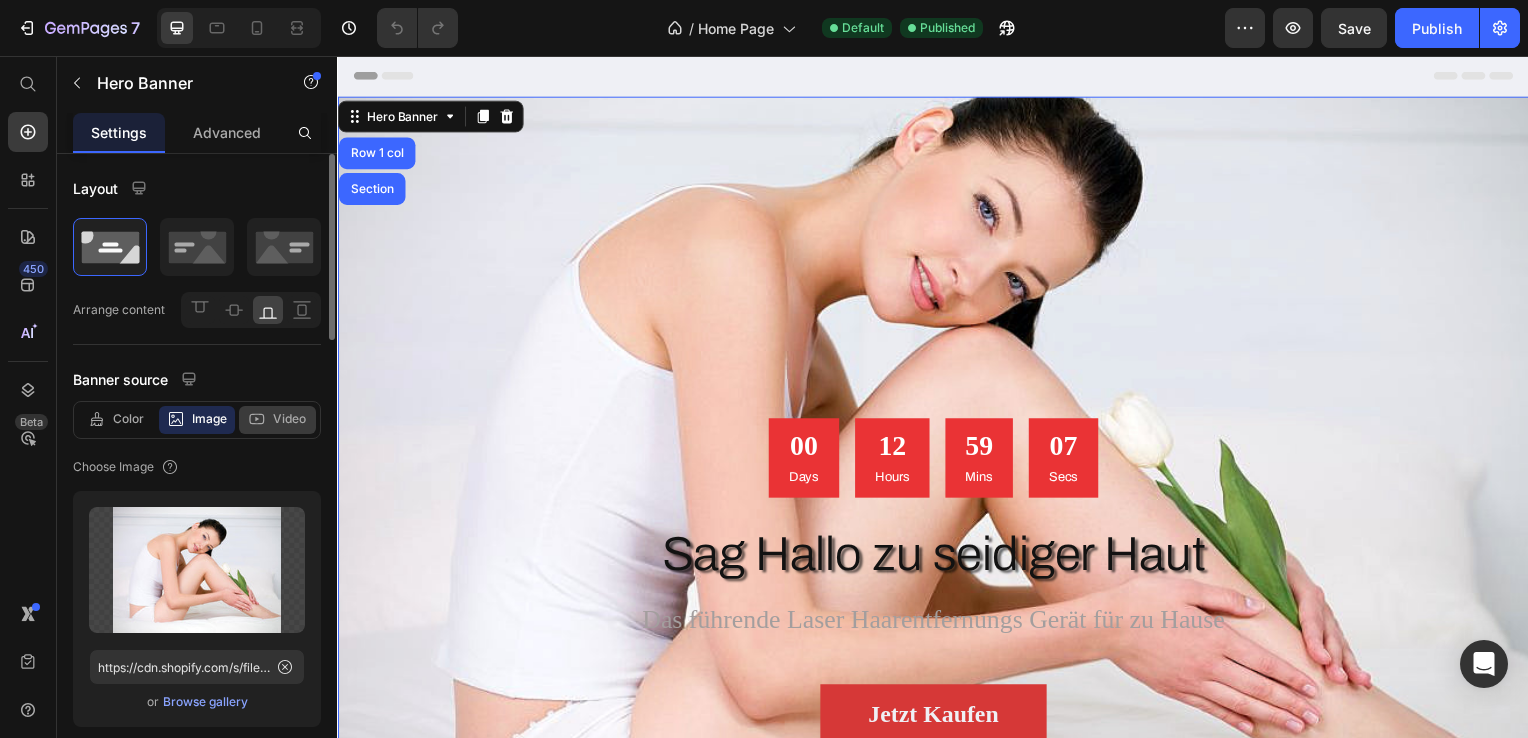 click on "Video" at bounding box center (289, 419) 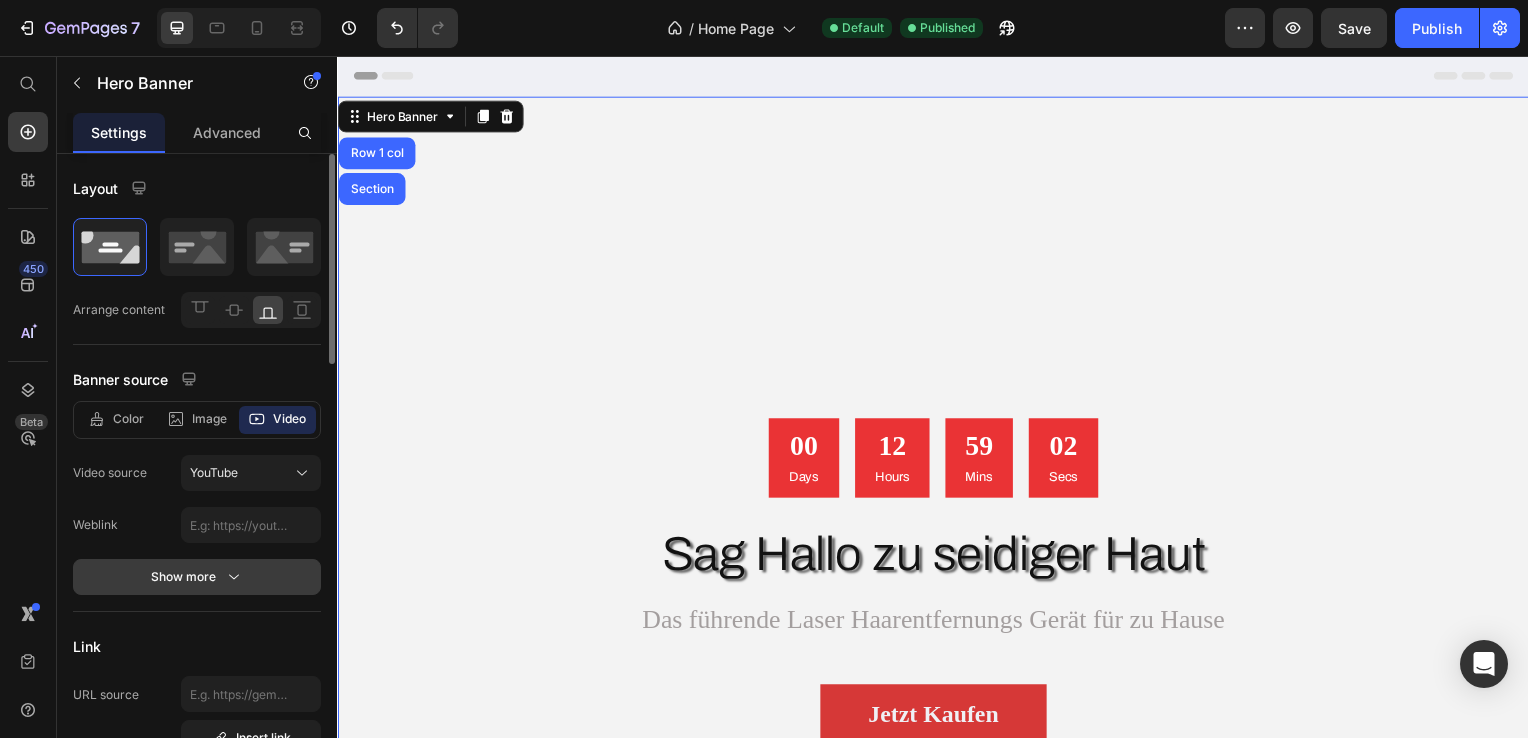 click on "Show more" at bounding box center (197, 577) 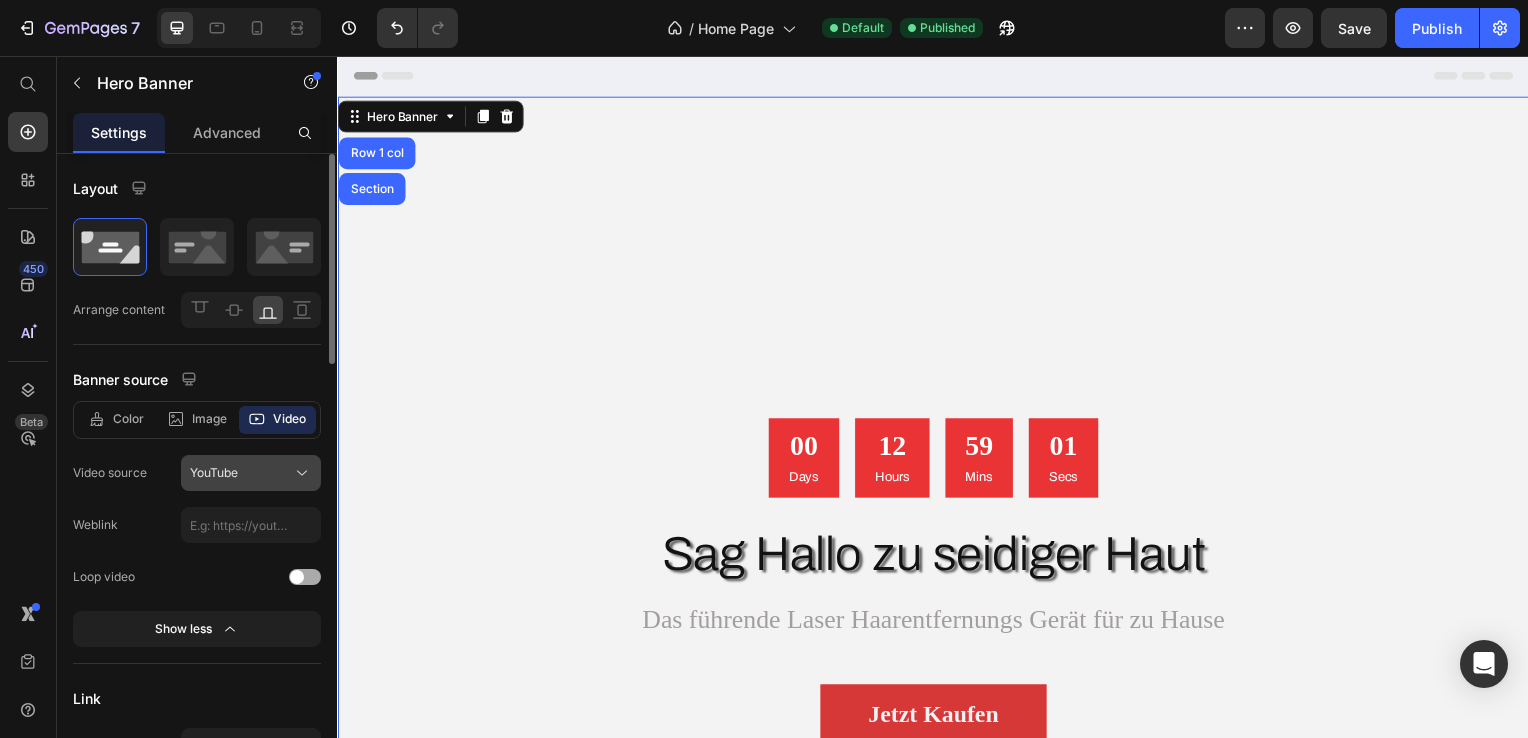 click on "YouTube" at bounding box center [214, 473] 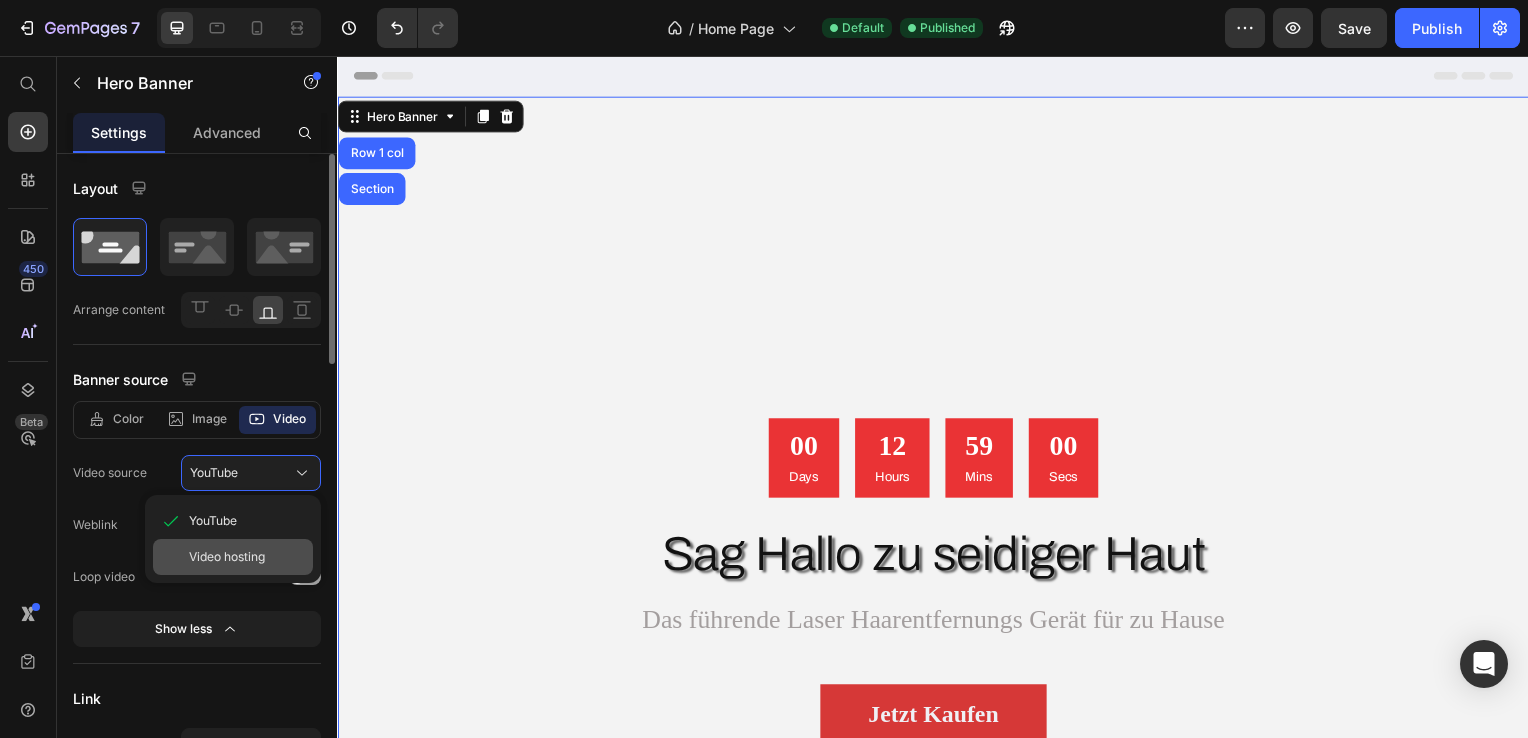 click on "Video hosting" at bounding box center (227, 557) 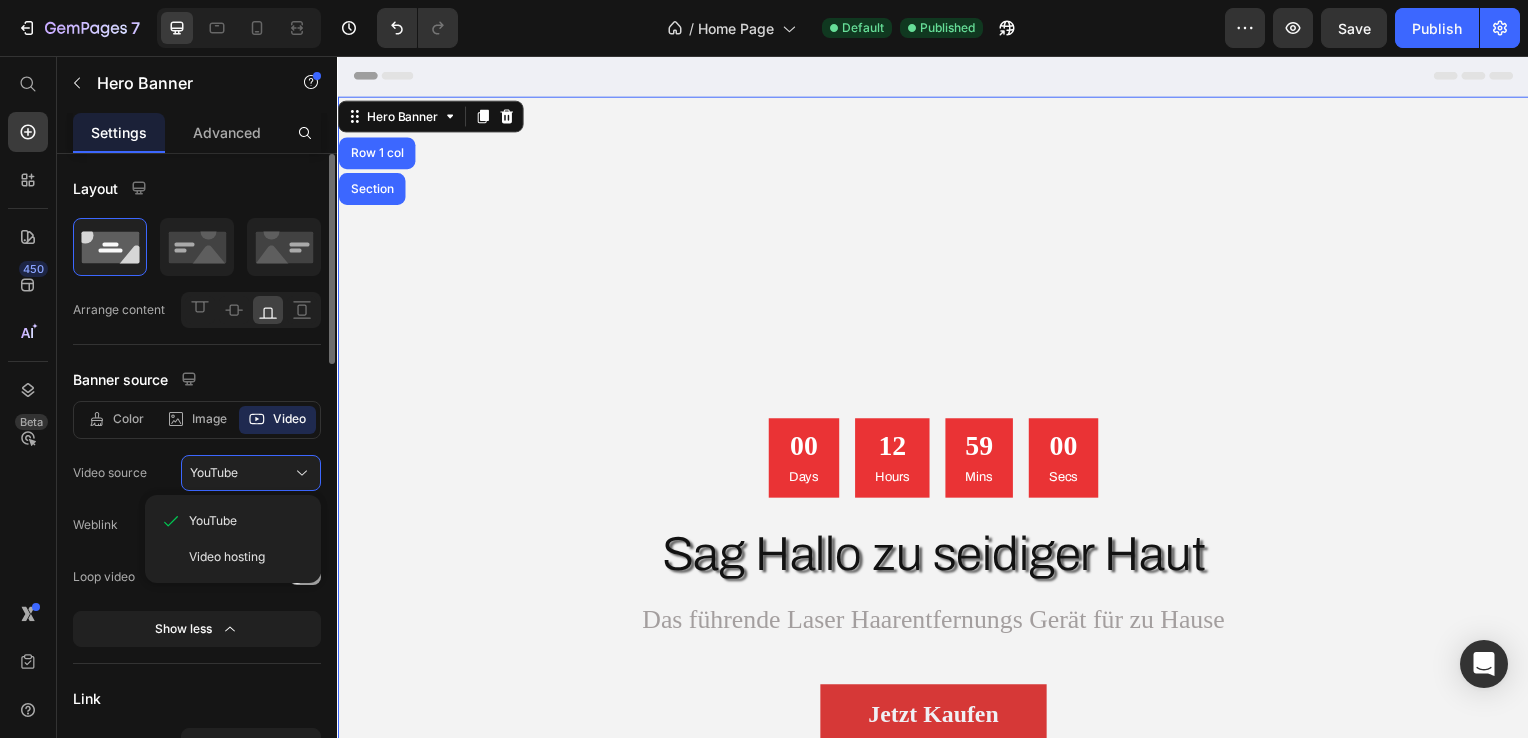 type on "https://media.w3.org/2010/05/sintel/trailer.mp4" 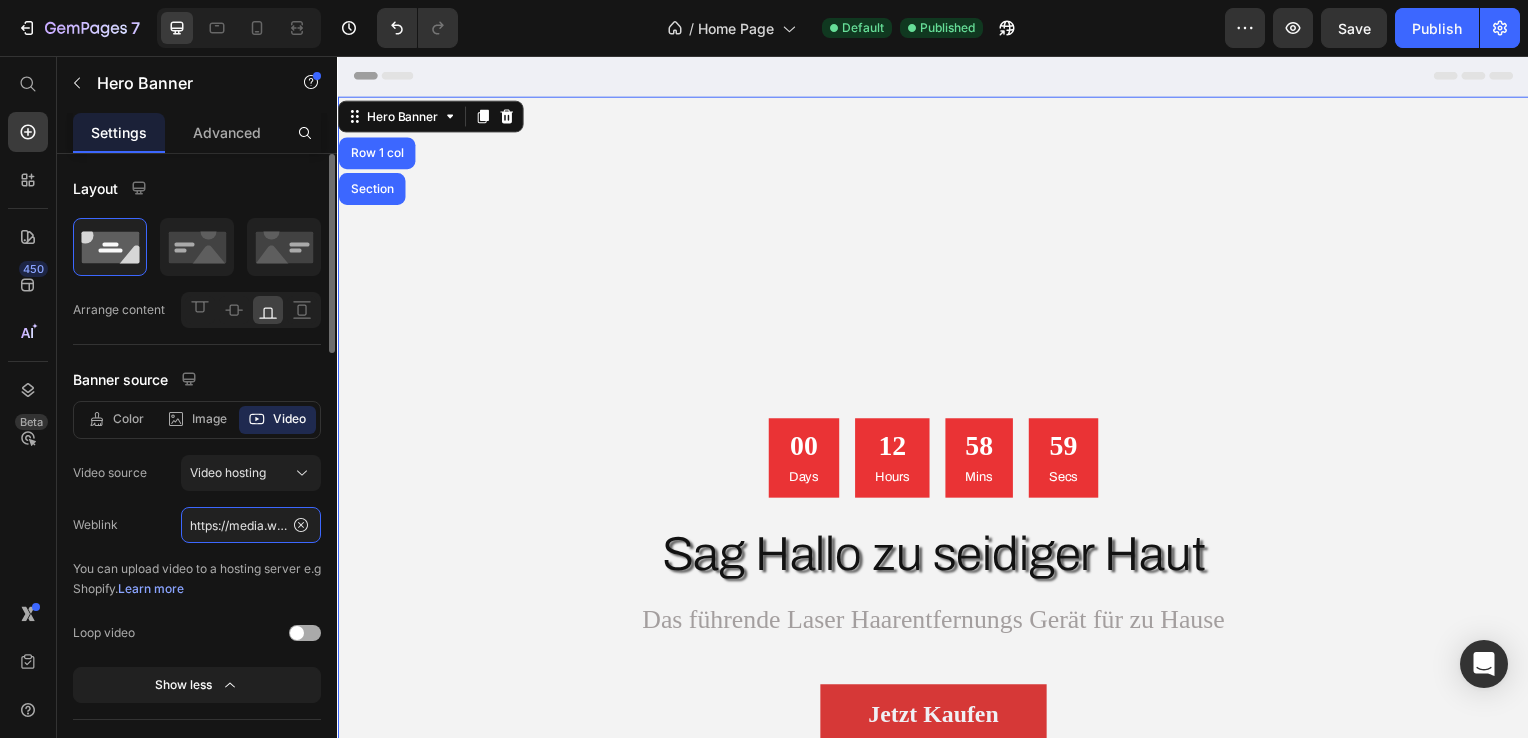 click on "https://media.w3.org/2010/05/sintel/trailer.mp4" 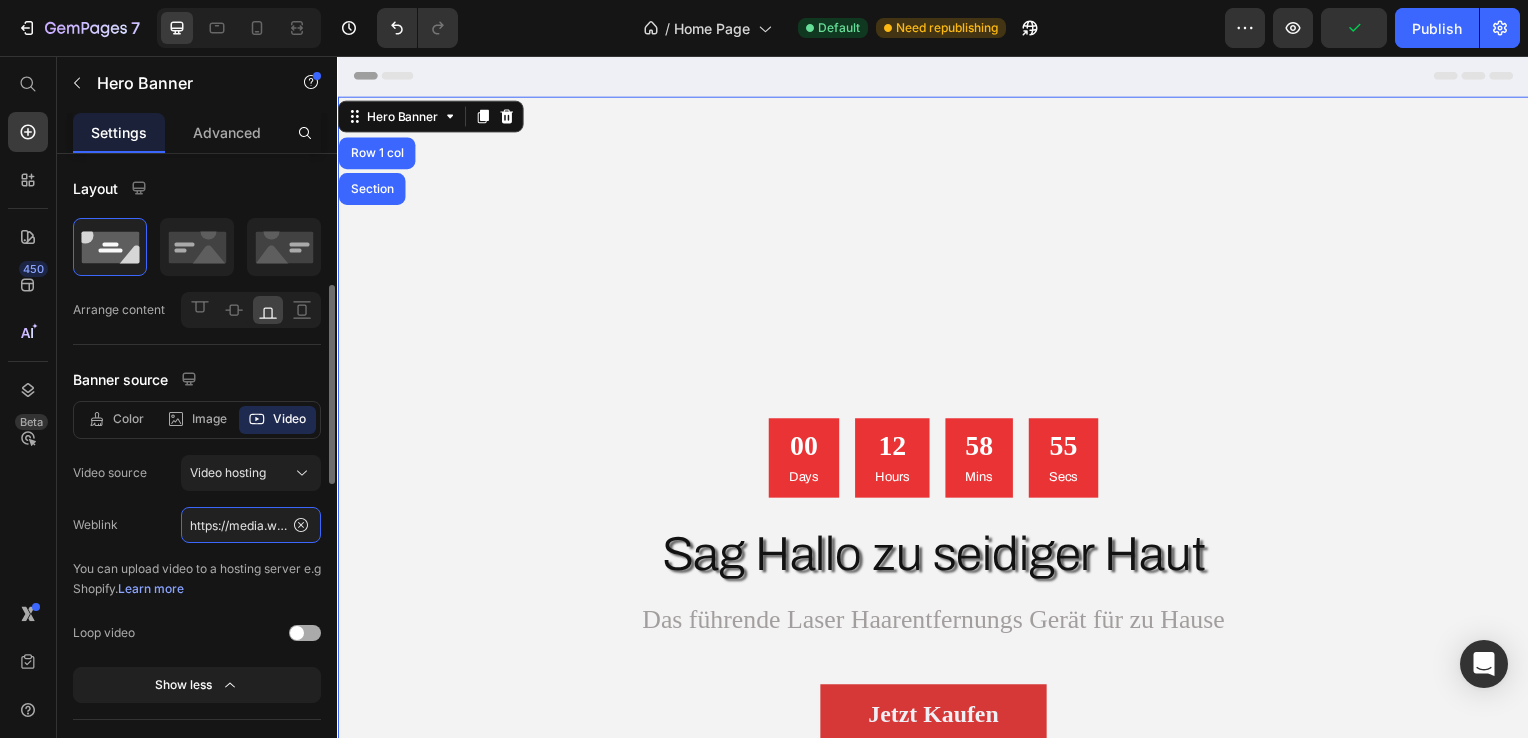 scroll, scrollTop: 100, scrollLeft: 0, axis: vertical 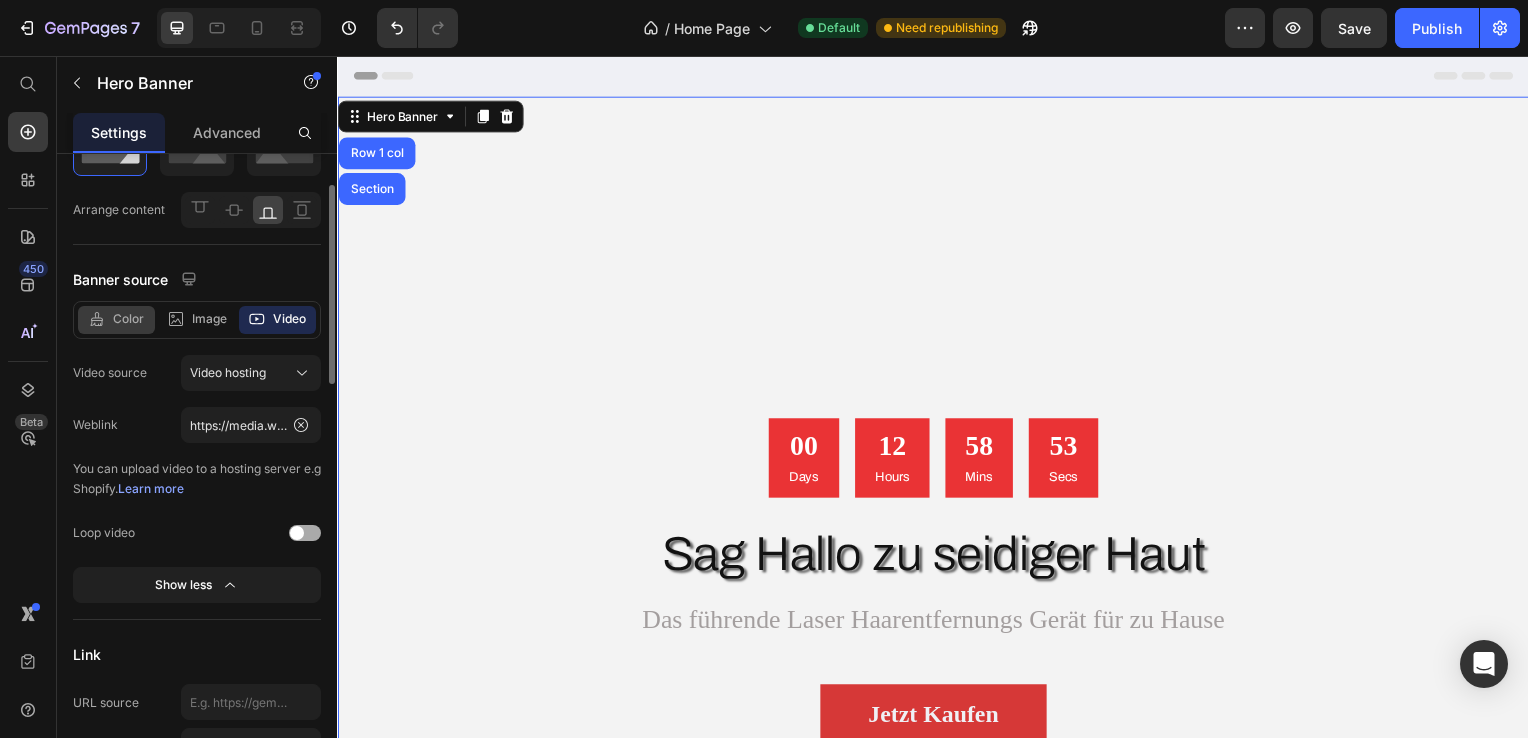 click on "Color" at bounding box center (128, 319) 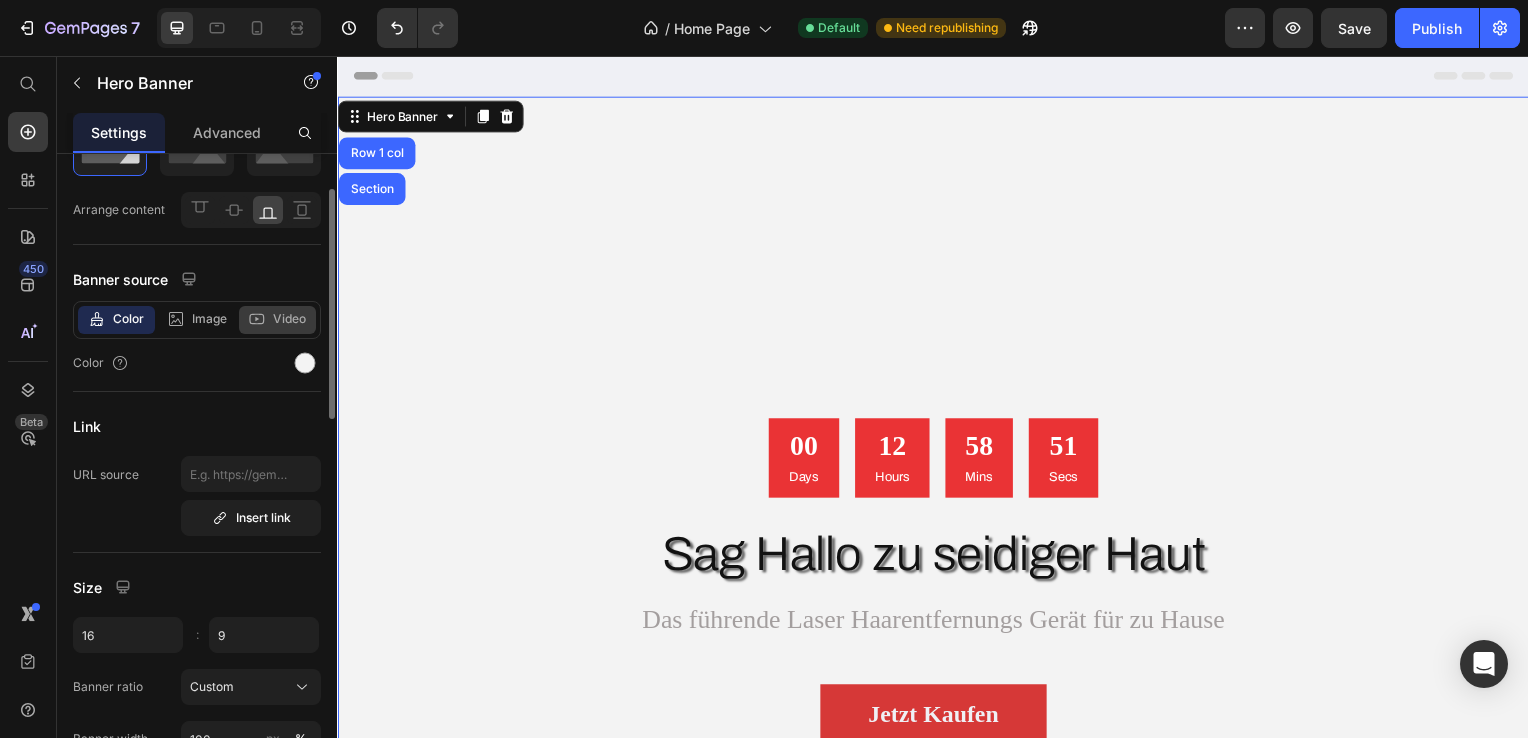 click 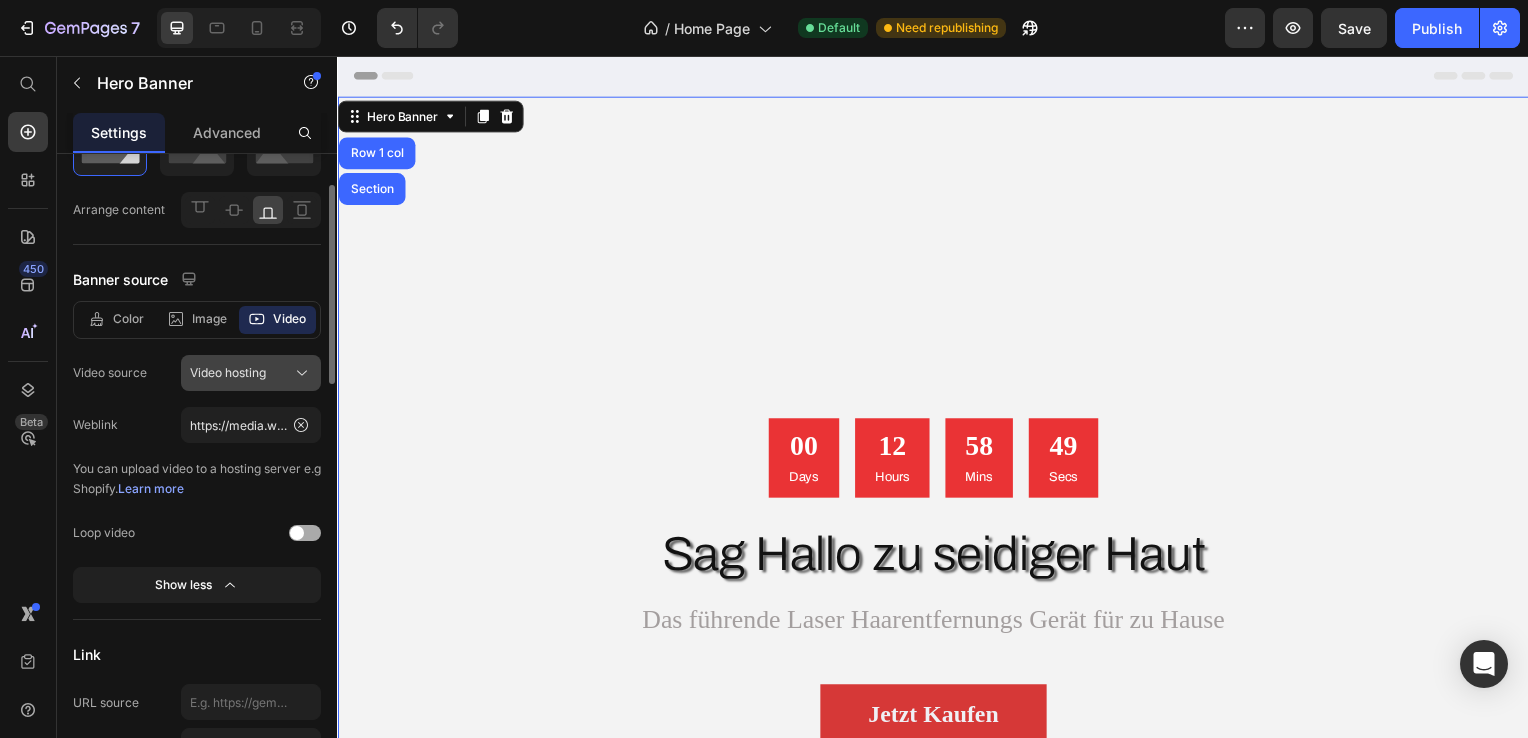click on "Video hosting" at bounding box center [228, 373] 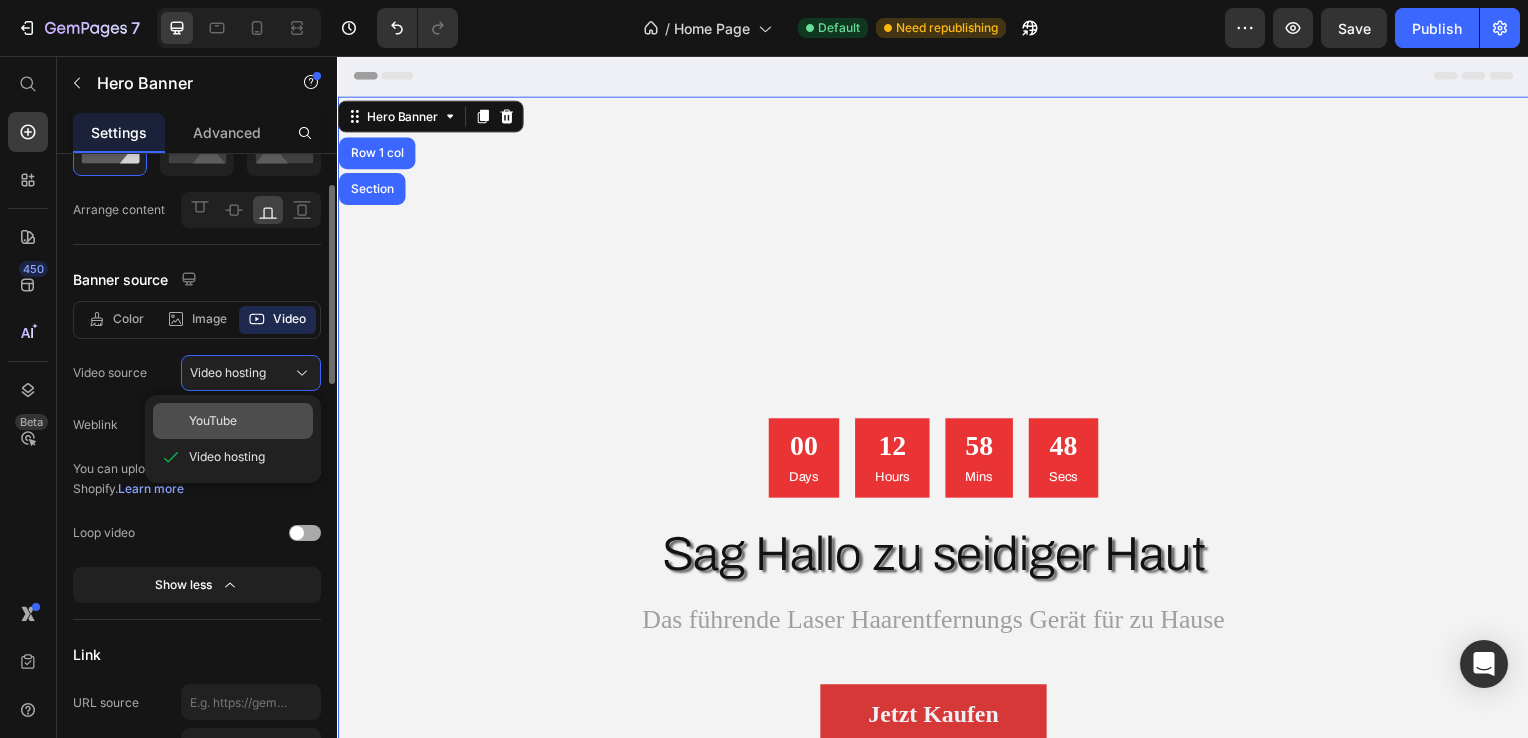 click on "YouTube" at bounding box center [213, 421] 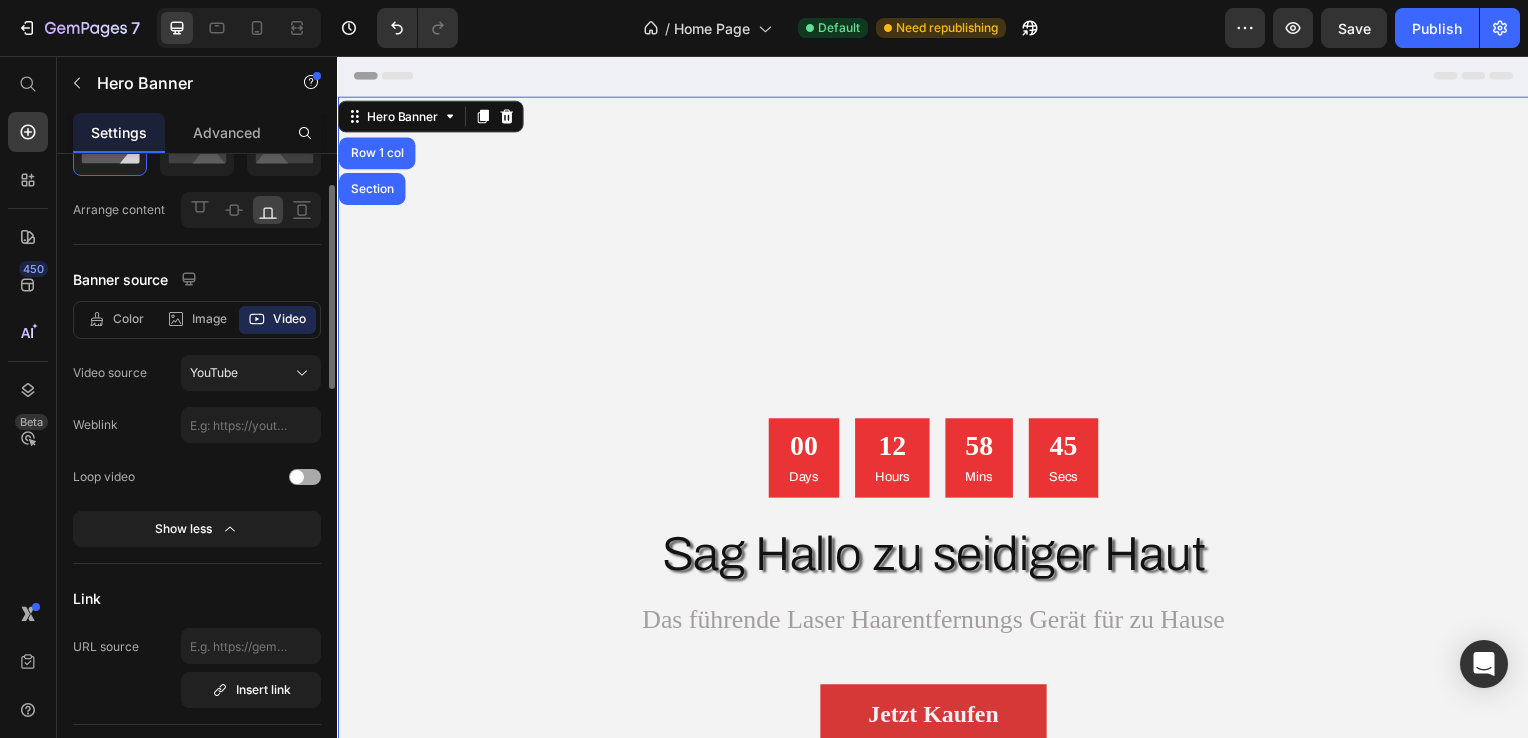 click at bounding box center (305, 477) 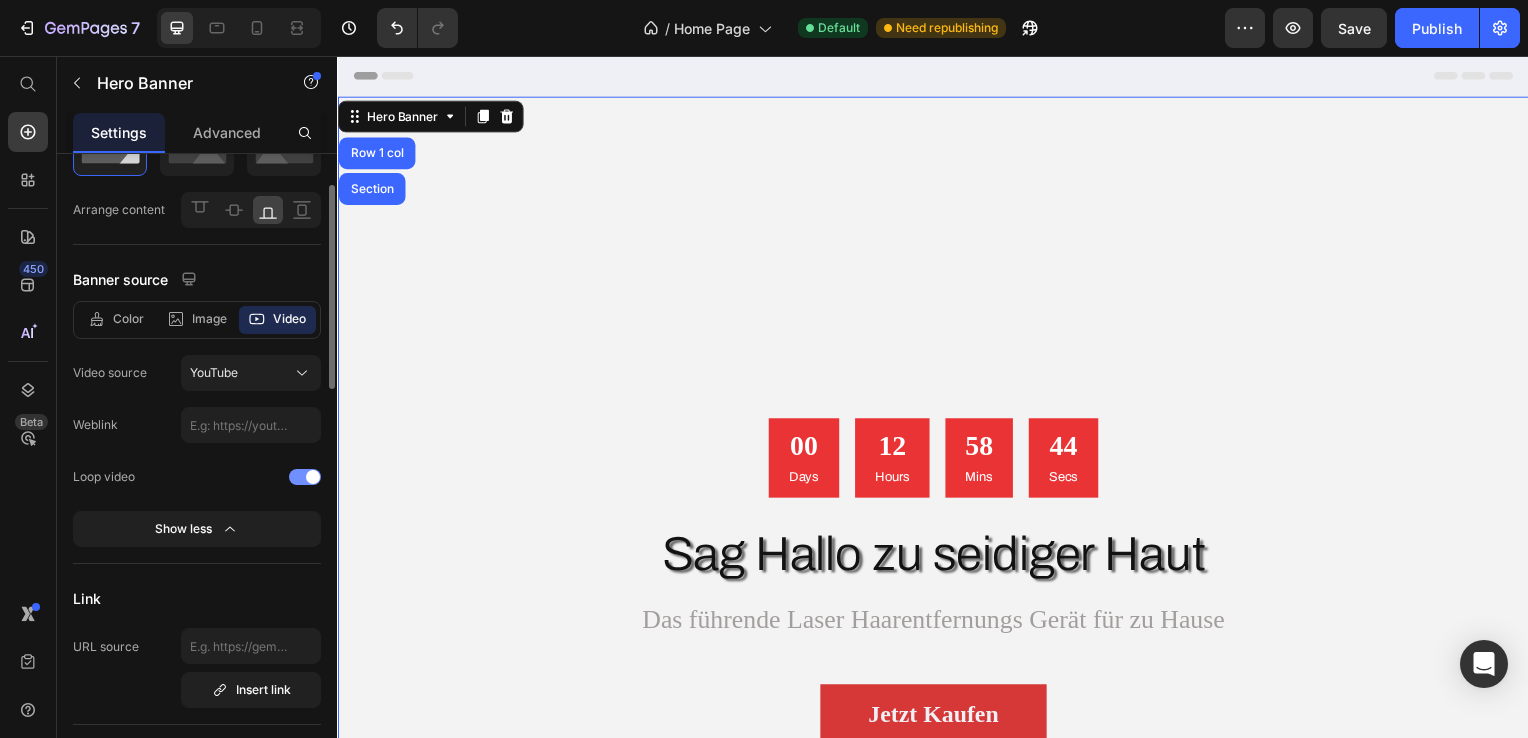 click at bounding box center [313, 477] 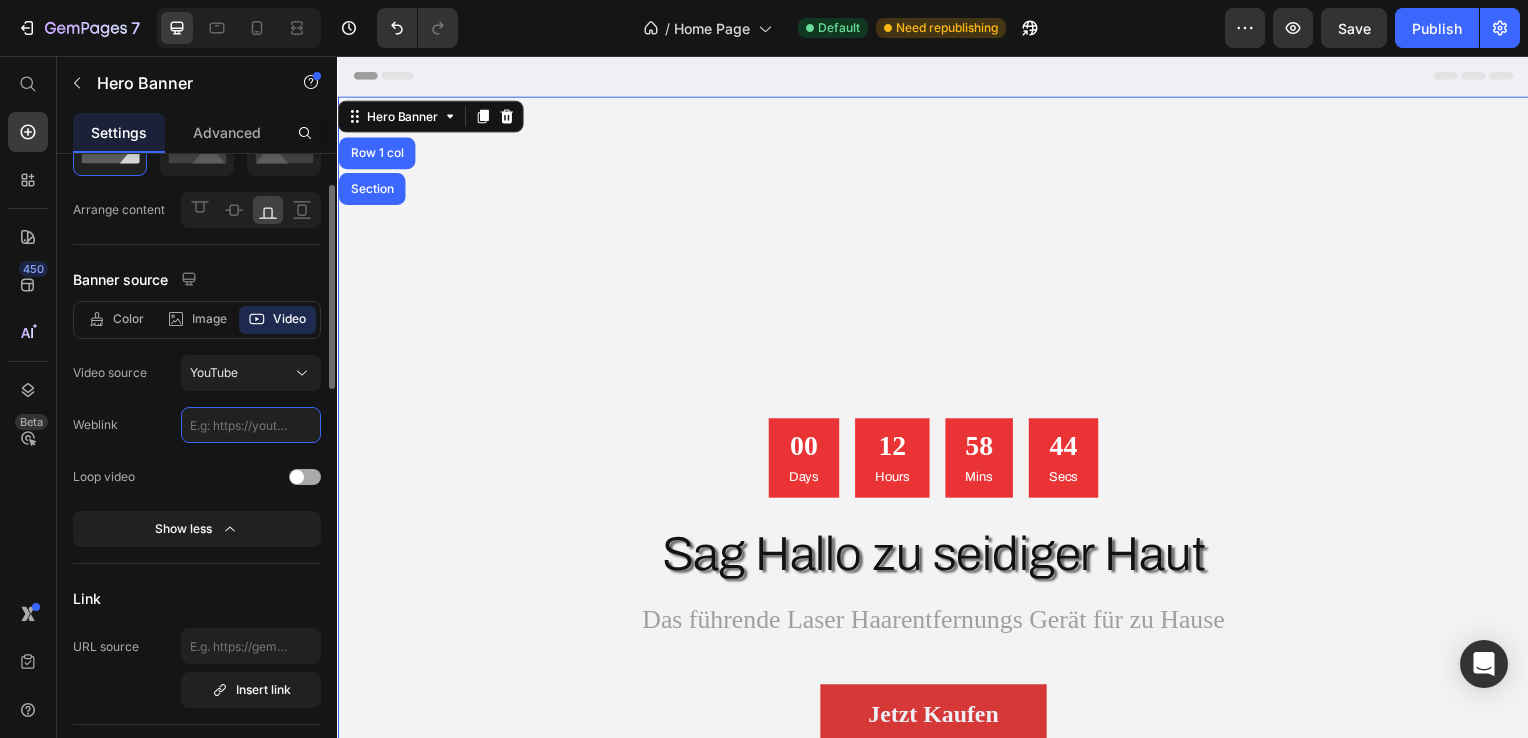 click 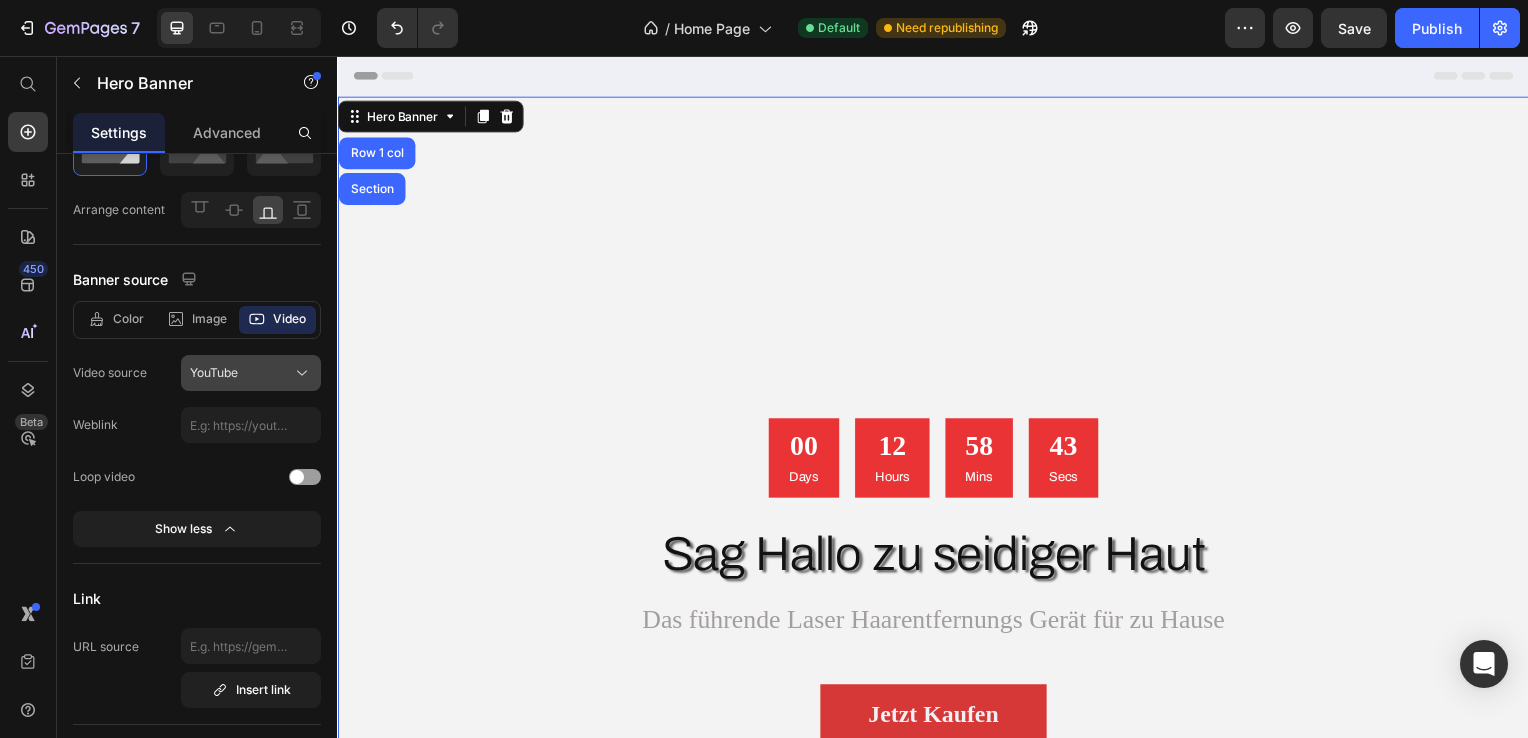 click on "YouTube" at bounding box center [251, 373] 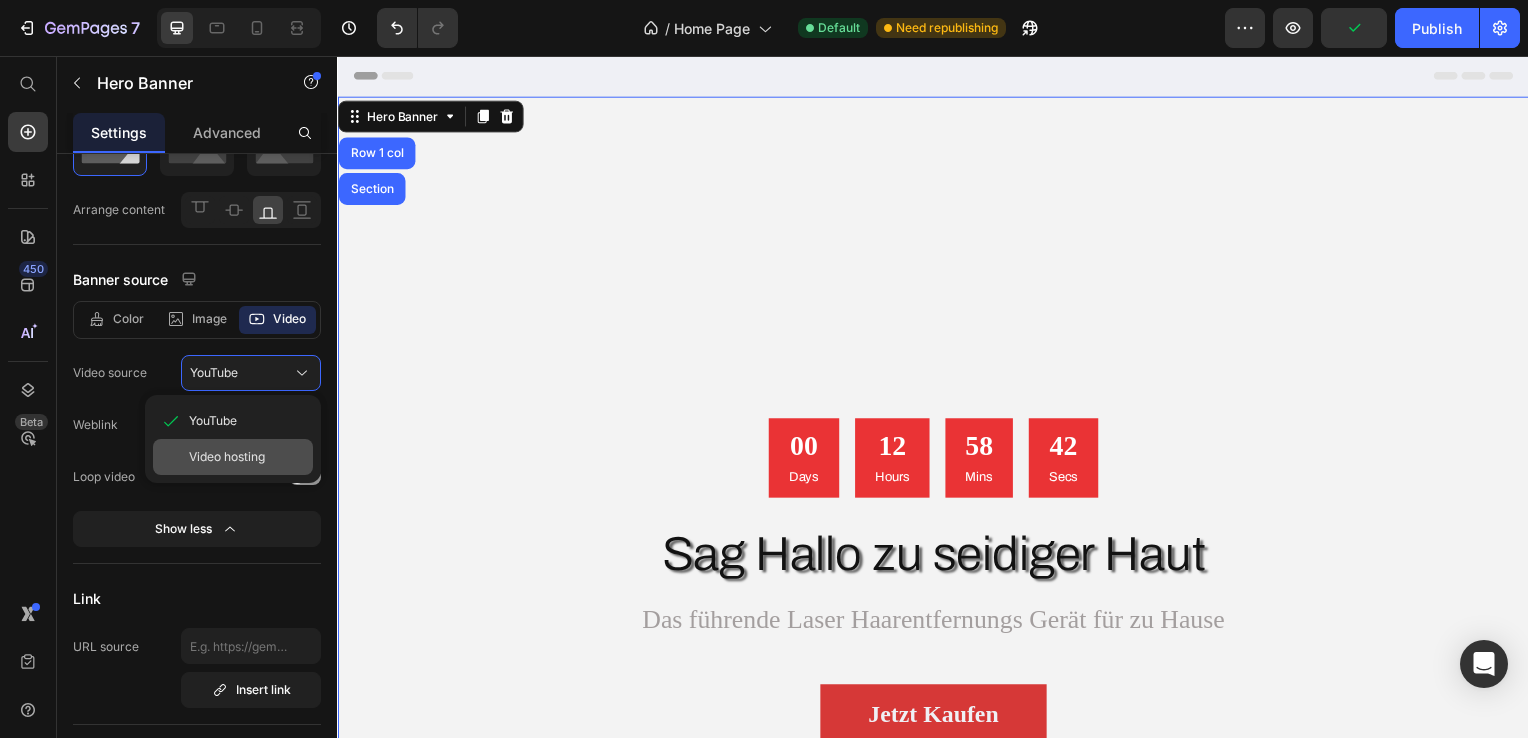 click on "Video hosting" at bounding box center (227, 457) 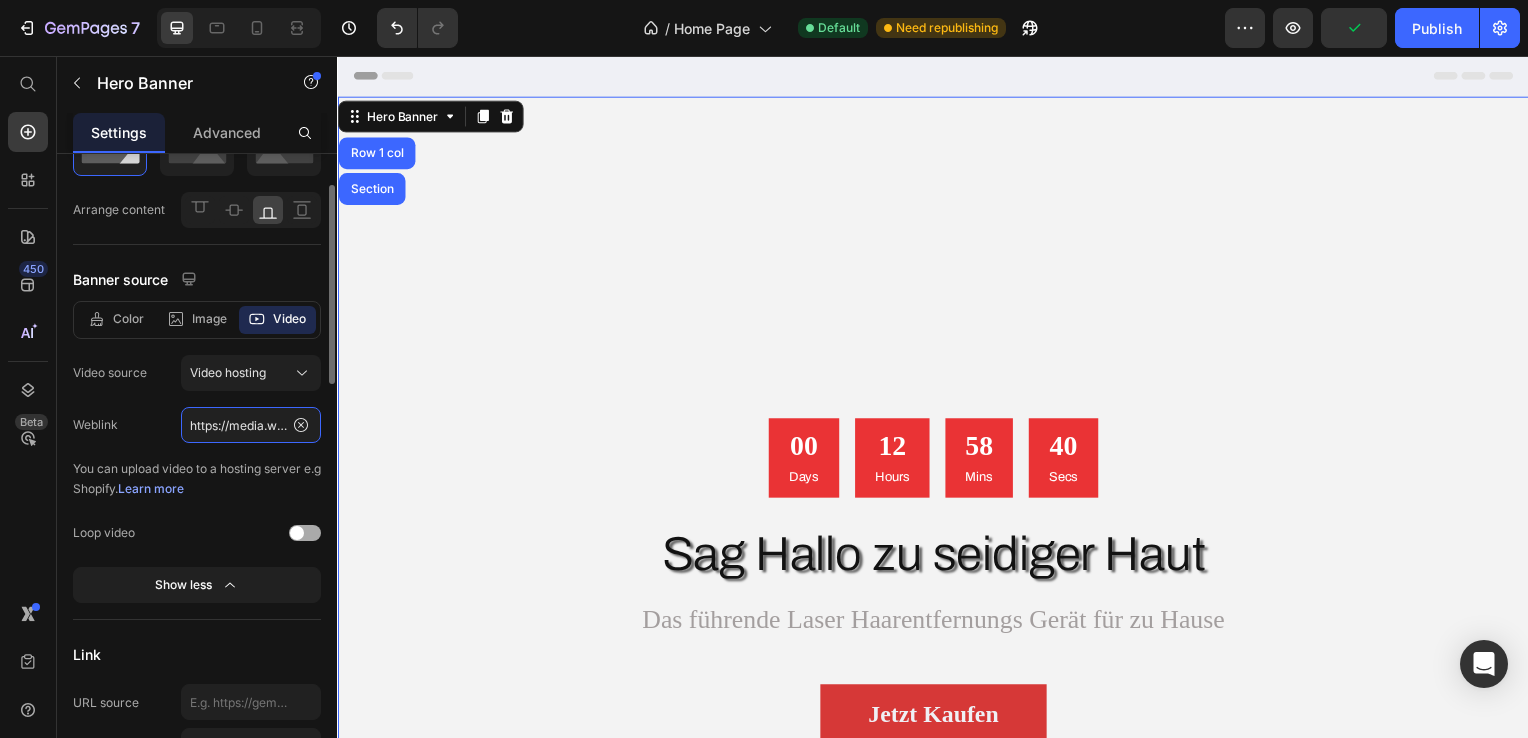 click on "https://media.w3.org/2010/05/sintel/trailer.mp4" 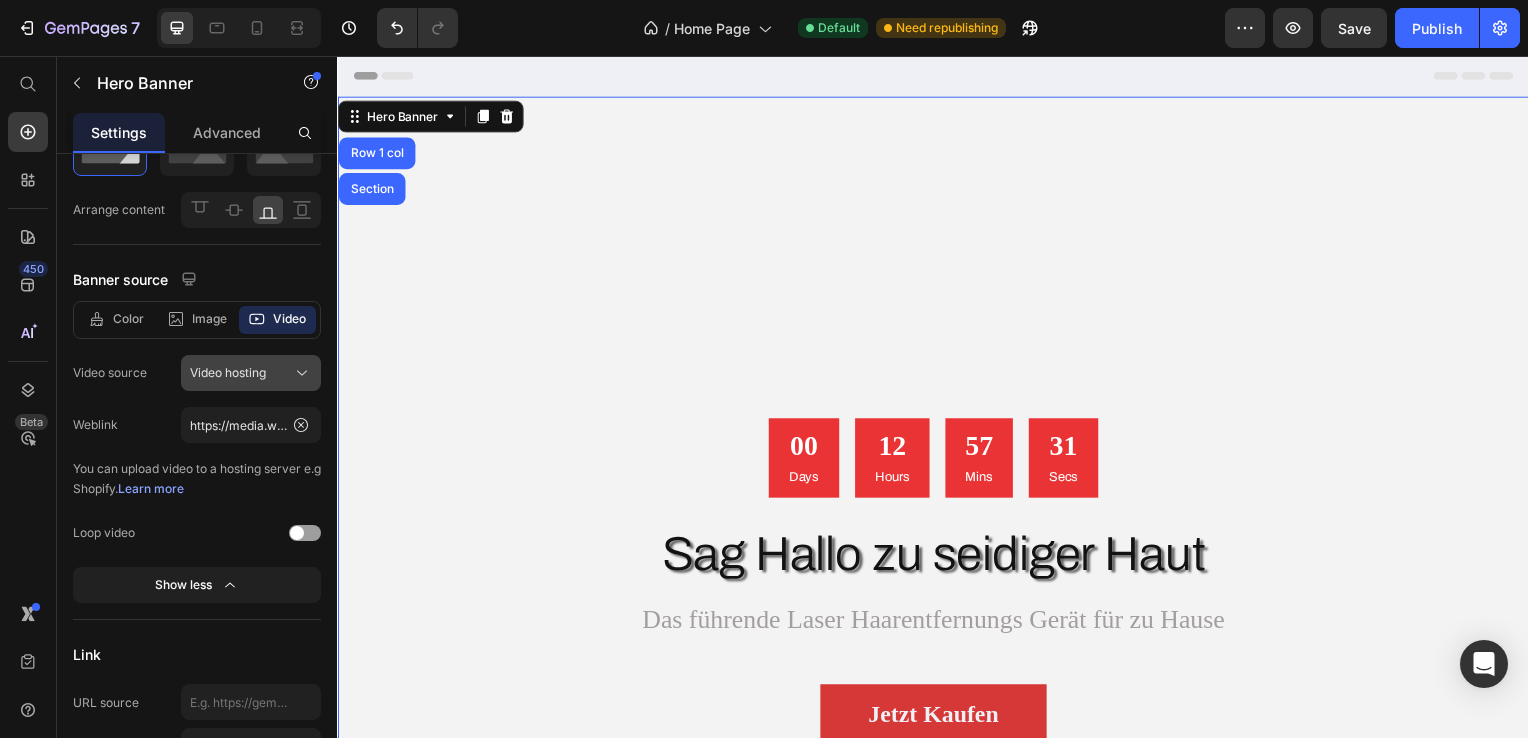 click on "Video hosting" at bounding box center [251, 373] 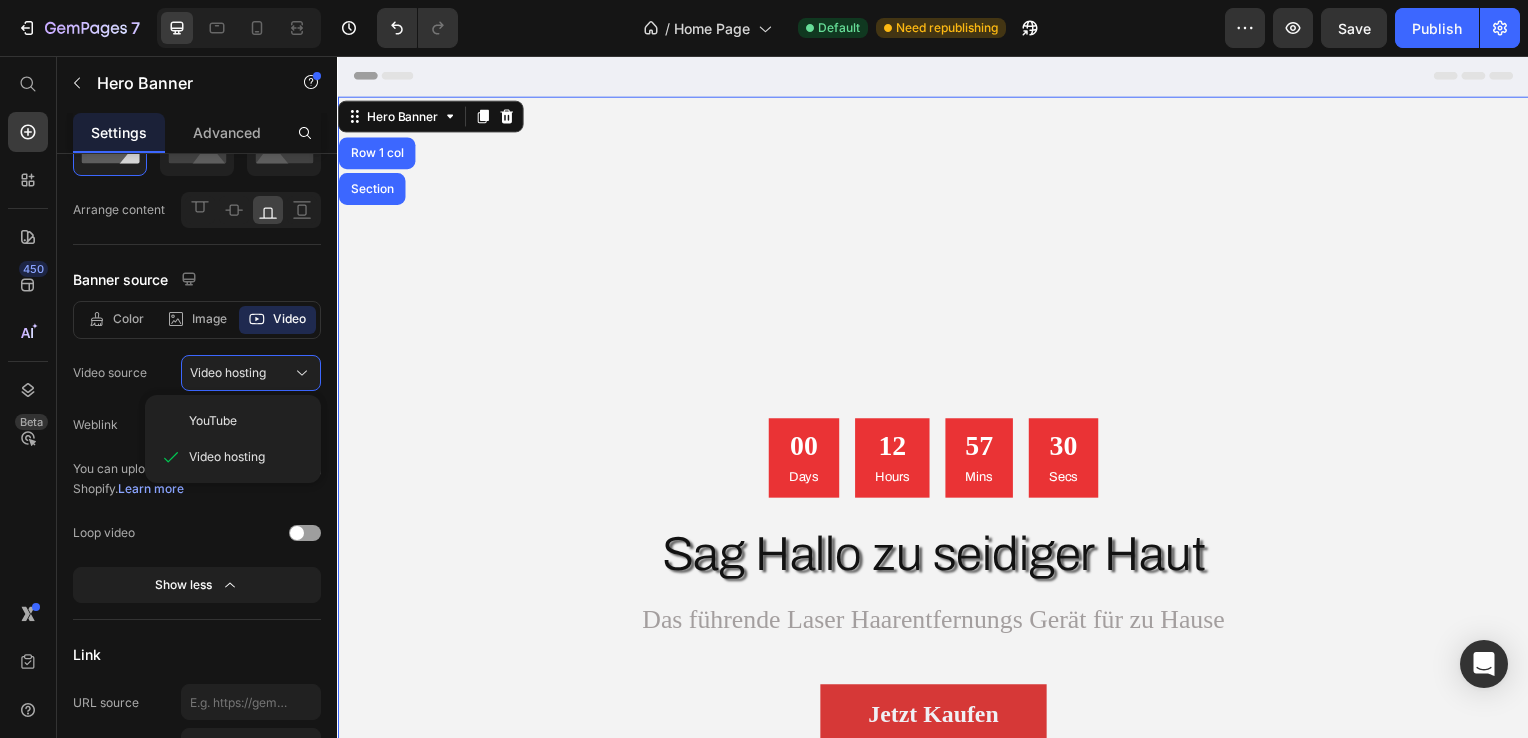 click on "YouTube" at bounding box center (247, 421) 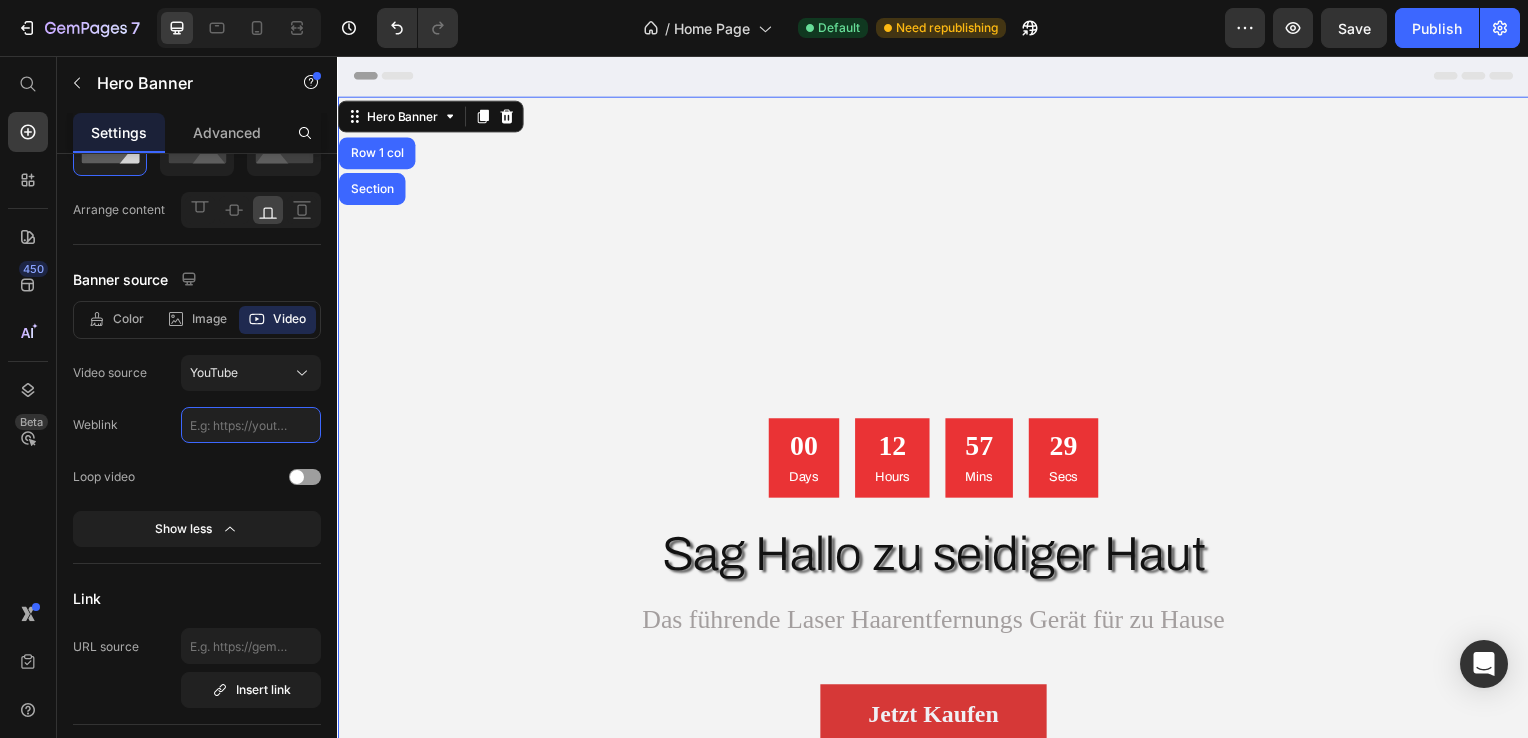 click 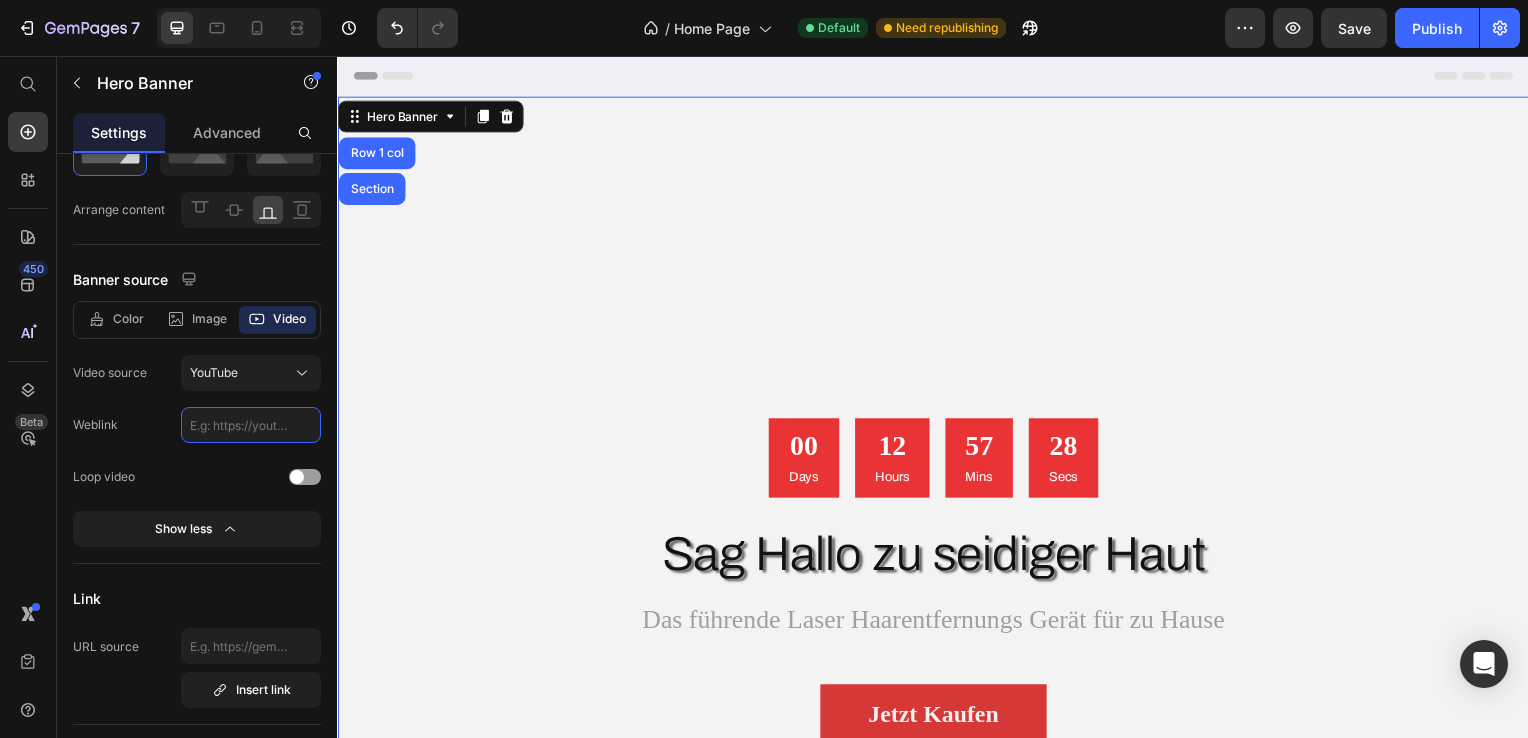 paste on "https://youtu.be/2khSPHK7_Wg" 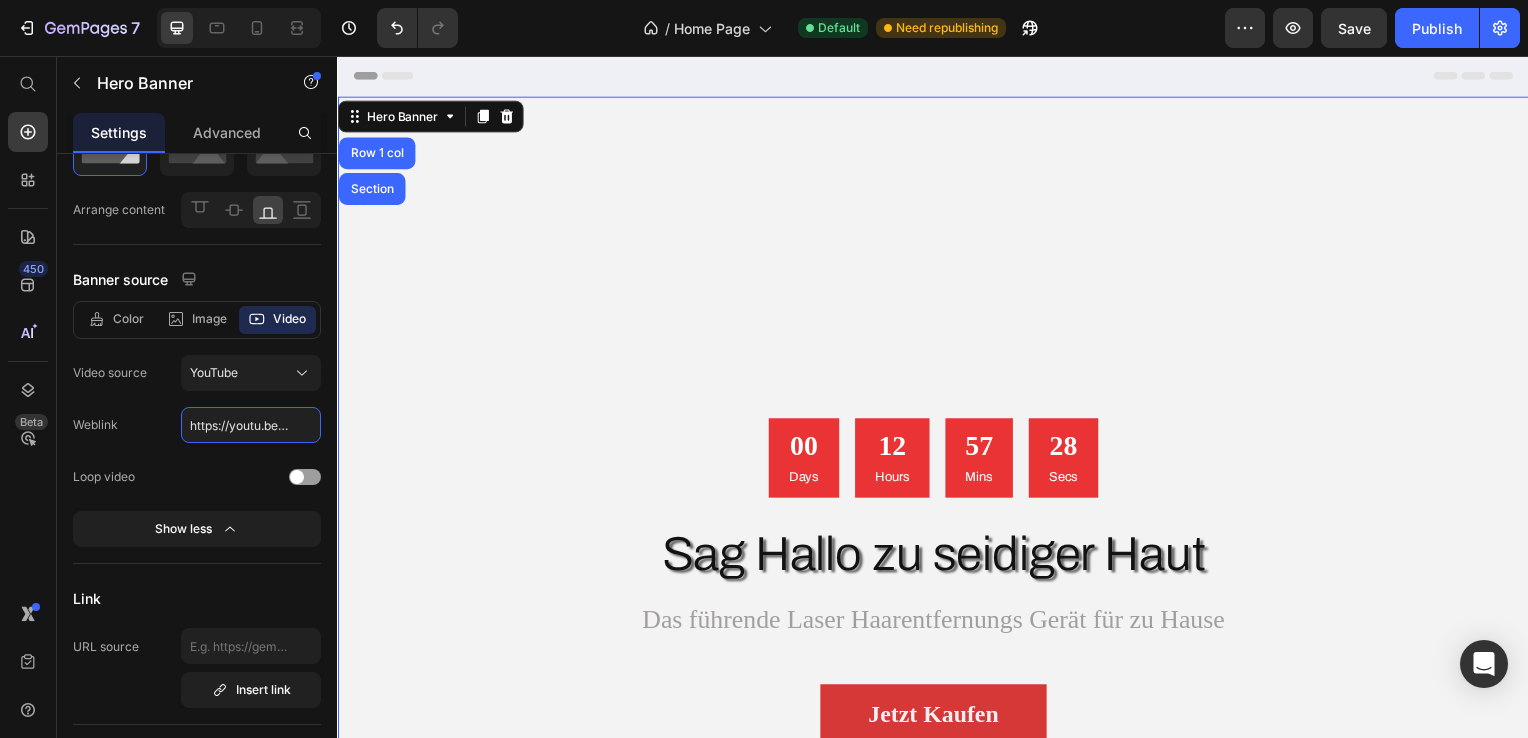 scroll, scrollTop: 0, scrollLeft: 78, axis: horizontal 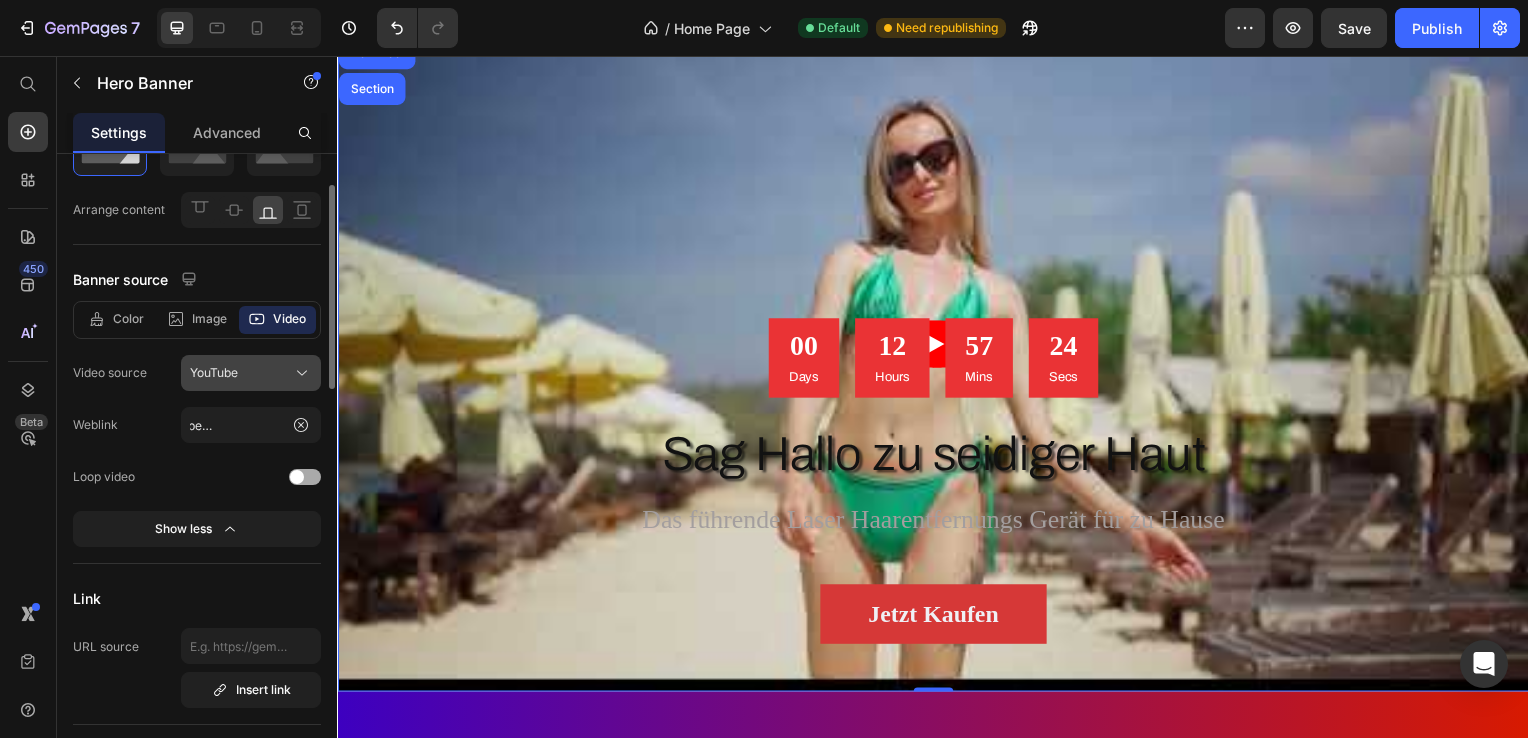 click 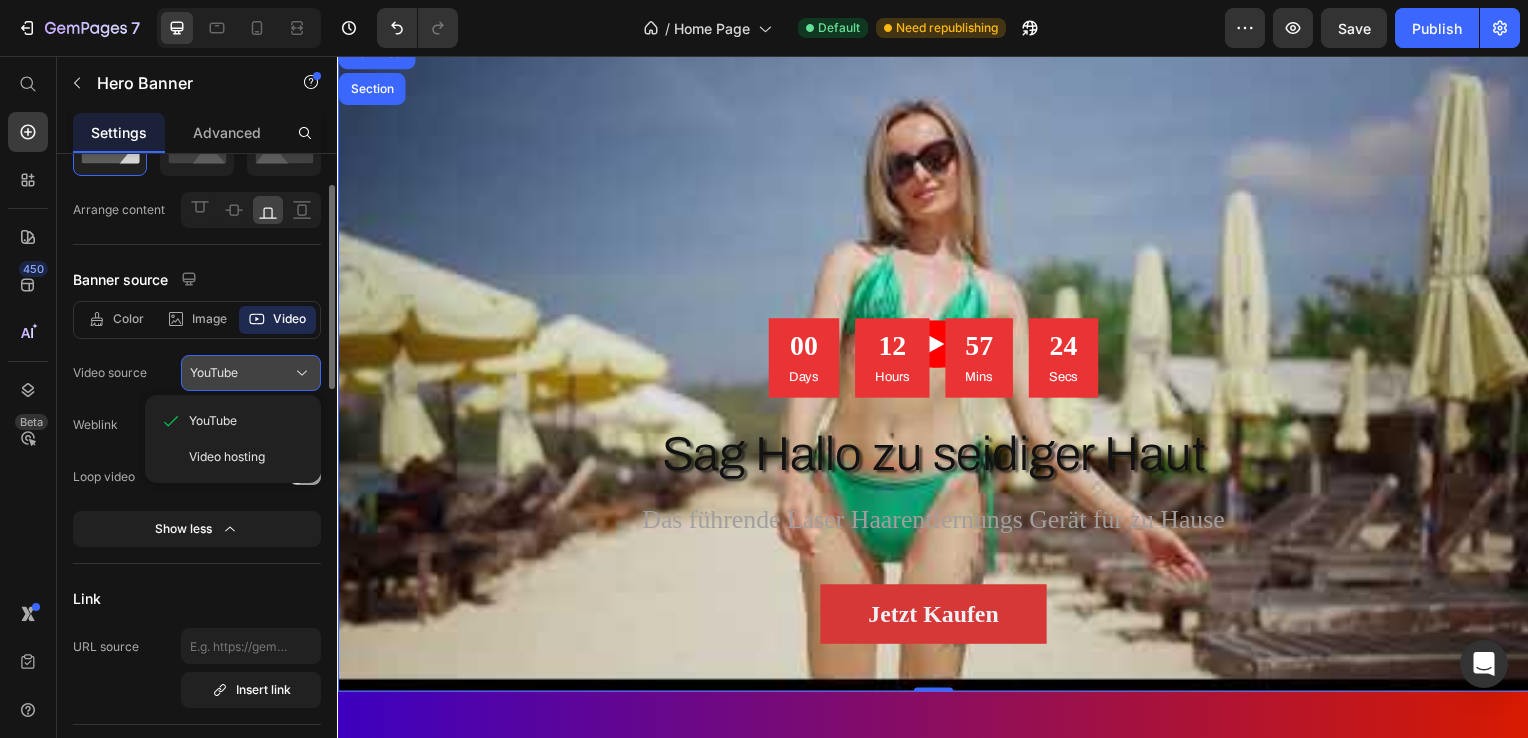 scroll, scrollTop: 0, scrollLeft: 0, axis: both 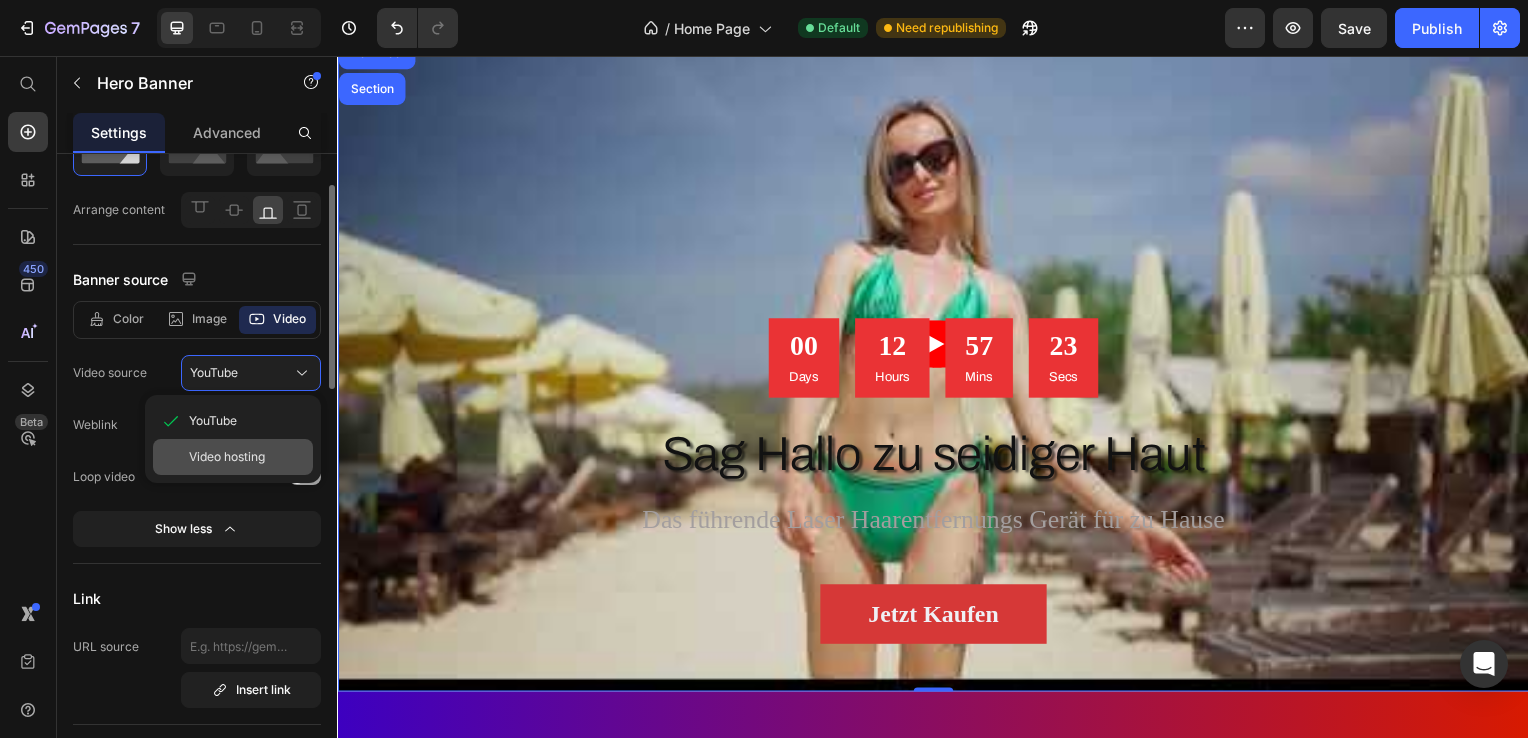 click on "Video hosting" 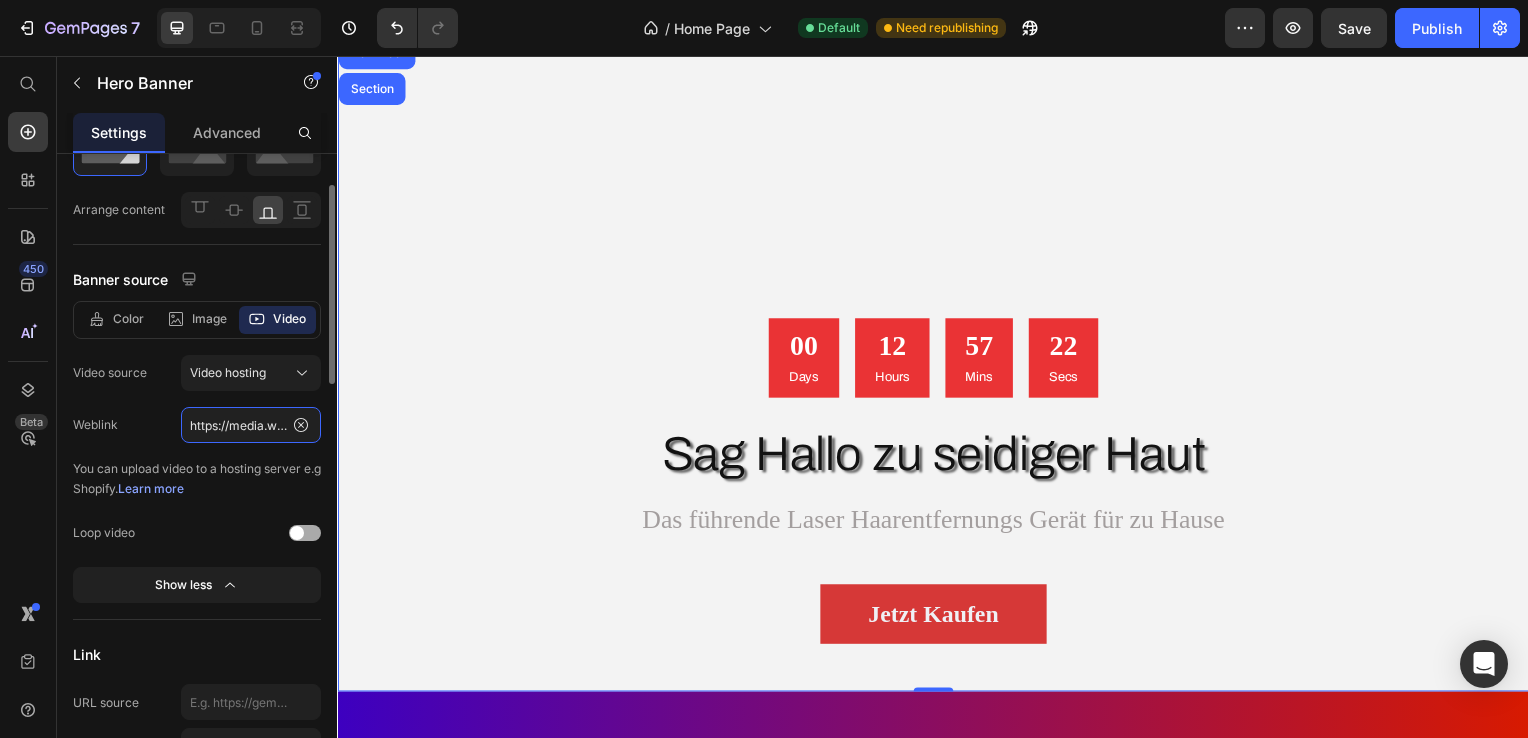 click on "https://media.w3.org/2010/05/sintel/trailer.mp4" 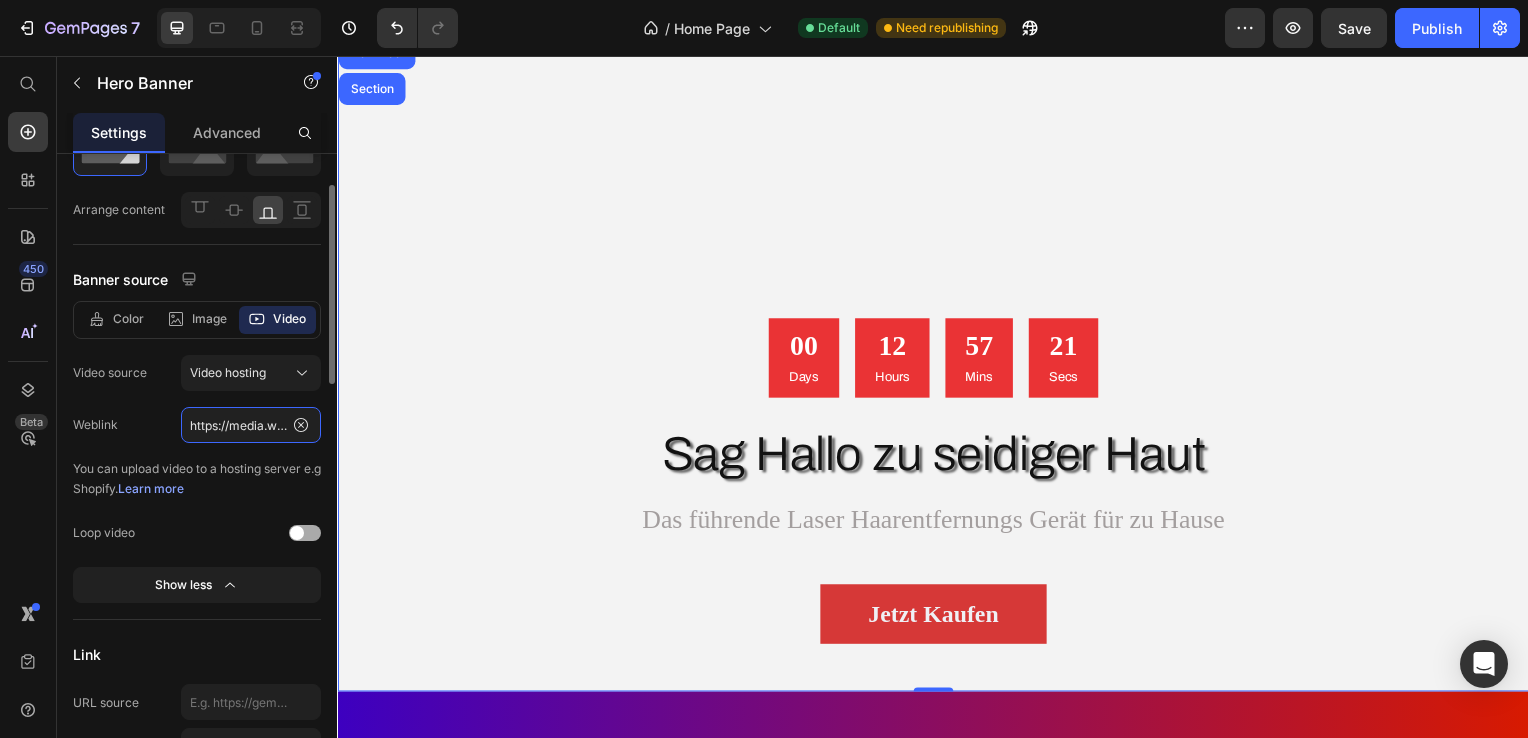 paste on "youtu.be/2khSPHK7_Wg" 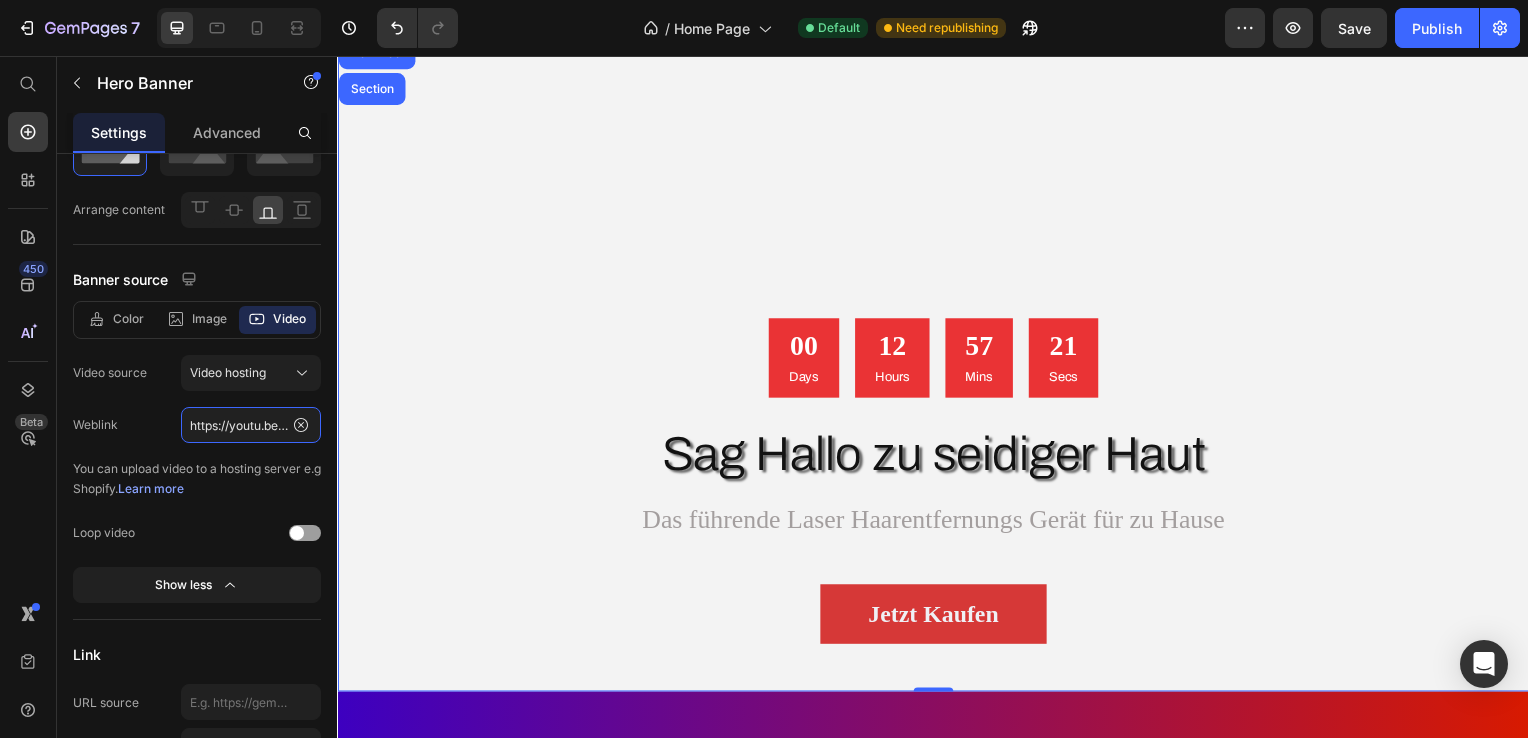 scroll, scrollTop: 0, scrollLeft: 78, axis: horizontal 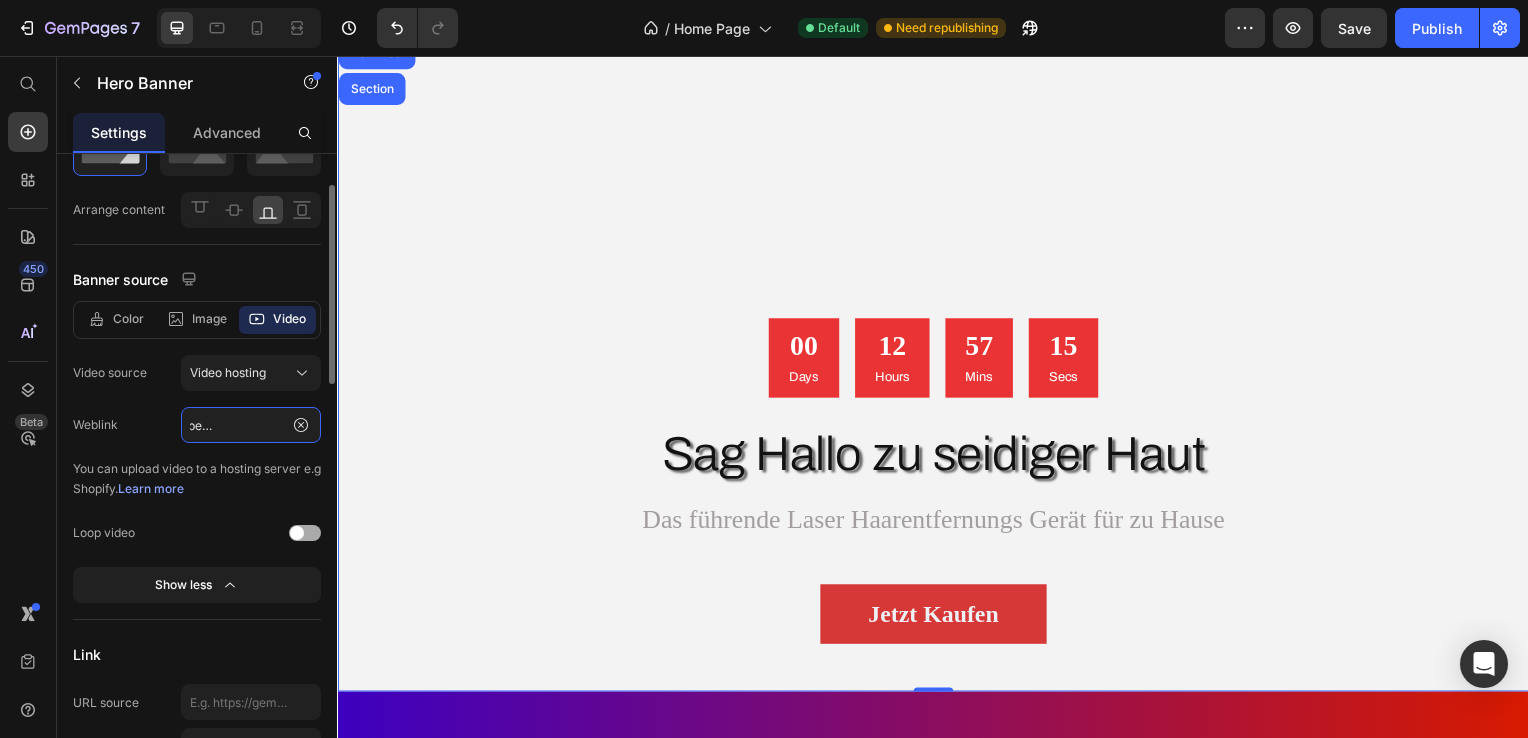 type on "https://youtu.be/2khSPHK7_Wg" 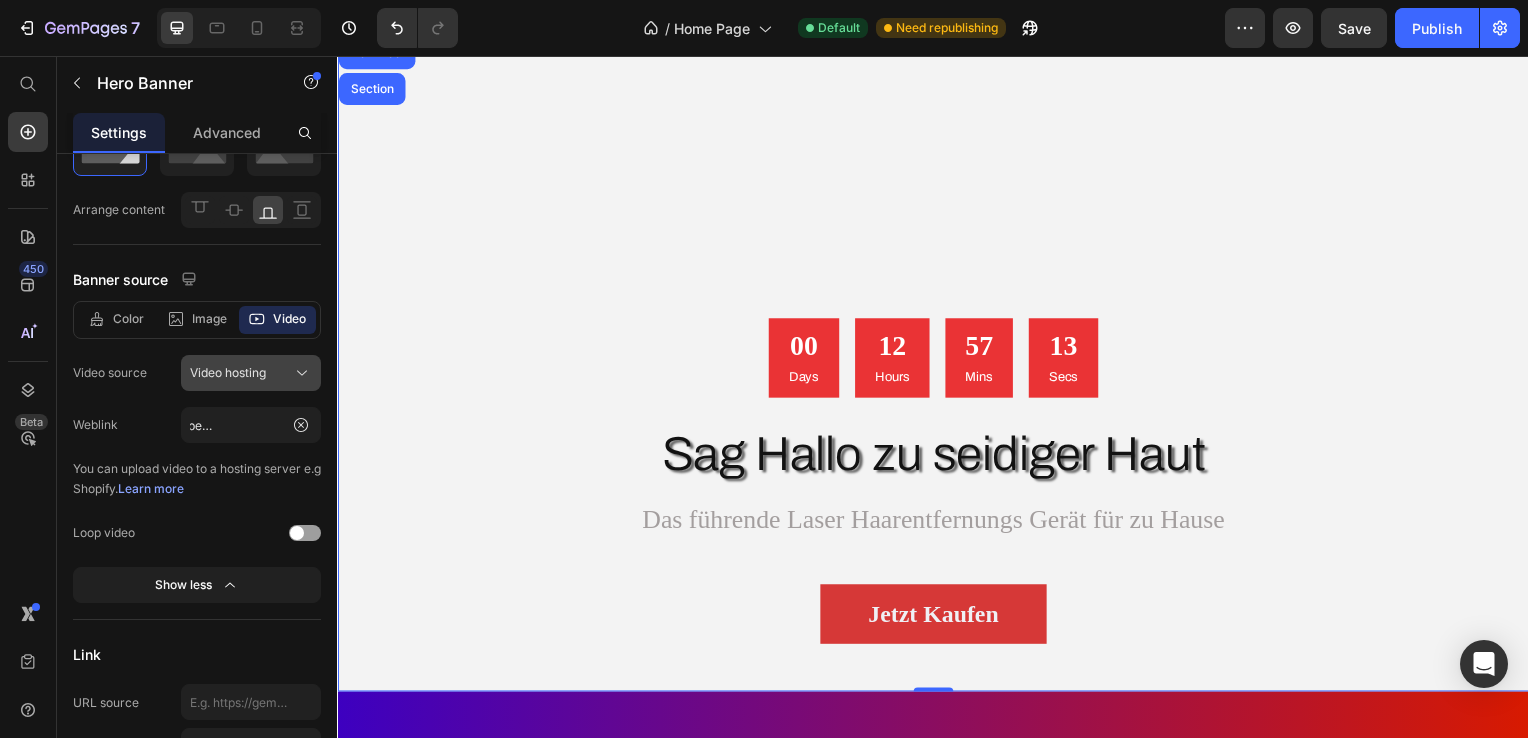 scroll, scrollTop: 0, scrollLeft: 0, axis: both 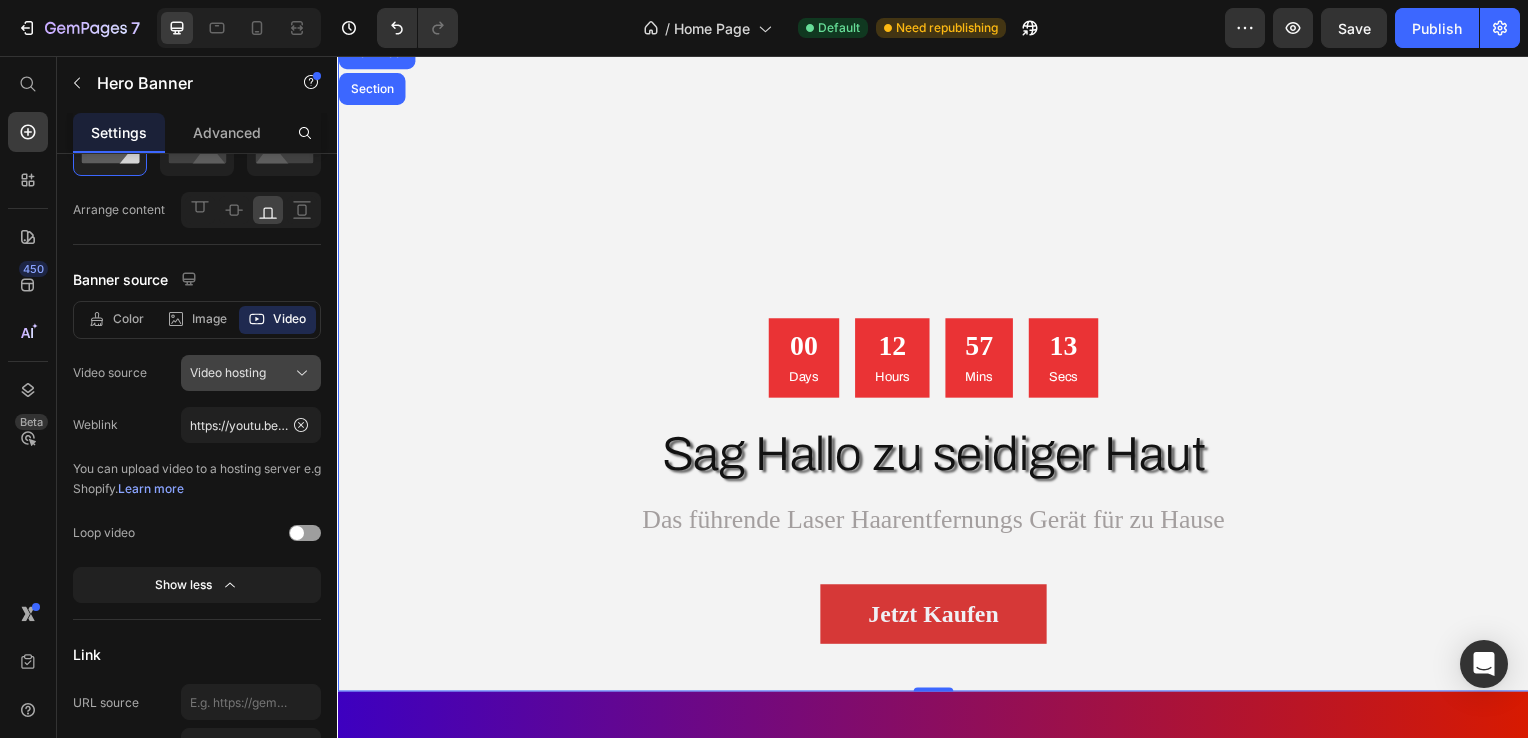 click on "Video hosting" 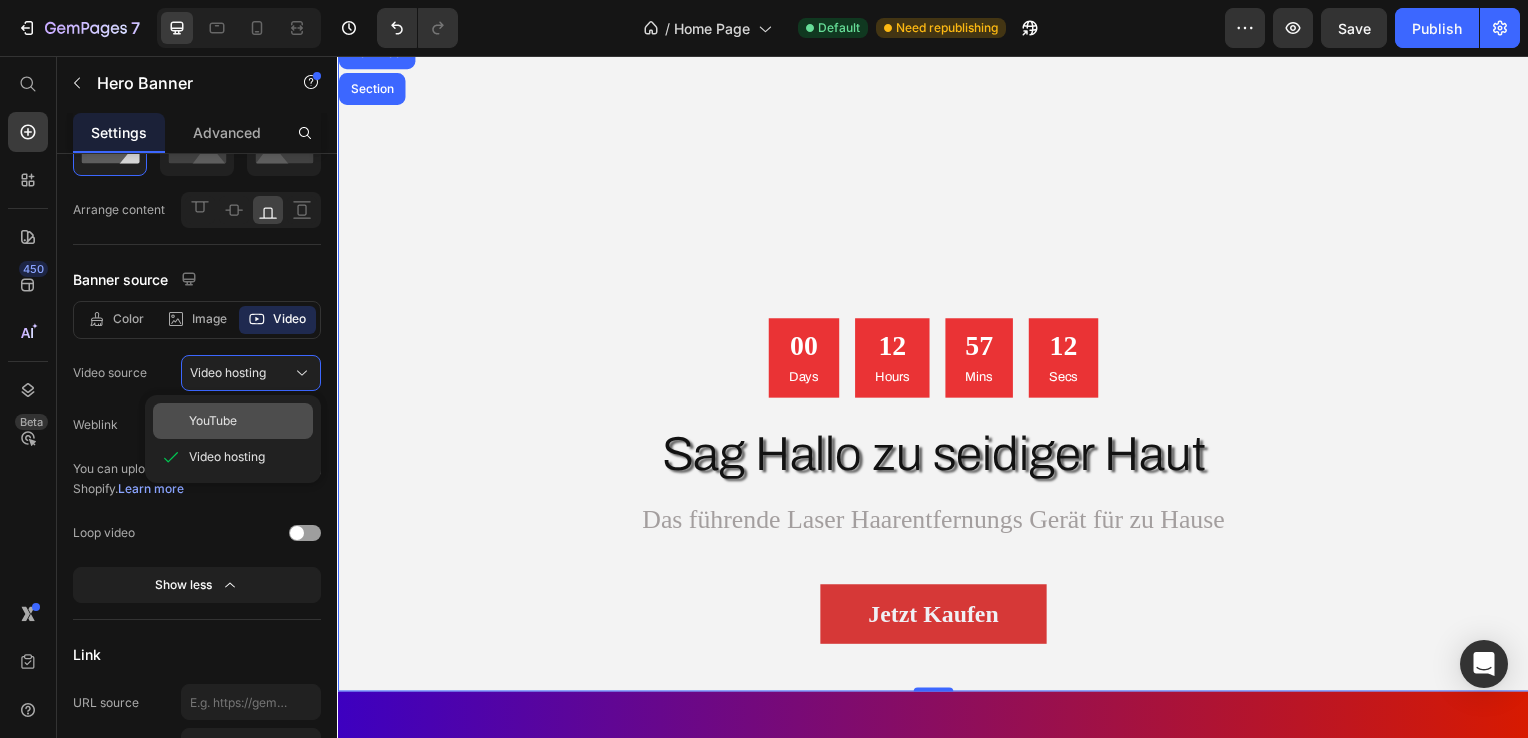 click on "YouTube" at bounding box center (247, 421) 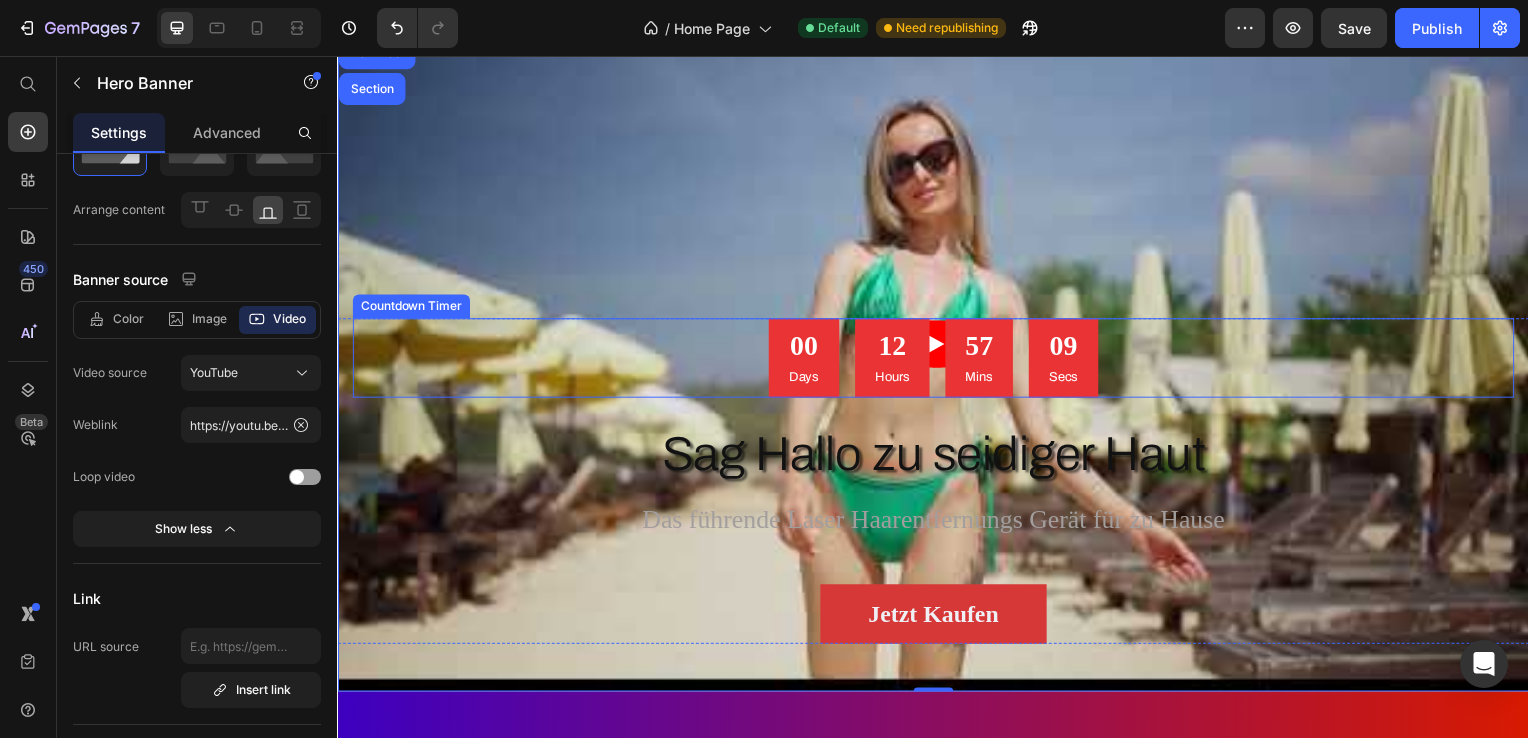 click on "00 Days 12 Hours 57 Mins 09 Secs" at bounding box center [937, 361] 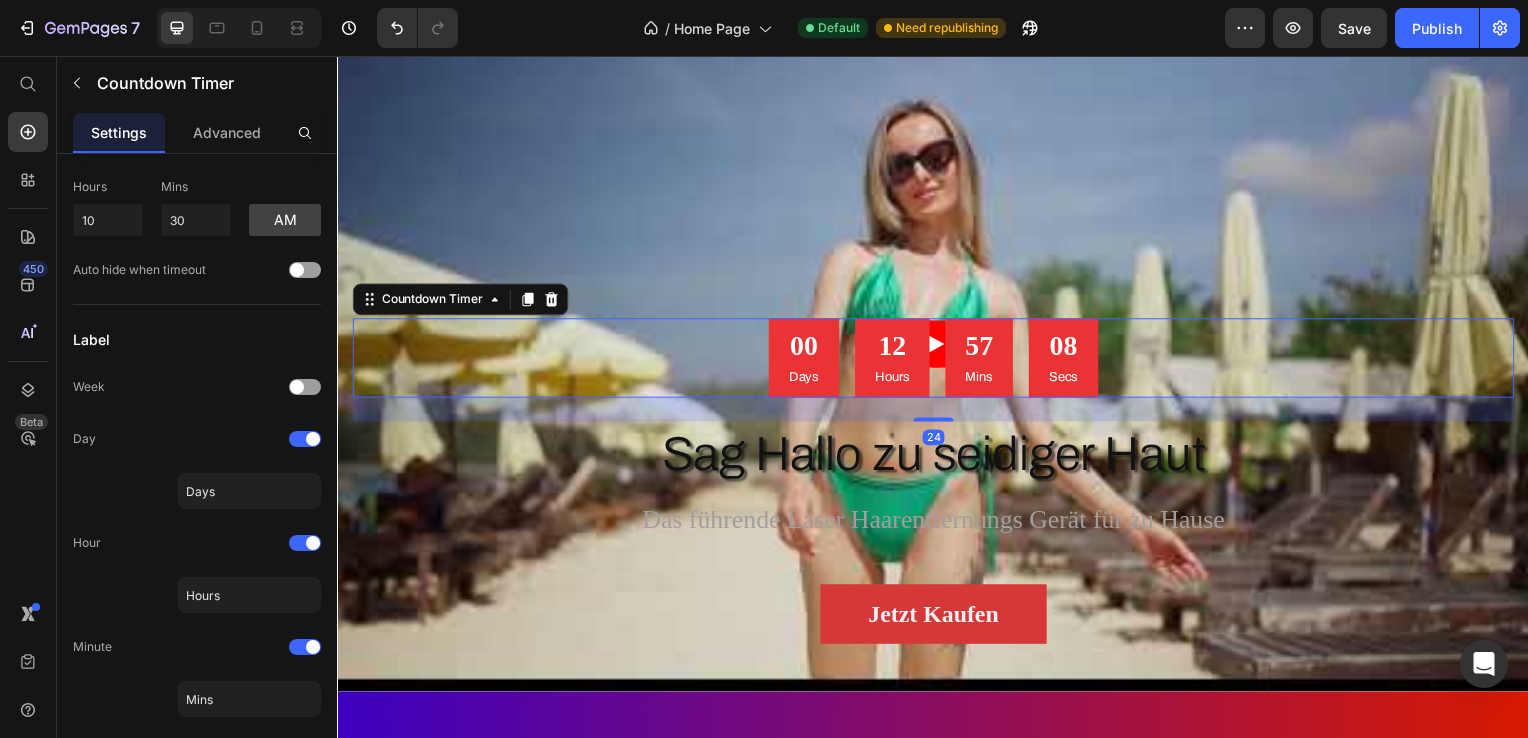 scroll, scrollTop: 0, scrollLeft: 0, axis: both 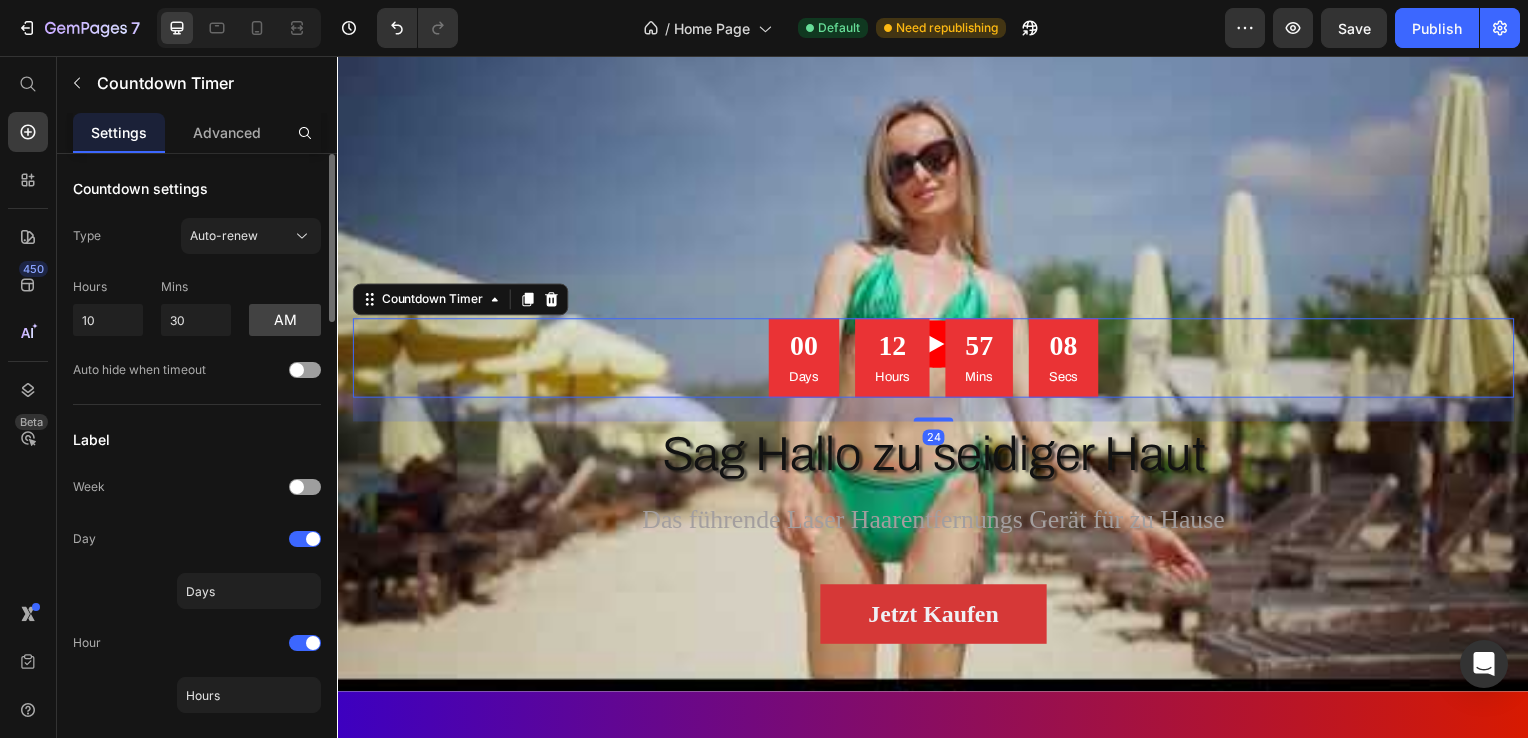 click at bounding box center [937, 347] 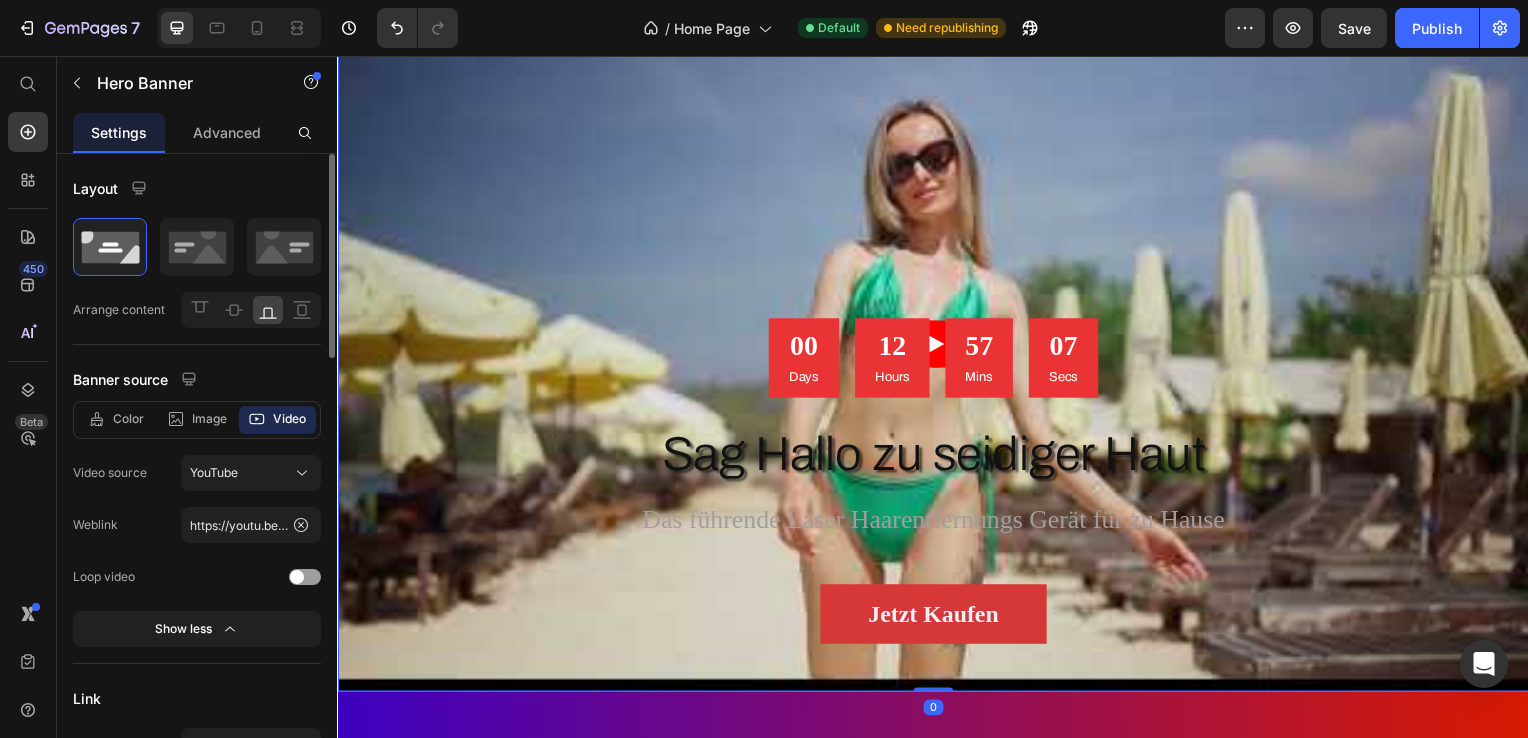 click at bounding box center [937, 347] 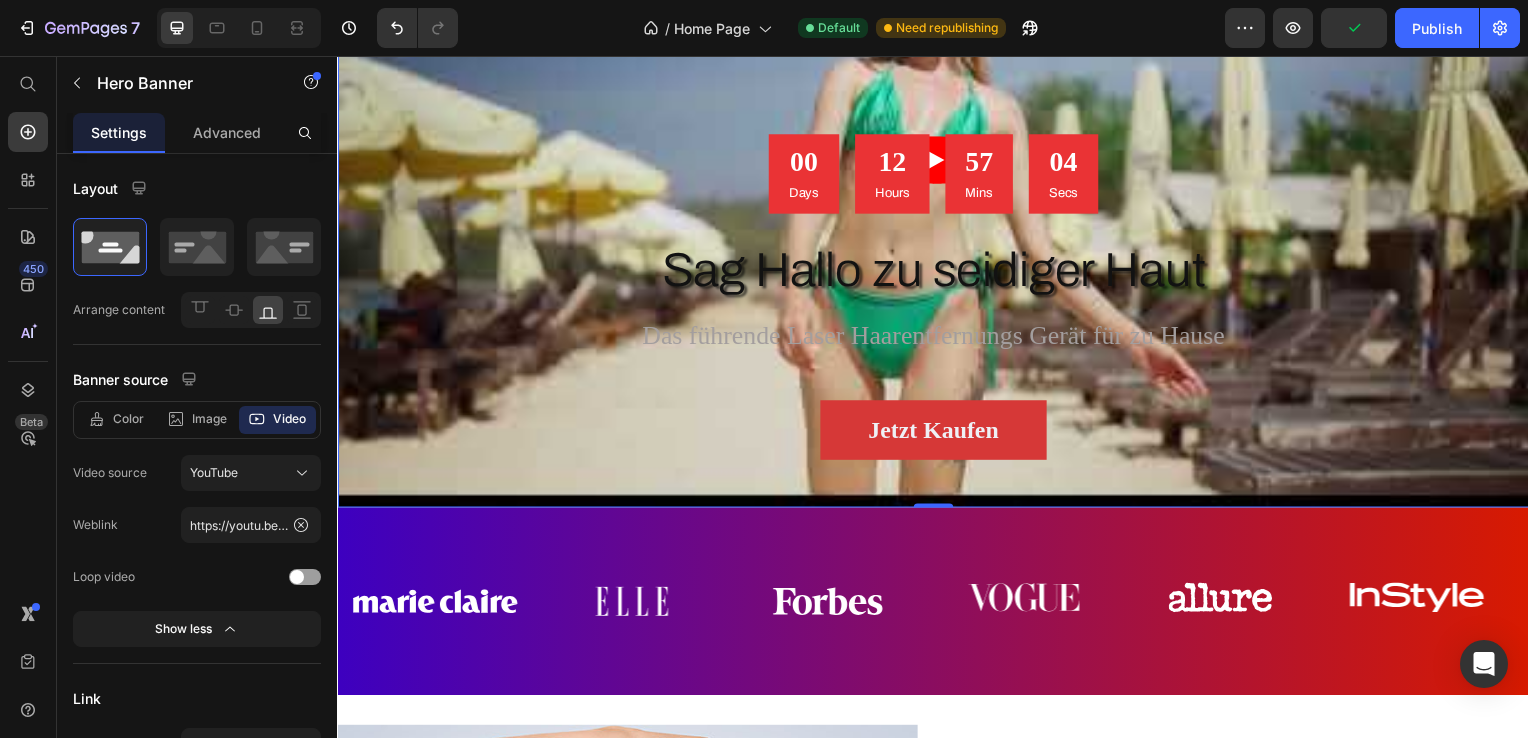 scroll, scrollTop: 24, scrollLeft: 0, axis: vertical 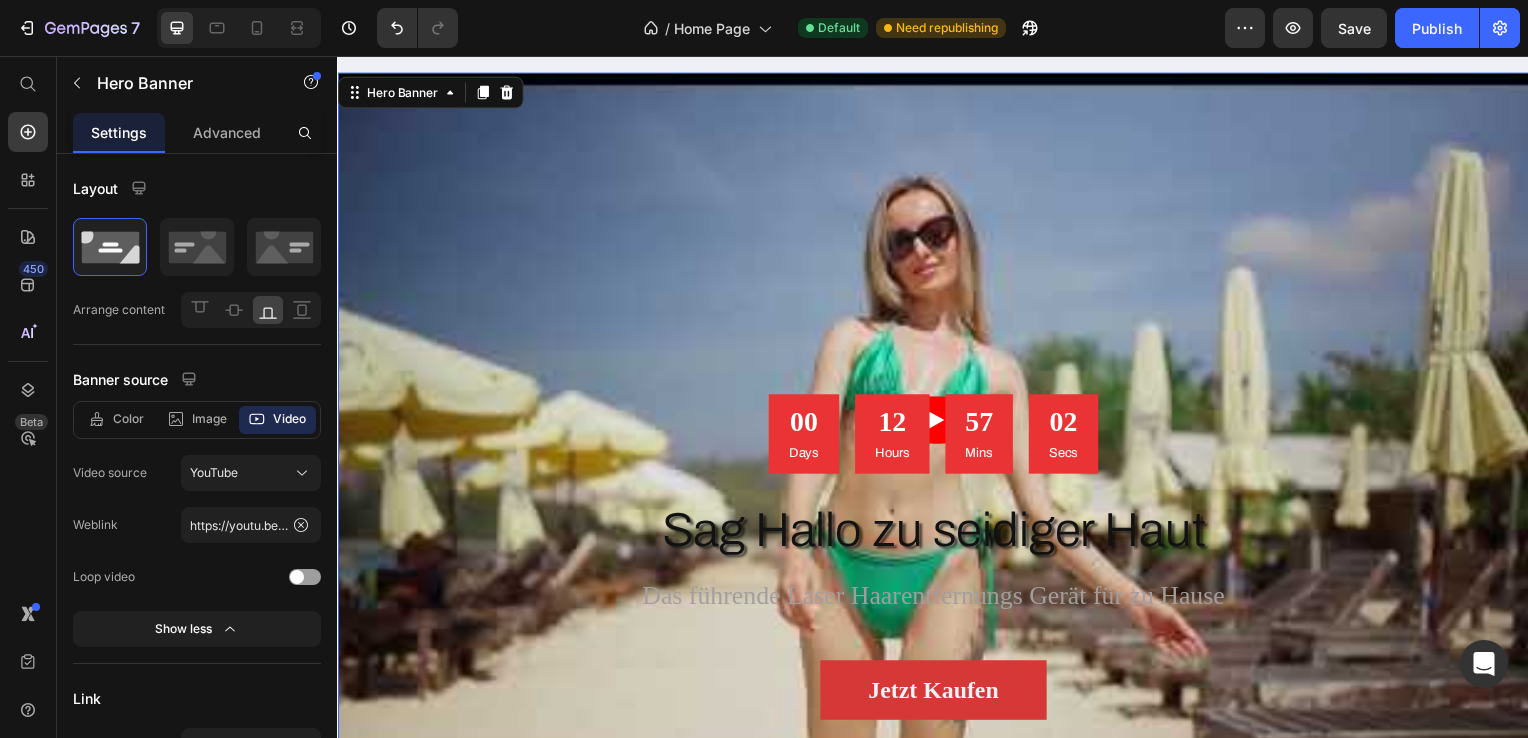 click at bounding box center (937, 423) 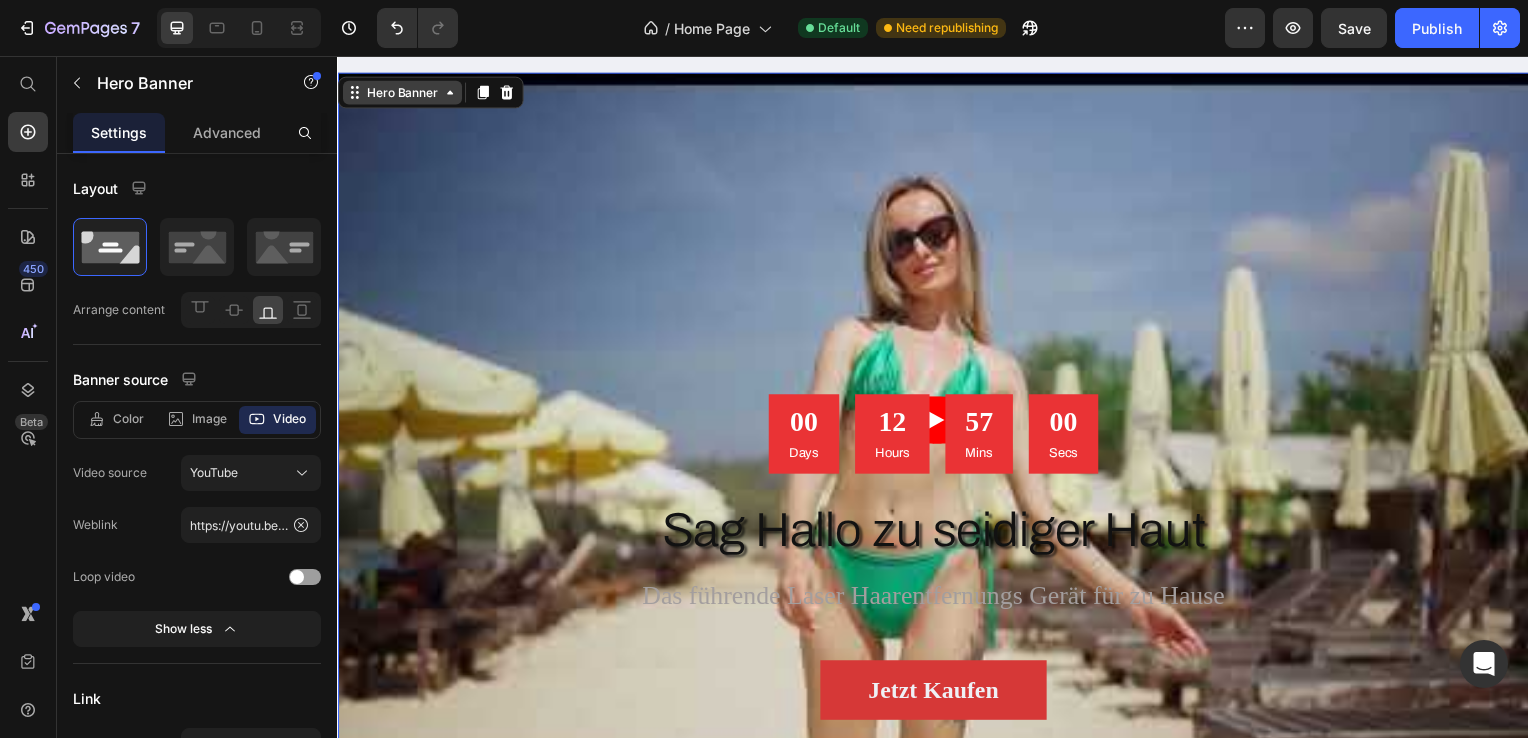 click 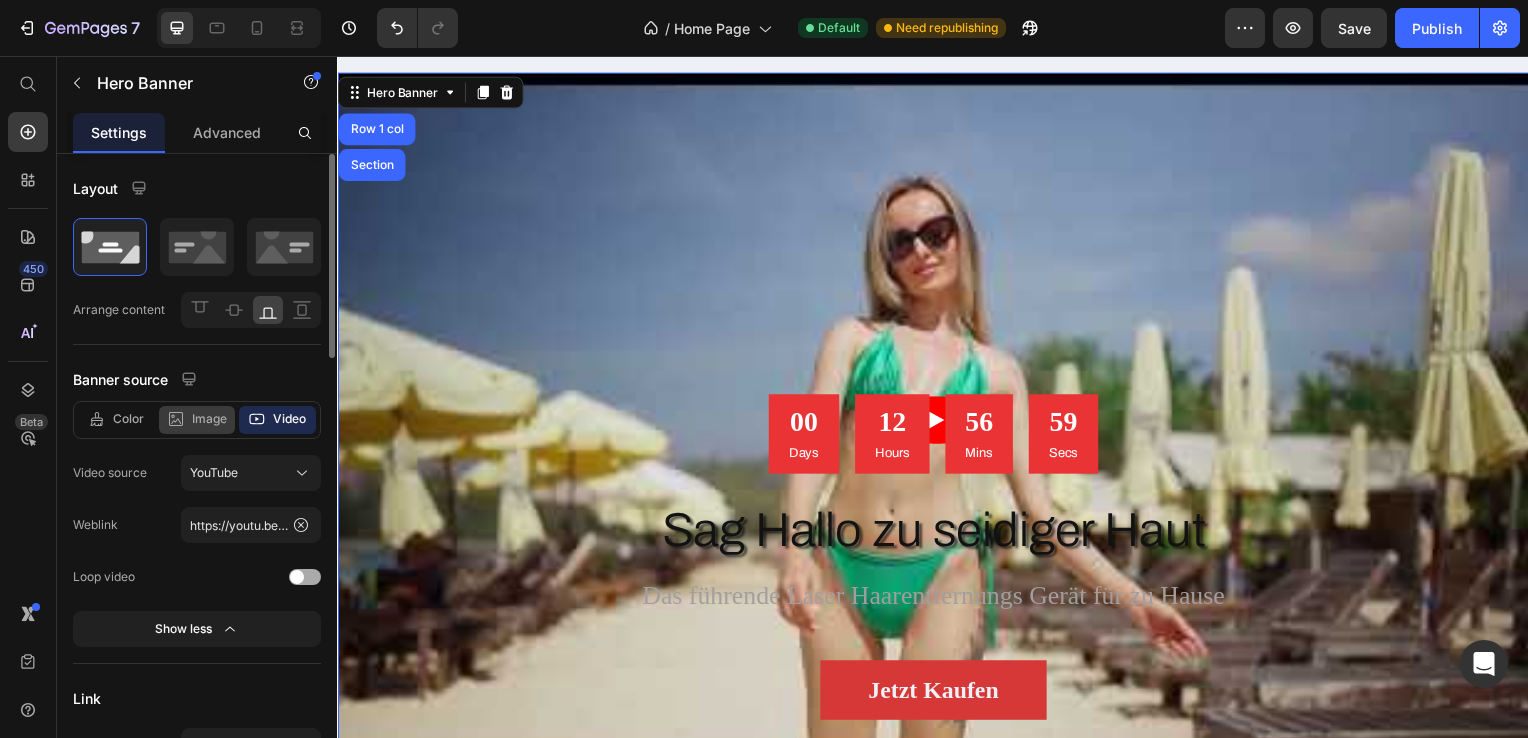 click on "Image" 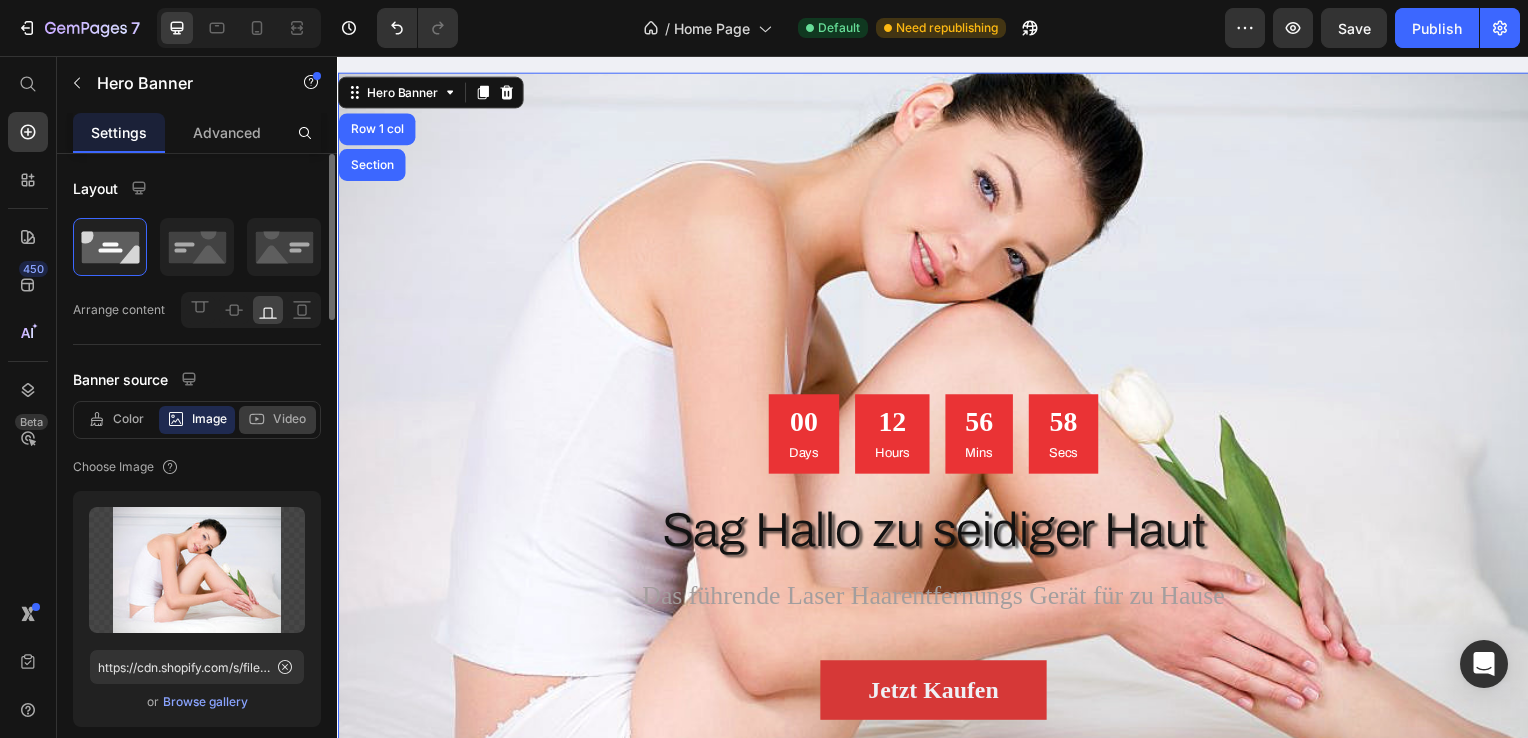 click on "Video" at bounding box center [289, 419] 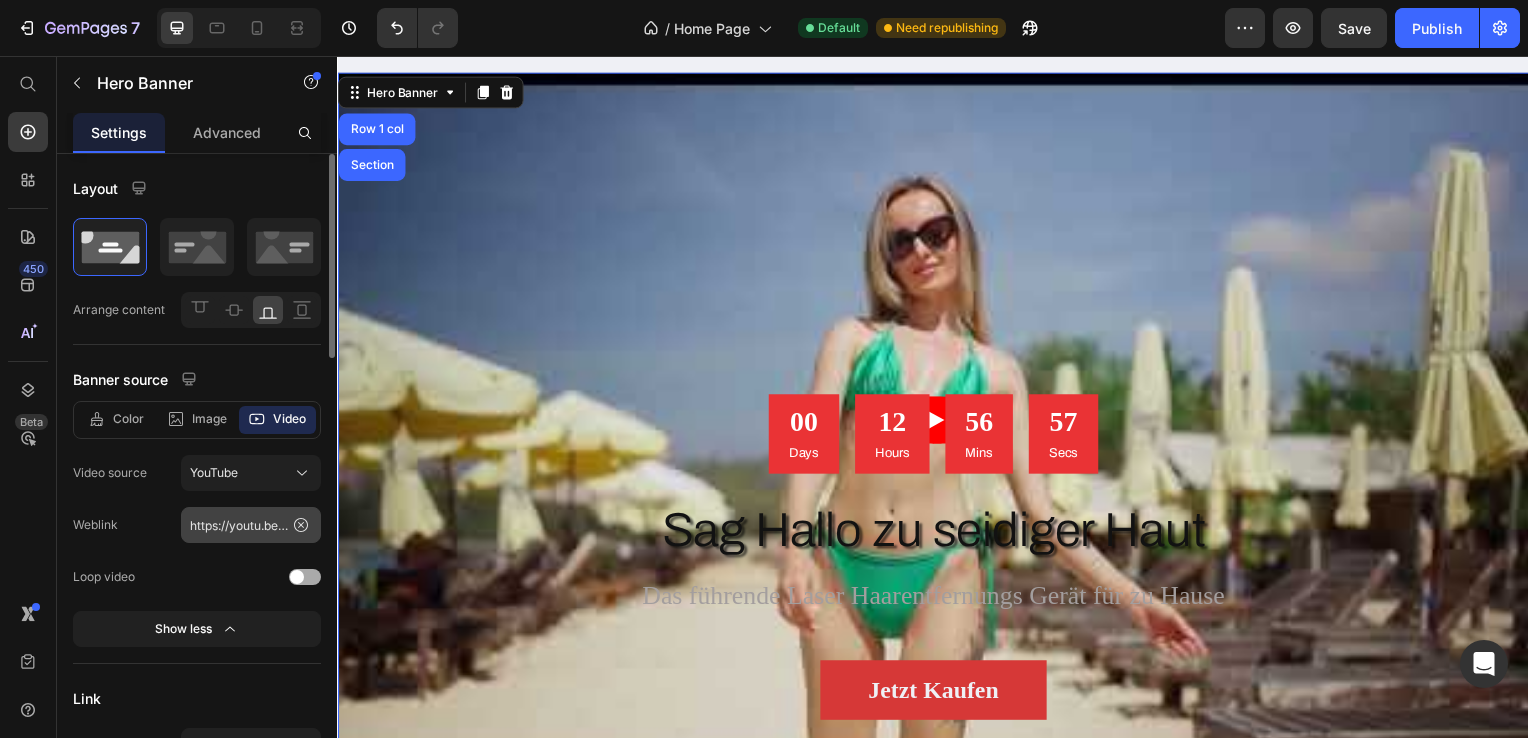 scroll, scrollTop: 100, scrollLeft: 0, axis: vertical 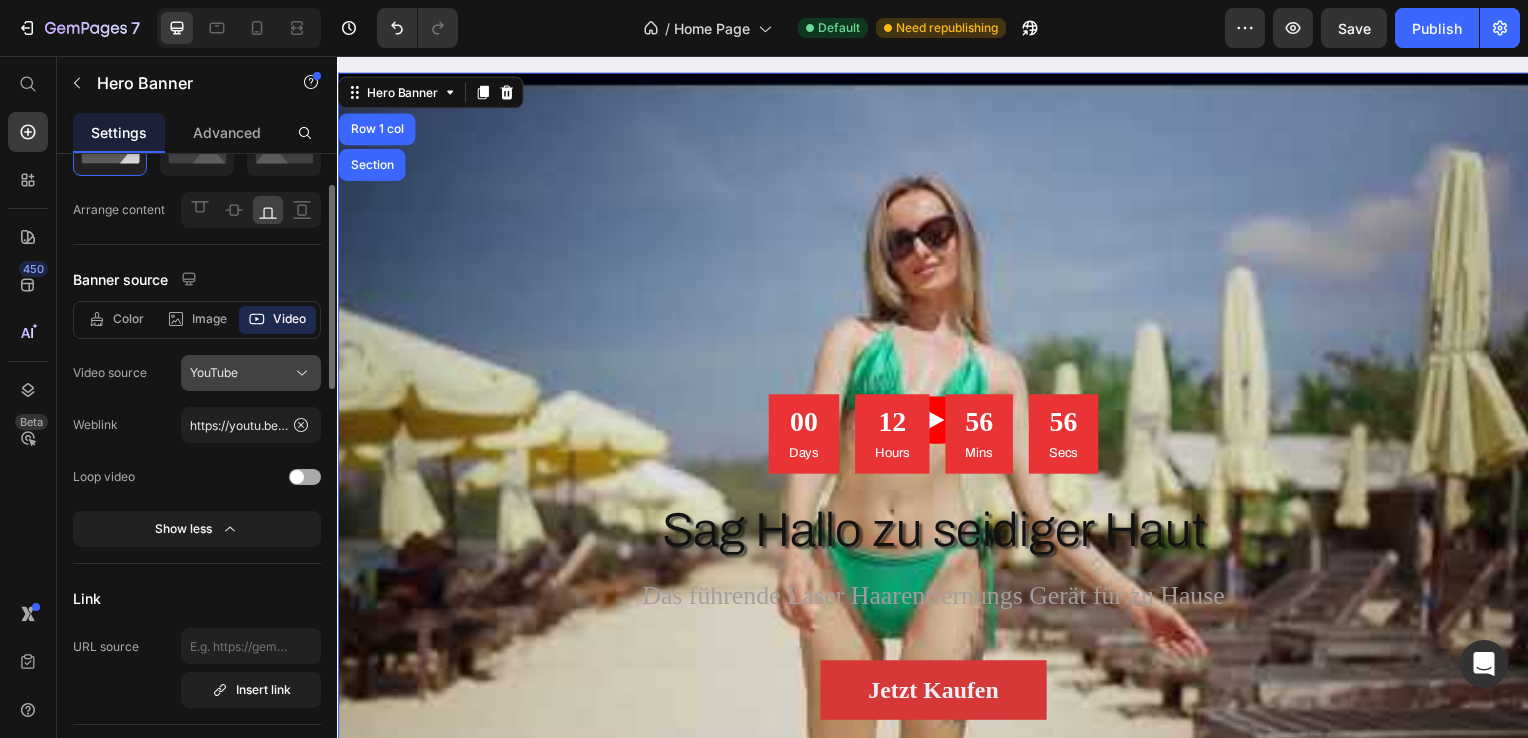 click on "YouTube" 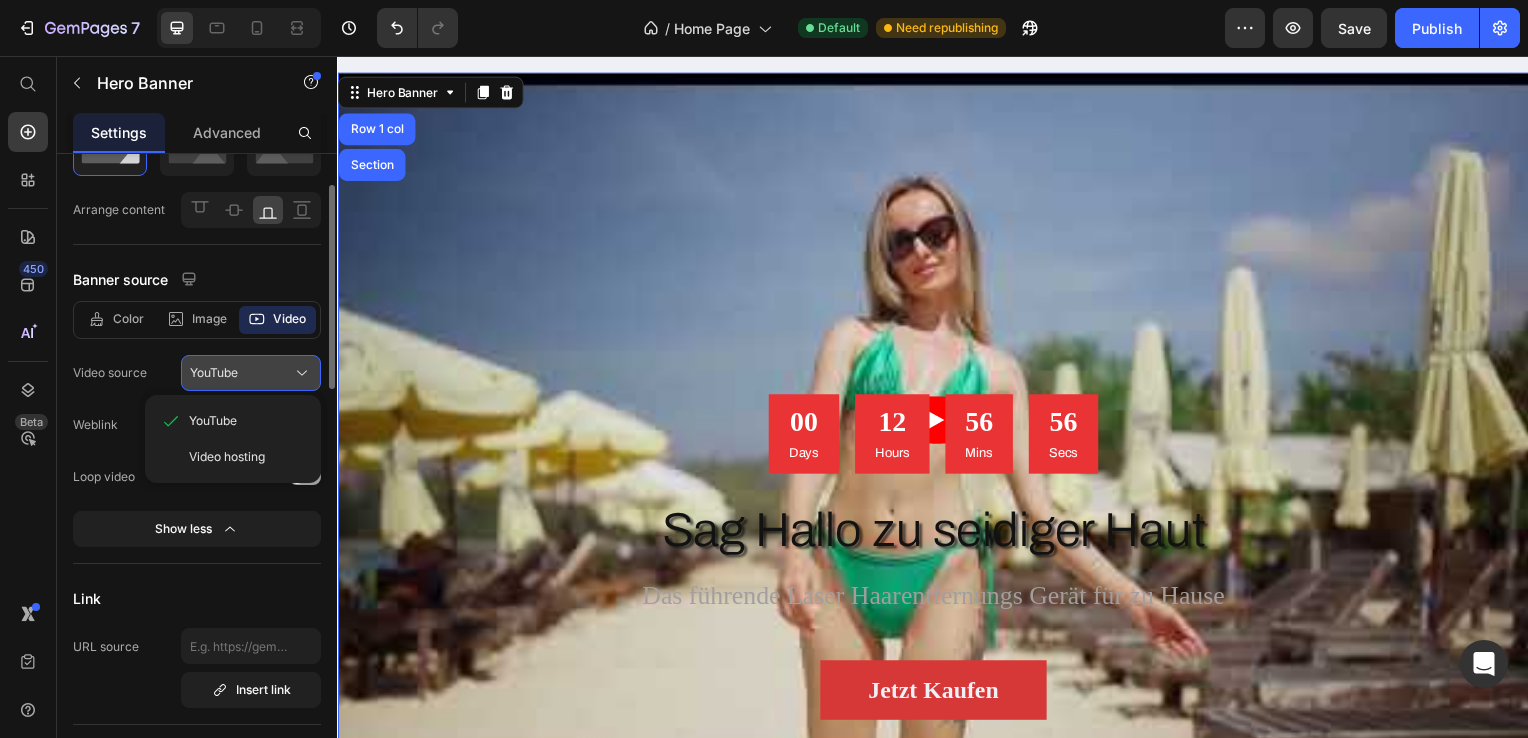 click on "YouTube" 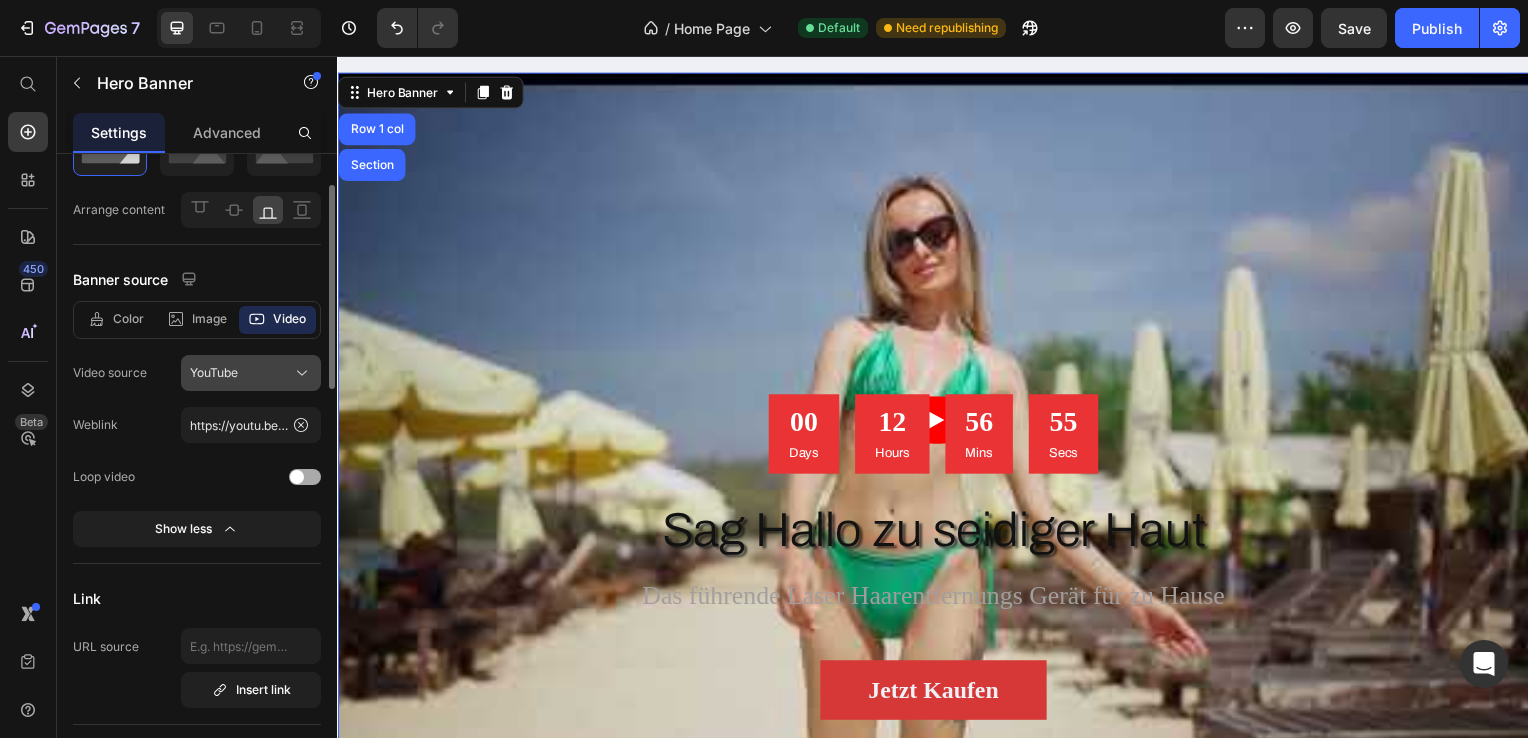 click on "YouTube" at bounding box center (251, 373) 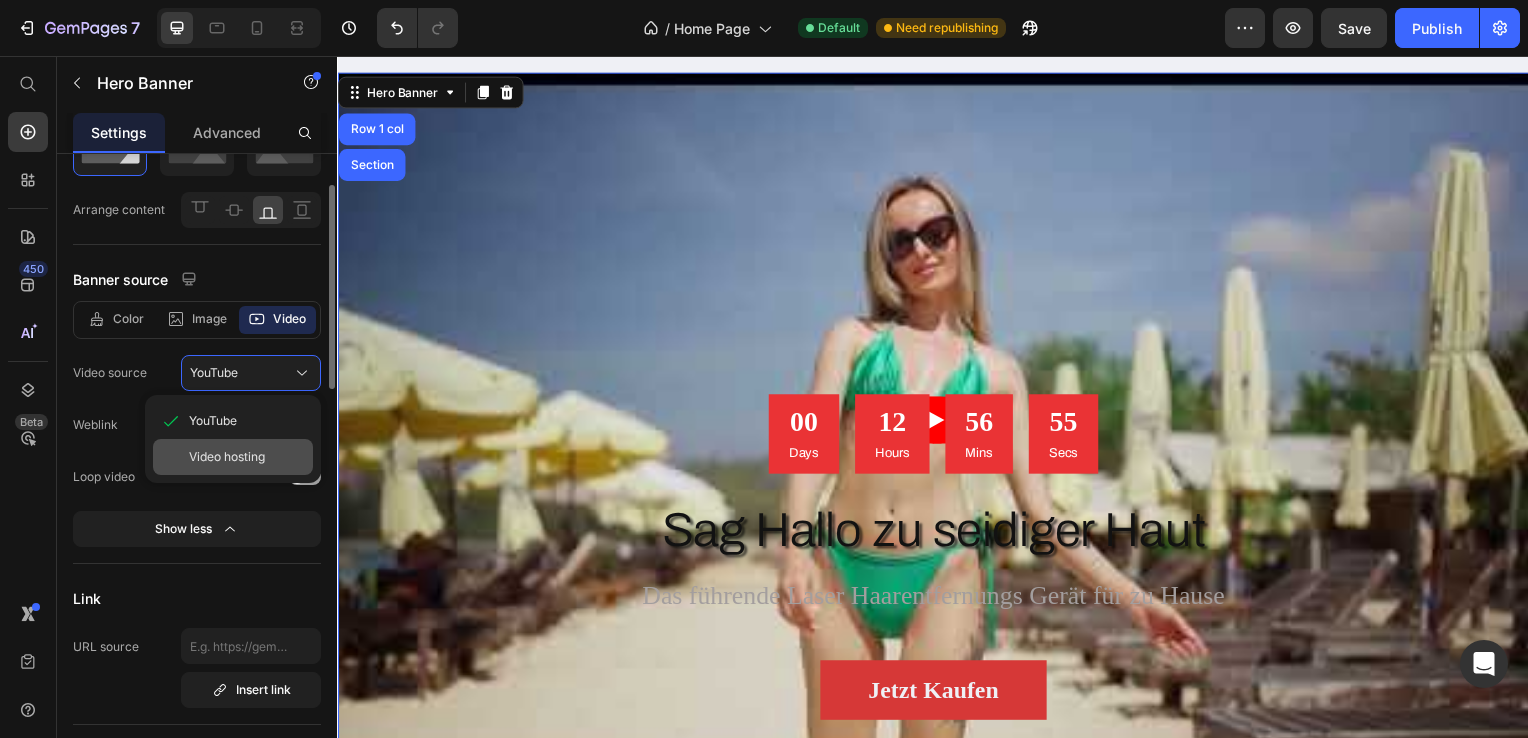 click on "Video hosting" 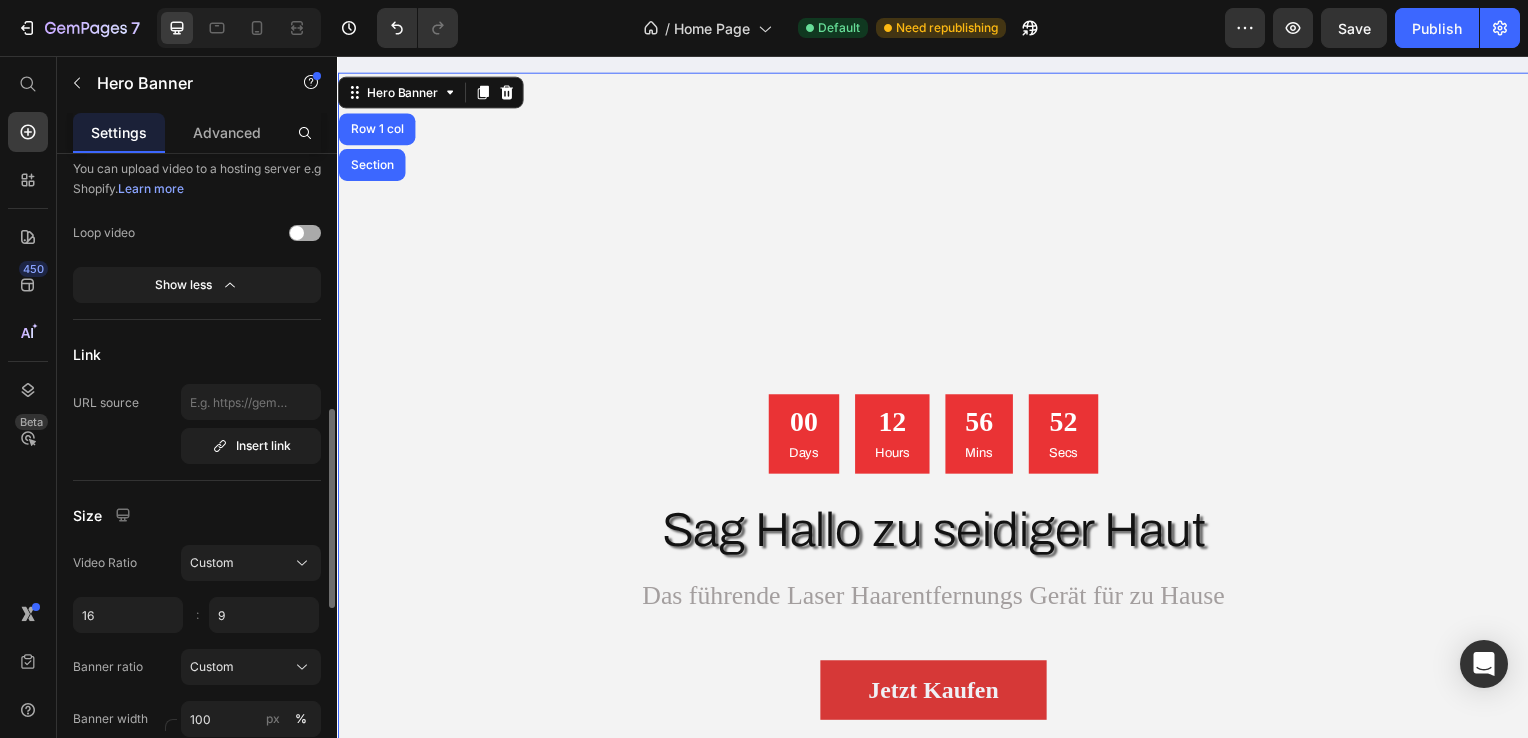 scroll, scrollTop: 600, scrollLeft: 0, axis: vertical 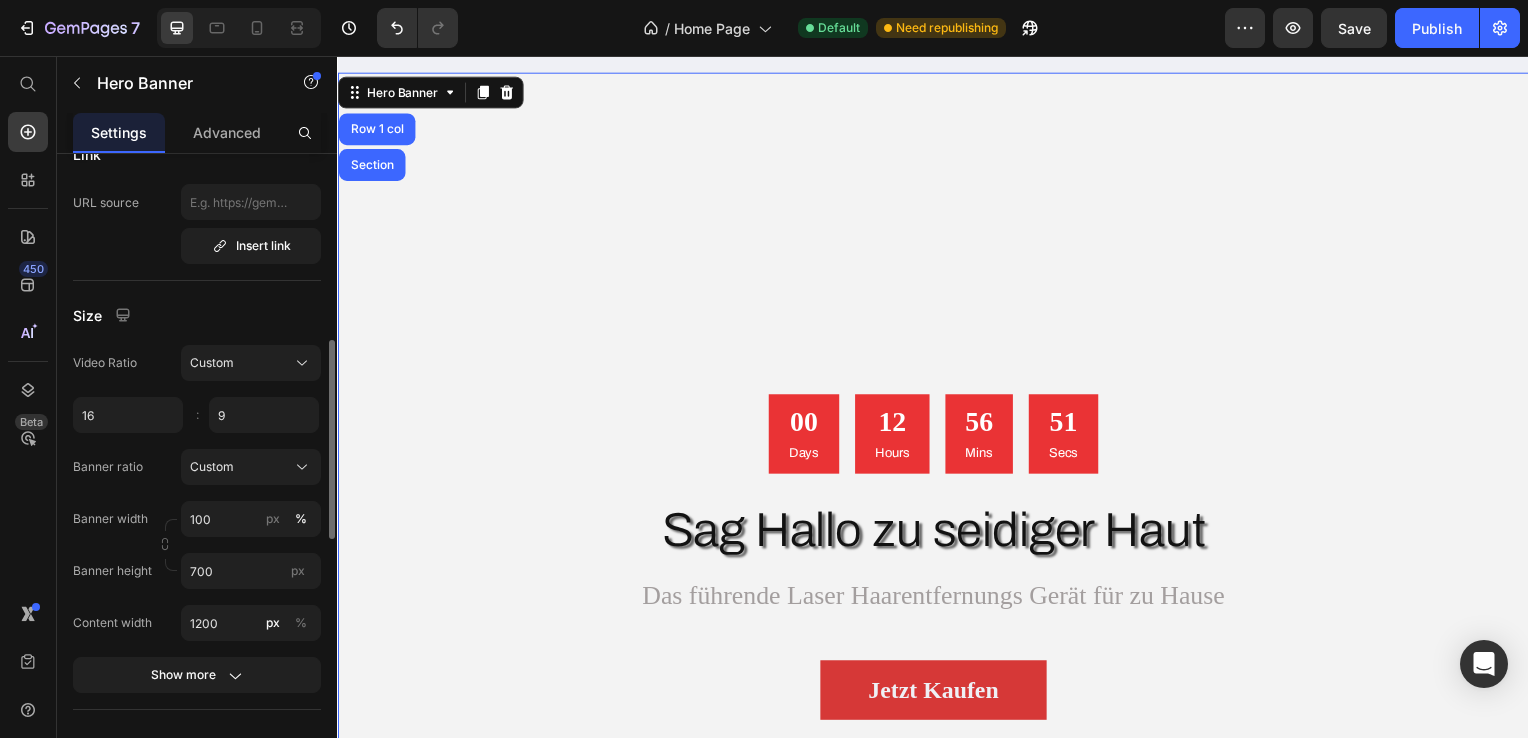 click at bounding box center [937, 423] 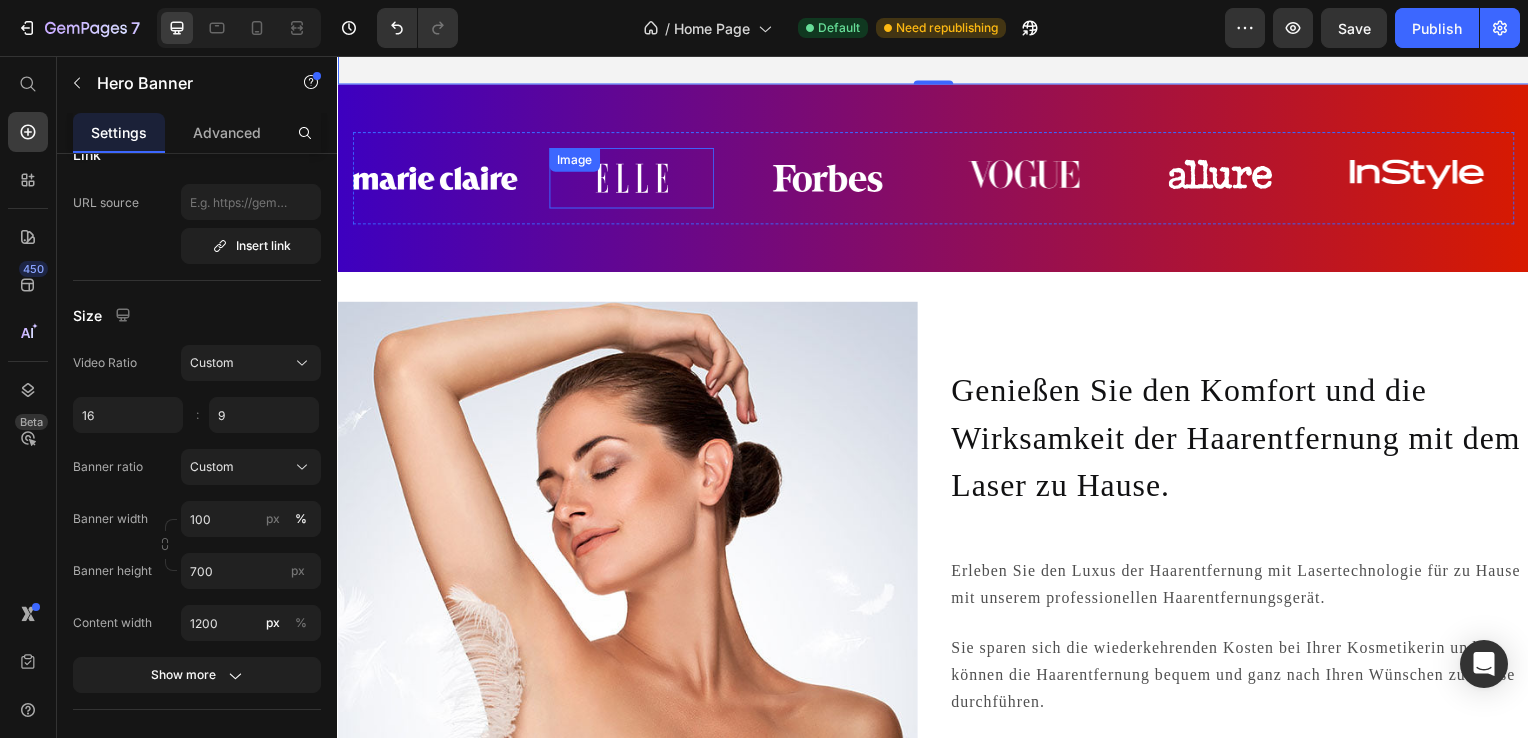 scroll, scrollTop: 924, scrollLeft: 0, axis: vertical 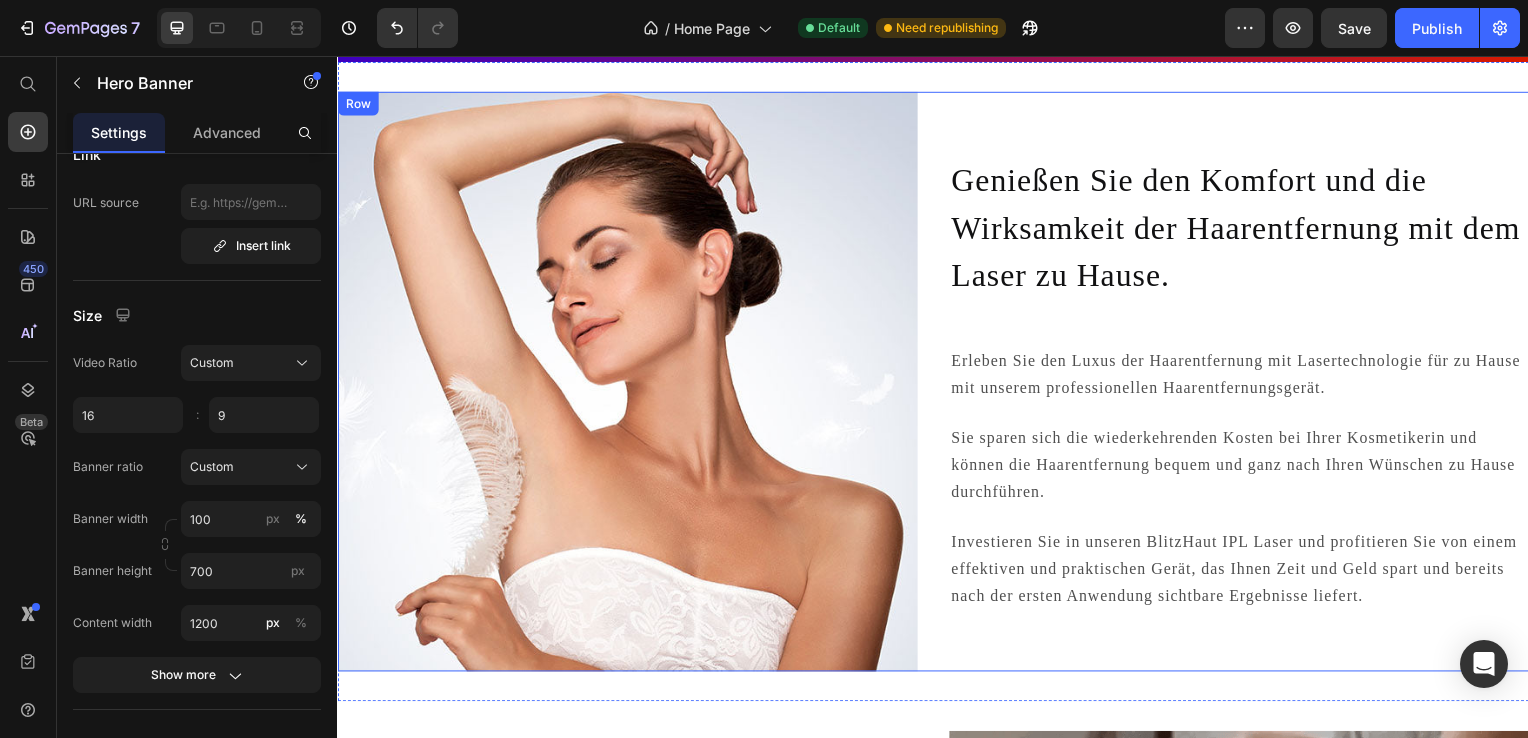 click on "Genießen Sie den Komfort und die Wirksamkeit der Haarentfernung mit dem Laser zu Hause. Heading Erleben Sie den Luxus der Haarentfernung mit Lasertechnologie für zu Hause mit unserem professionellen Haarentfernungsgerät. Sie sparen sich die wiederkehrenden Kosten bei Ihrer Kosmetikerin und können die Haarentfernung bequem und ganz nach Ihren Wünschen zu Hause durchführen. Investieren Sie in unseren BlitzHaut IPL Laser und profitieren Sie von einem effektiven und praktischen Gerät, das Ihnen Zeit und Geld spart und bereits nach der ersten Anwendung sichtbare Ergebnisse liefert. Text Block Row" at bounding box center (1245, 384) 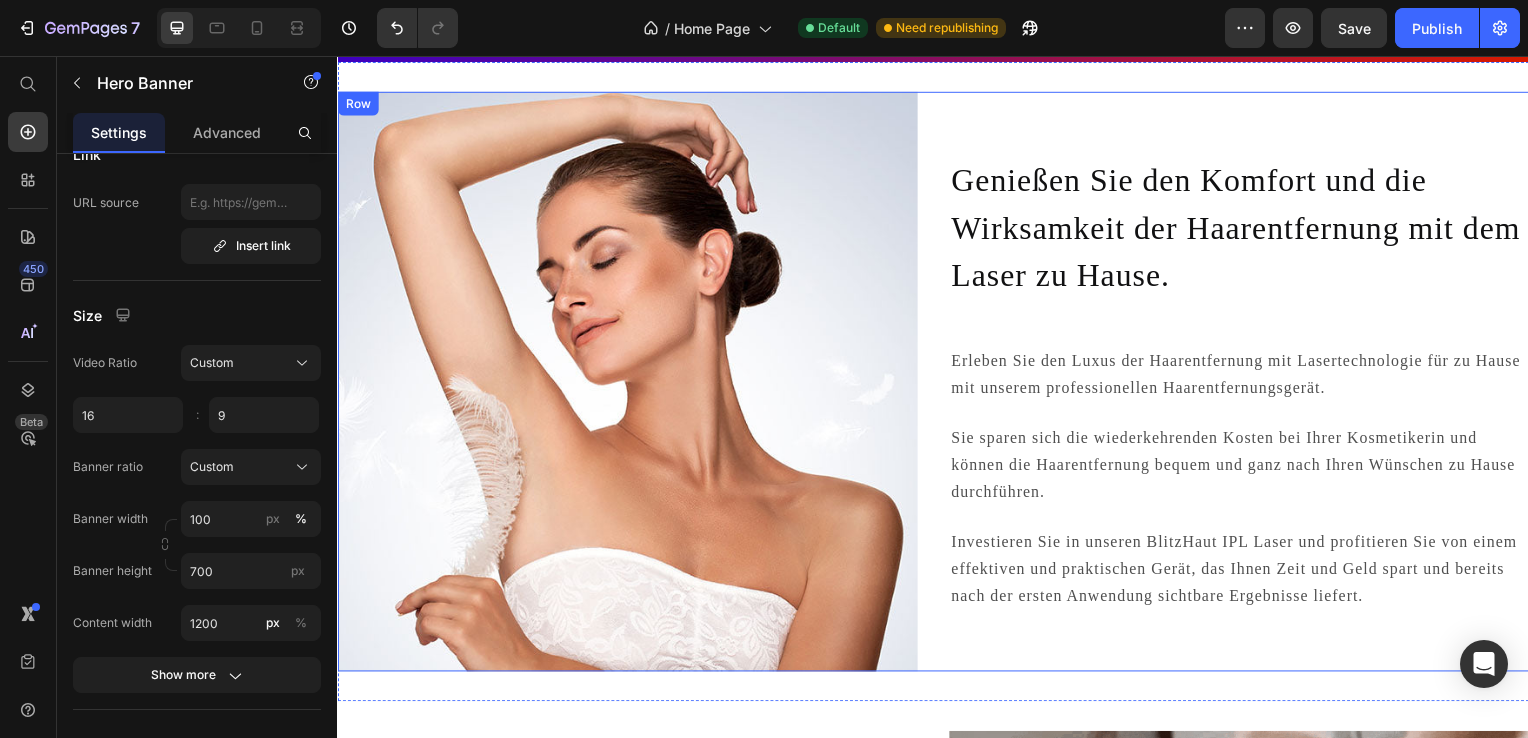 scroll, scrollTop: 0, scrollLeft: 0, axis: both 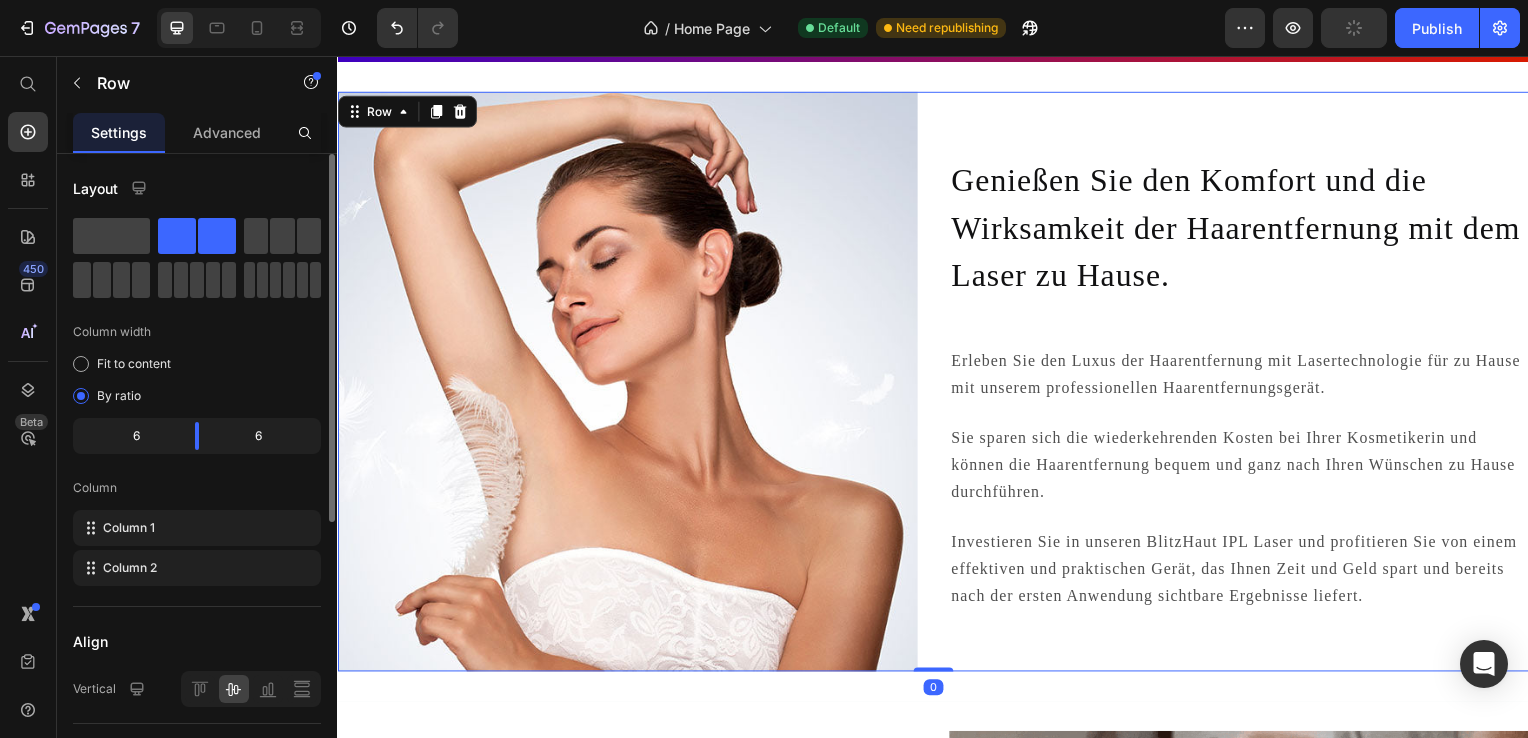 click on "Image Genießen Sie den Komfort und die Wirksamkeit der Haarentfernung mit dem Laser zu Hause. Heading Erleben Sie den Luxus der Haarentfernung mit Lasertechnologie für zu Hause mit unserem professionellen Haarentfernungsgerät. Sie sparen sich die wiederkehrenden Kosten bei Ihrer Kosmetikerin und können die Haarentfernung bequem und ganz nach Ihren Wünschen zu Hause durchführen. Investieren Sie in unseren BlitzHaut IPL Laser und profitieren Sie von einem effektiven und praktischen Gerät, das Ihnen Zeit und Geld spart und bereits nach der ersten Anwendung sichtbare Ergebnisse liefert. Text Block Row Row   0" at bounding box center (937, 384) 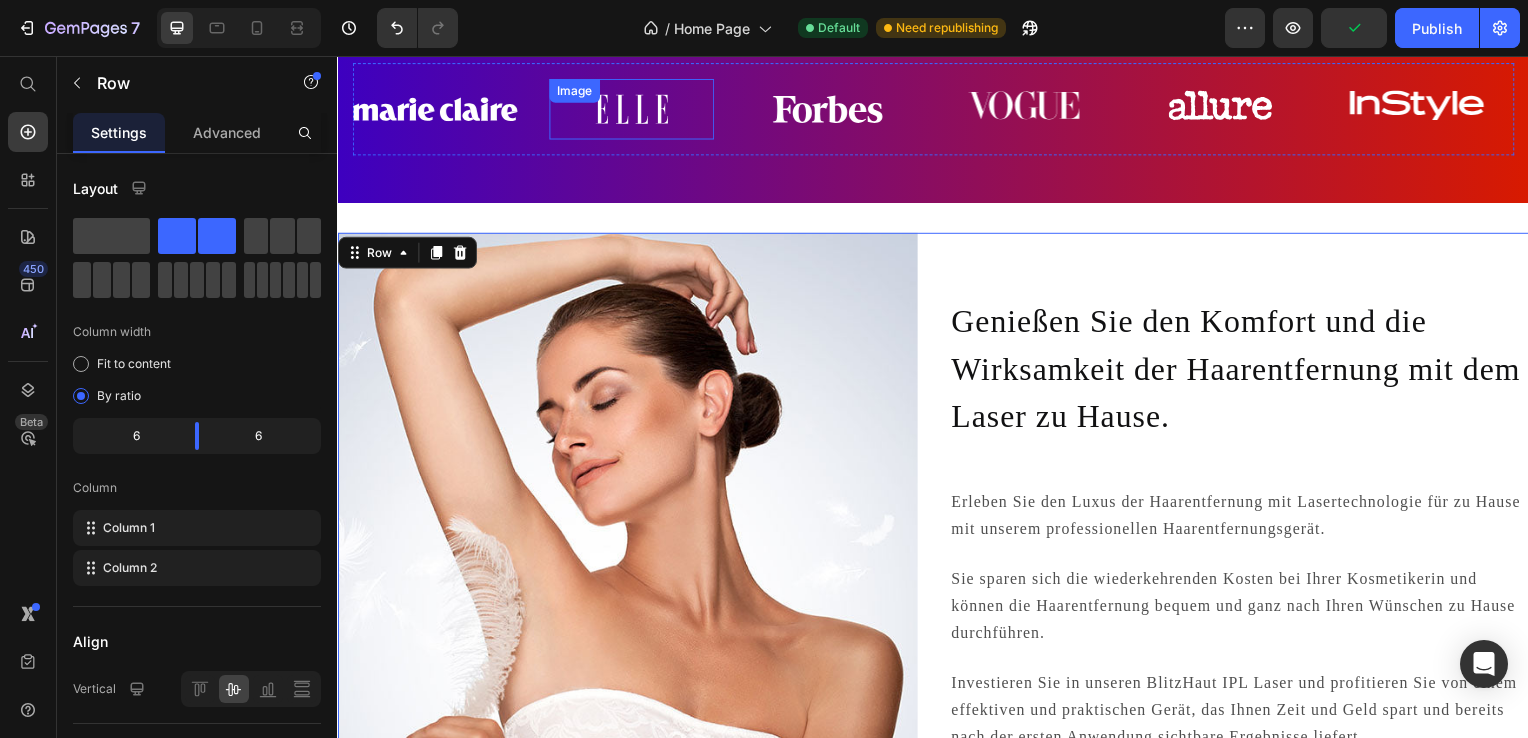 scroll, scrollTop: 624, scrollLeft: 0, axis: vertical 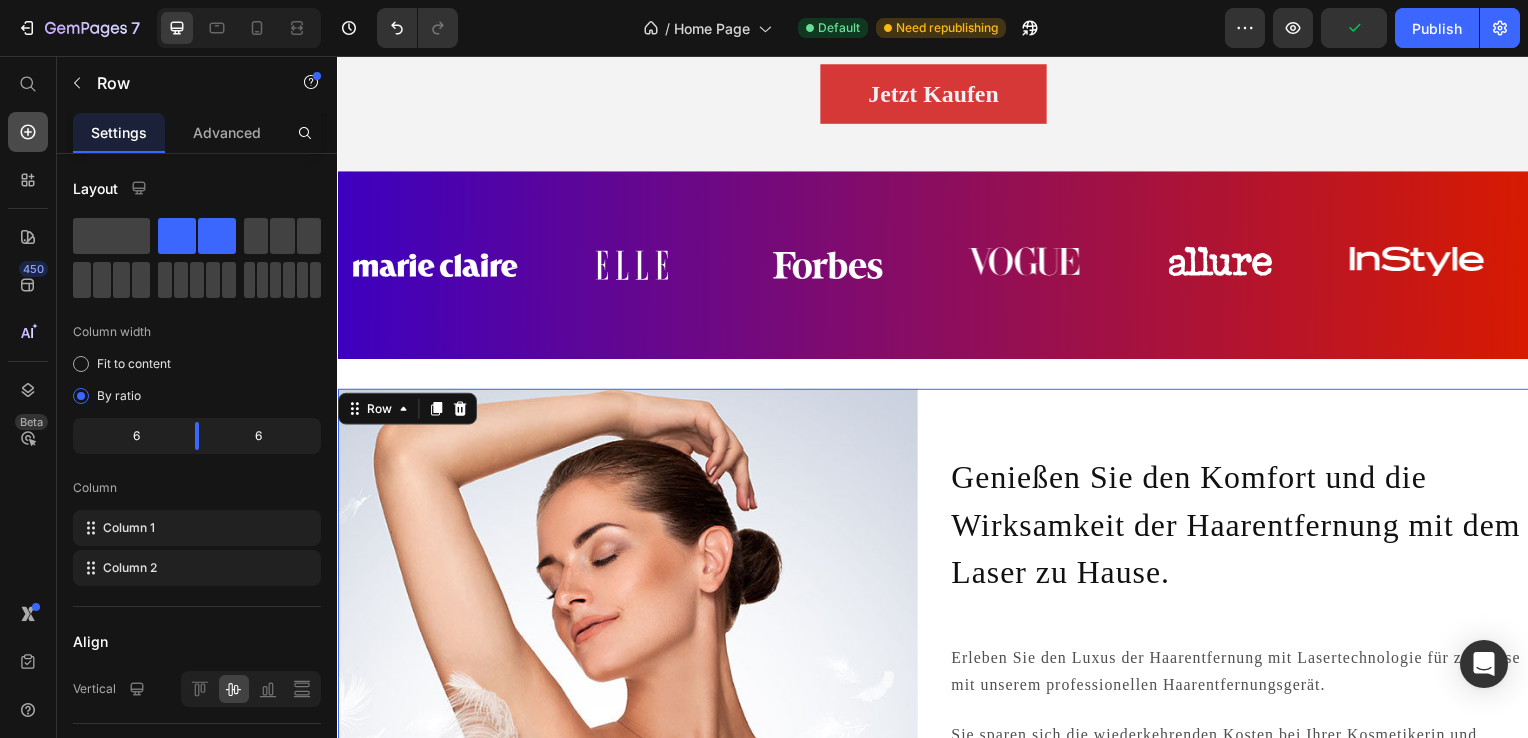 click 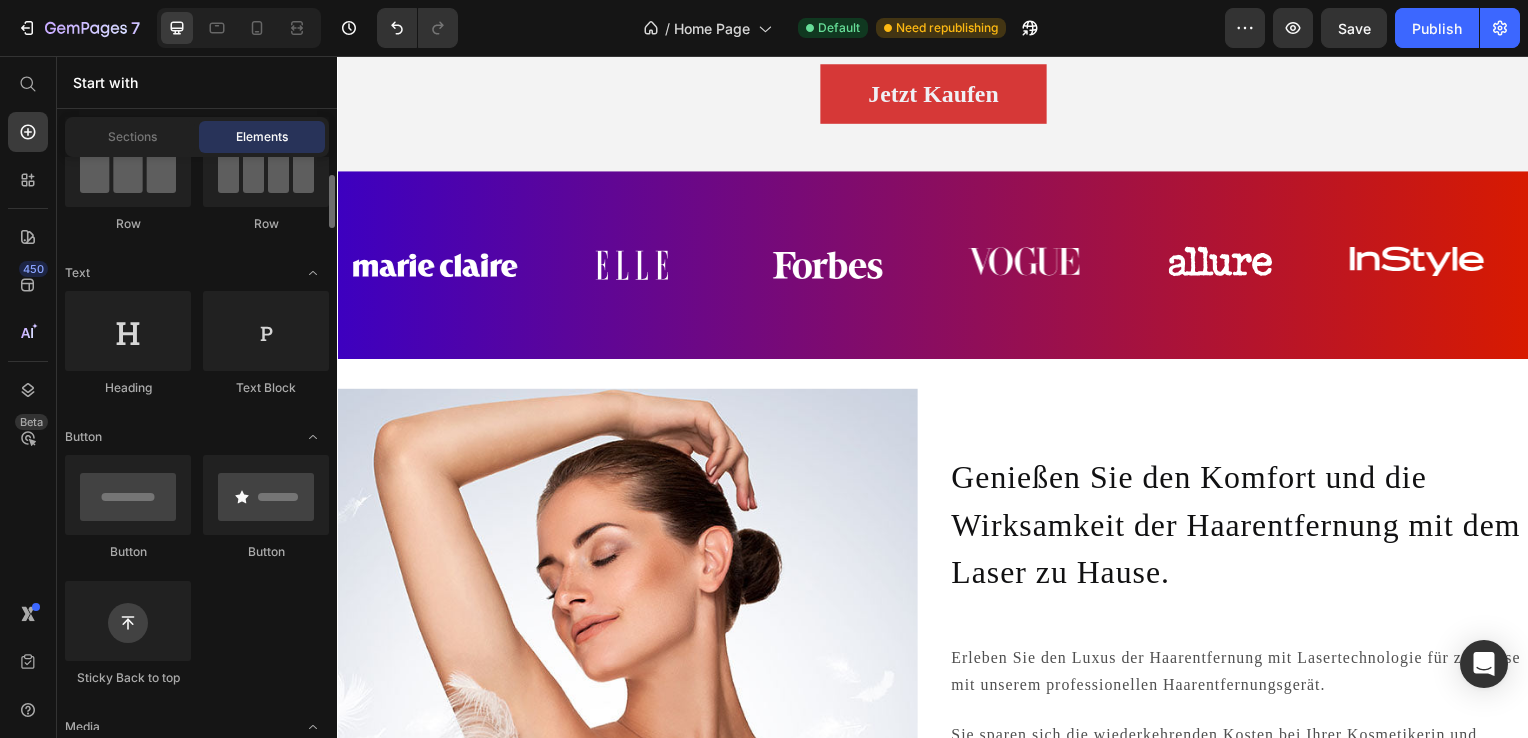 scroll, scrollTop: 500, scrollLeft: 0, axis: vertical 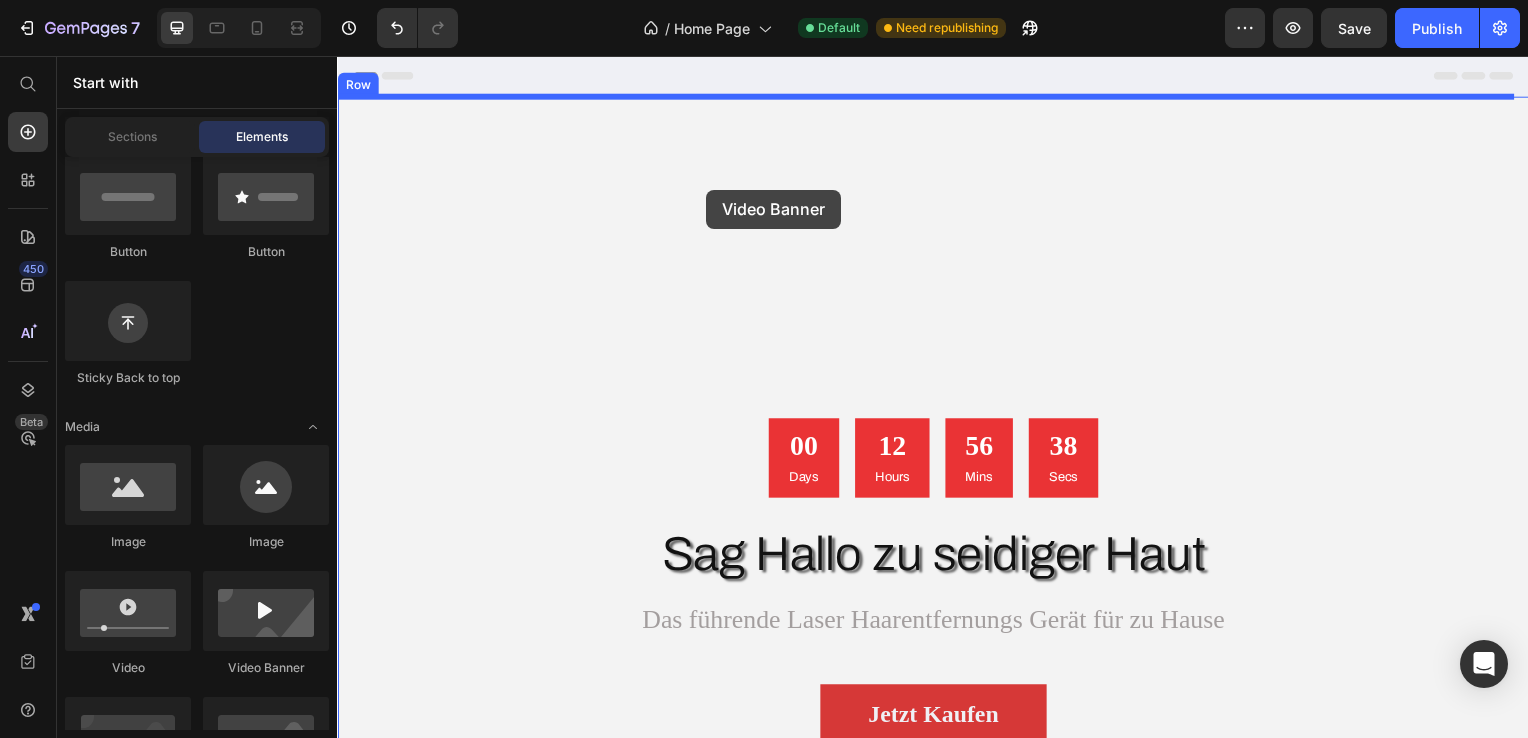drag, startPoint x: 637, startPoint y: 693, endPoint x: 709, endPoint y: 191, distance: 507.13705 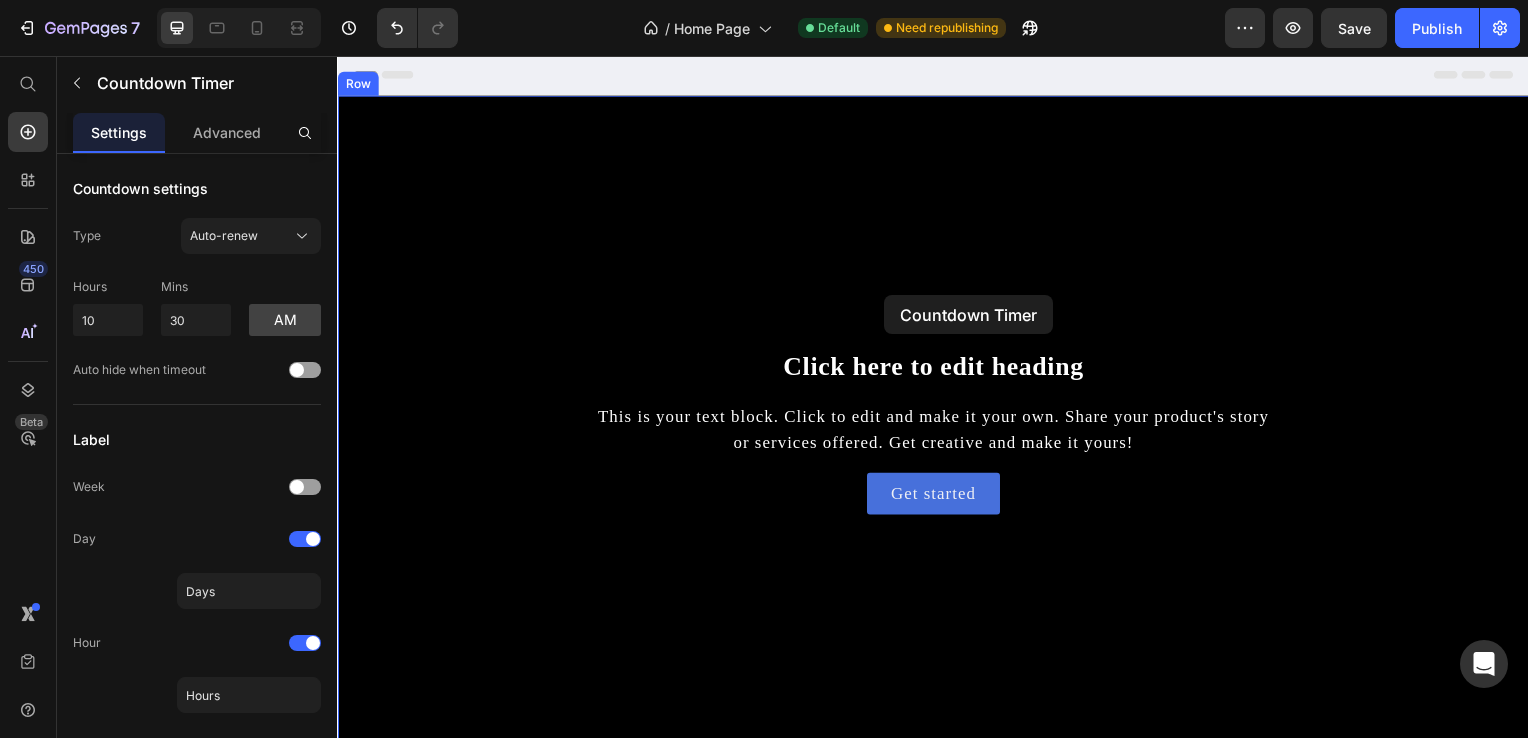 scroll, scrollTop: 0, scrollLeft: 0, axis: both 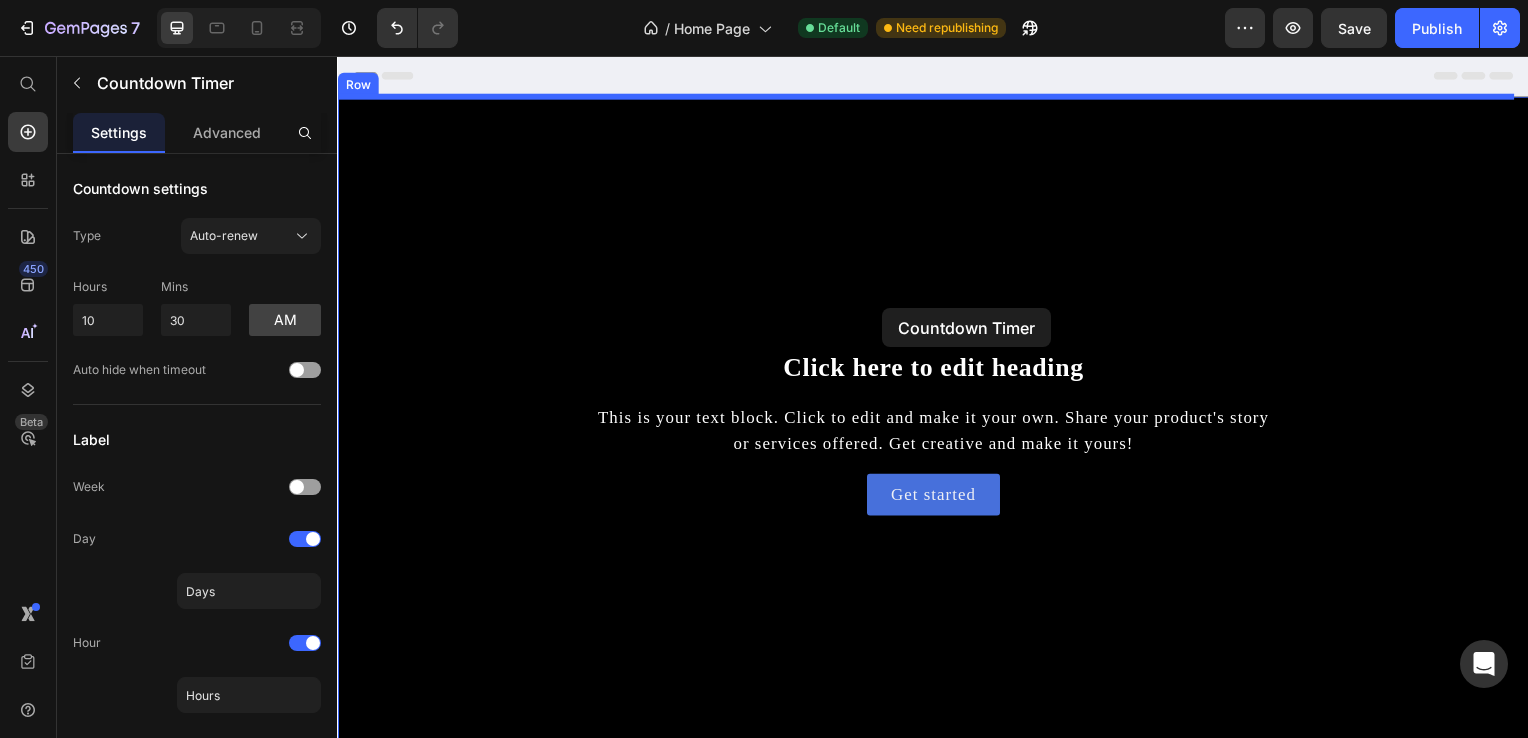 drag, startPoint x: 872, startPoint y: 461, endPoint x: 886, endPoint y: 310, distance: 151.64761 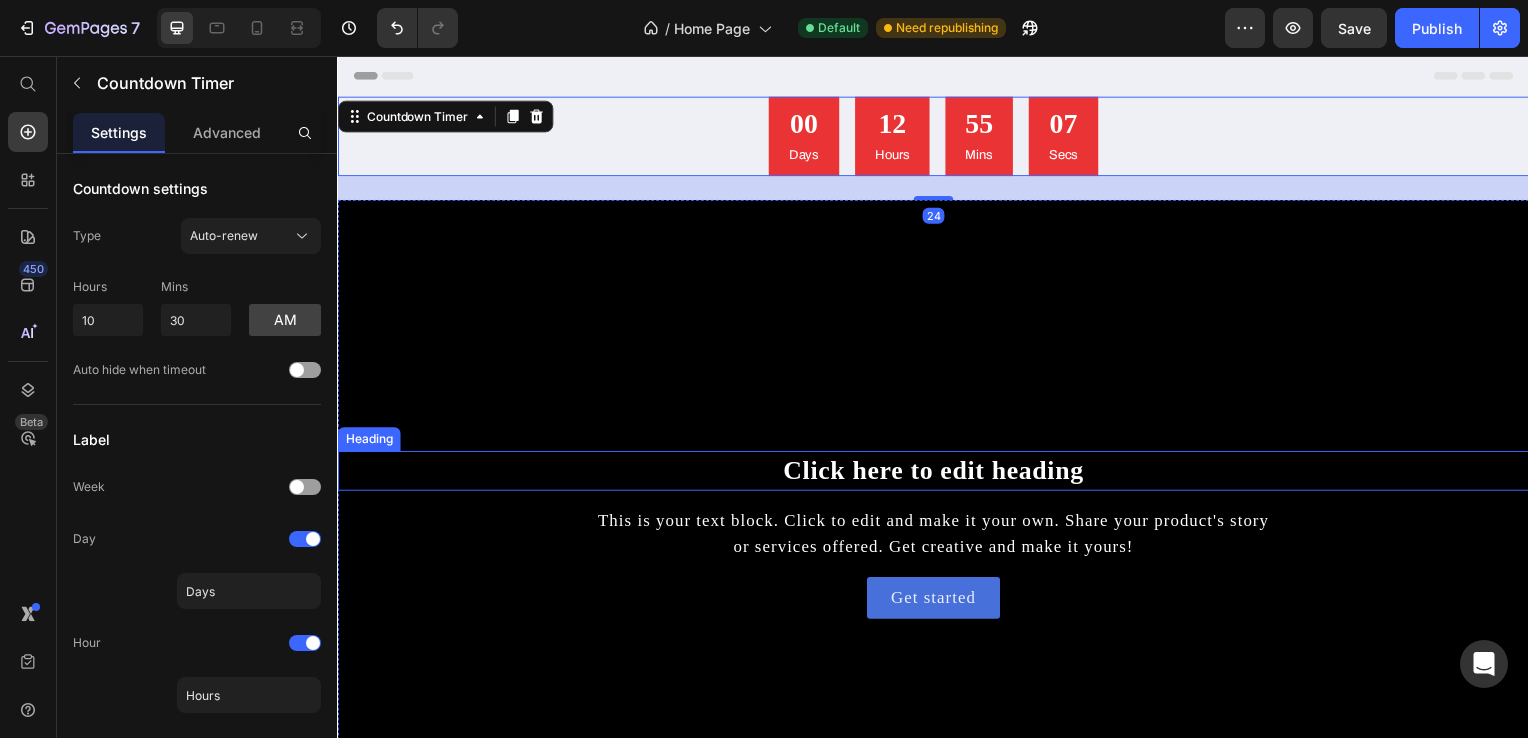 click on "Click here to edit heading" at bounding box center [937, 474] 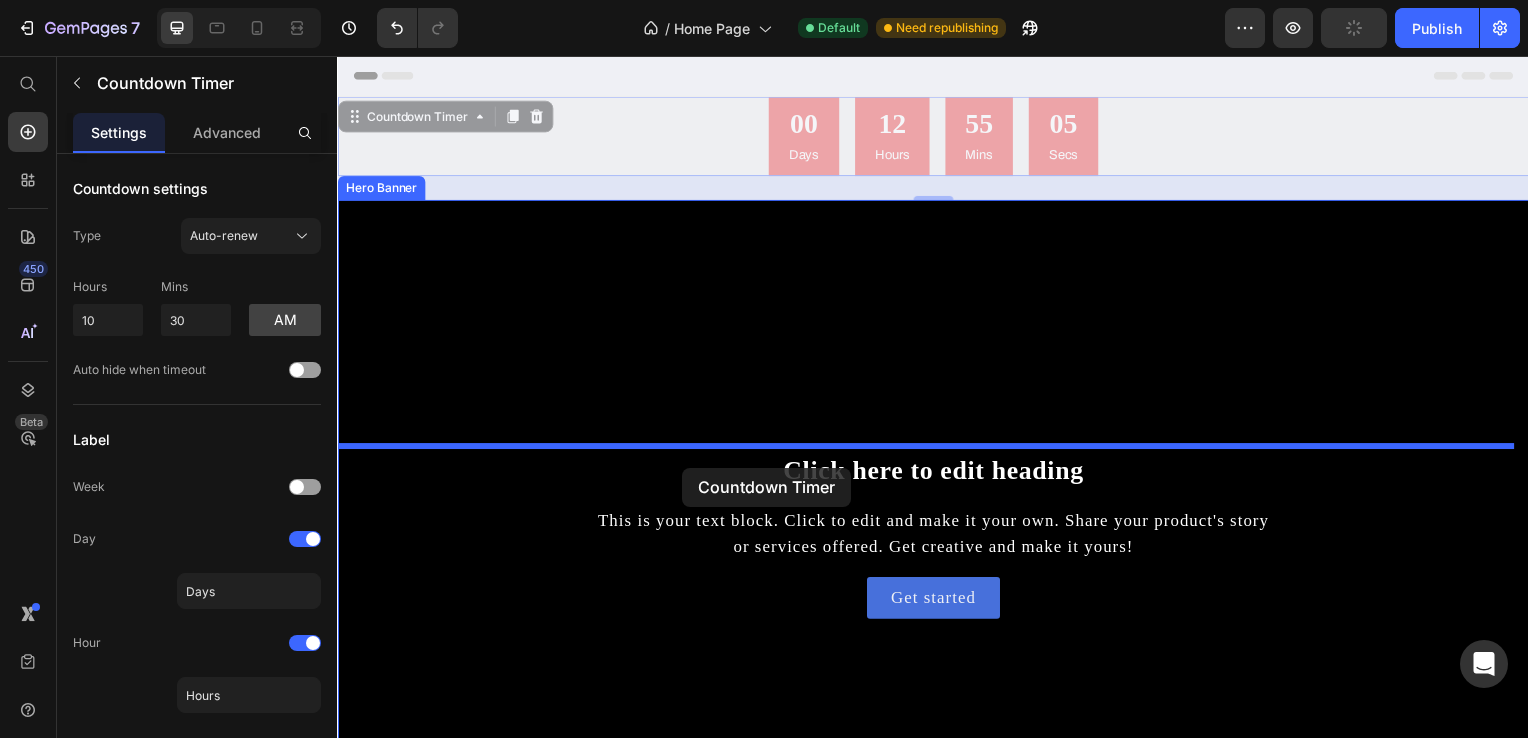 drag, startPoint x: 663, startPoint y: 295, endPoint x: 685, endPoint y: 471, distance: 177.36967 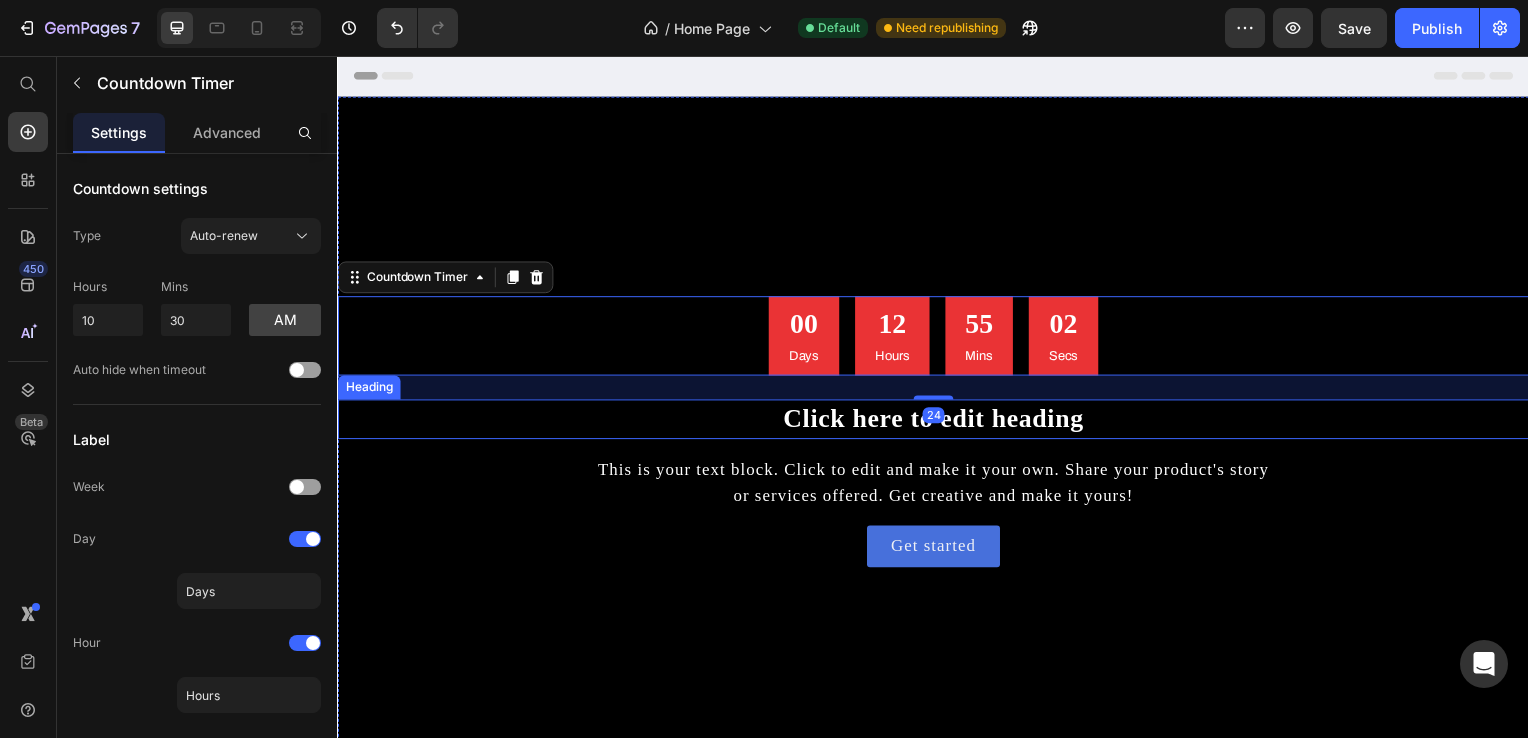 click on "Click here to edit heading" at bounding box center [937, 422] 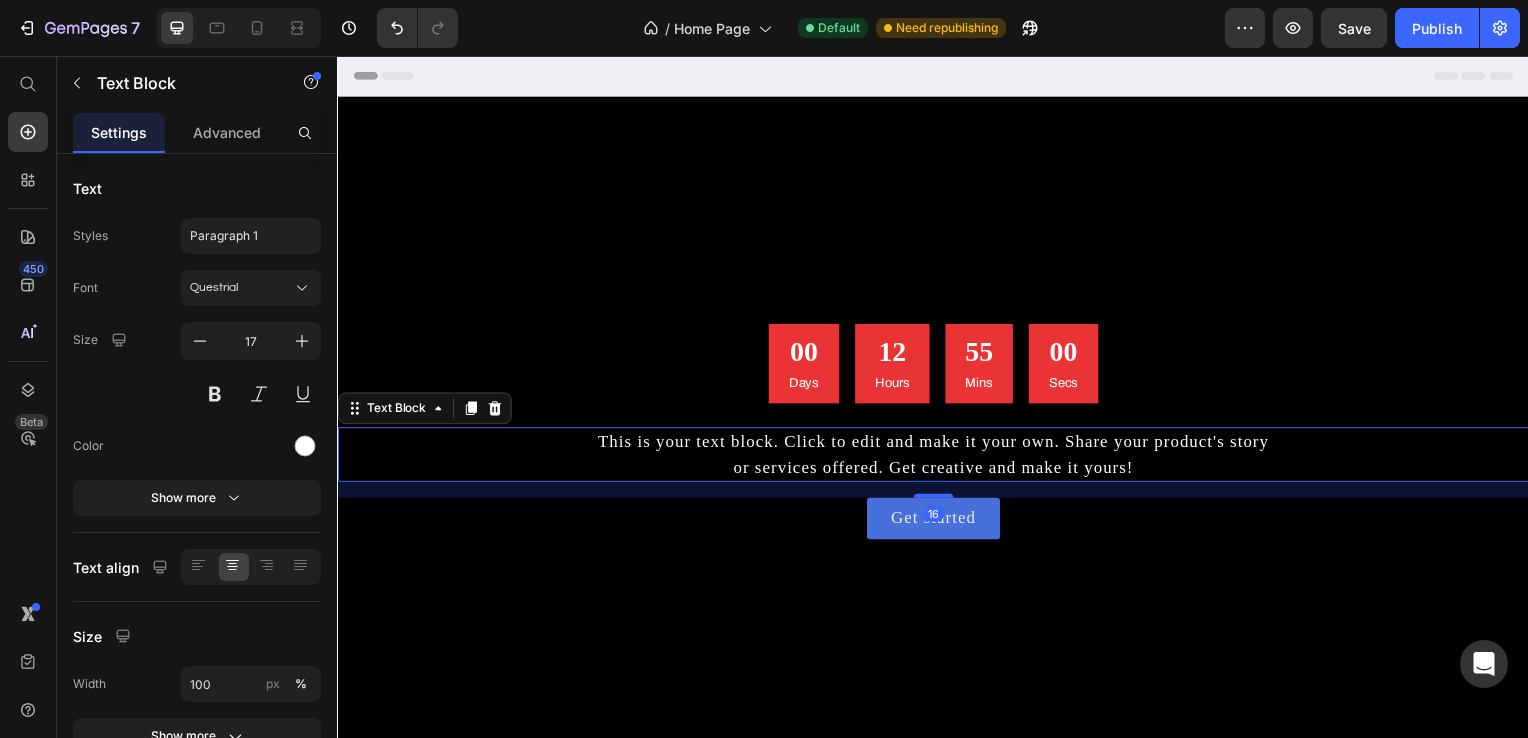 click on "This is your text block. Click to edit and make it your own. Share your product's story                   or services offered. Get creative and make it yours!" at bounding box center [937, 457] 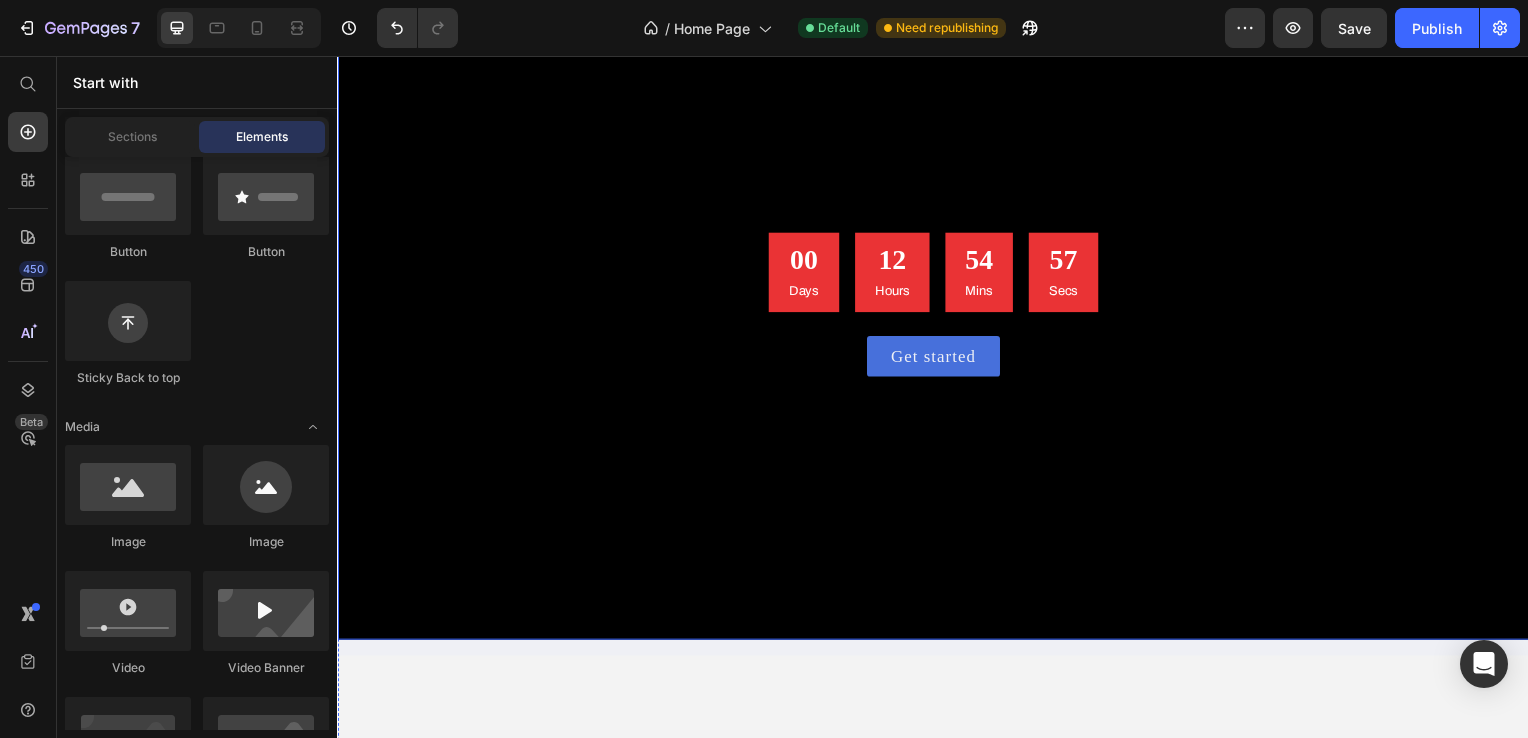 scroll, scrollTop: 0, scrollLeft: 0, axis: both 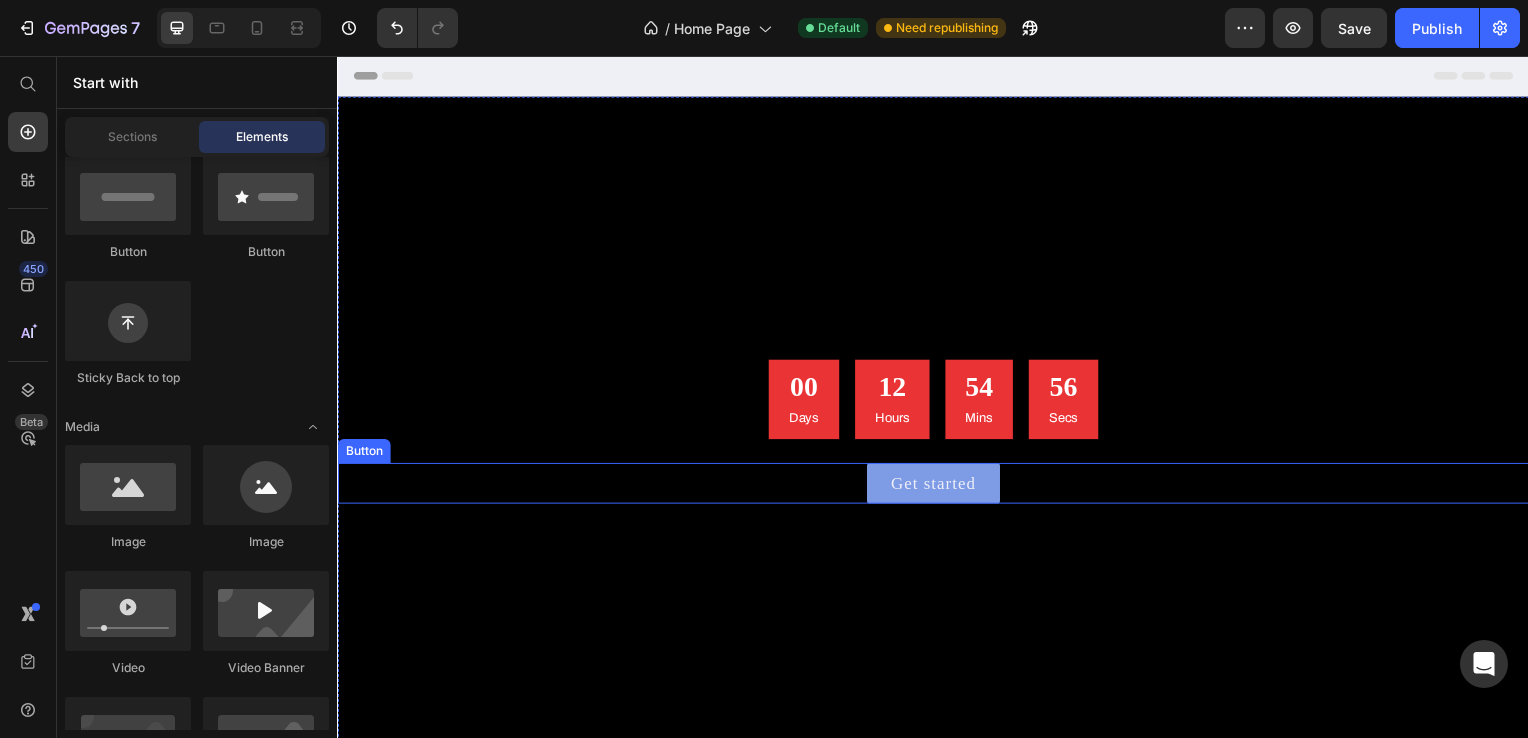 click on "Get started" at bounding box center [937, 487] 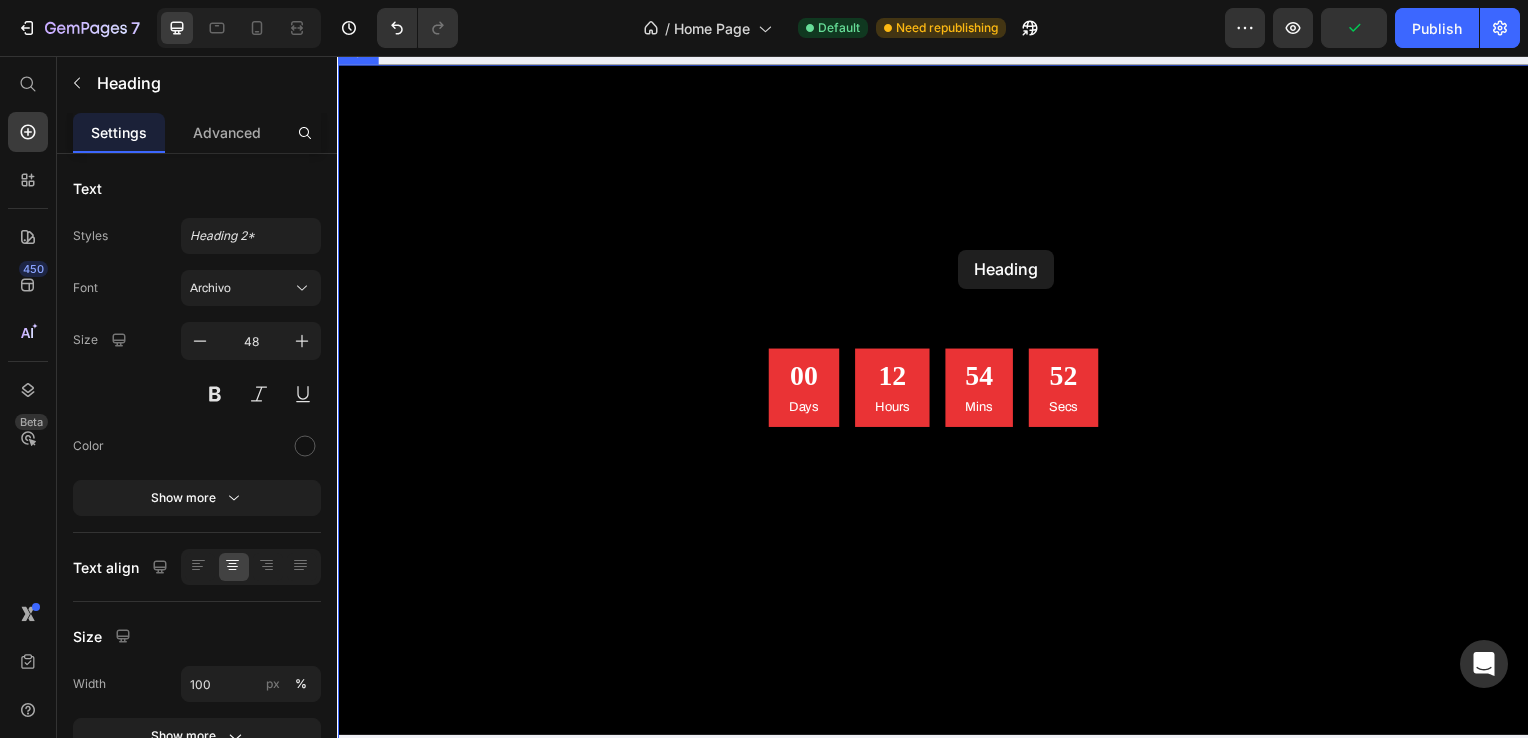 scroll, scrollTop: 0, scrollLeft: 0, axis: both 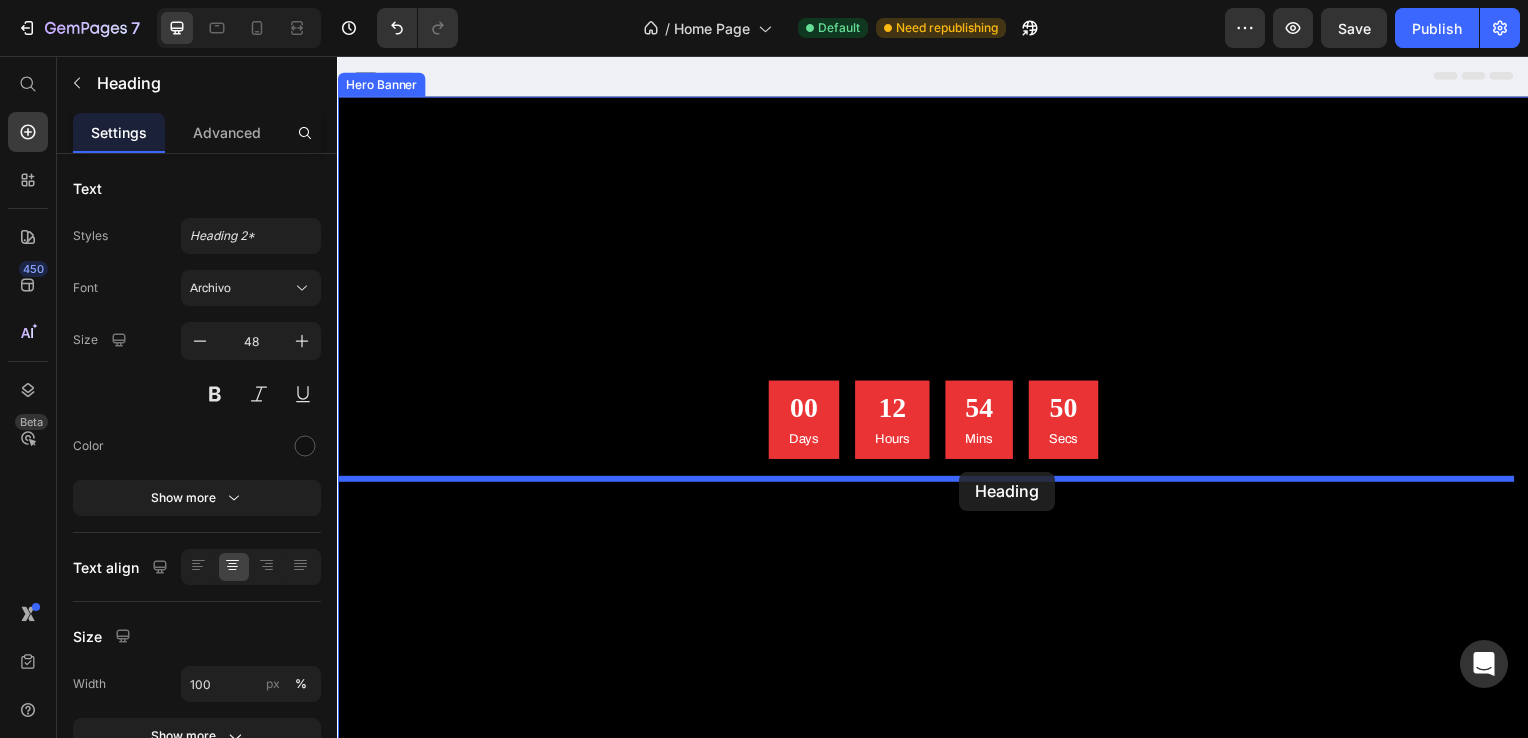 drag, startPoint x: 937, startPoint y: 548, endPoint x: 964, endPoint y: 475, distance: 77.83315 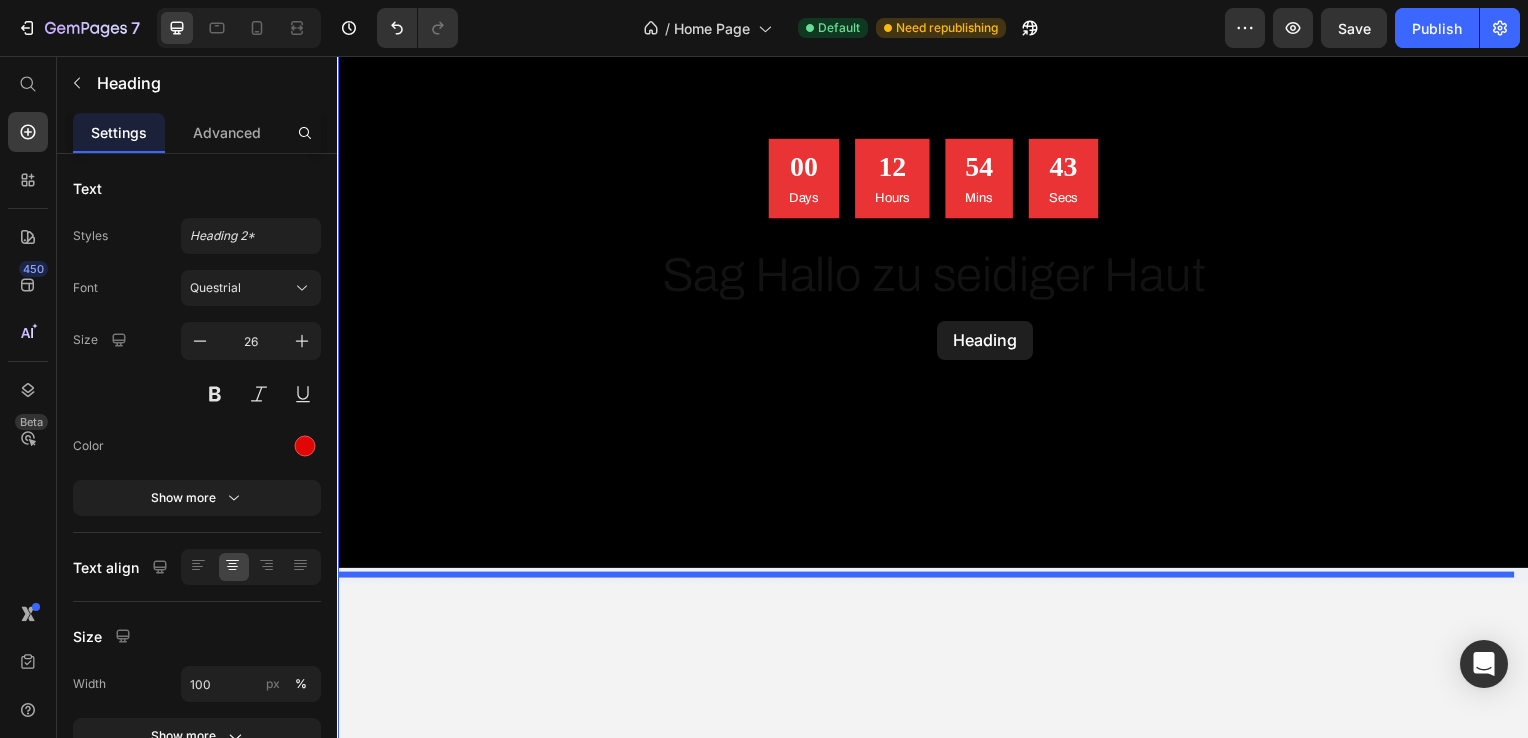 scroll, scrollTop: 200, scrollLeft: 0, axis: vertical 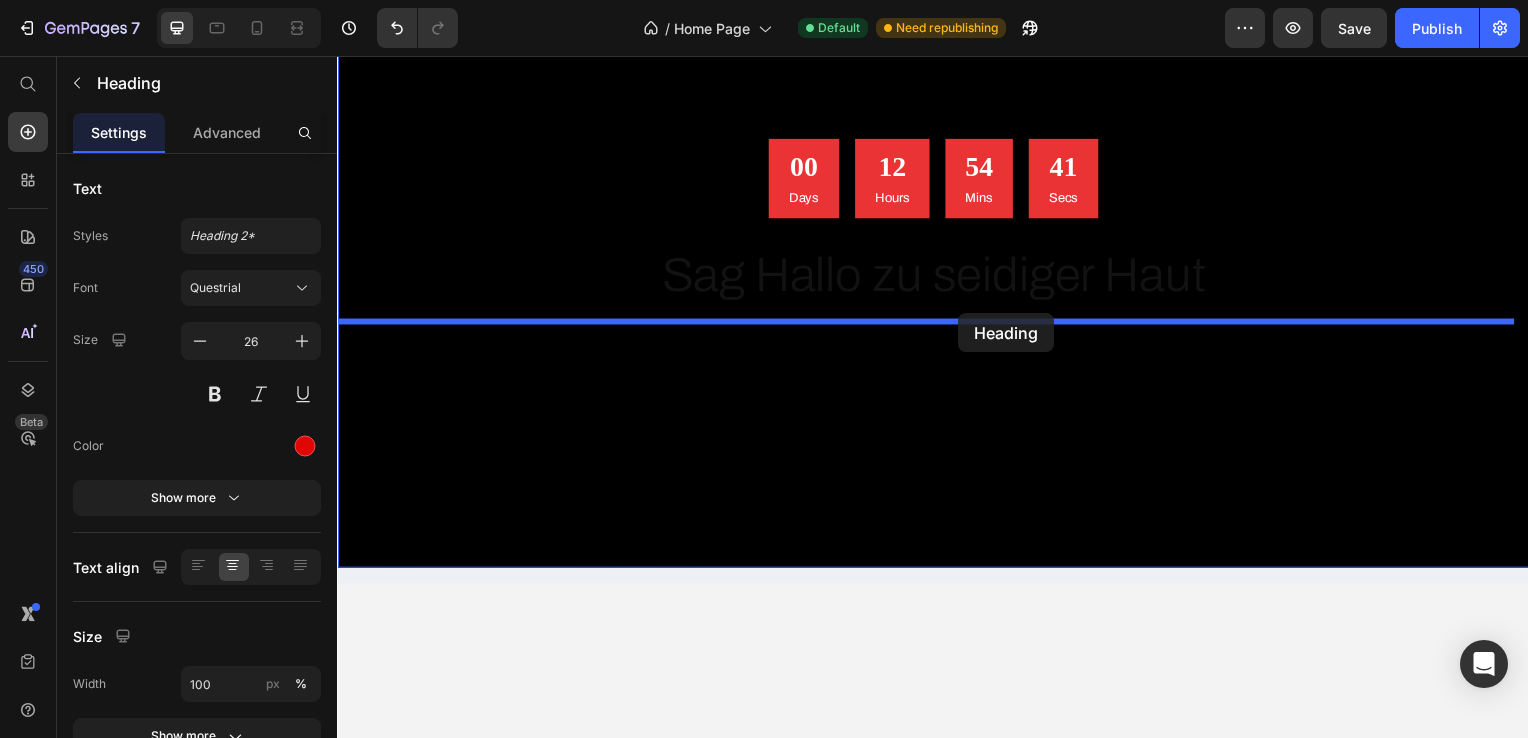 drag, startPoint x: 938, startPoint y: 439, endPoint x: 963, endPoint y: 315, distance: 126.495056 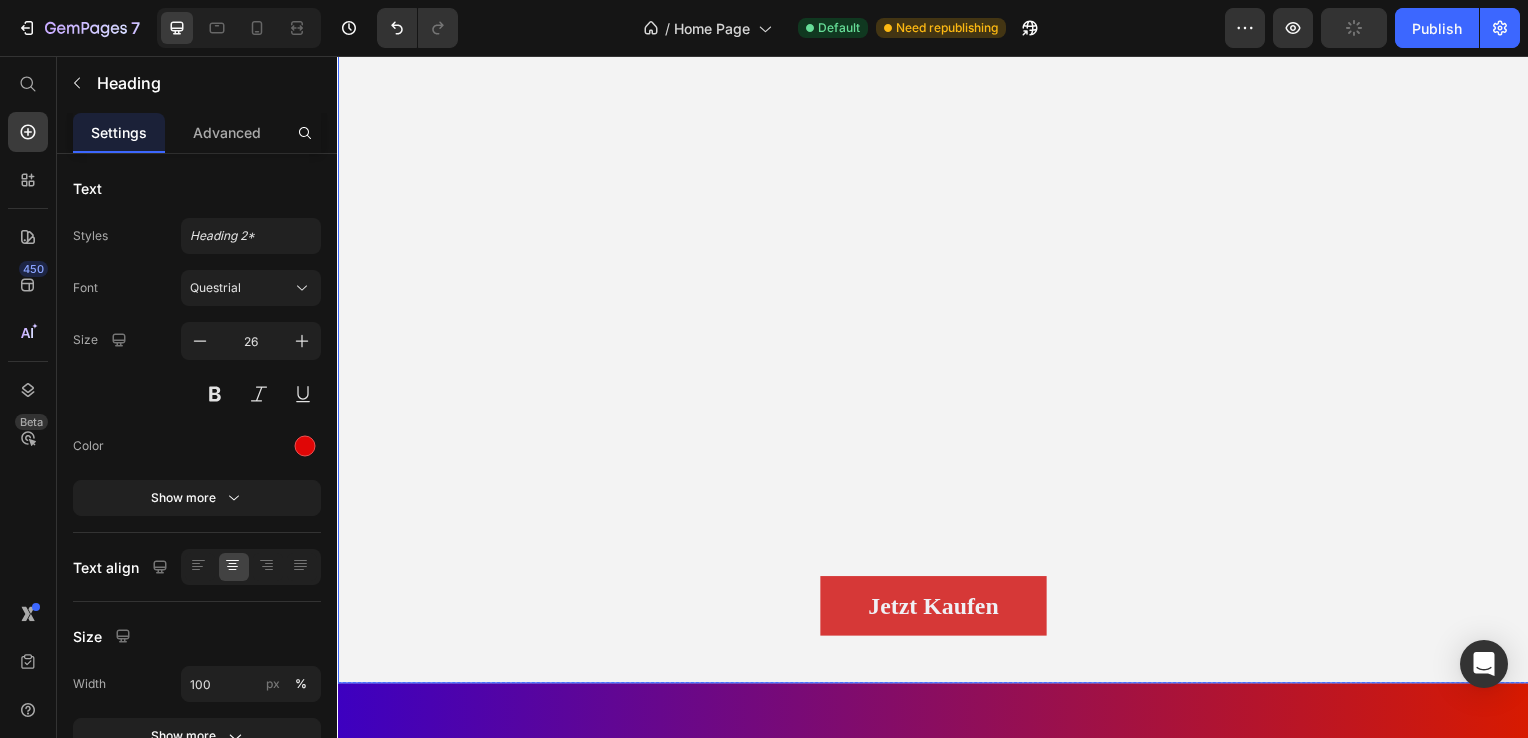scroll, scrollTop: 1000, scrollLeft: 0, axis: vertical 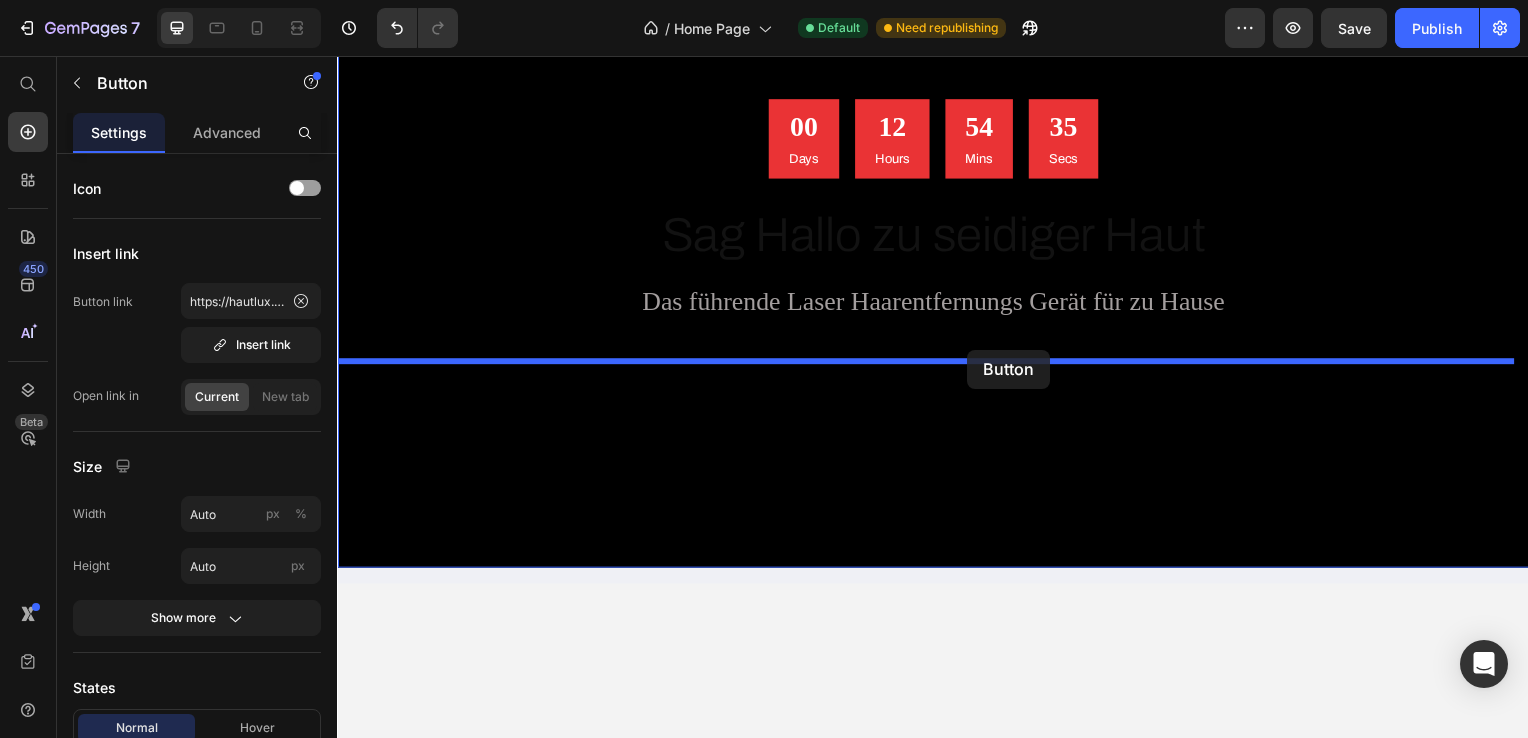 drag, startPoint x: 978, startPoint y: 417, endPoint x: 971, endPoint y: 352, distance: 65.37584 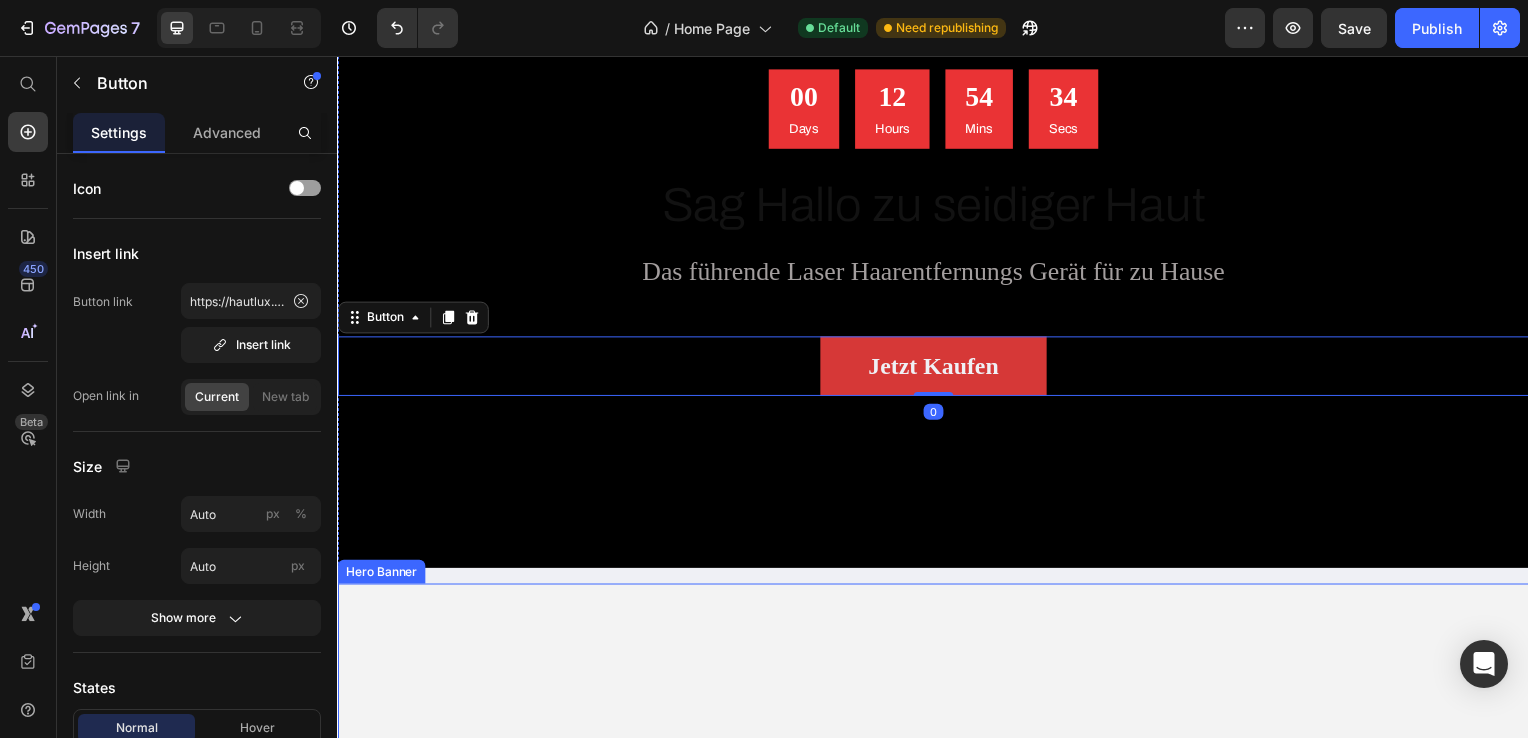 click at bounding box center [937, 938] 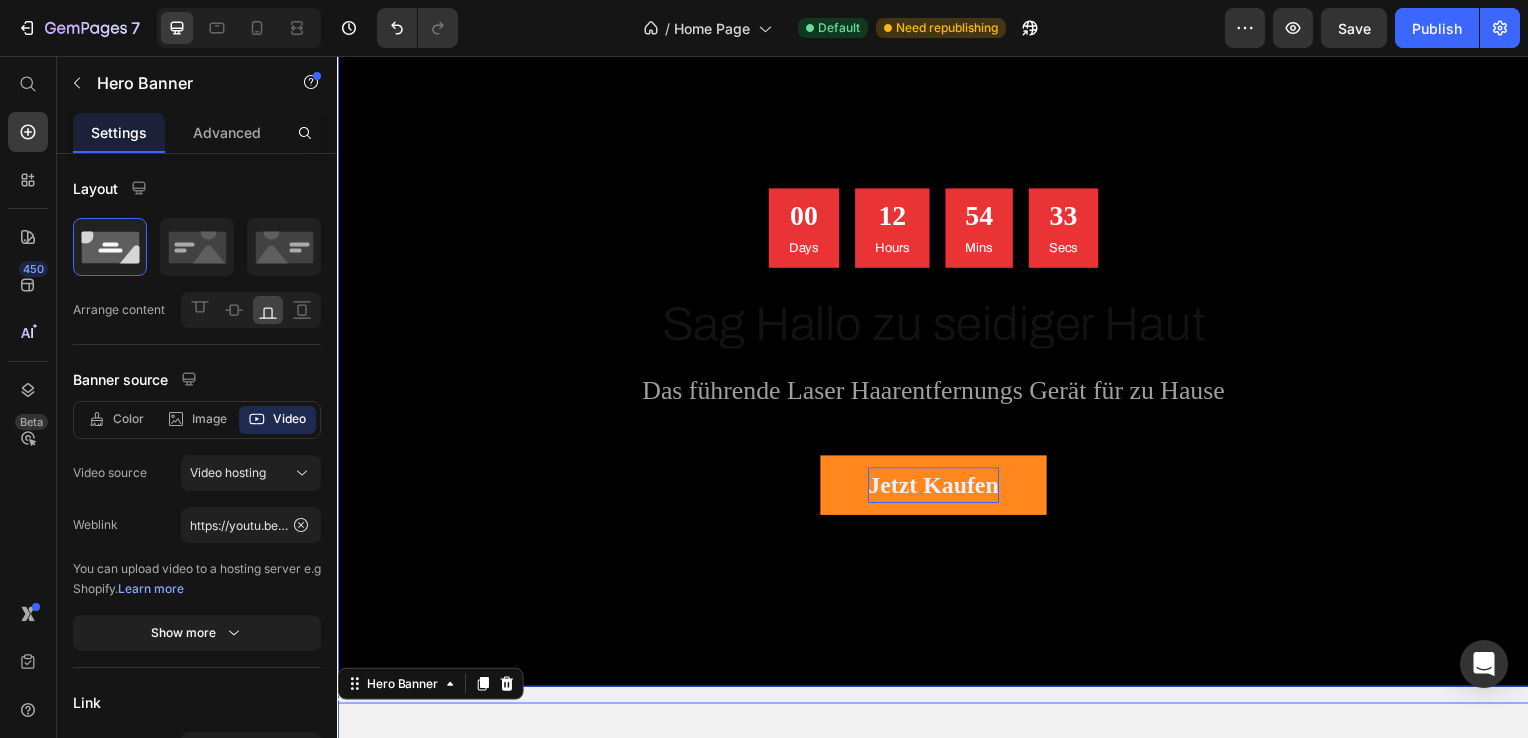 scroll, scrollTop: 0, scrollLeft: 0, axis: both 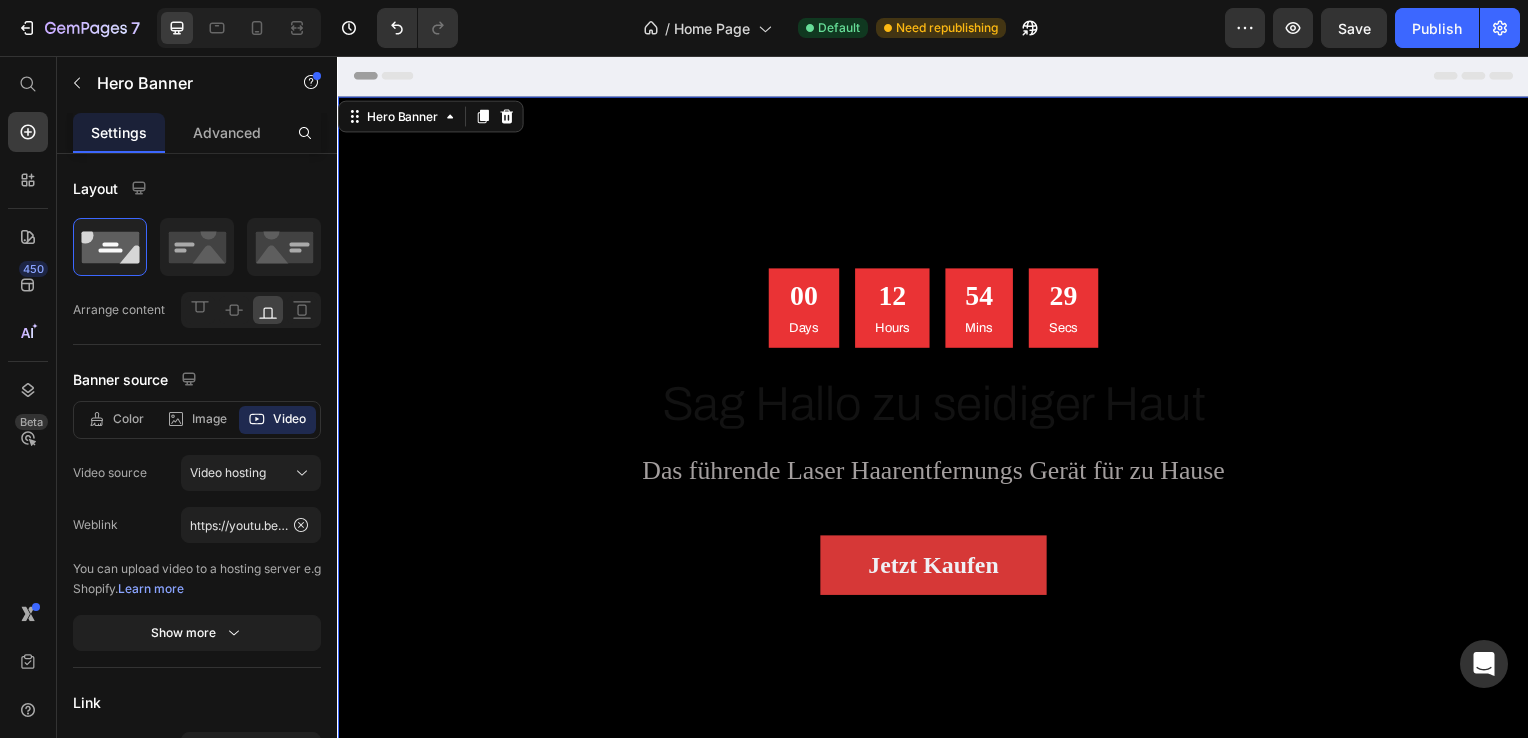 click at bounding box center [937, 434] 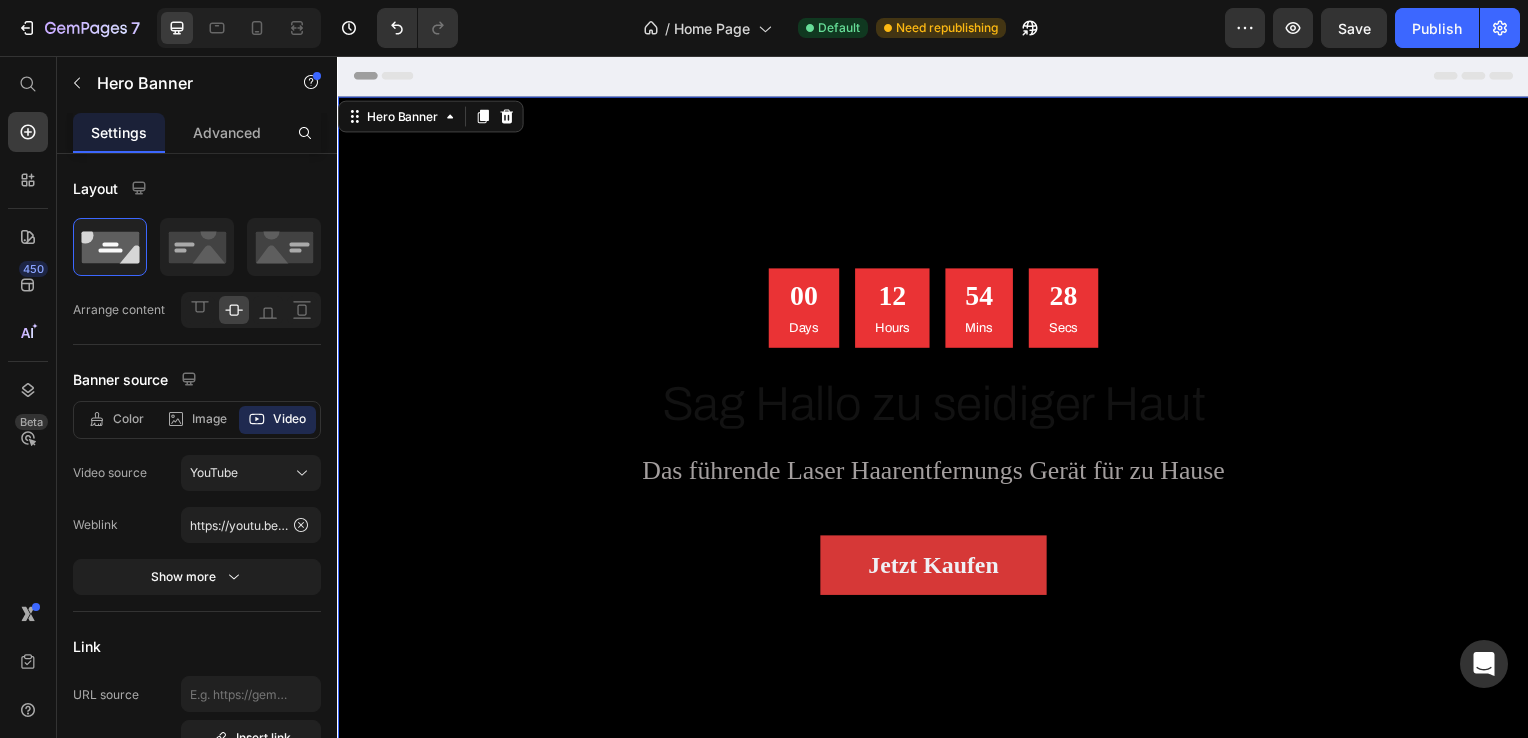 click at bounding box center (937, 434) 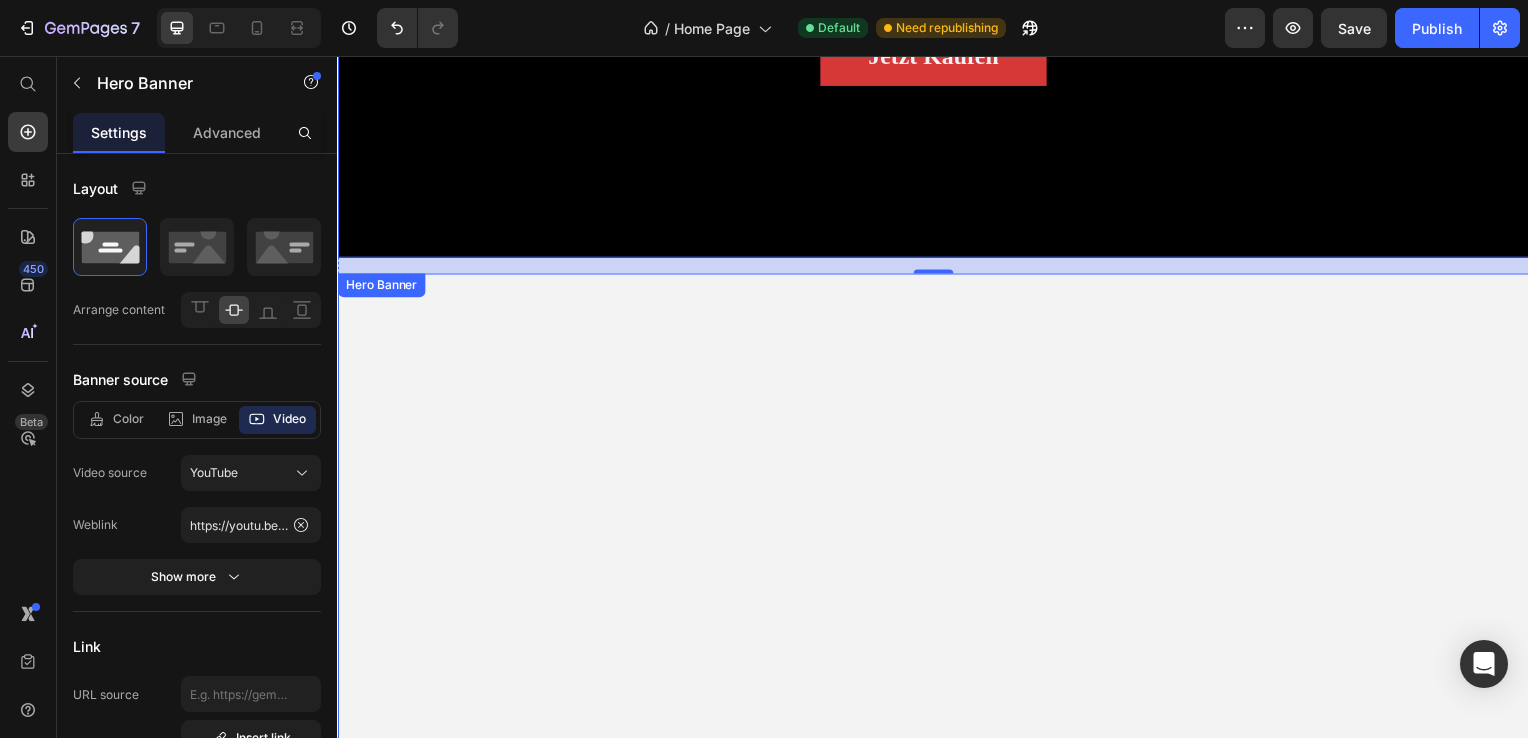 scroll, scrollTop: 500, scrollLeft: 0, axis: vertical 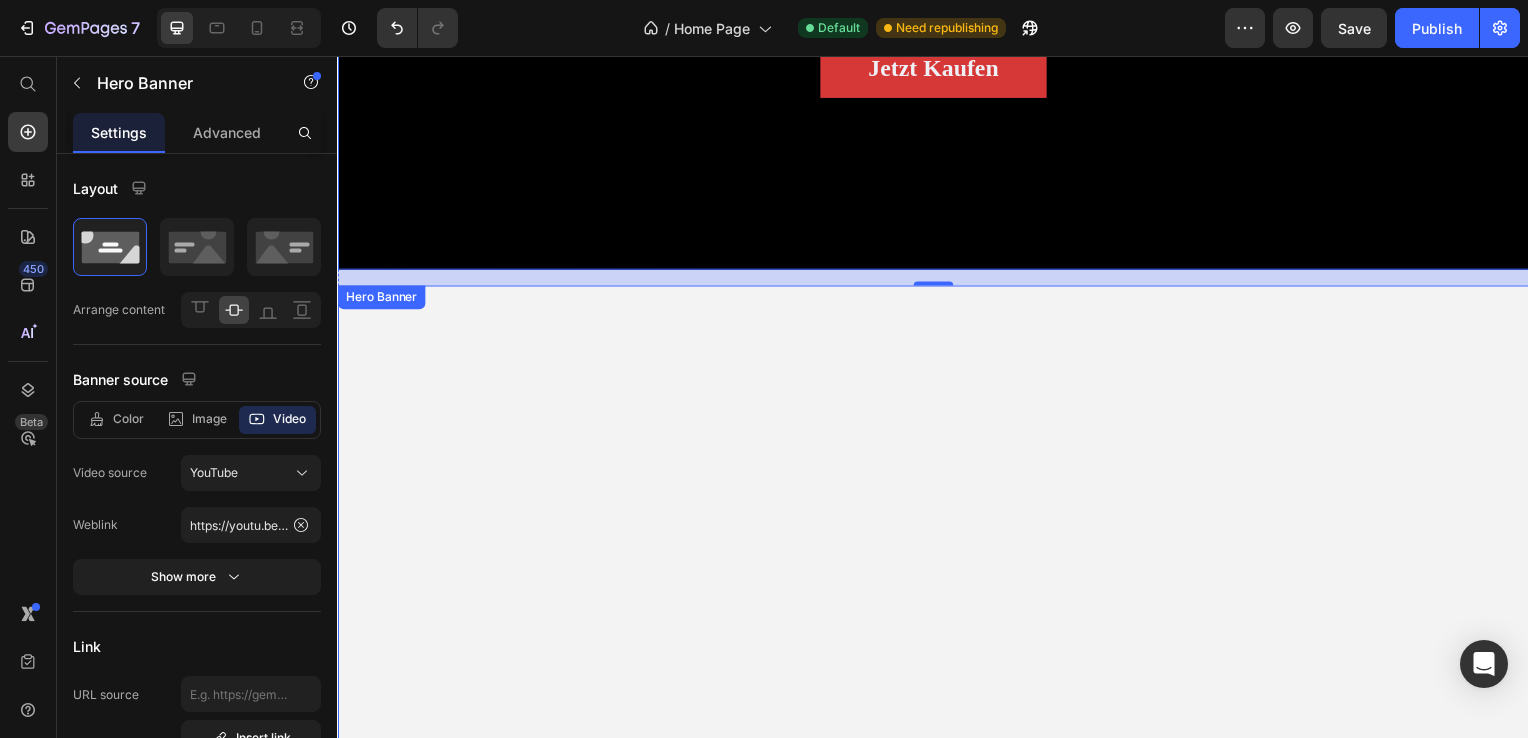 click at bounding box center (937, 638) 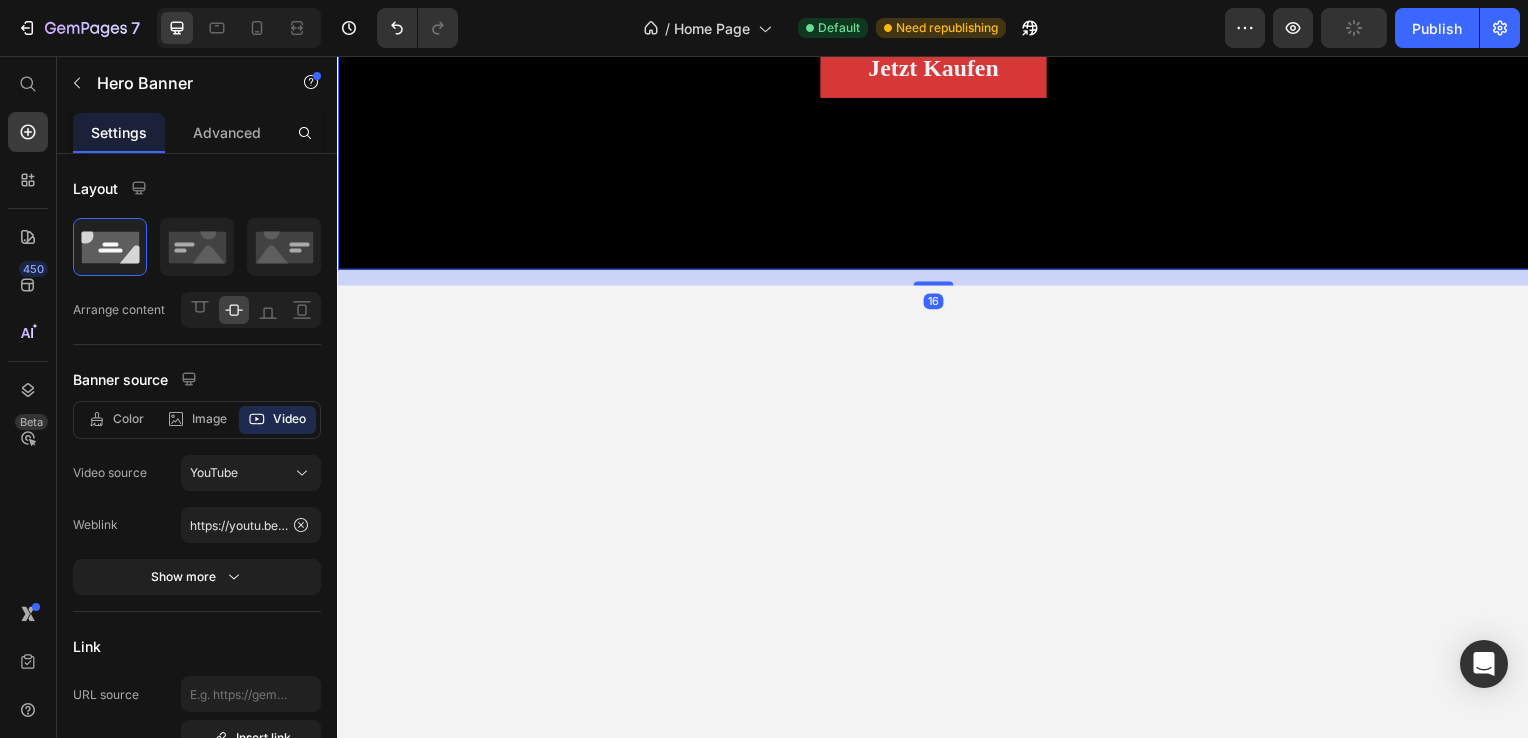 click at bounding box center [937, -66] 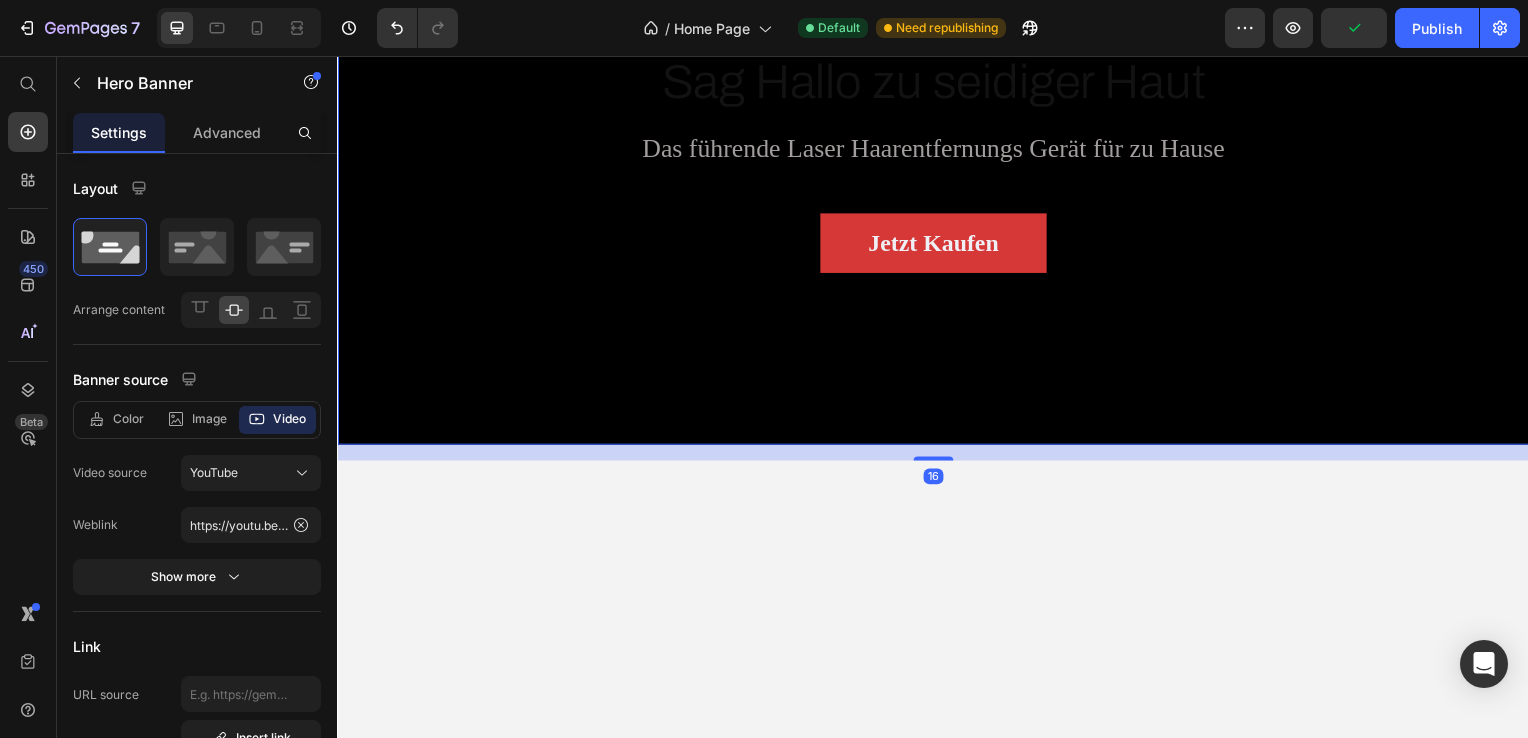 scroll, scrollTop: 300, scrollLeft: 0, axis: vertical 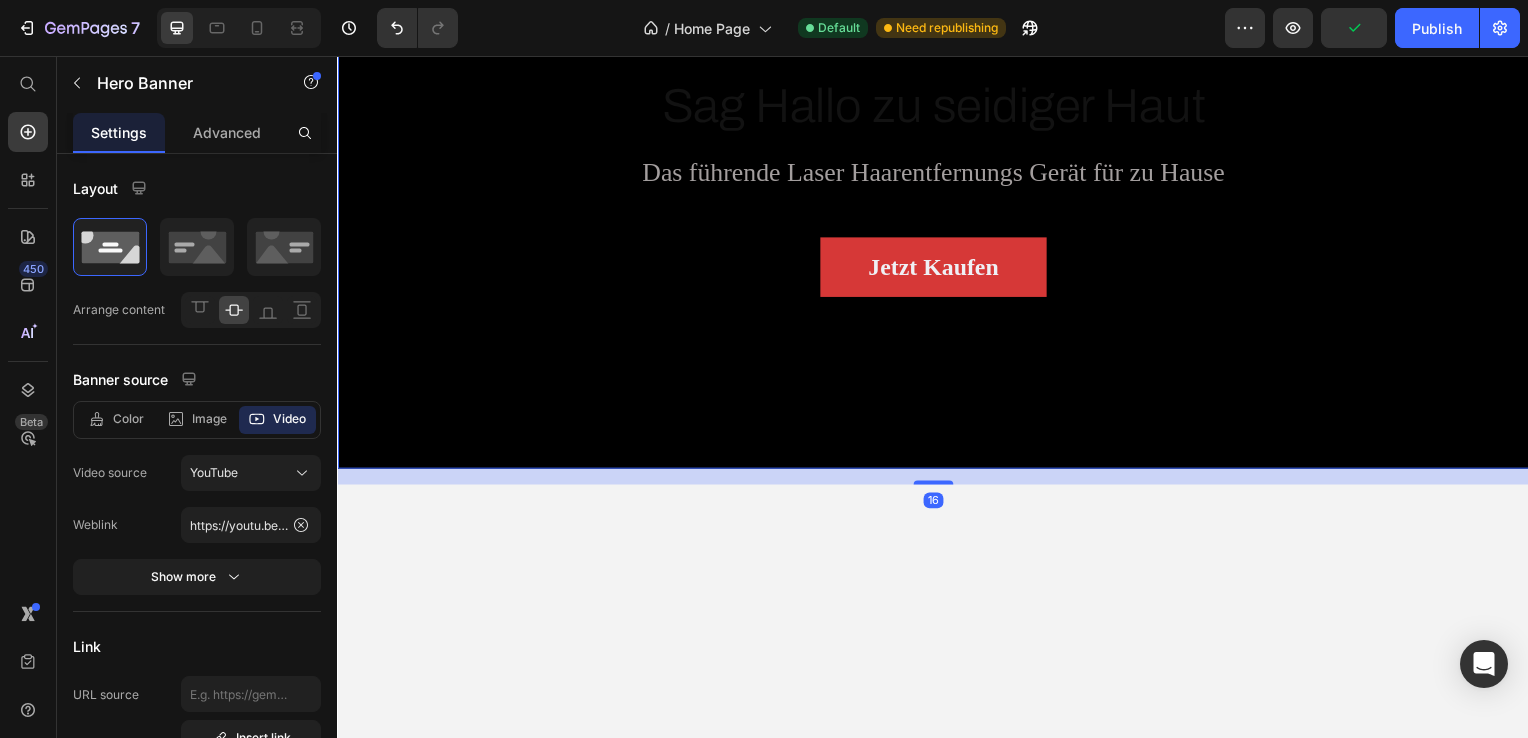 click at bounding box center [937, 134] 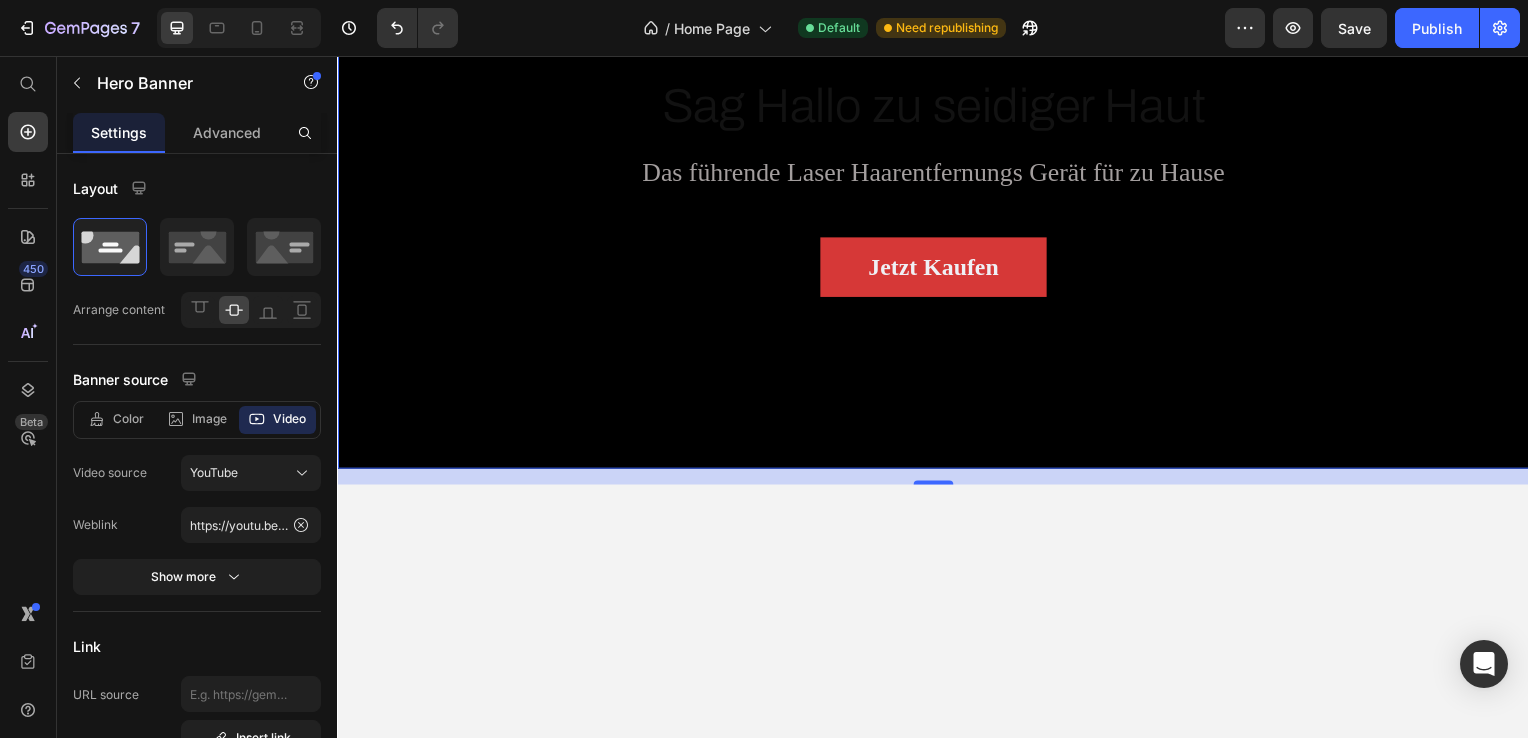 click at bounding box center (937, 134) 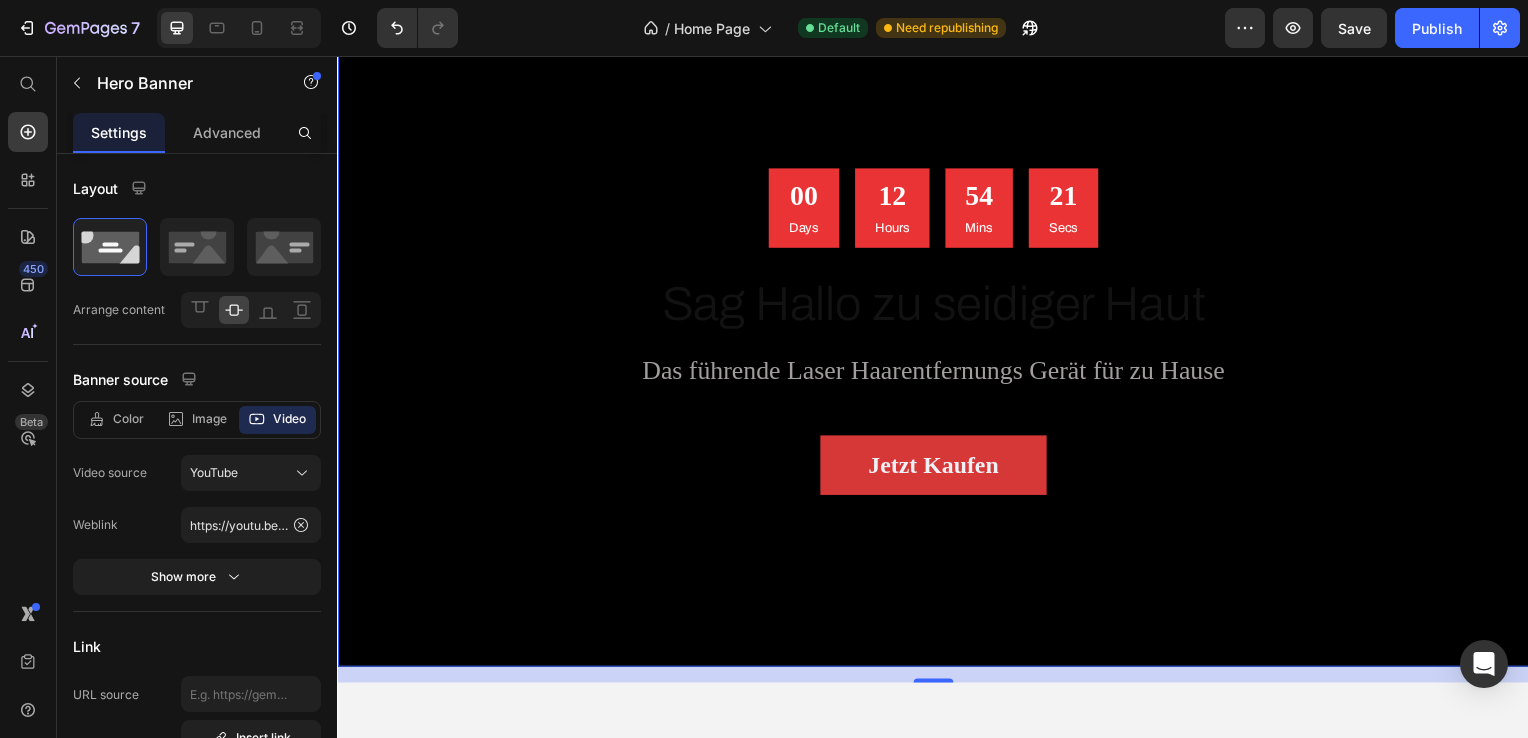 scroll, scrollTop: 0, scrollLeft: 0, axis: both 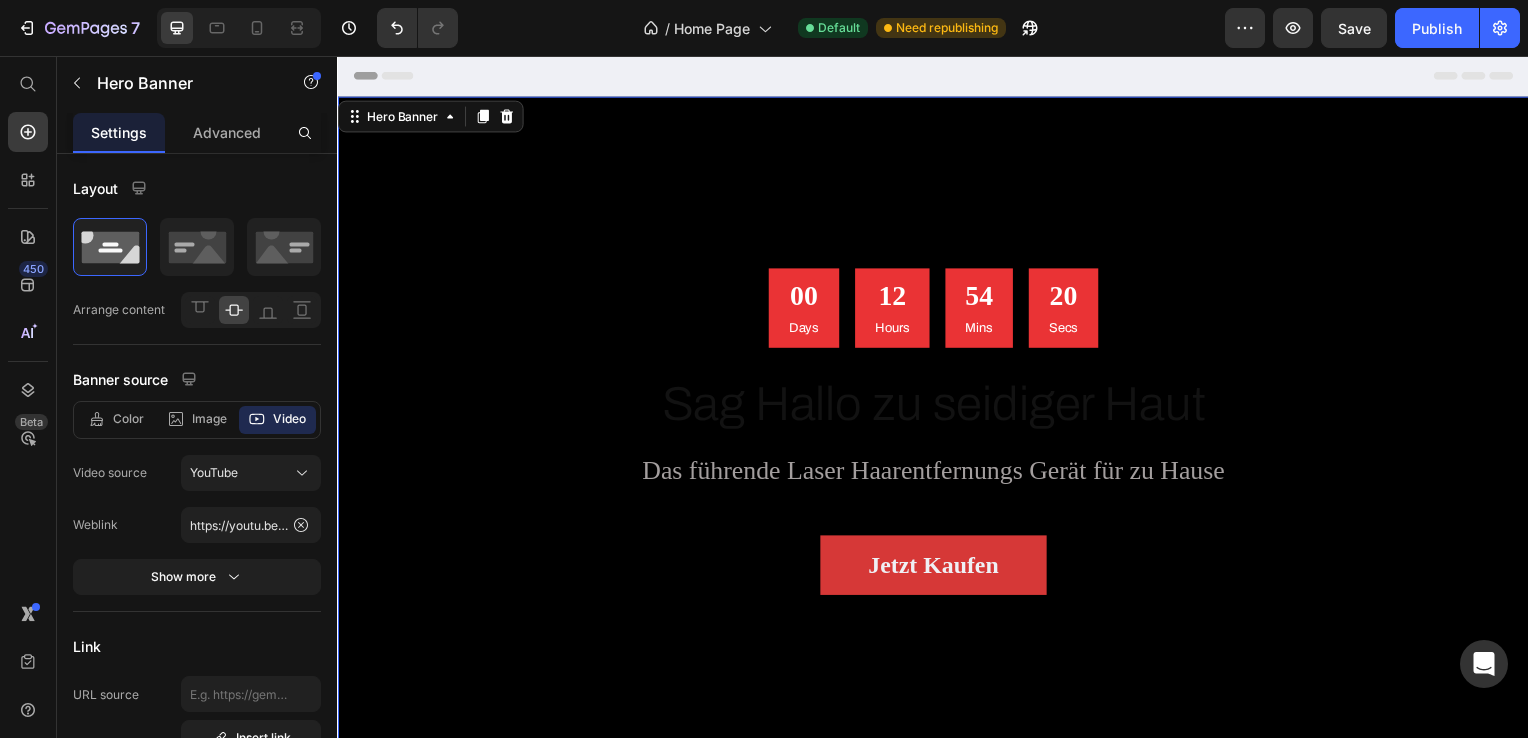 click at bounding box center [937, 434] 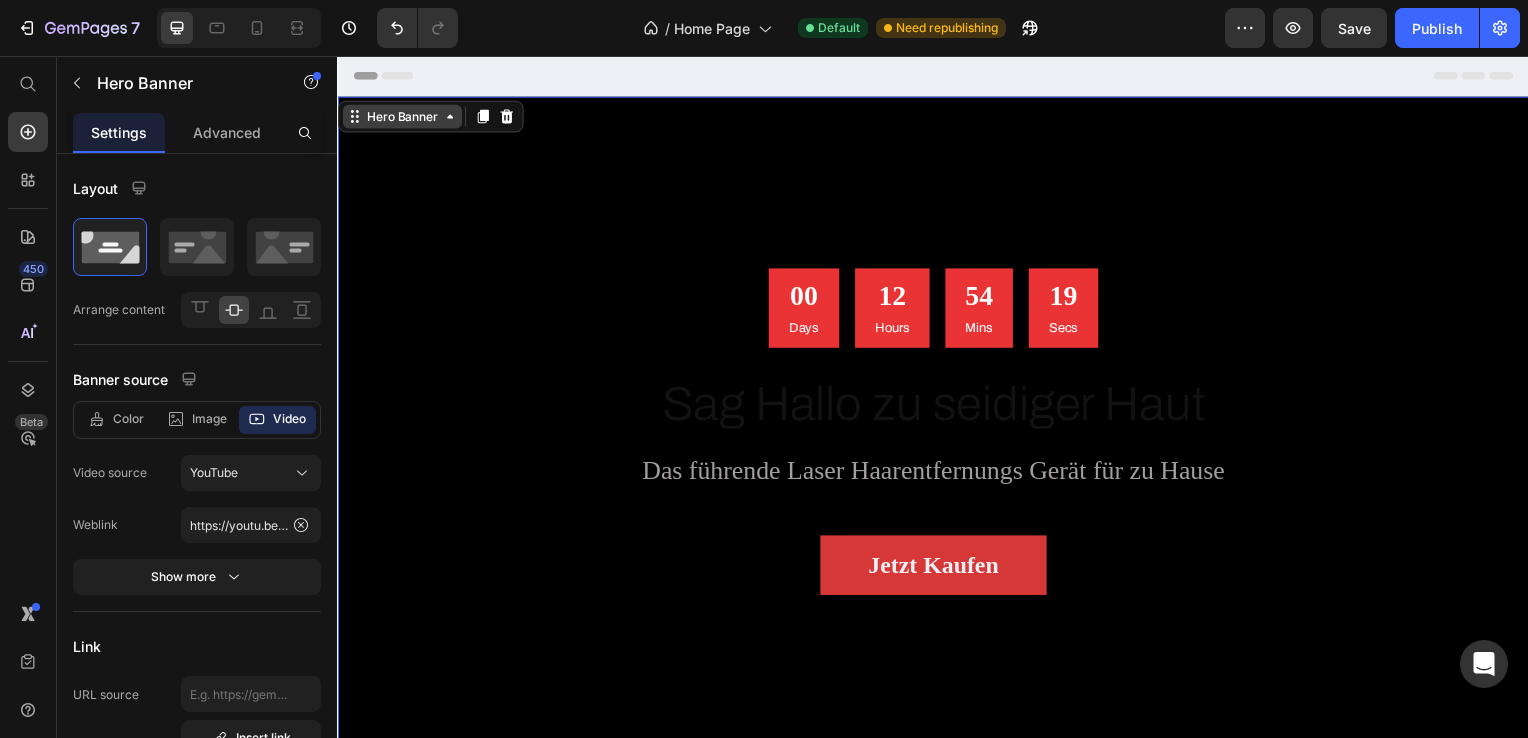 click 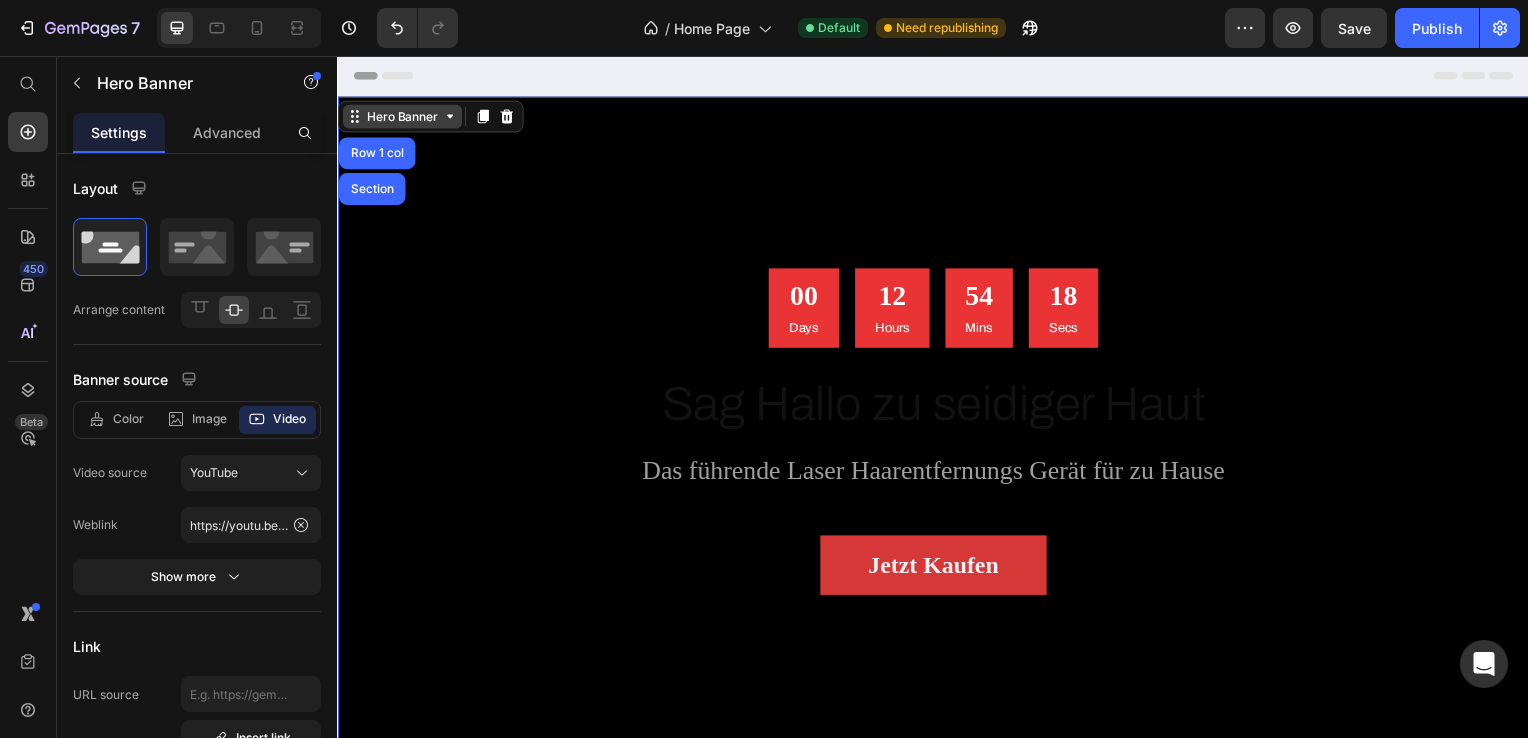 click 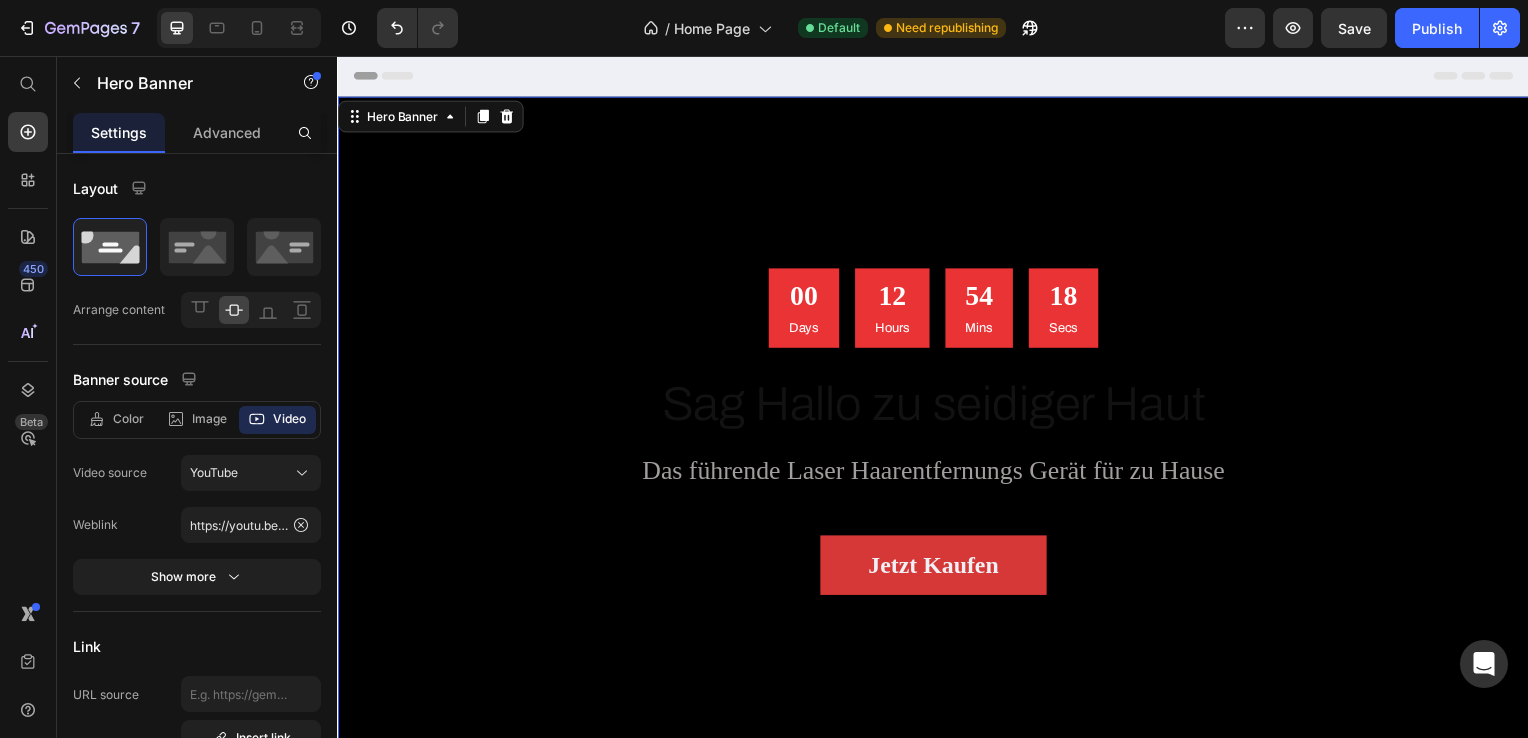 click at bounding box center (937, 434) 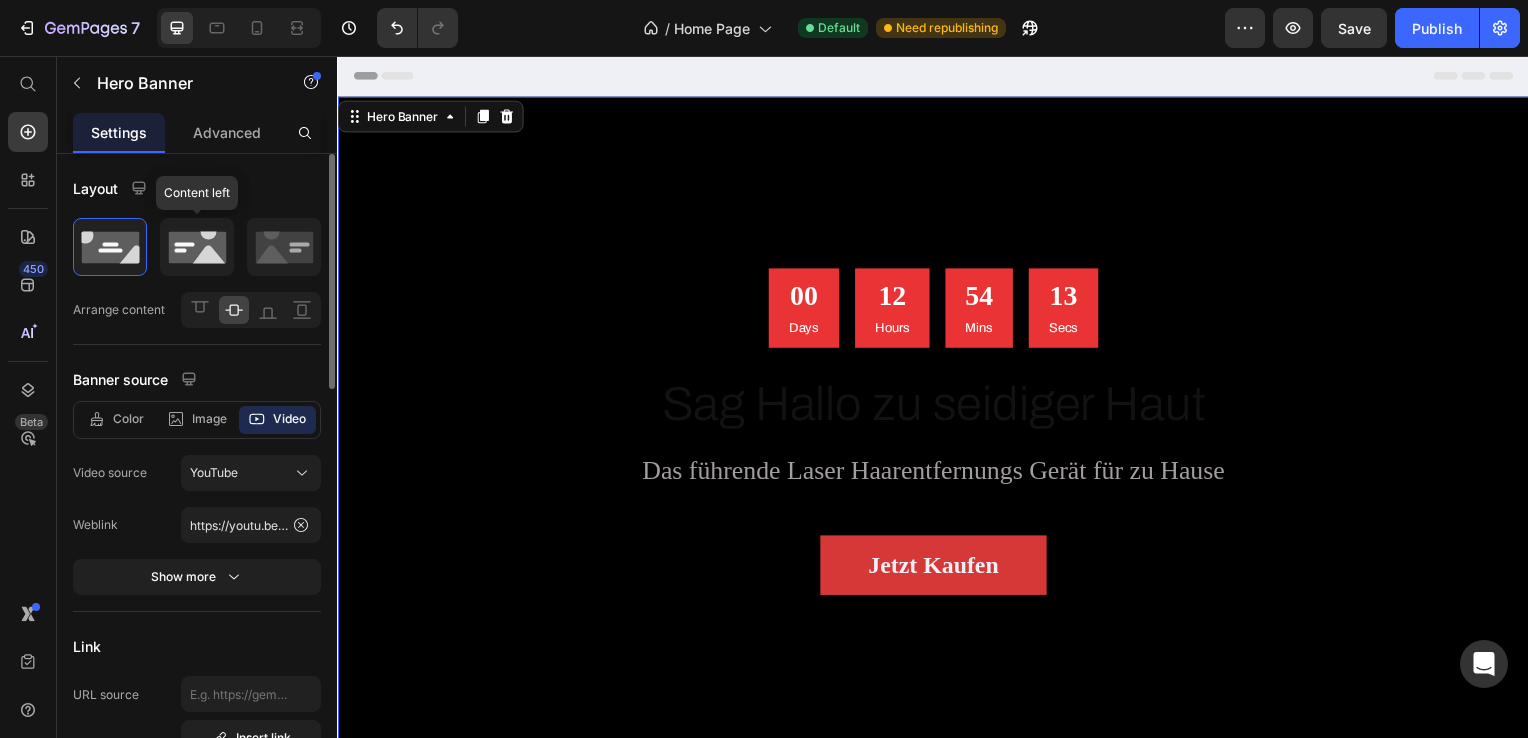 click 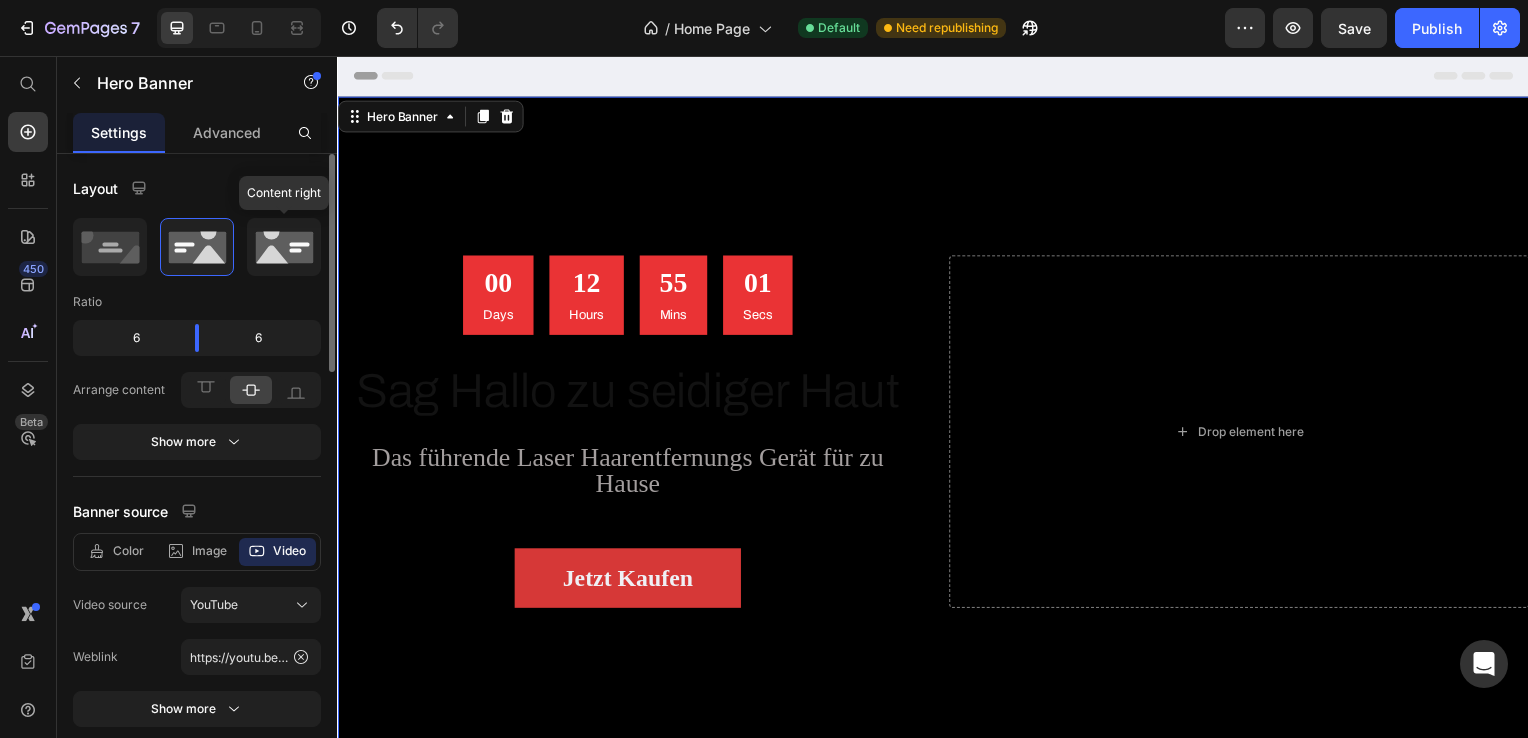 click 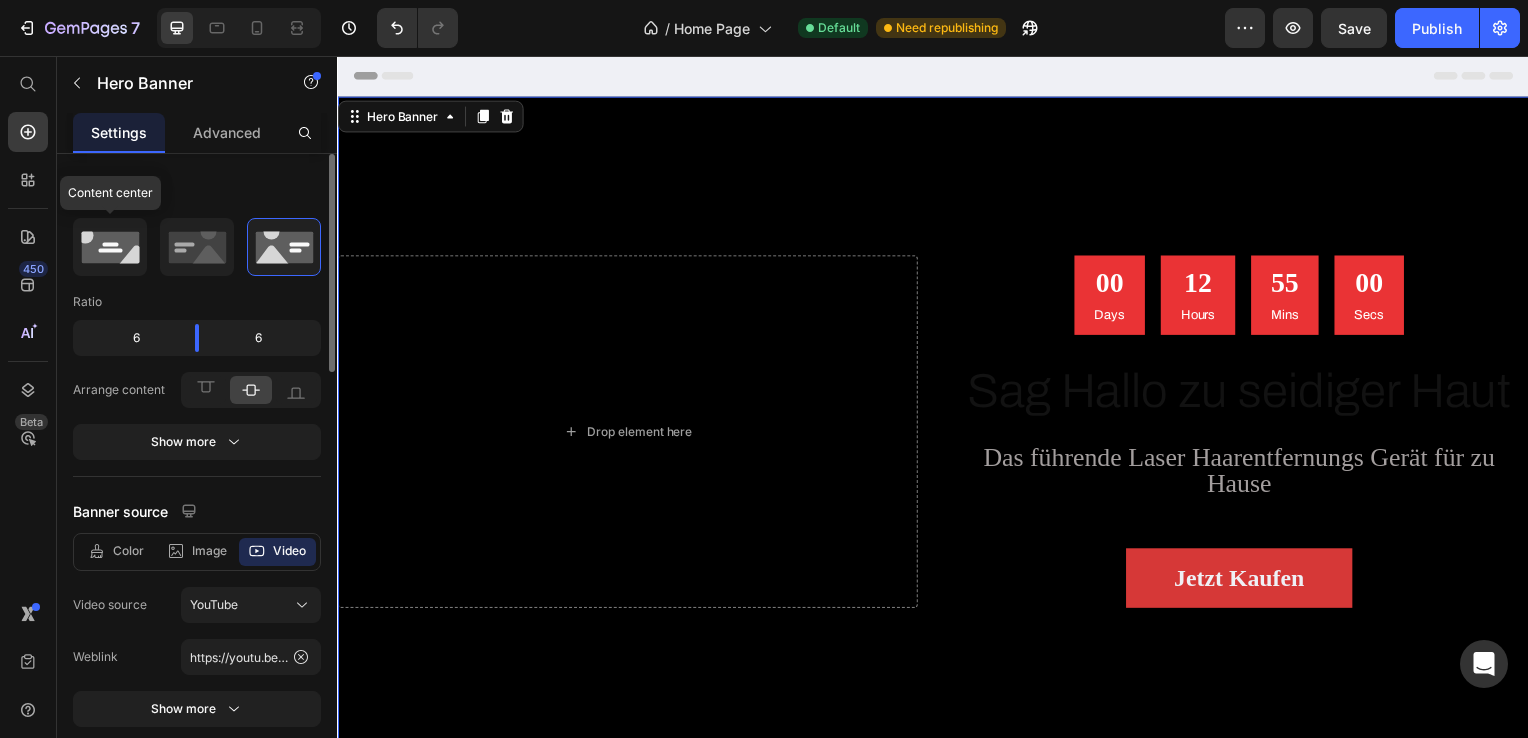 click 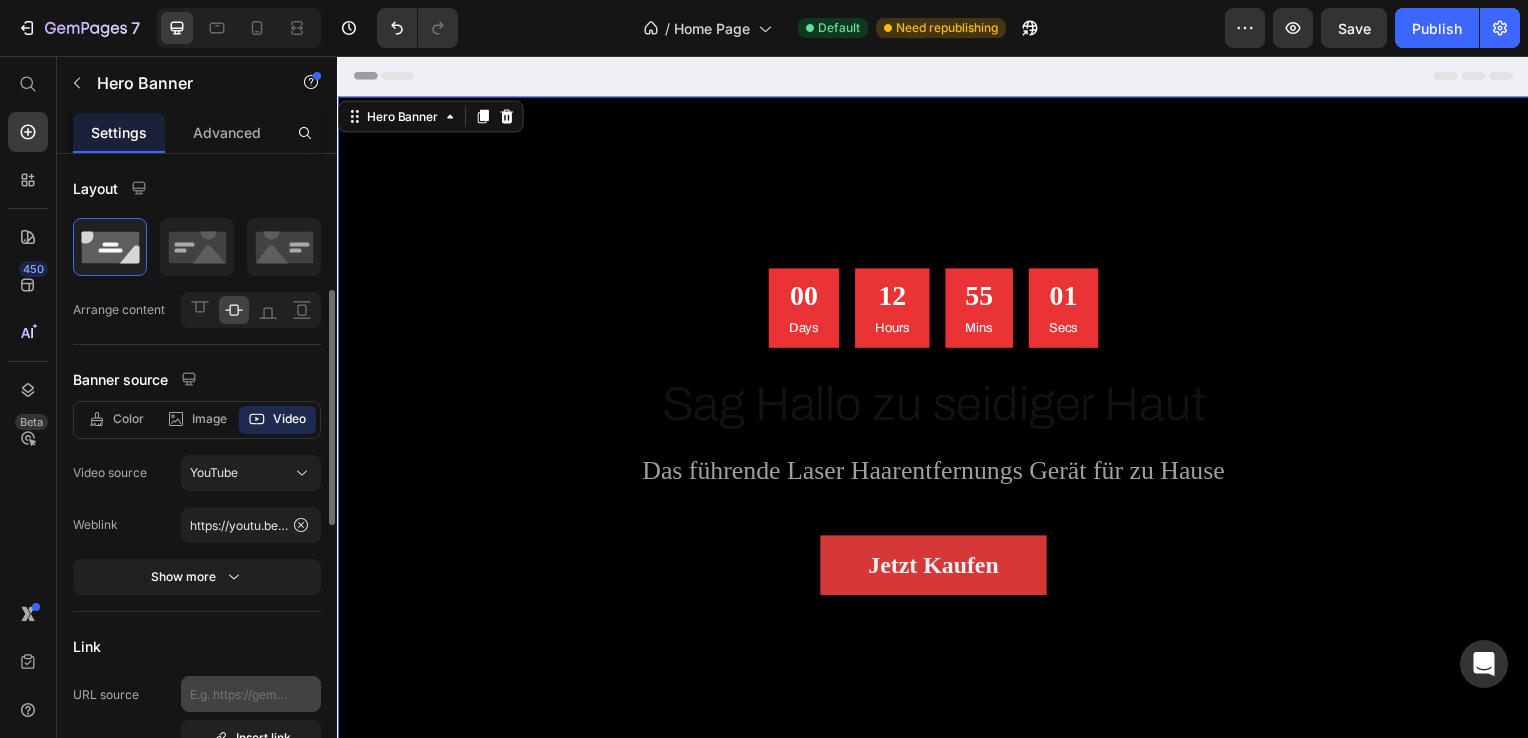 scroll, scrollTop: 200, scrollLeft: 0, axis: vertical 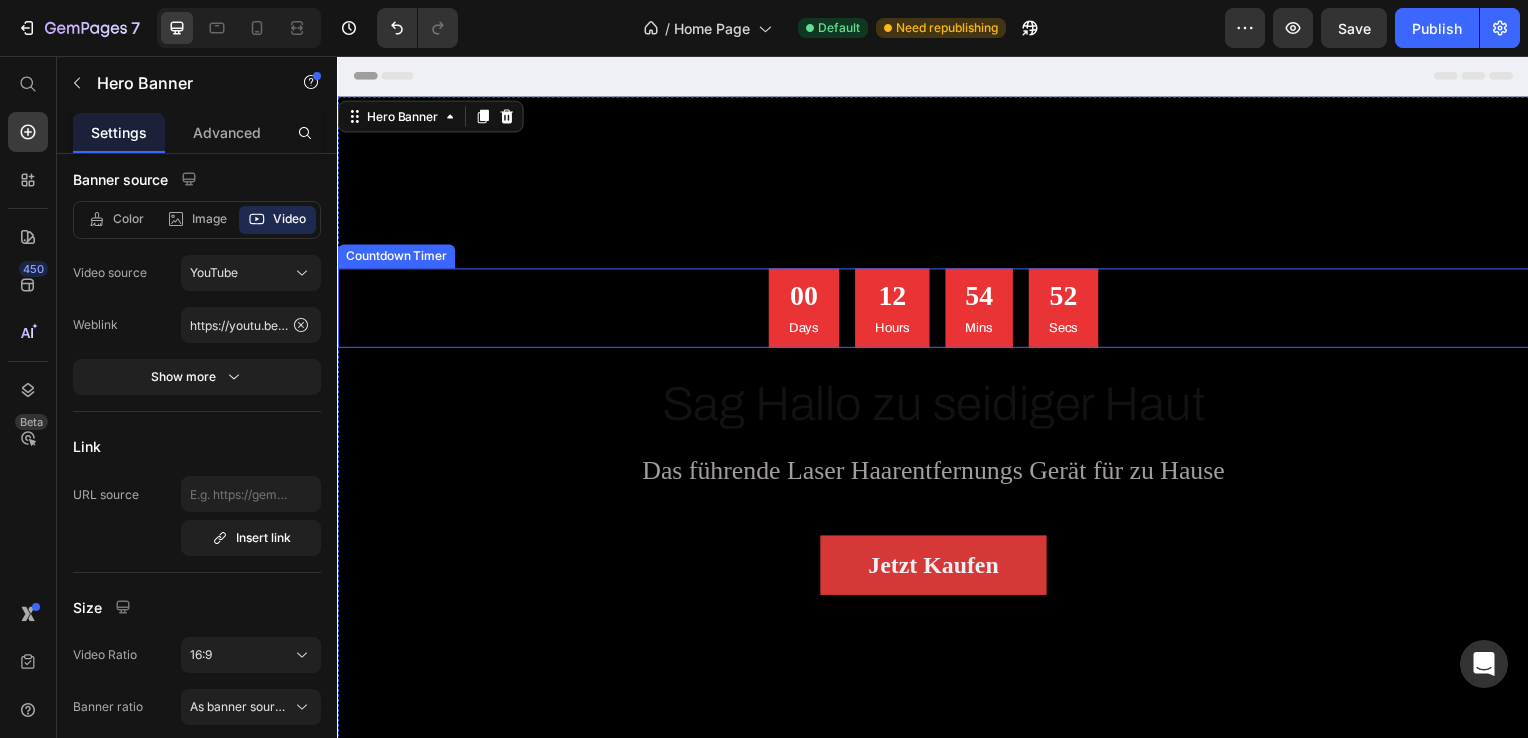 click on "00 Days 12 Hours 54 Mins 52 Secs" at bounding box center (937, 310) 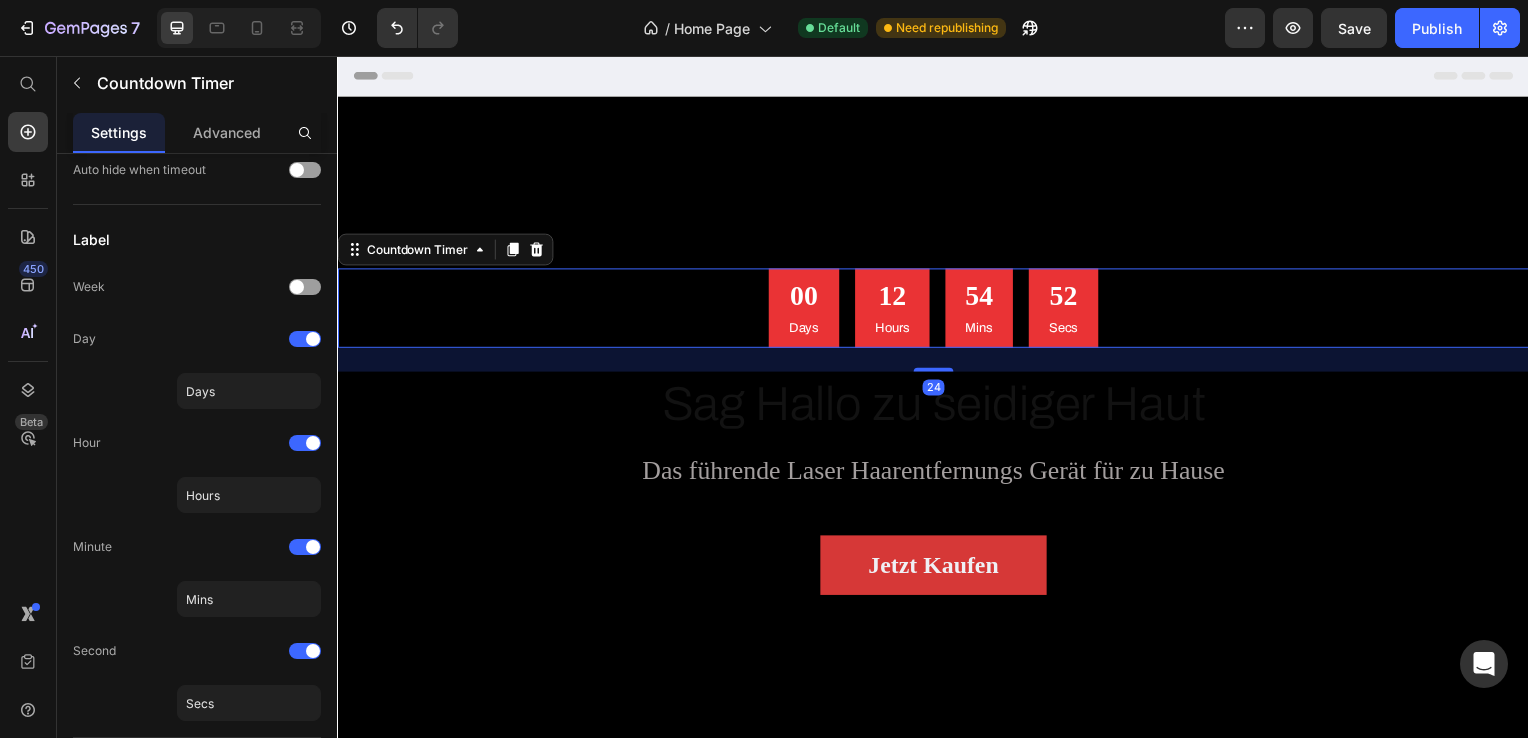 scroll, scrollTop: 0, scrollLeft: 0, axis: both 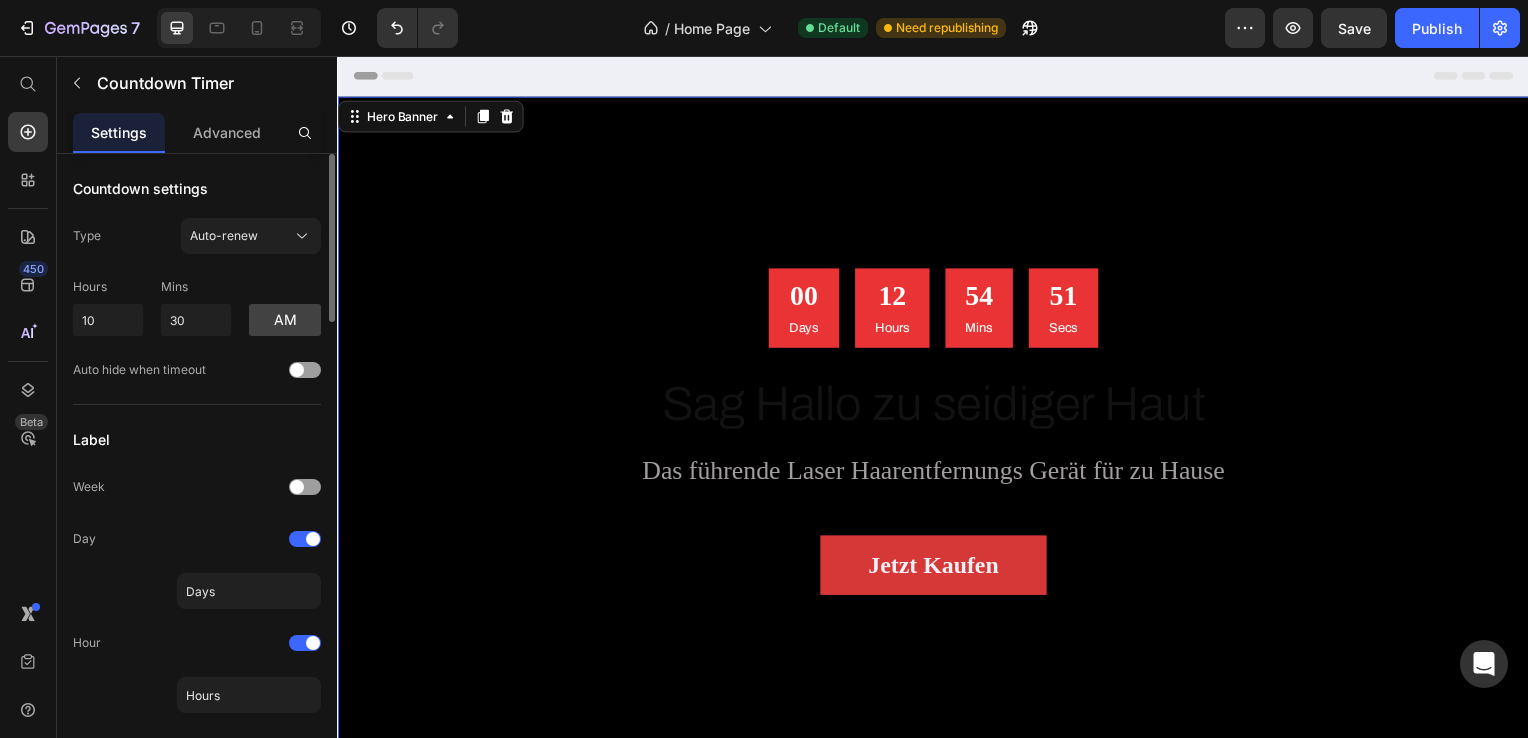 click at bounding box center (937, 434) 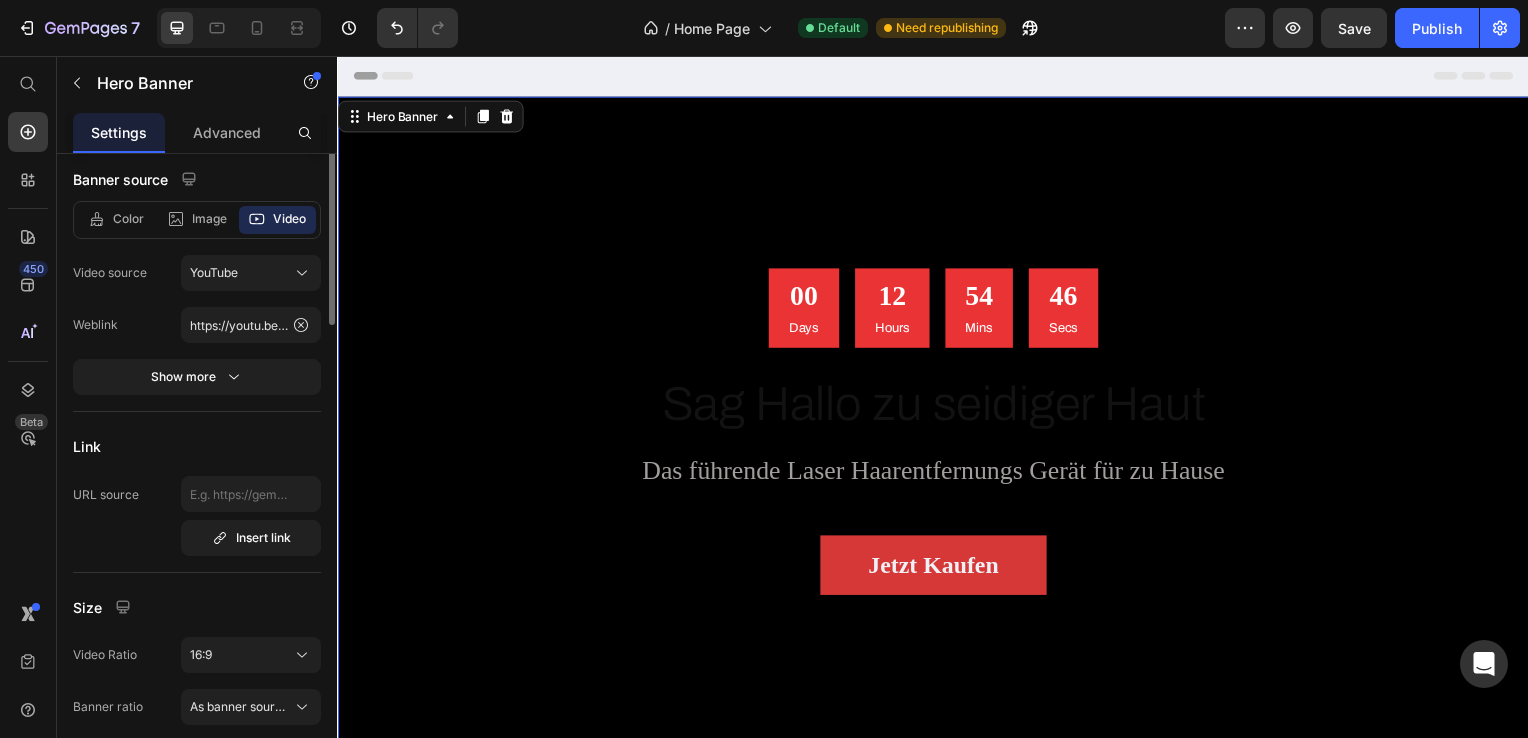 scroll, scrollTop: 100, scrollLeft: 0, axis: vertical 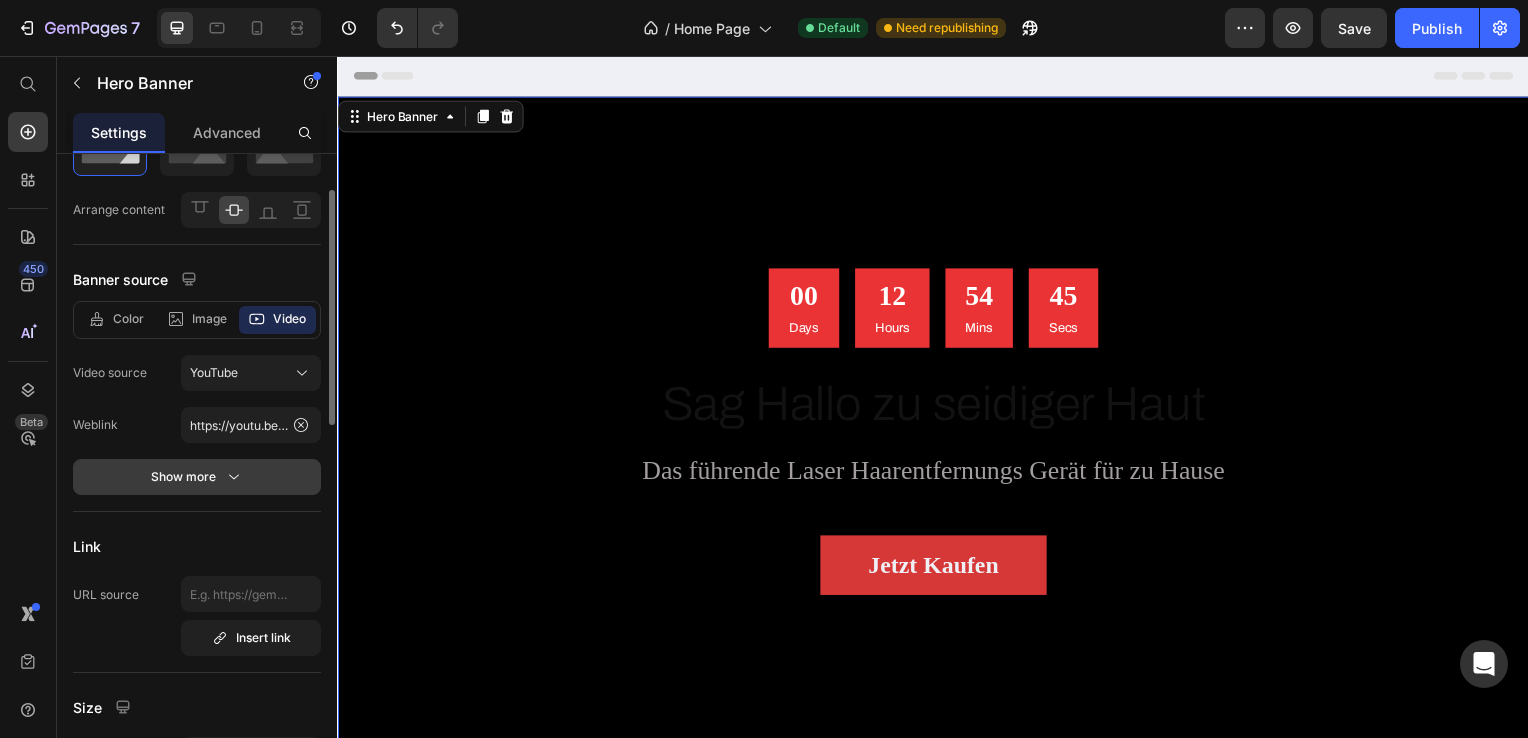 click 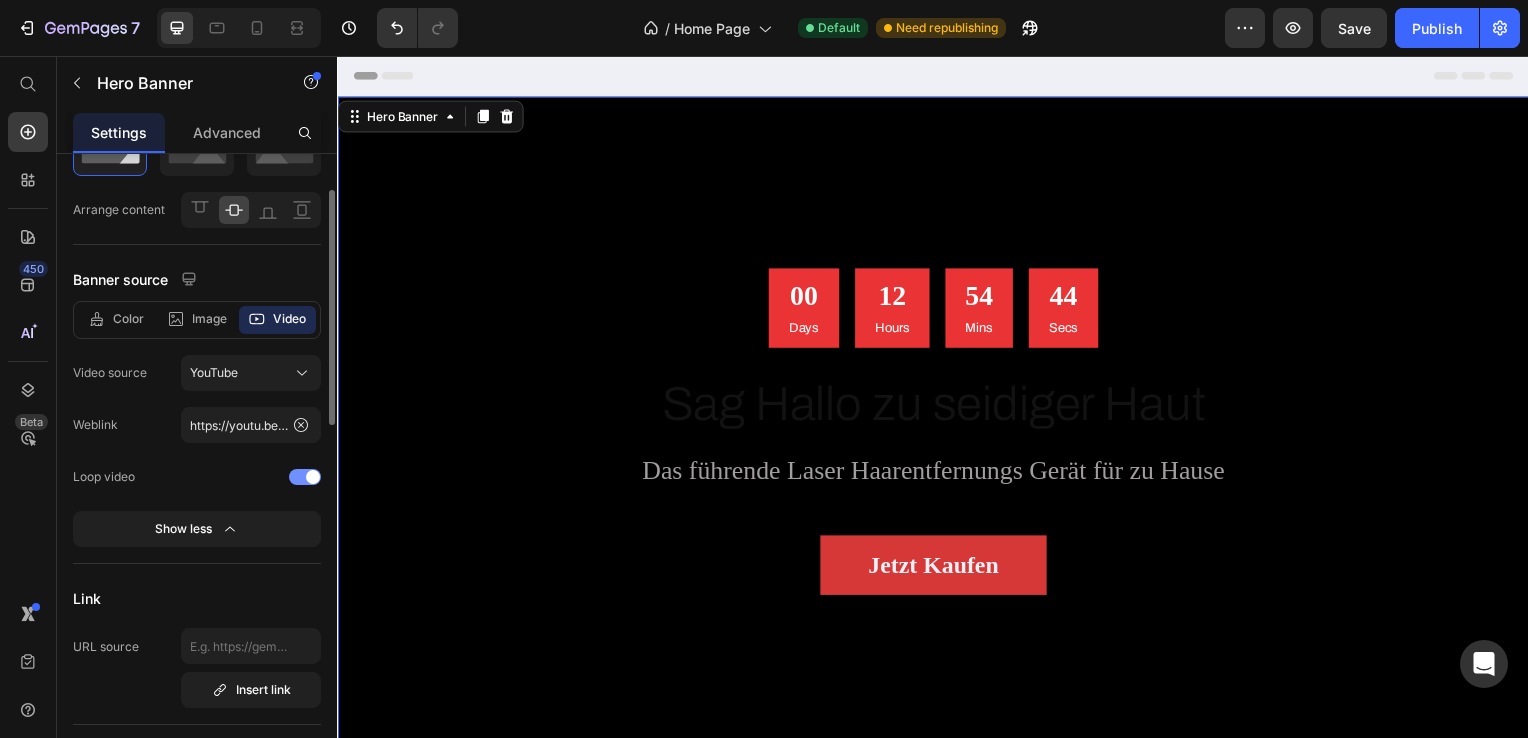 drag, startPoint x: 226, startPoint y: 469, endPoint x: 142, endPoint y: 457, distance: 84.85281 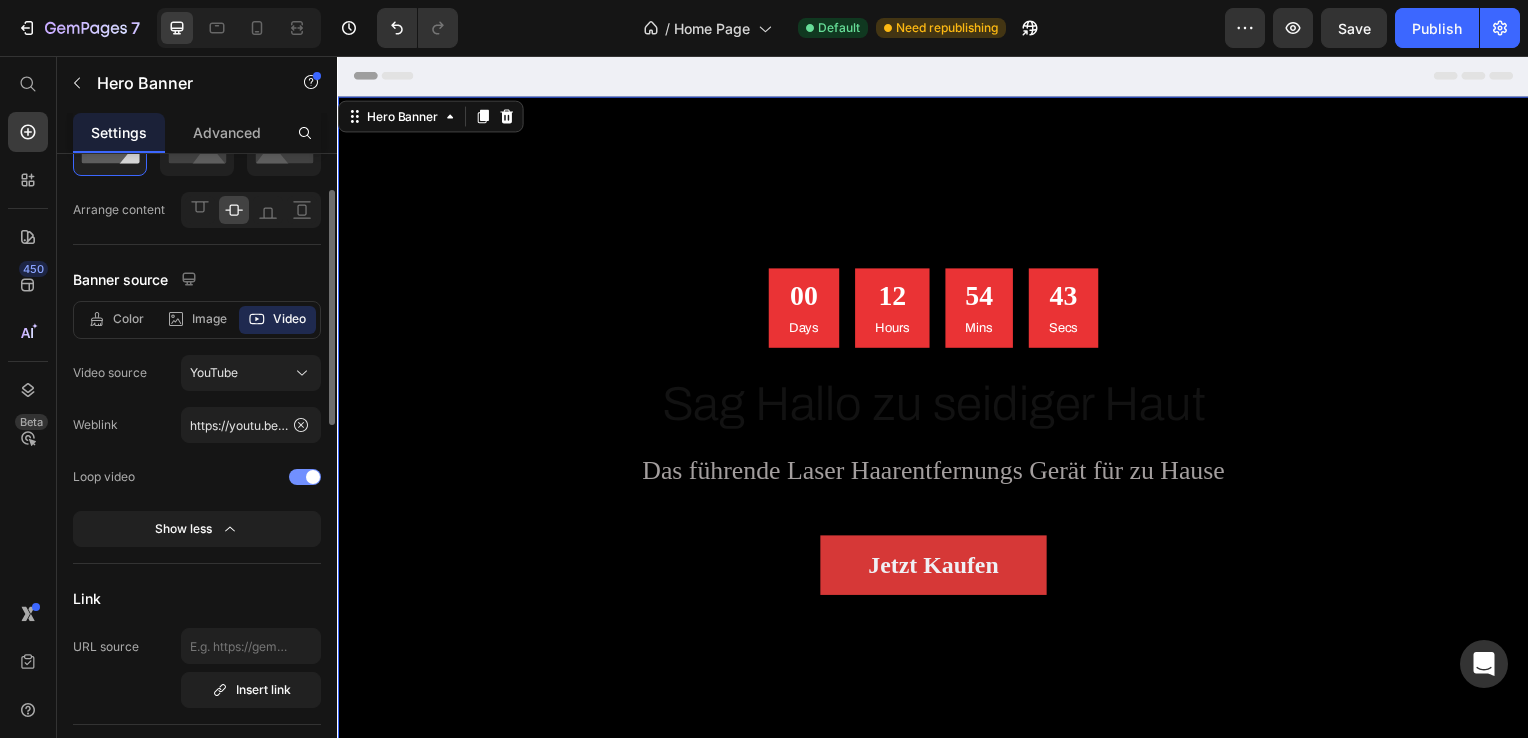 click at bounding box center [305, 477] 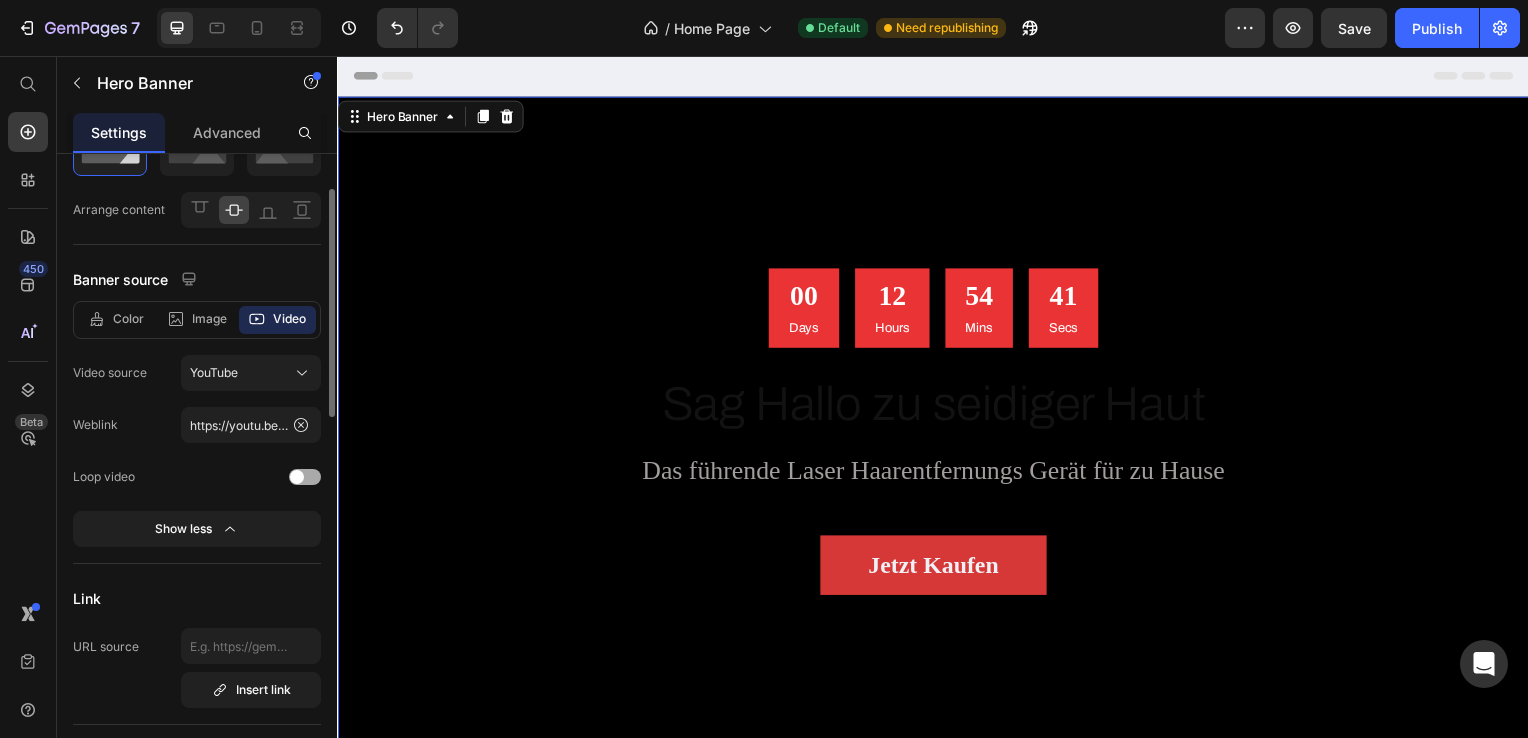 click at bounding box center (297, 477) 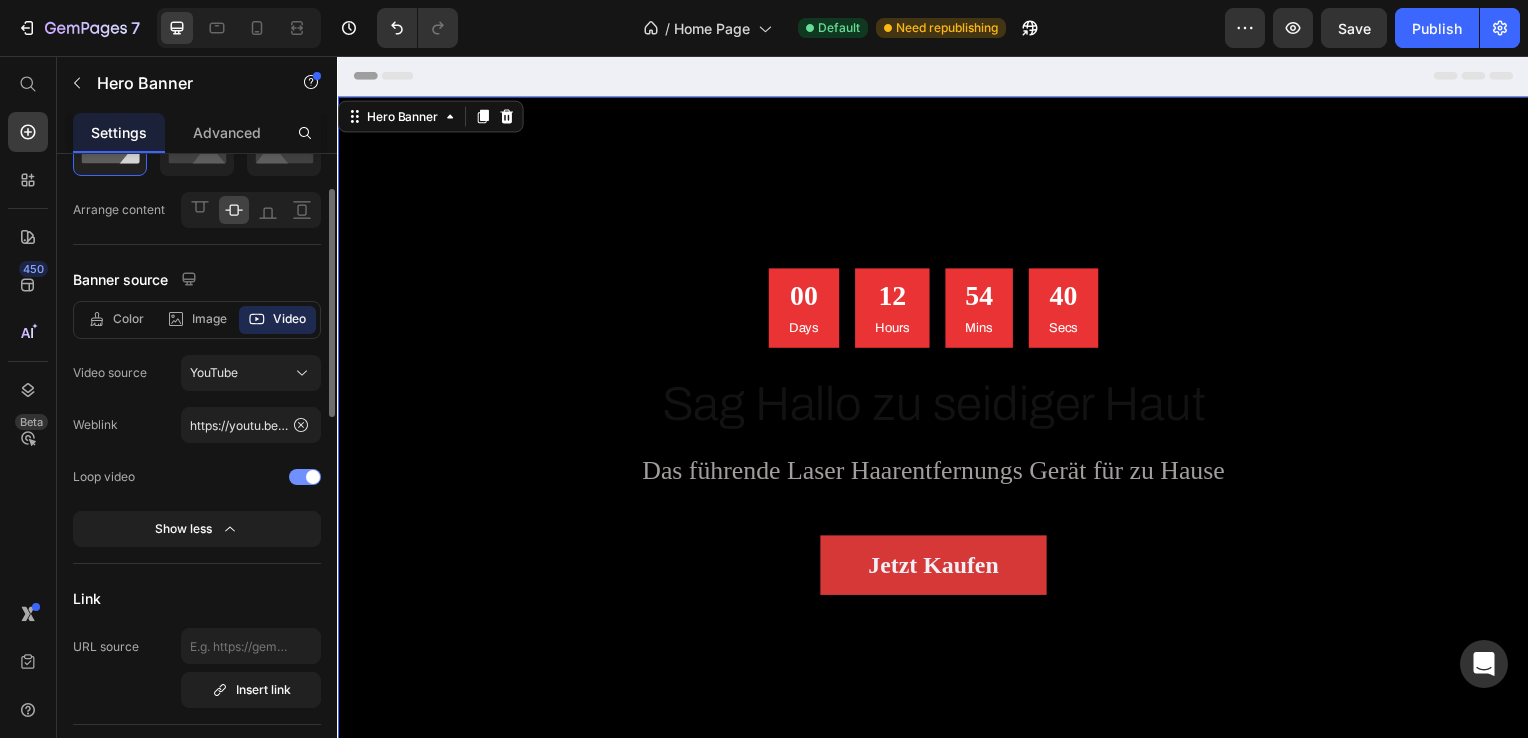 click at bounding box center [305, 477] 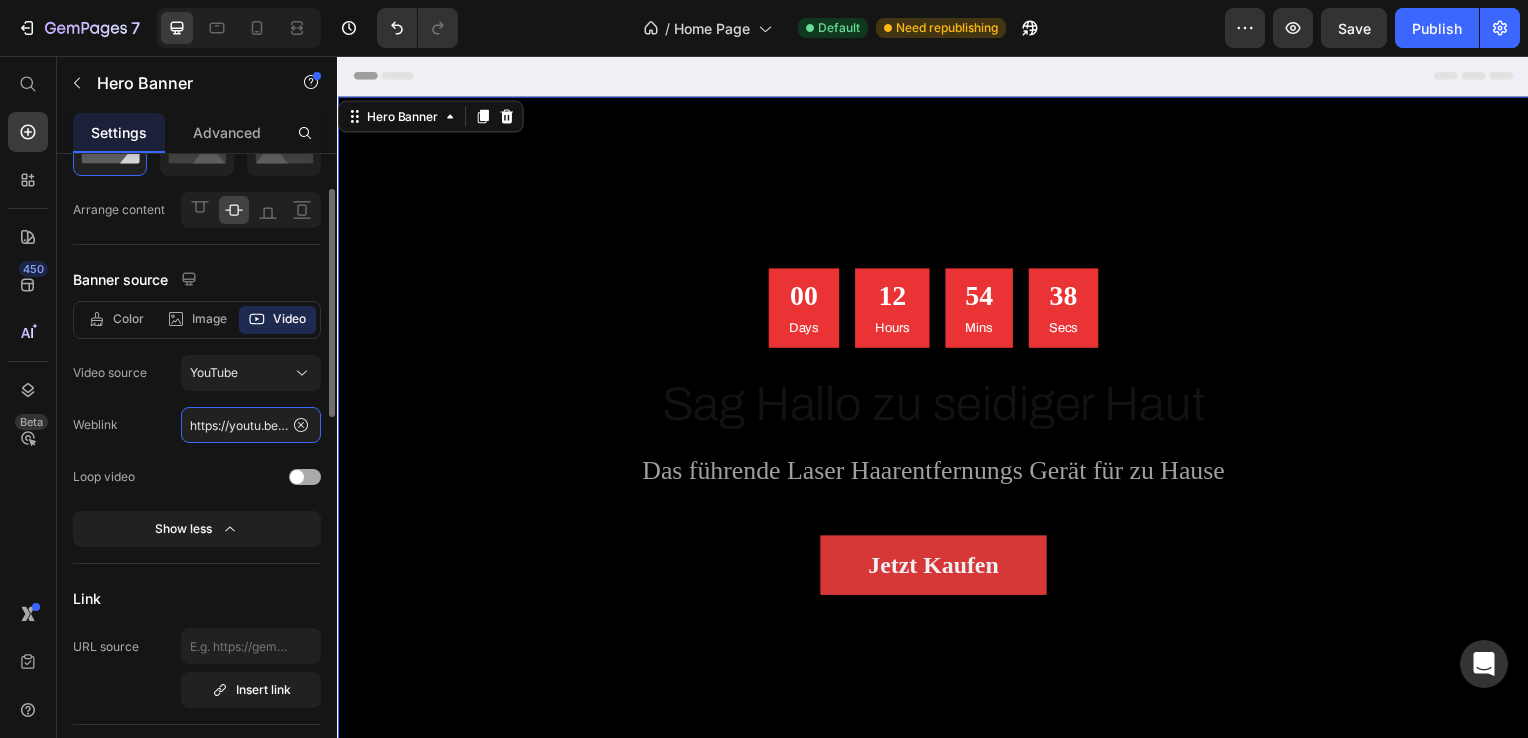 click on "https://youtu.be/KOxfzBp72uk" 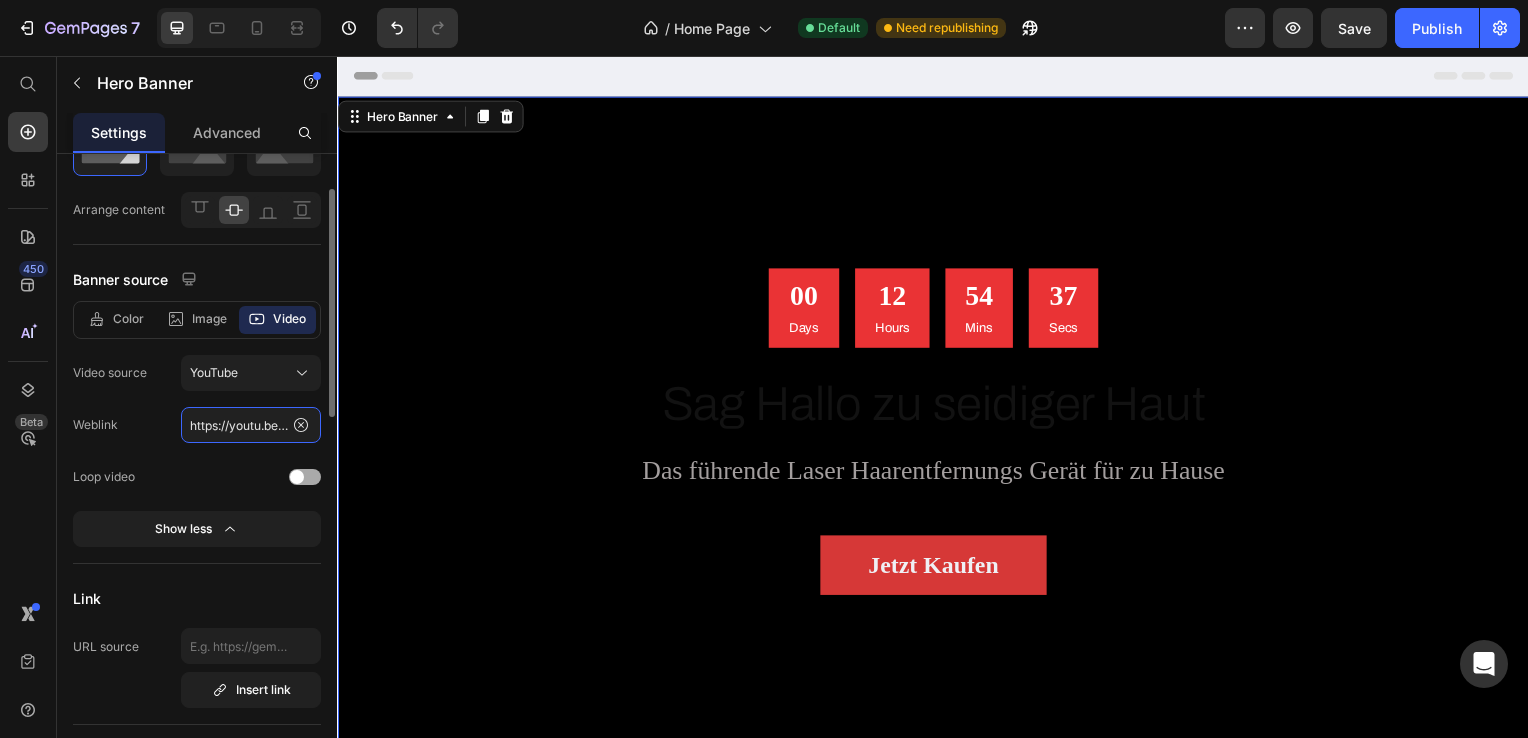 paste on "2khSPHK7_Wg" 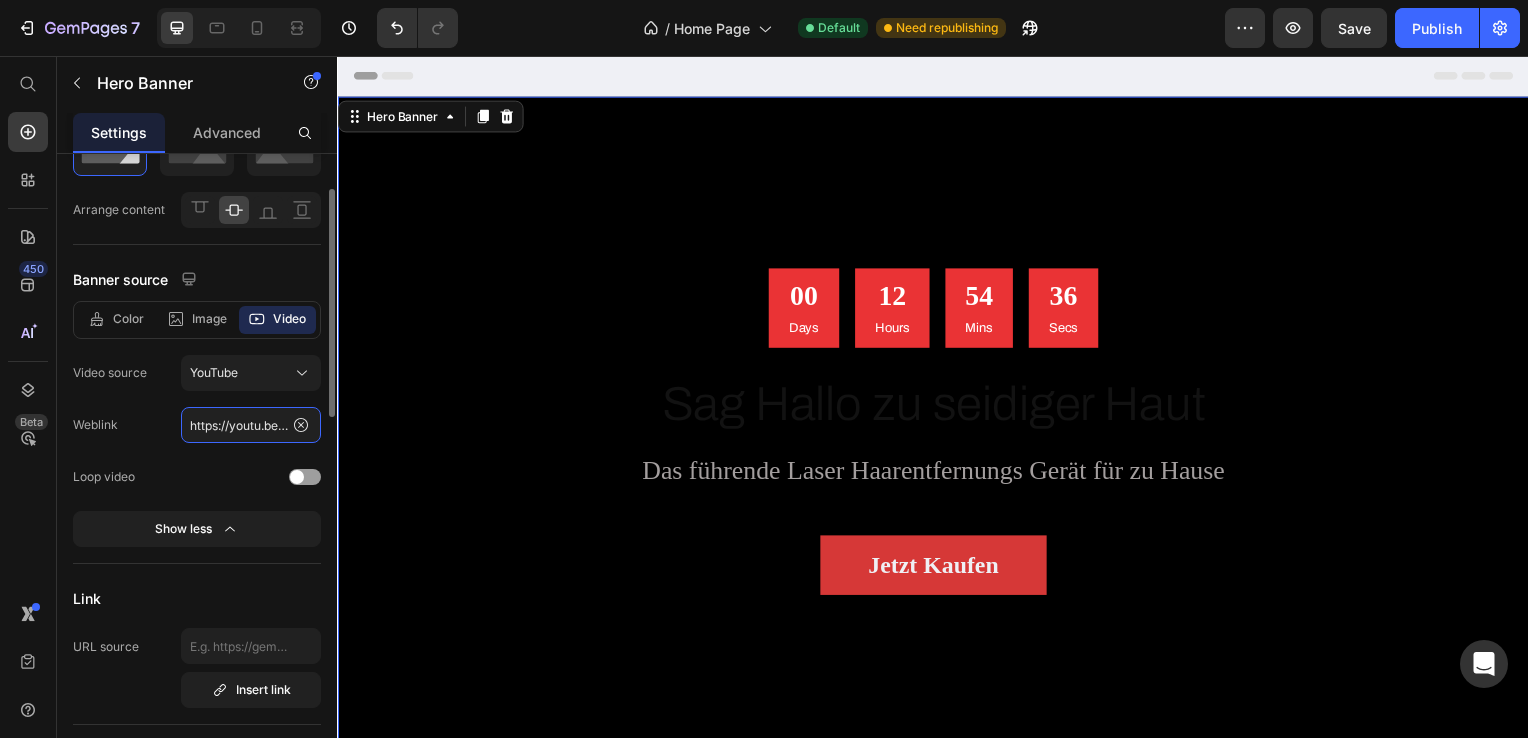 scroll, scrollTop: 0, scrollLeft: 78, axis: horizontal 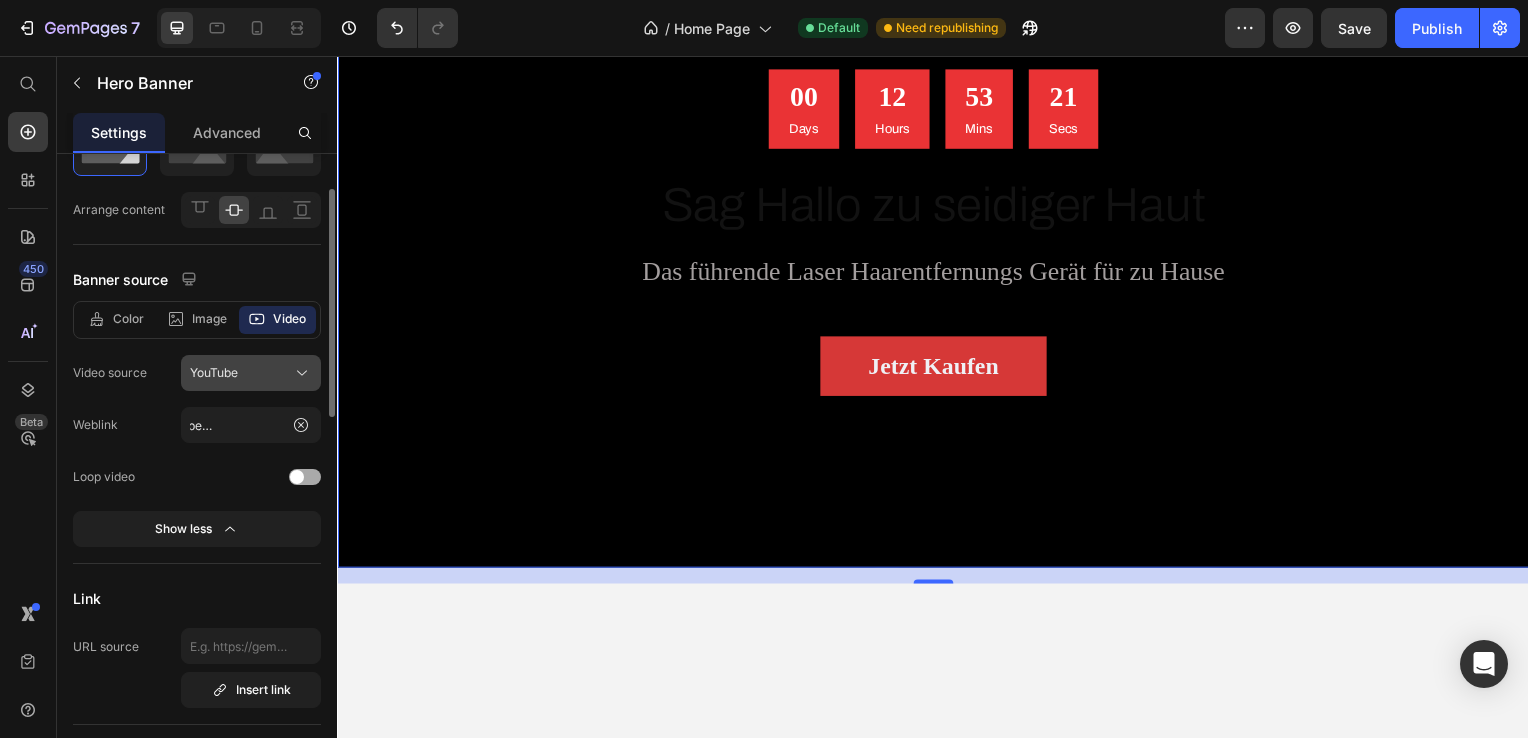 click on "YouTube" 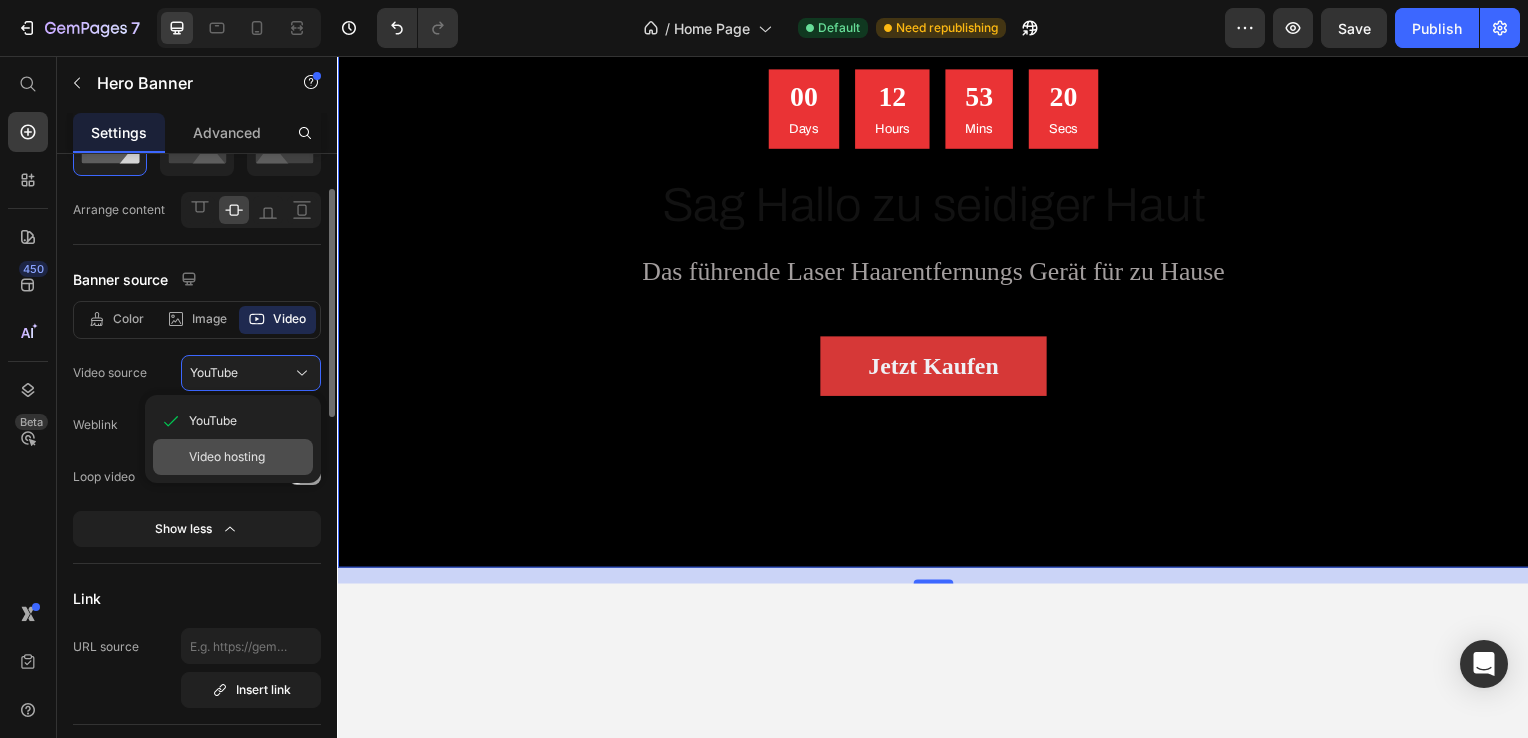 click on "Video hosting" at bounding box center (227, 457) 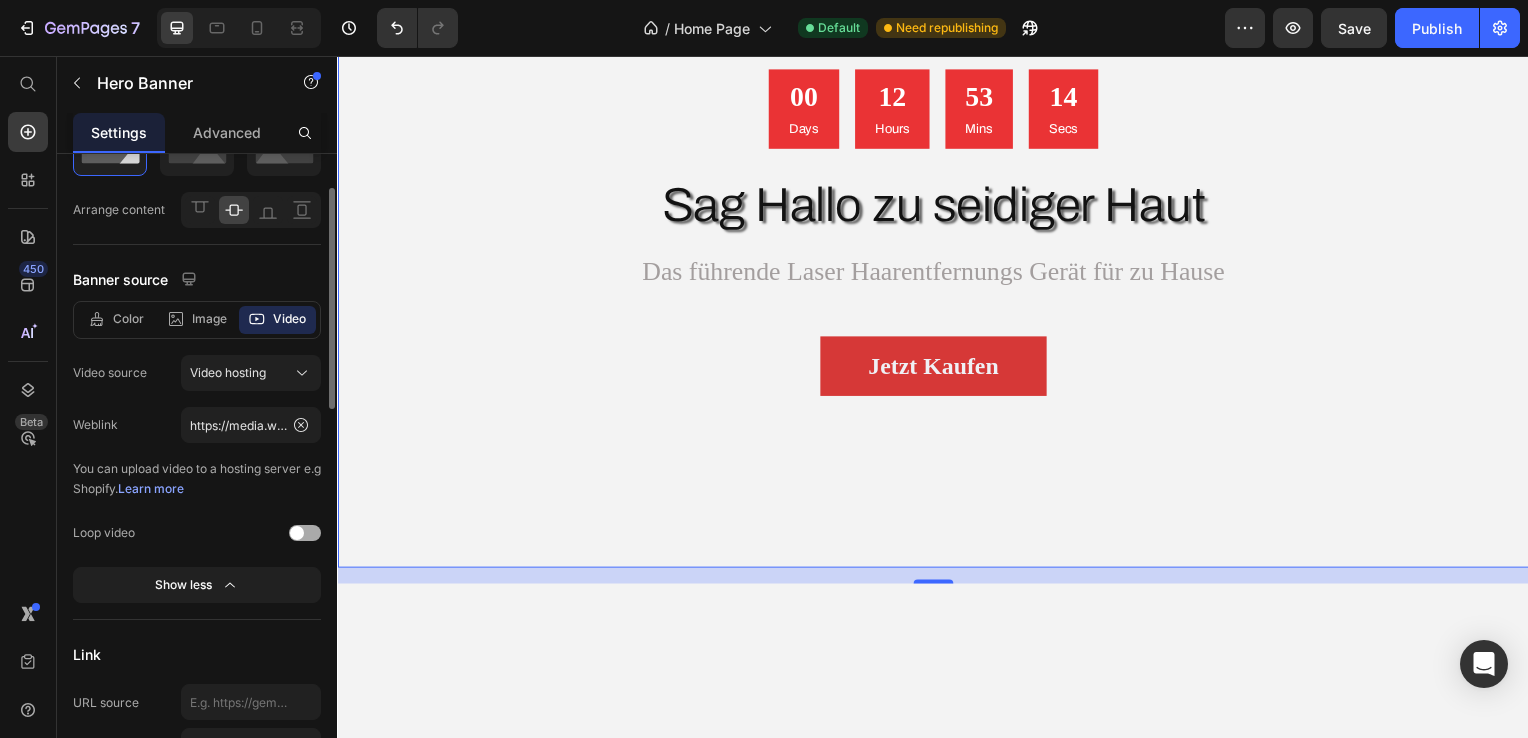 click on "Learn more" at bounding box center [151, 488] 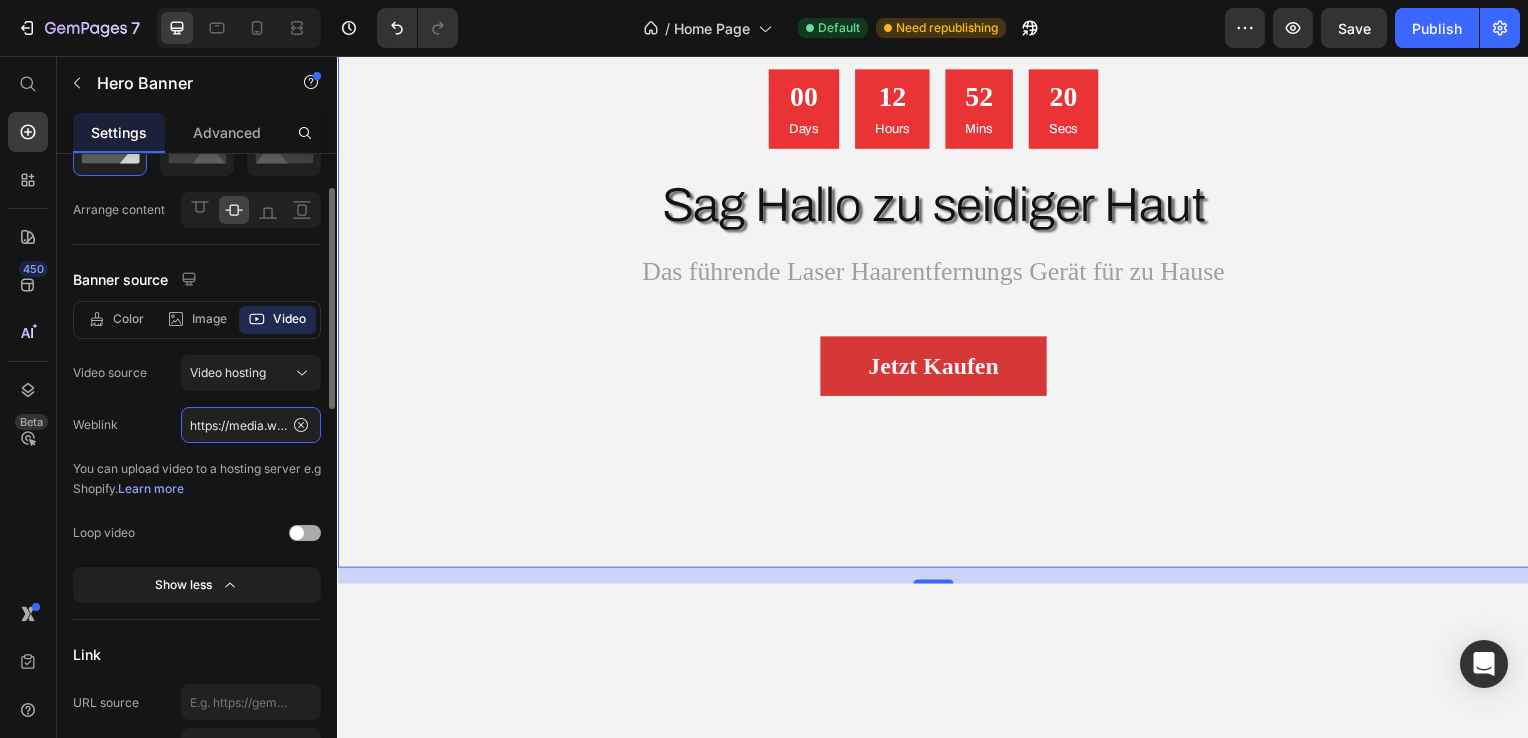 click on "https://media.w3.org/2010/05/sintel/trailer.mp4" 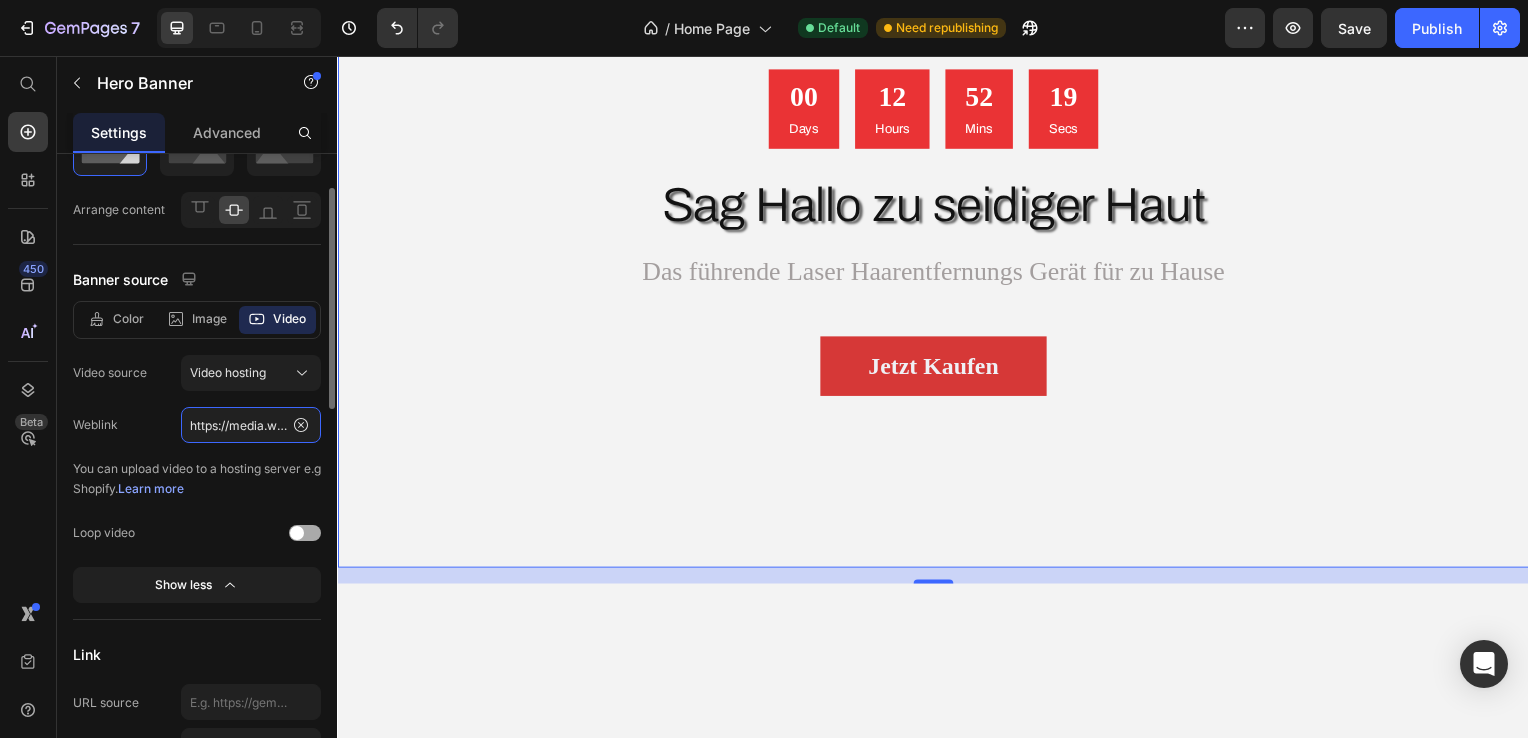 paste on "admin.shopify.com/store/[REDACTED]/content/files/53979100250444?selectedView=all" 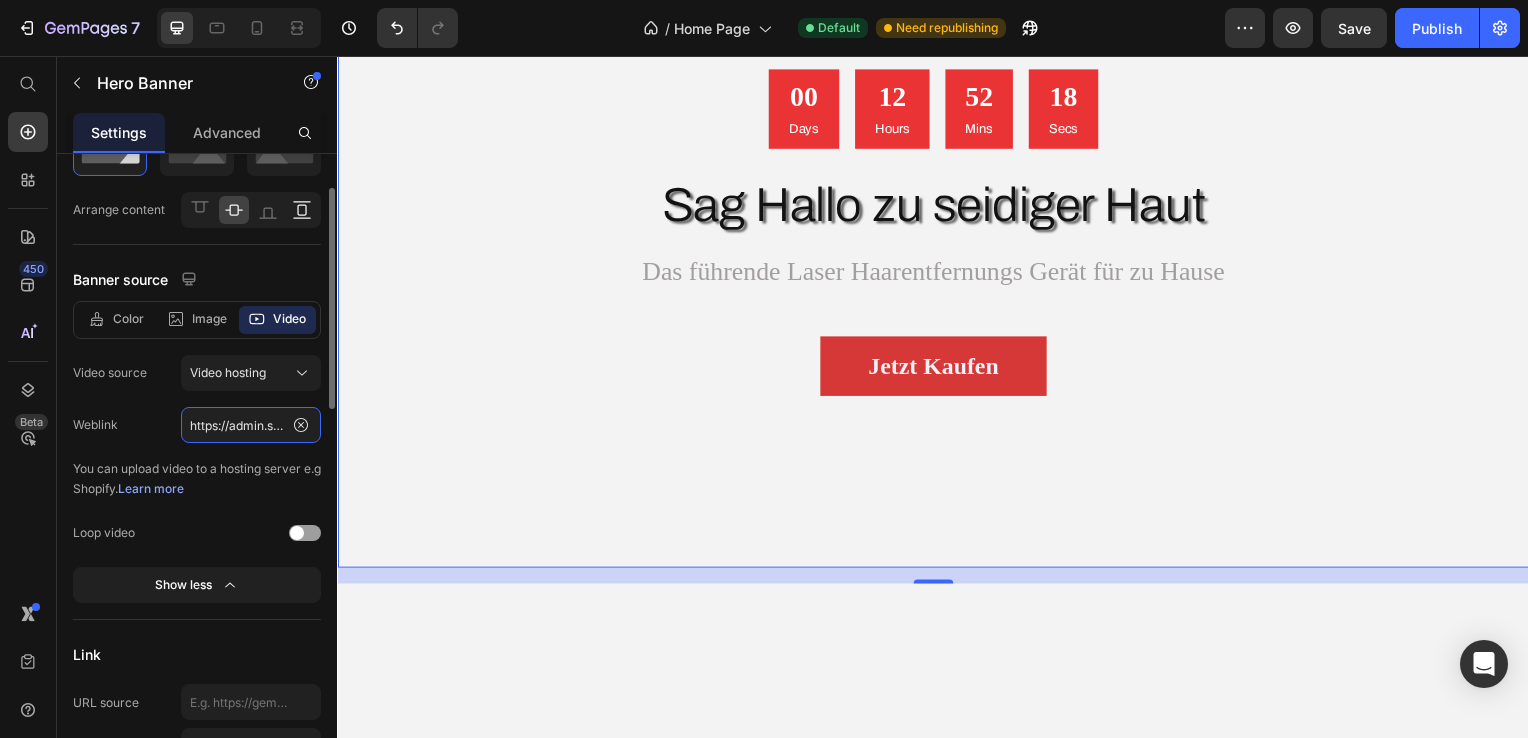 scroll, scrollTop: 0, scrollLeft: 434, axis: horizontal 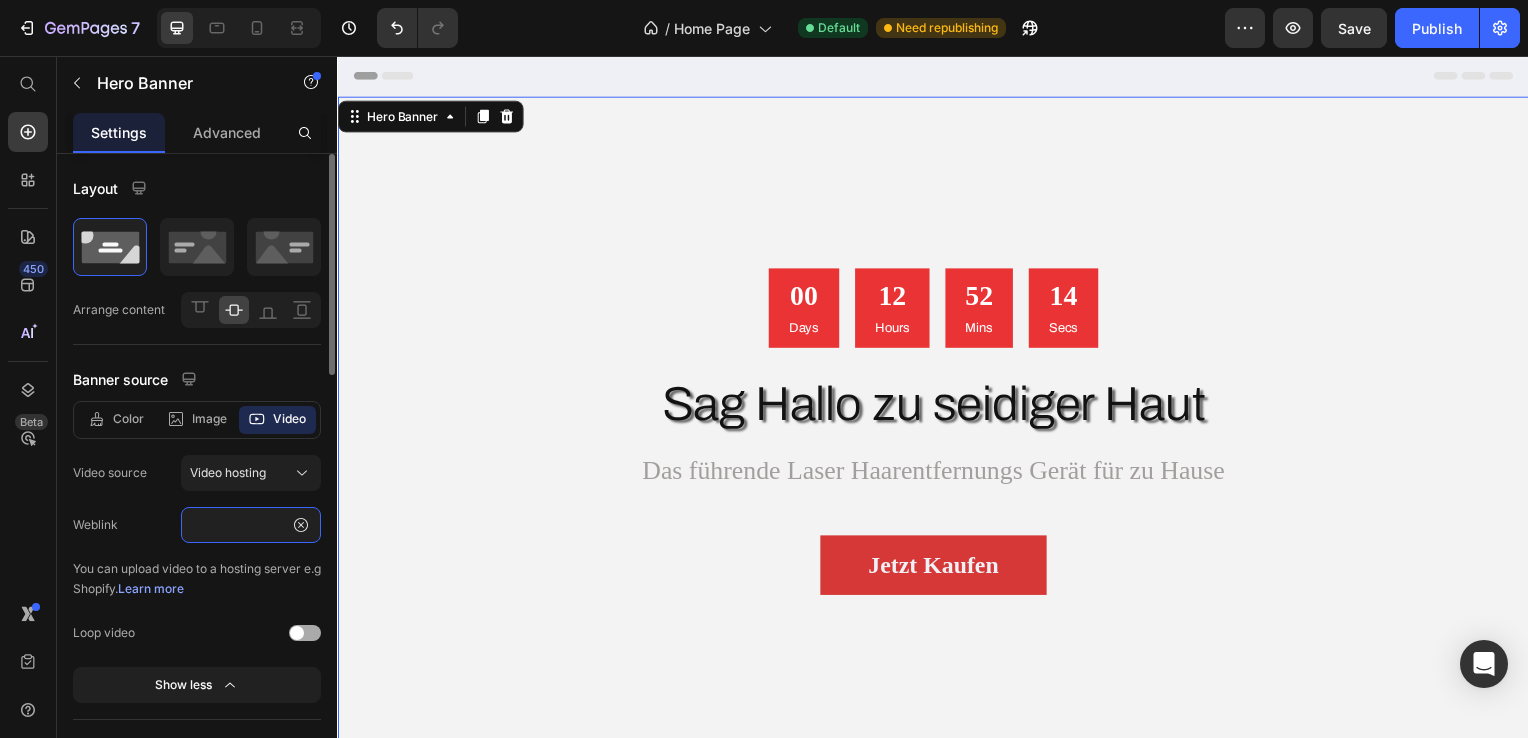 click on "https://admin.shopify.com/store/[REDACTED]/content/files/53979100250444?selectedView=all" 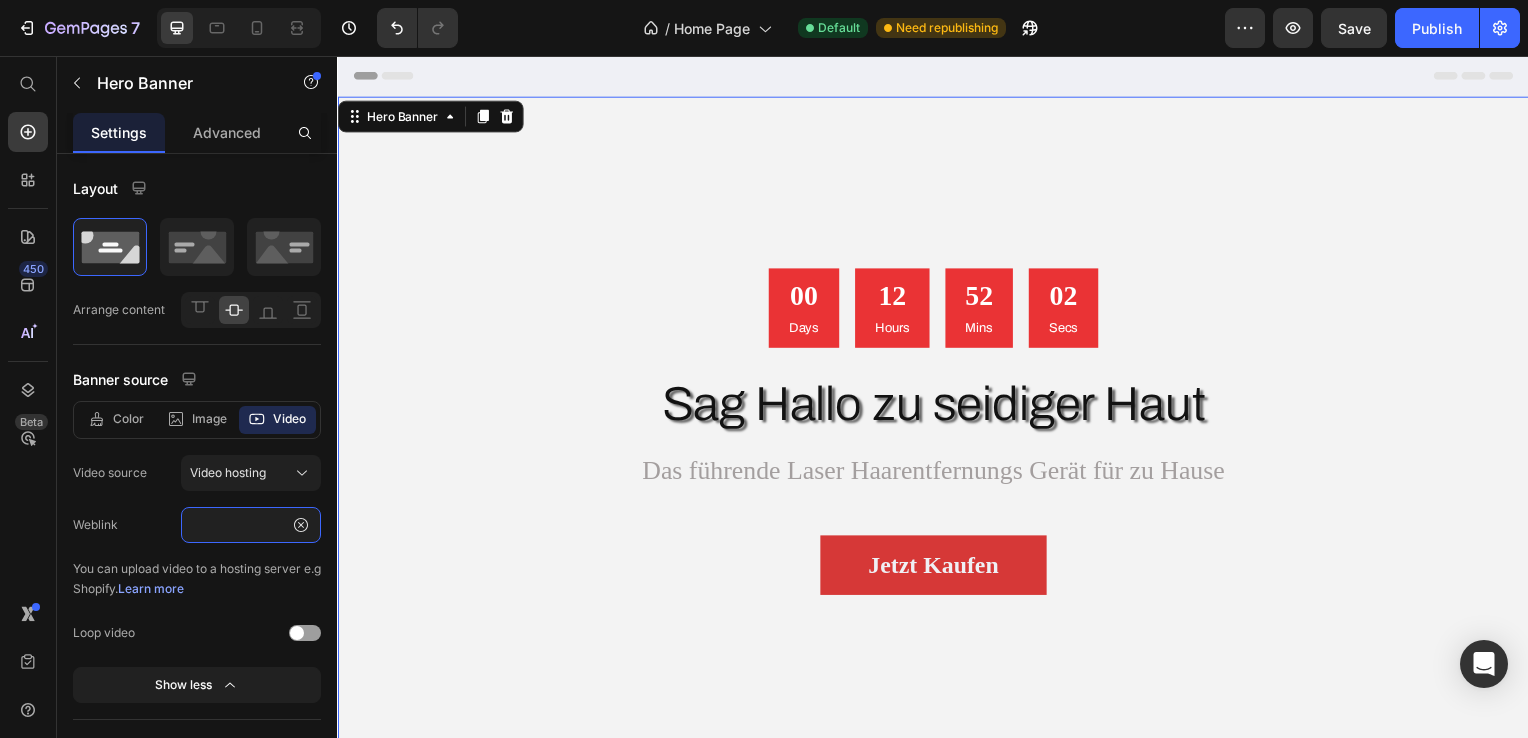 scroll, scrollTop: 0, scrollLeft: 0, axis: both 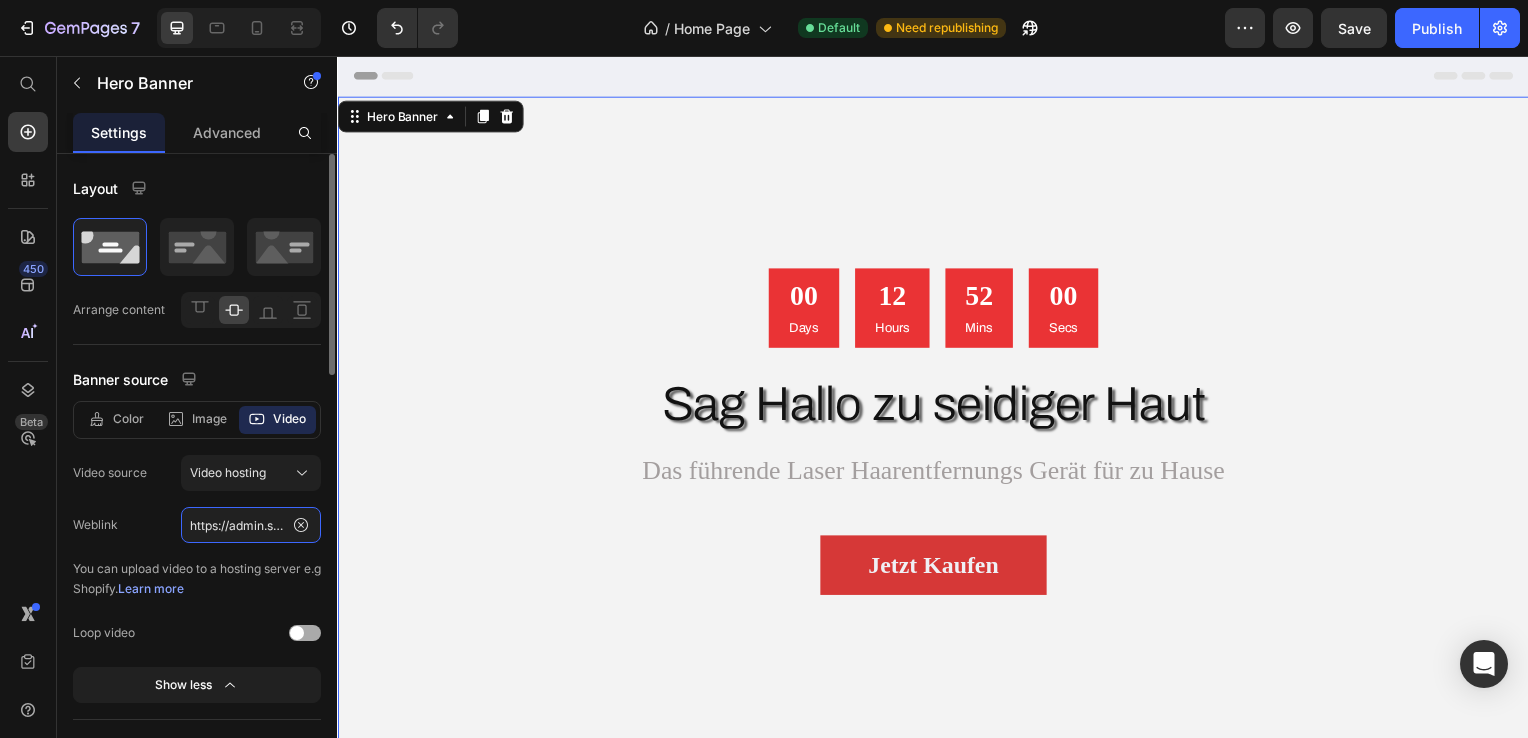 paste on "cdn.shopify.com/videos/c/o/v/34a4841598f84020bcf2e5eca1f13bb6.mp4" 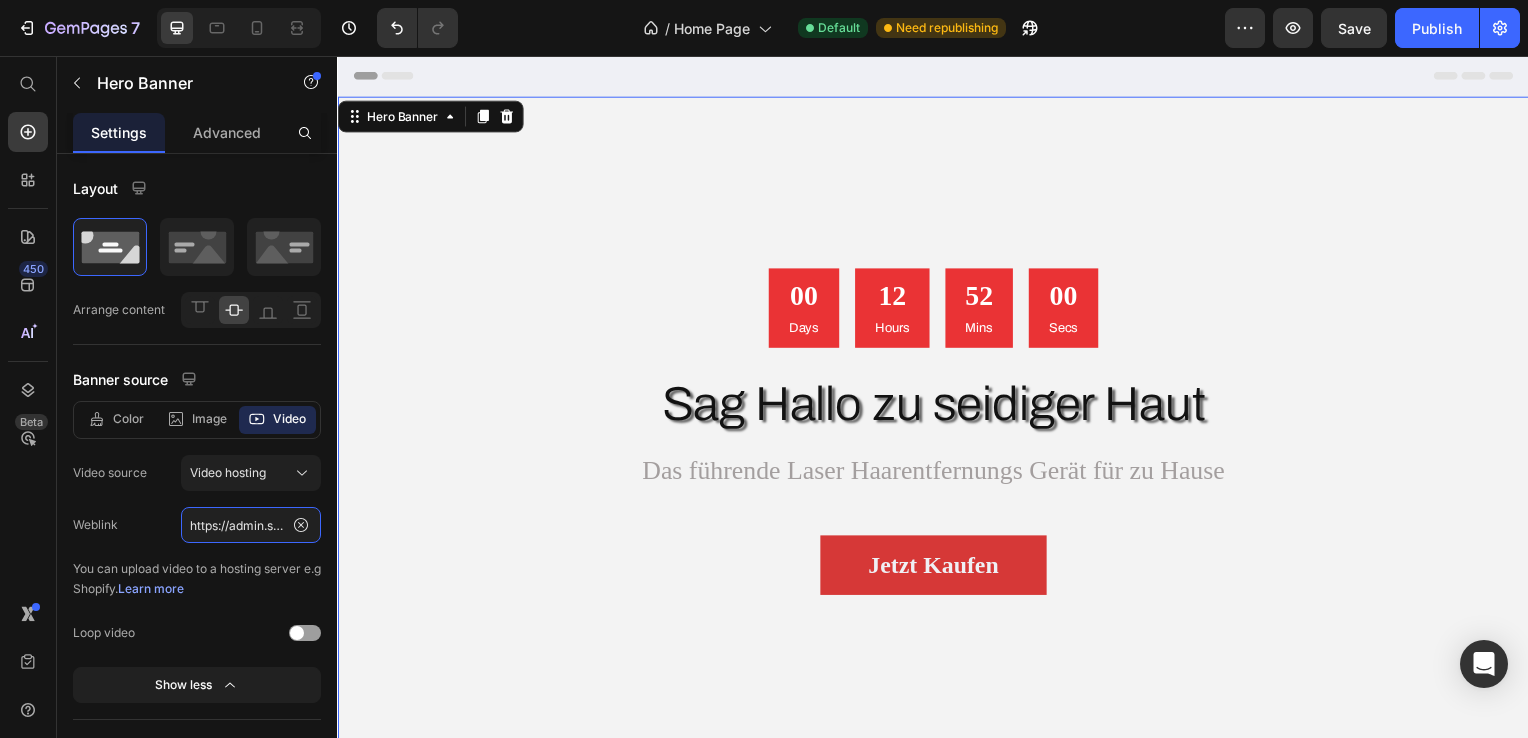 type on "https://cdn.shopify.com/videos/c/o/v/34a4841598f84020bcf2e5eca1f13bb6.mp4" 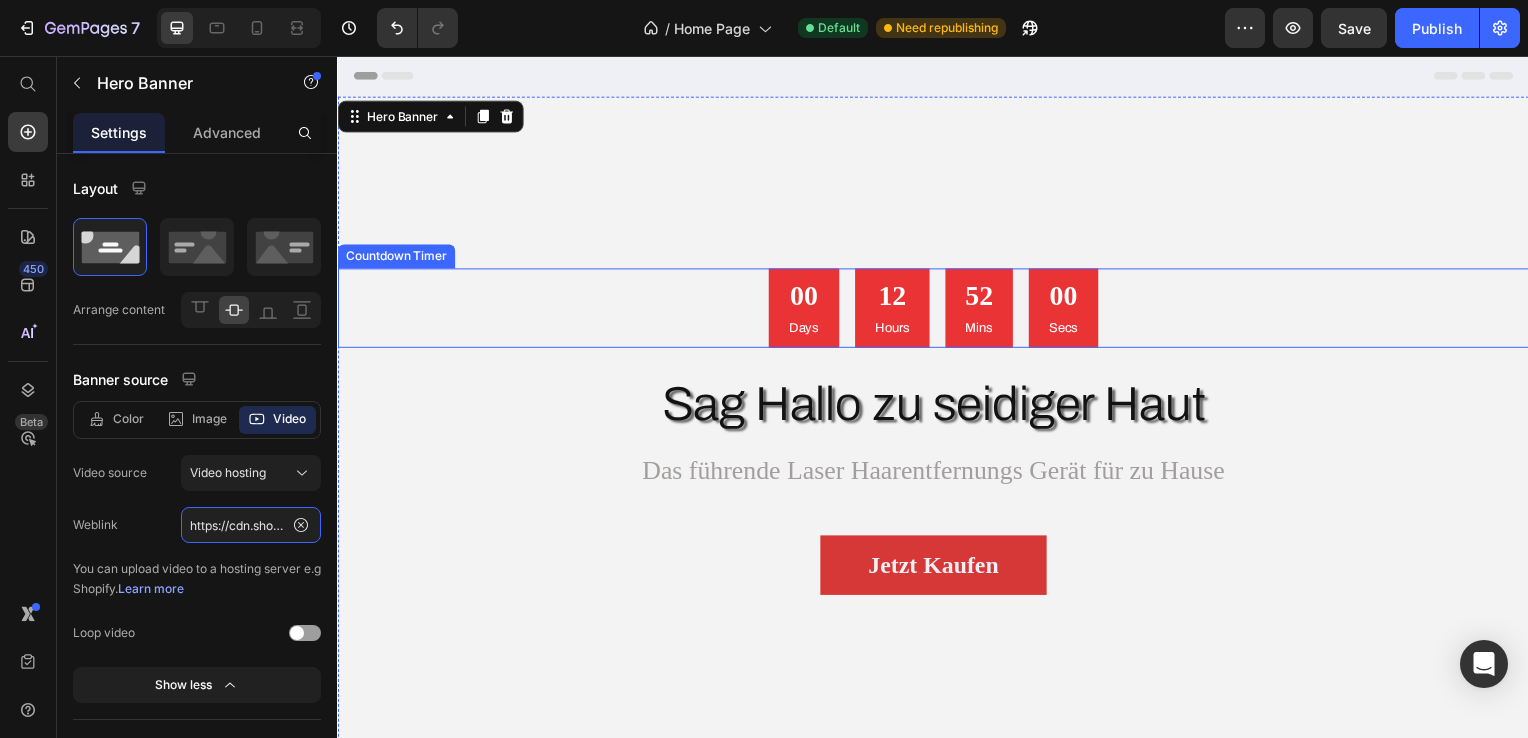 scroll, scrollTop: 0, scrollLeft: 362, axis: horizontal 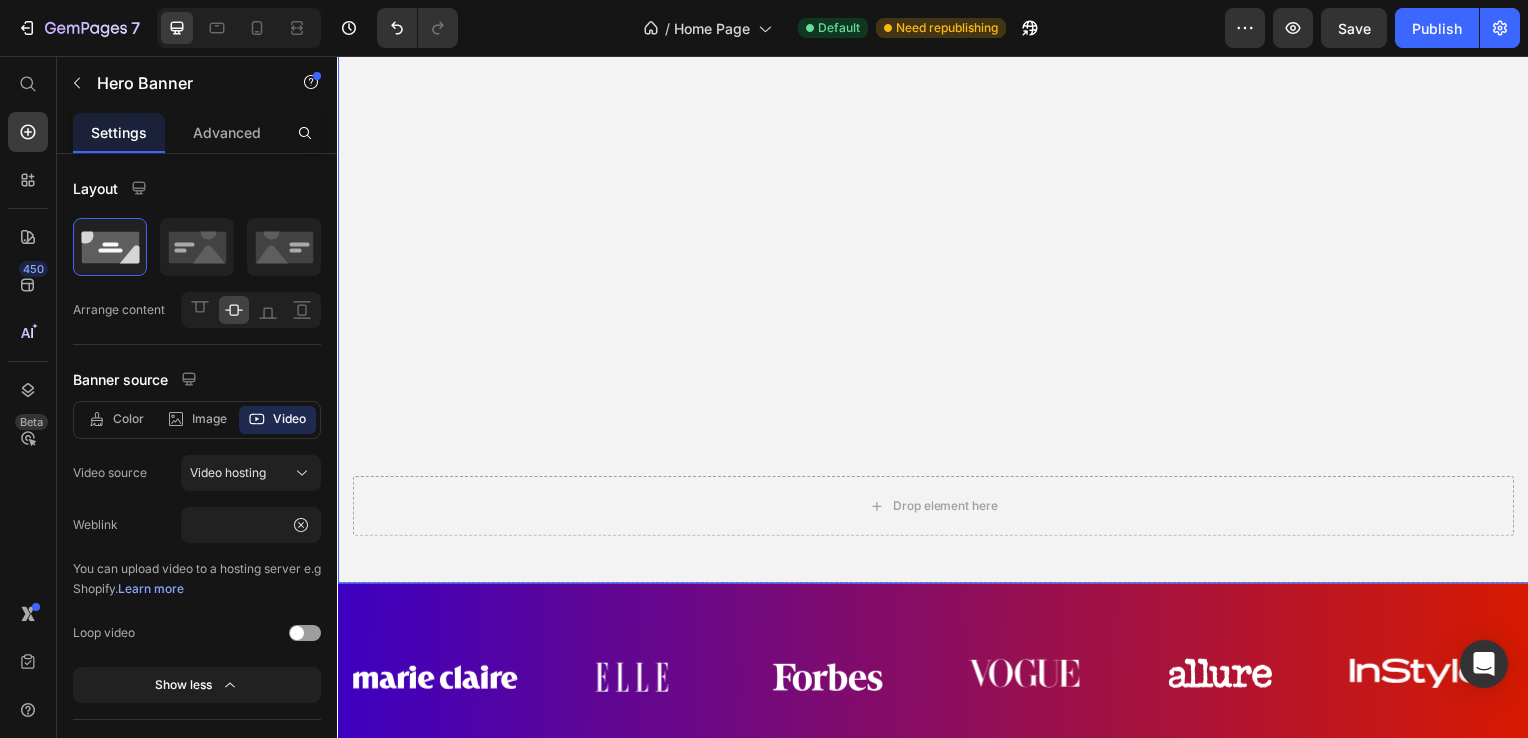 click at bounding box center (937, 238) 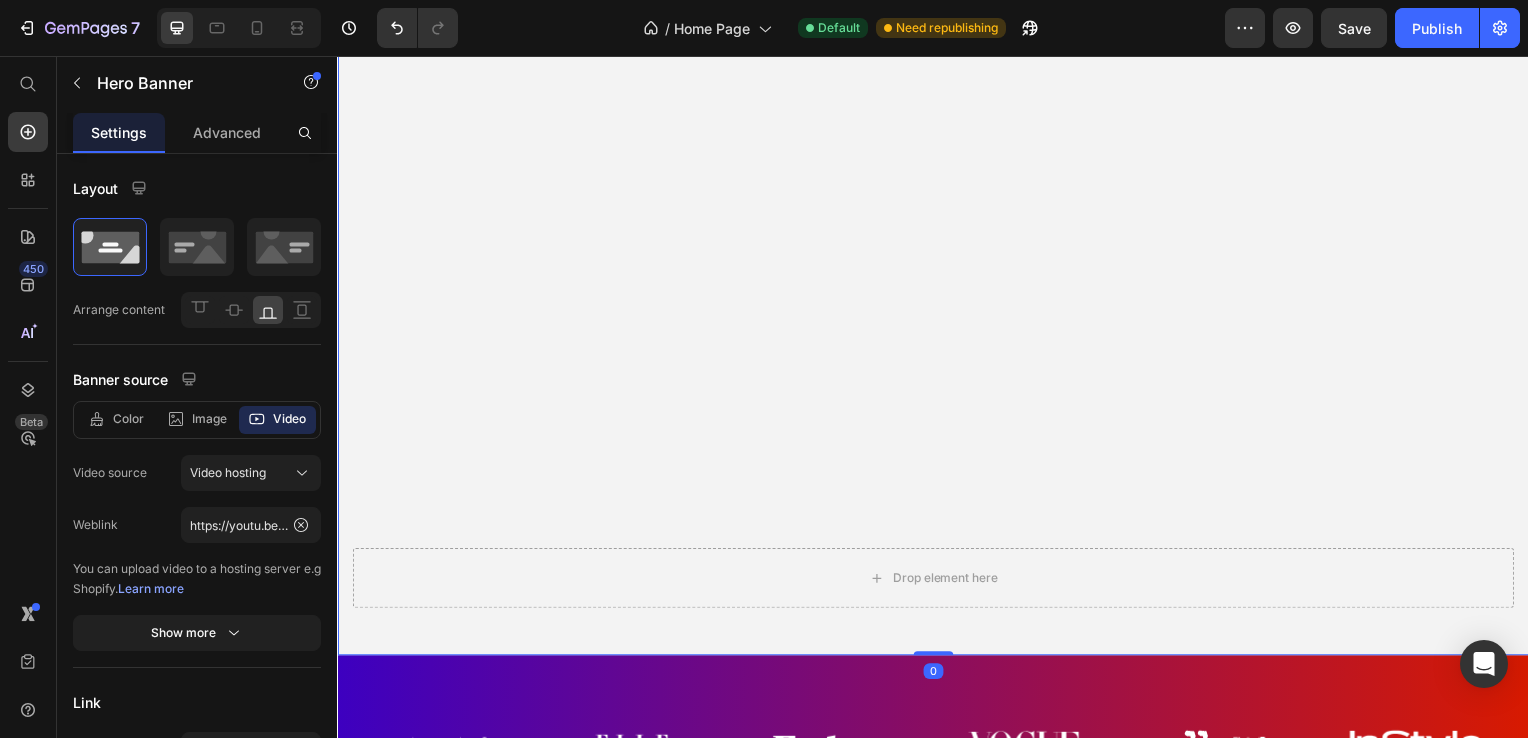 scroll, scrollTop: 700, scrollLeft: 0, axis: vertical 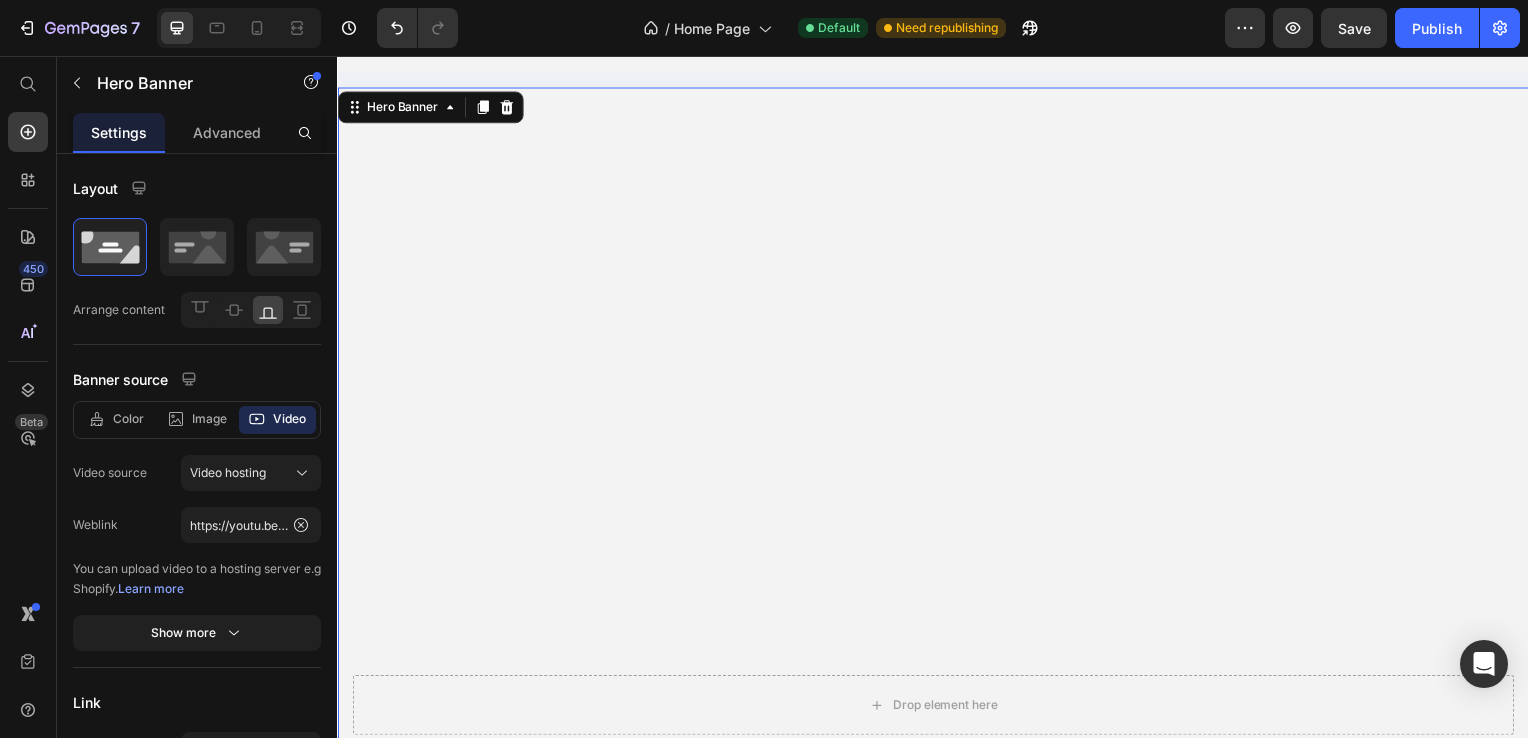 click at bounding box center [937, 438] 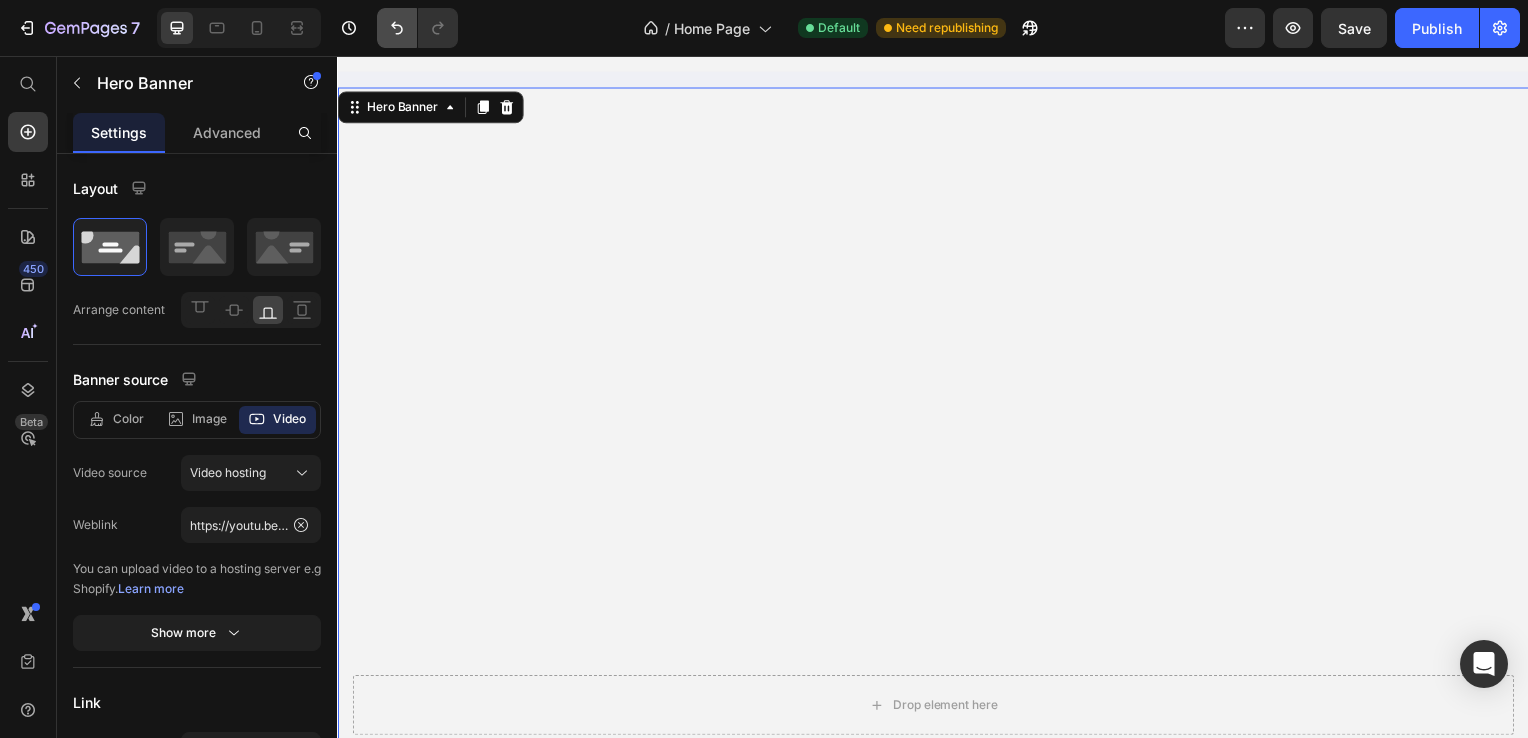click 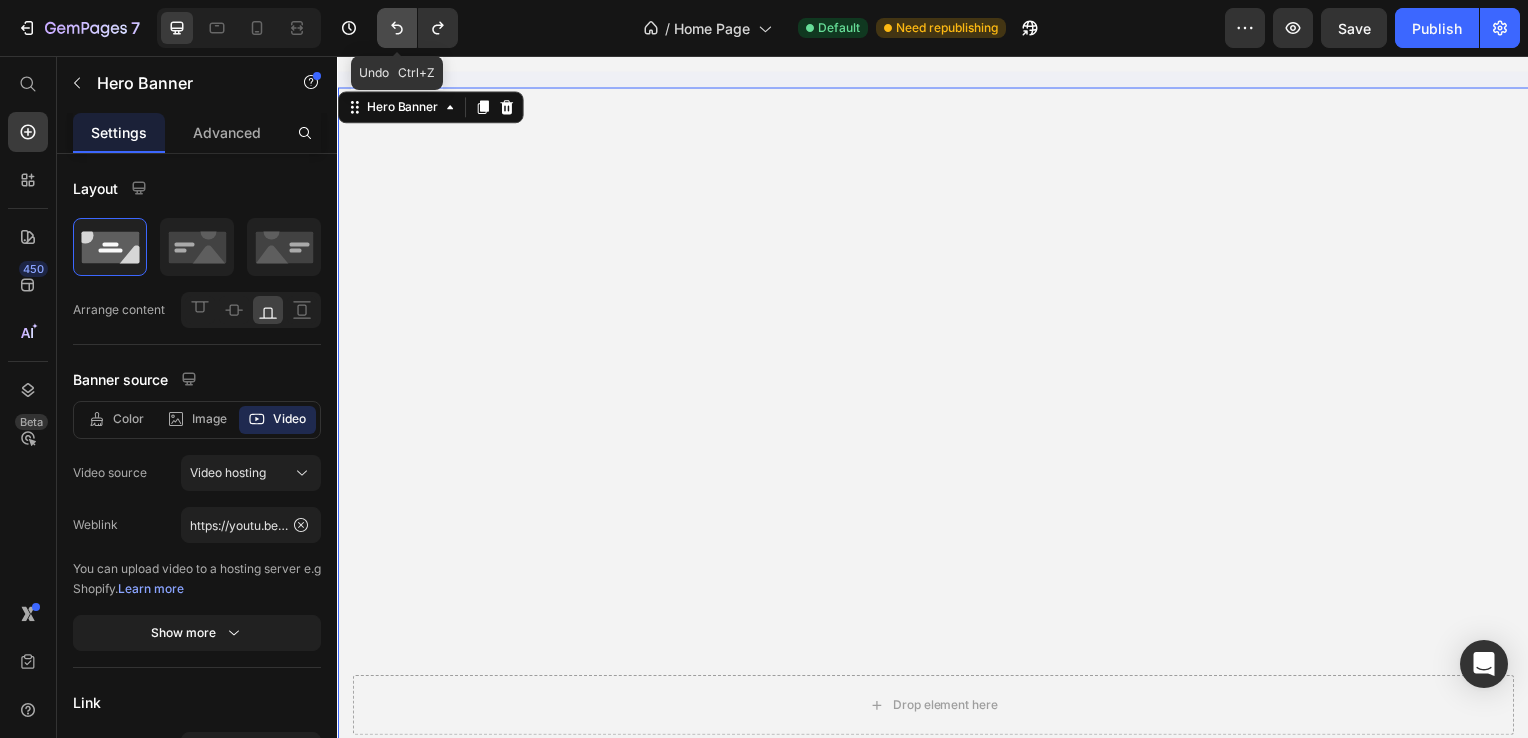 click 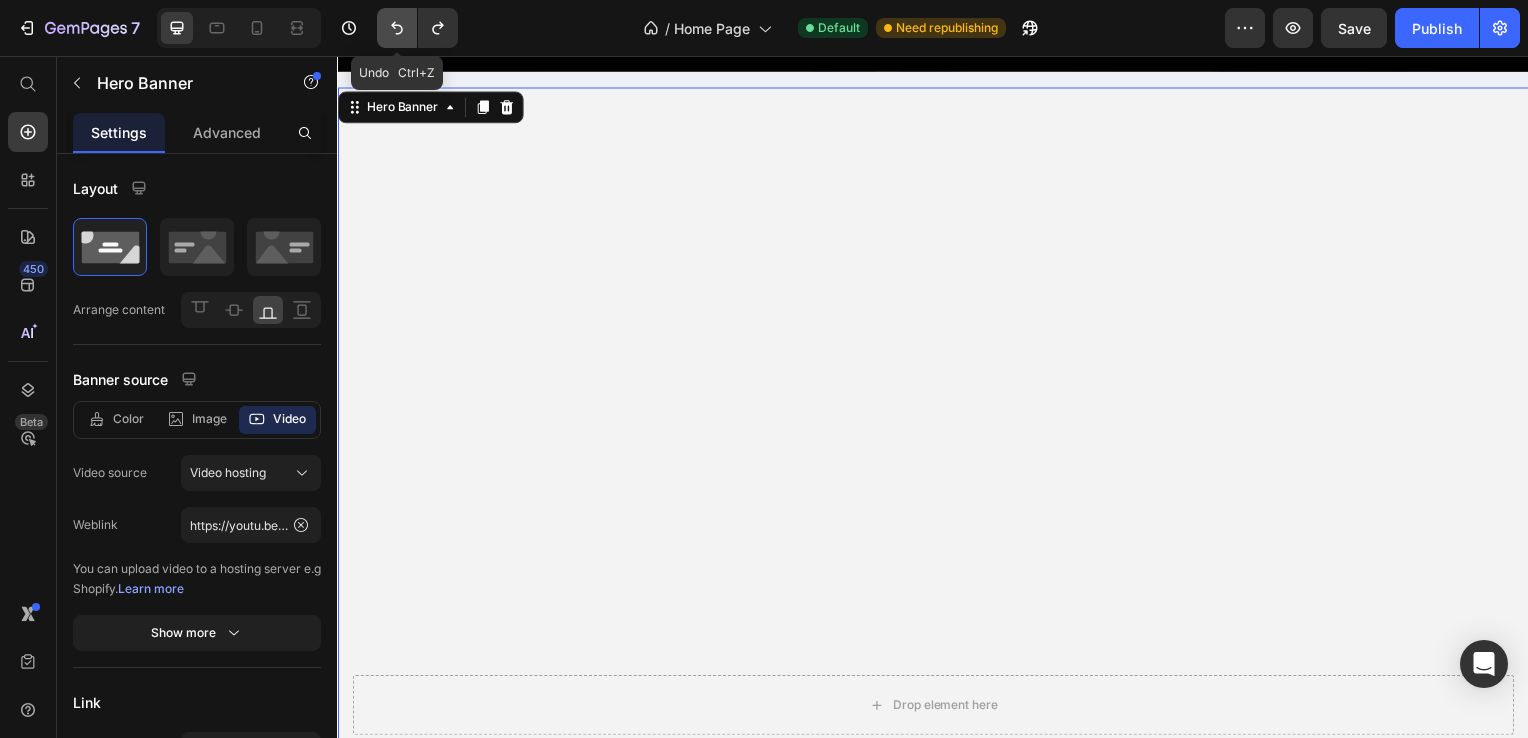 click 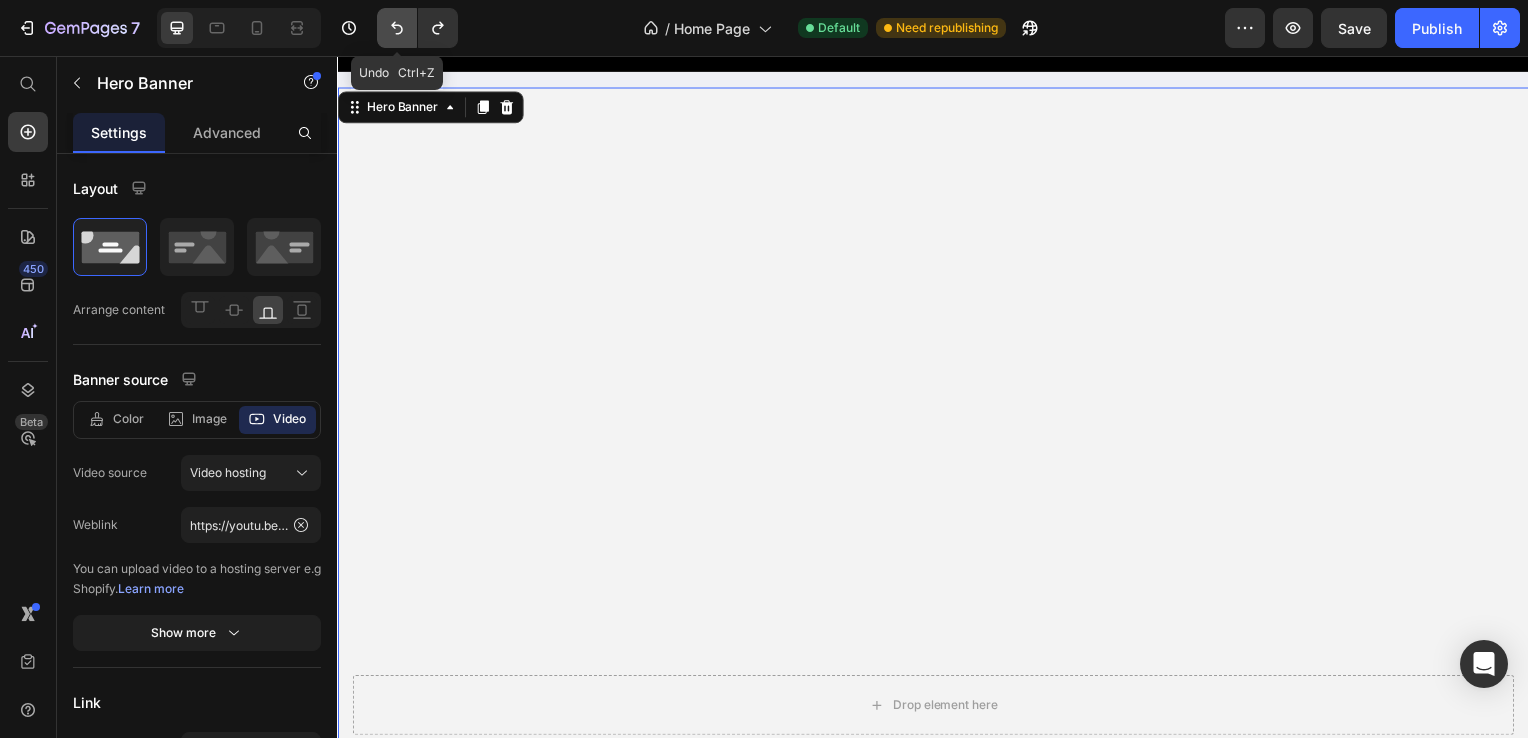 click 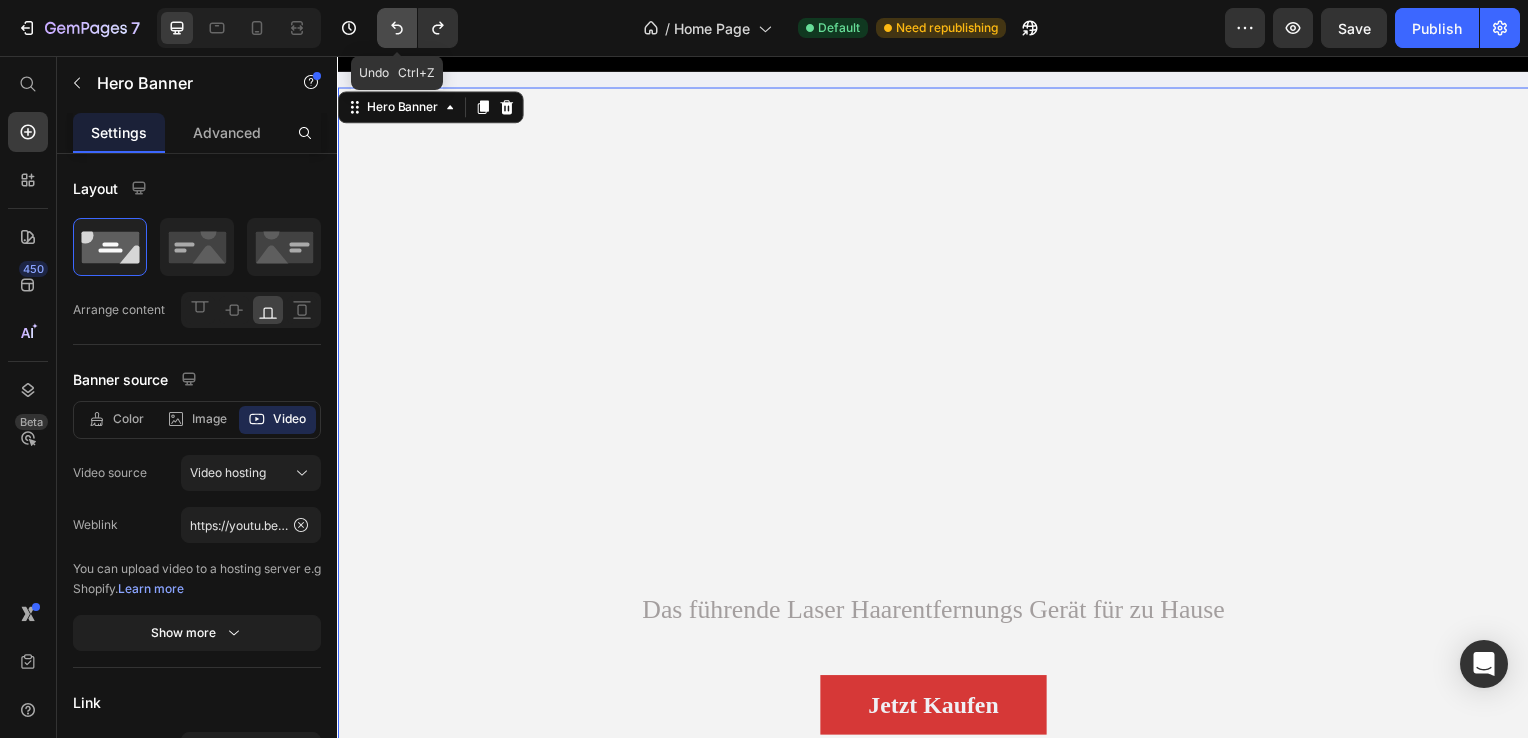 click 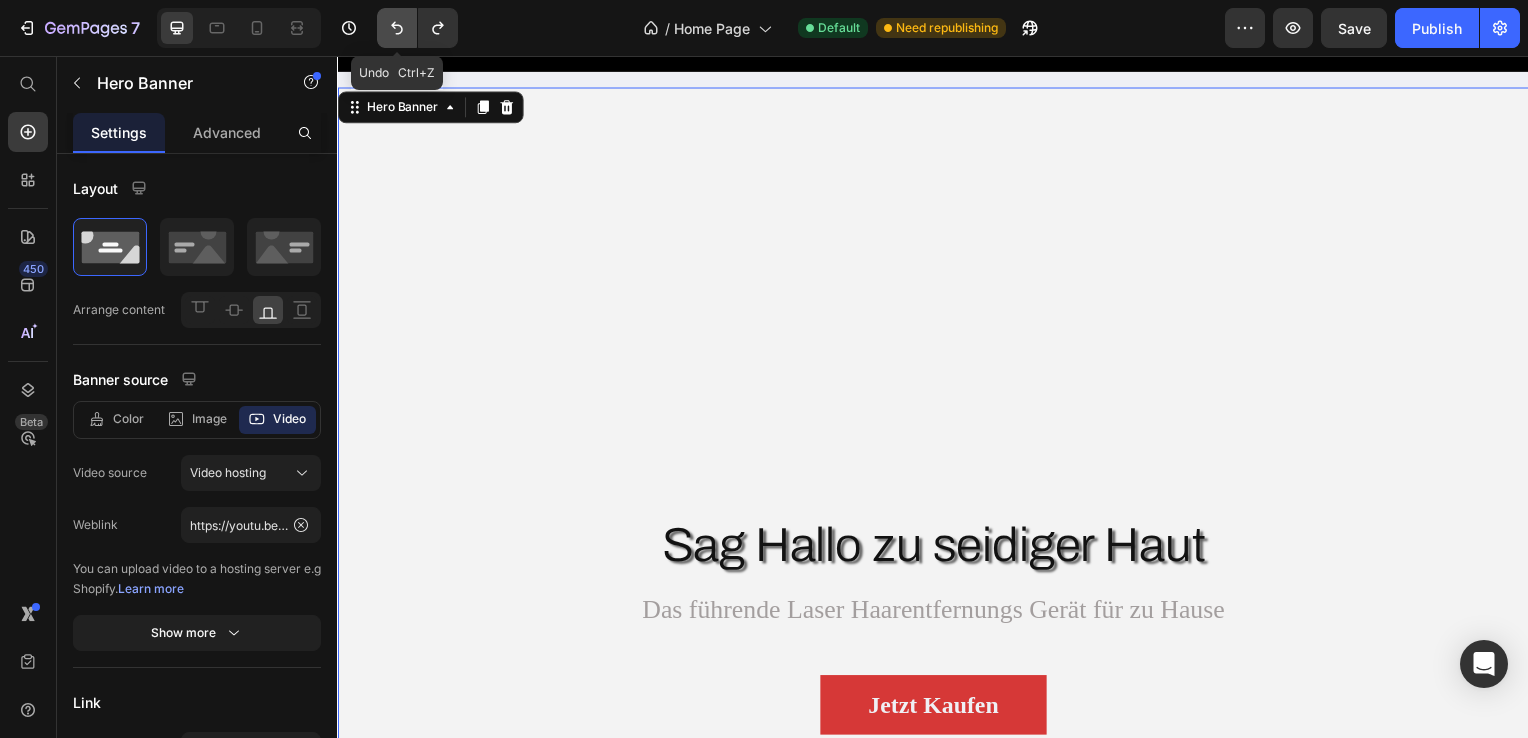 click 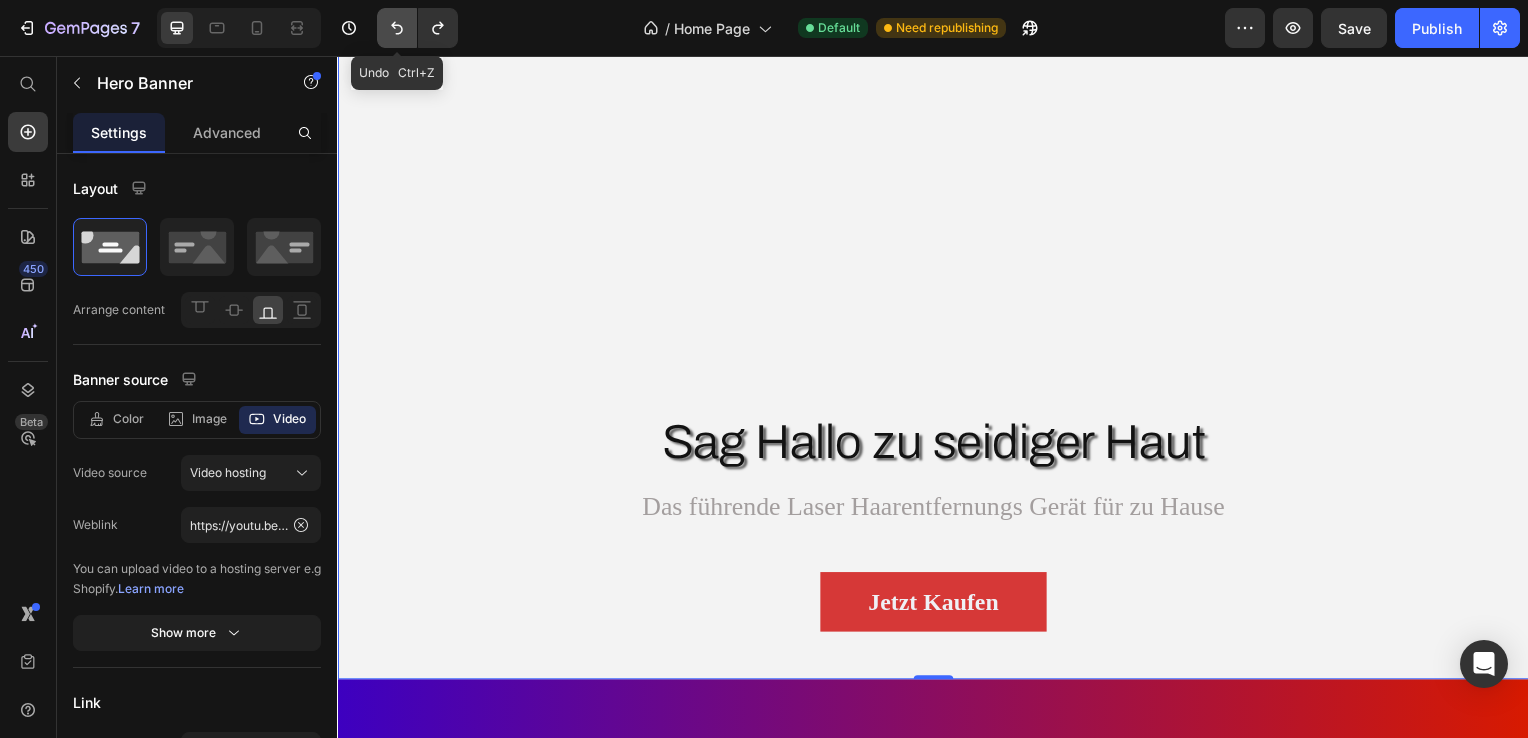 click 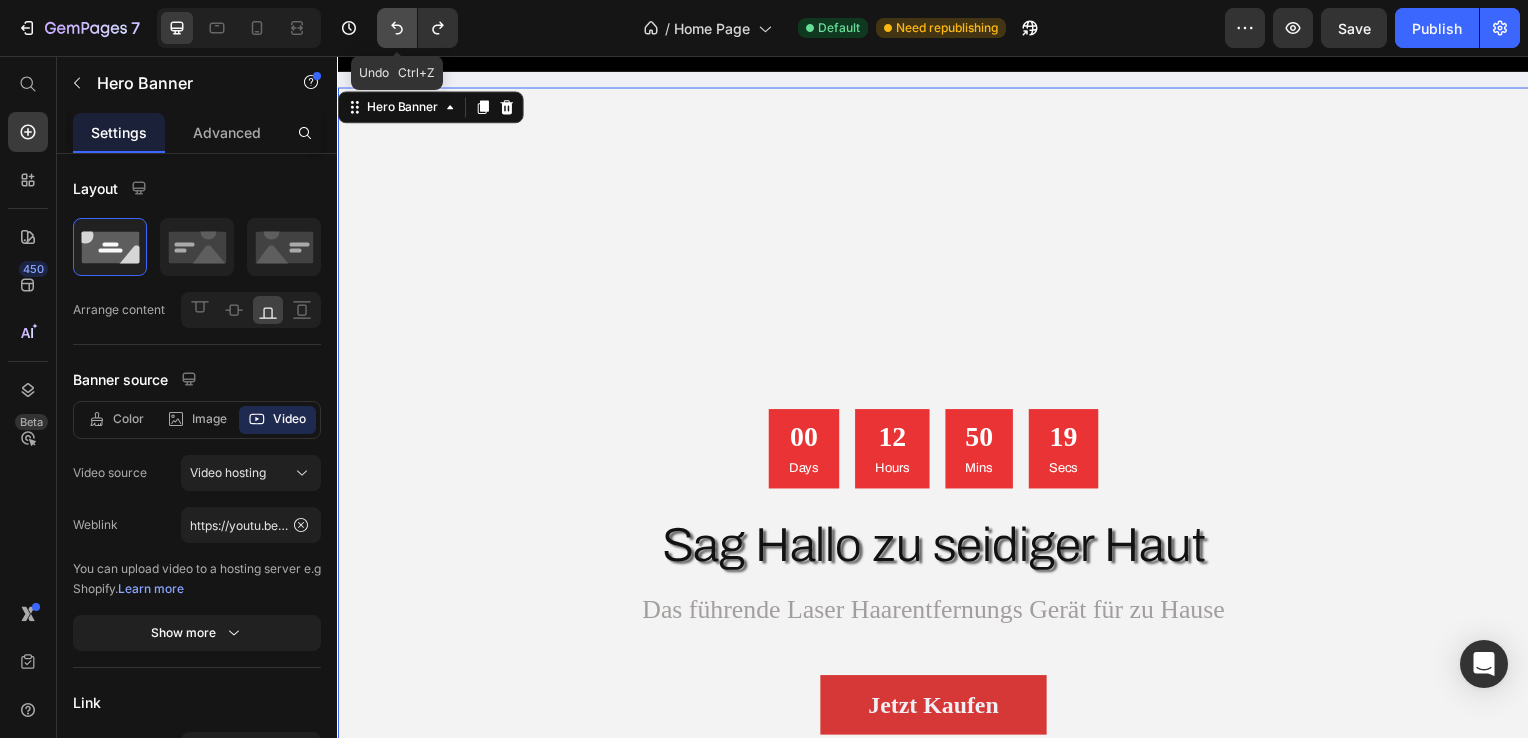click 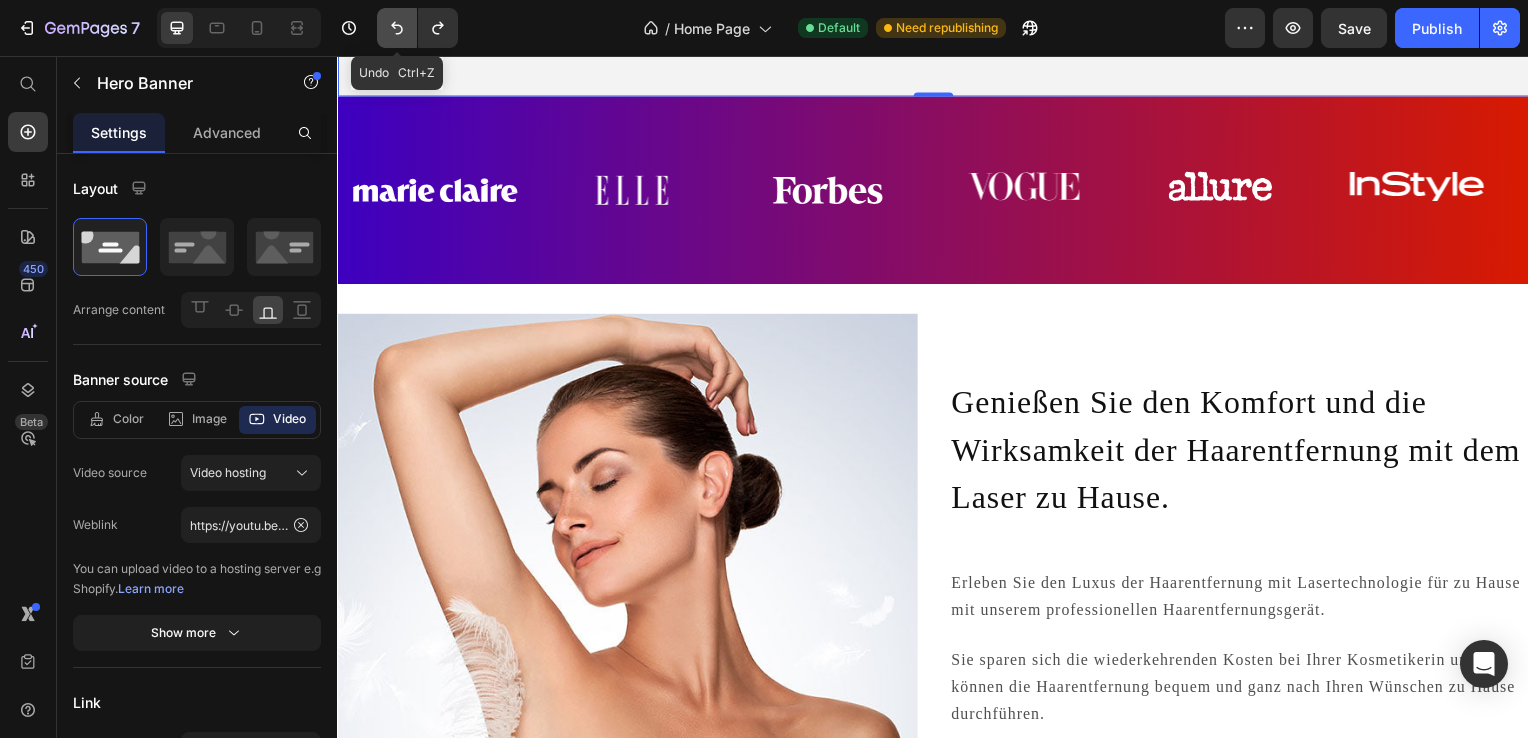 scroll, scrollTop: 17, scrollLeft: 0, axis: vertical 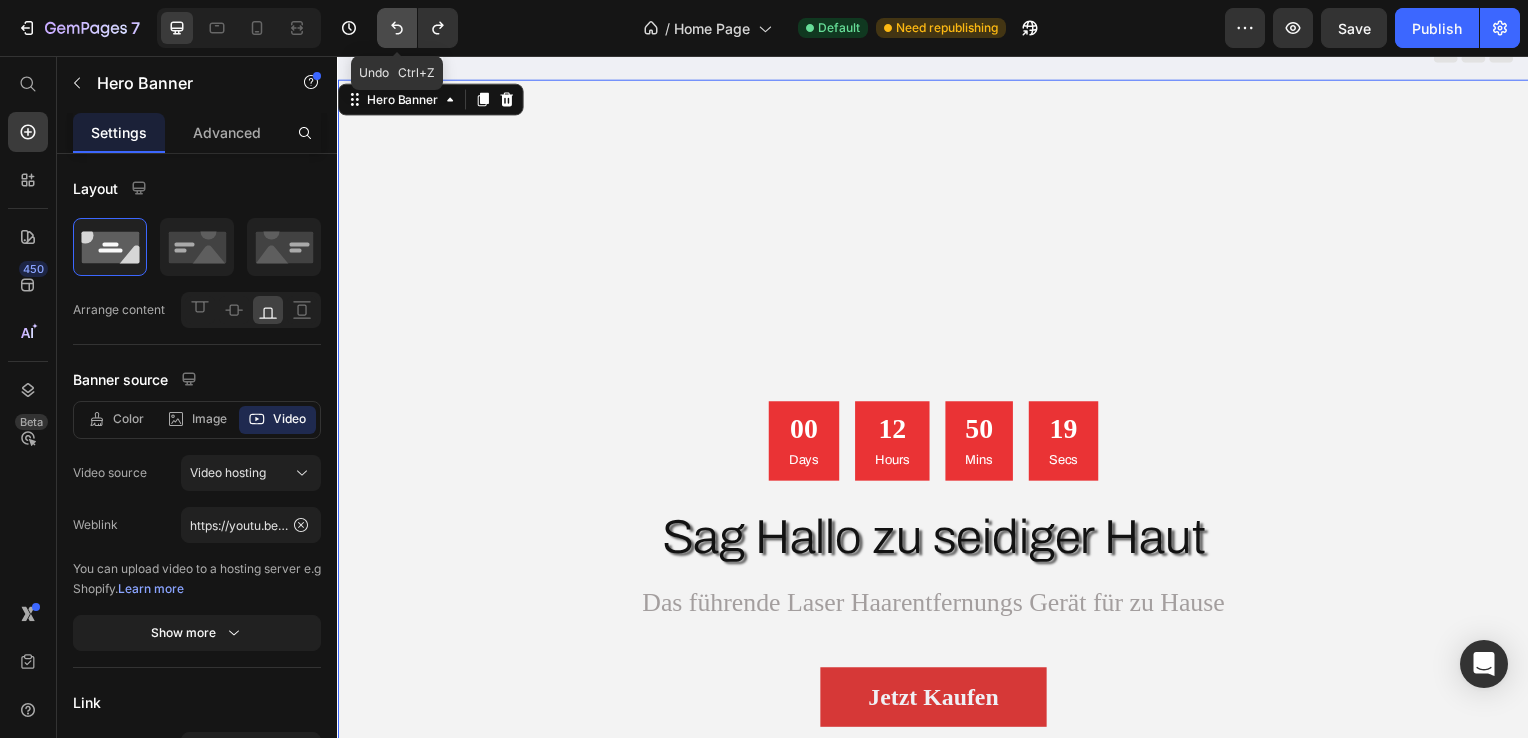 click 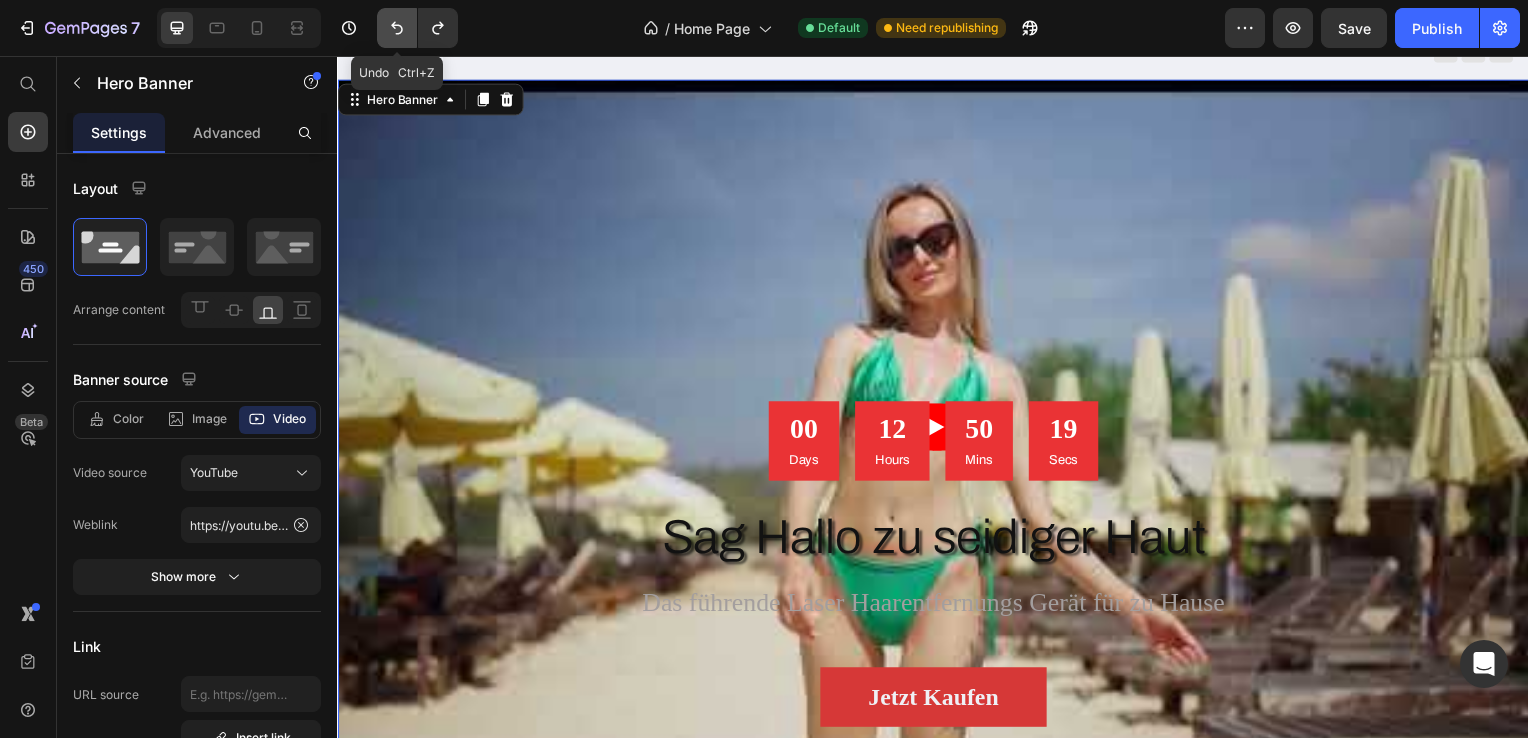 click 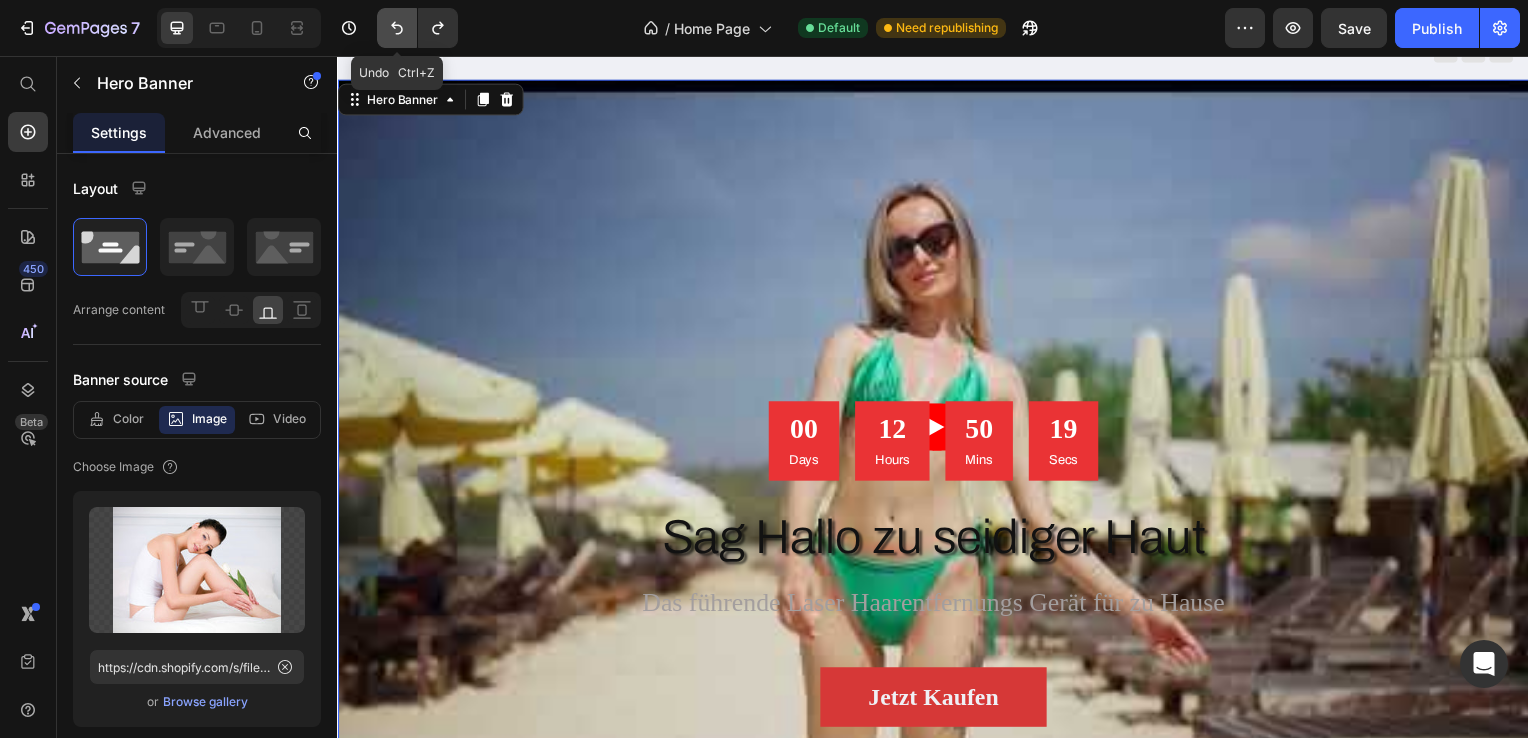 click 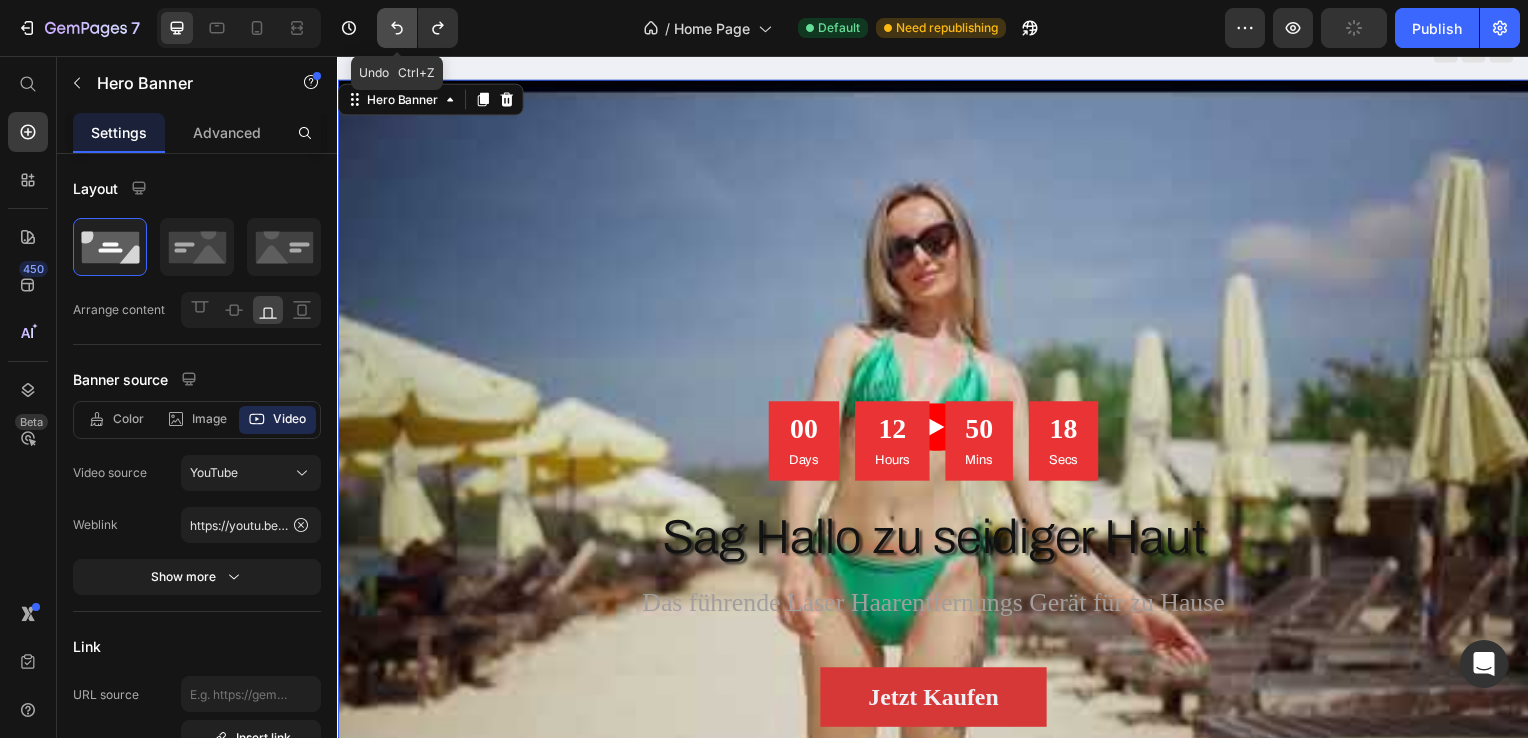 click 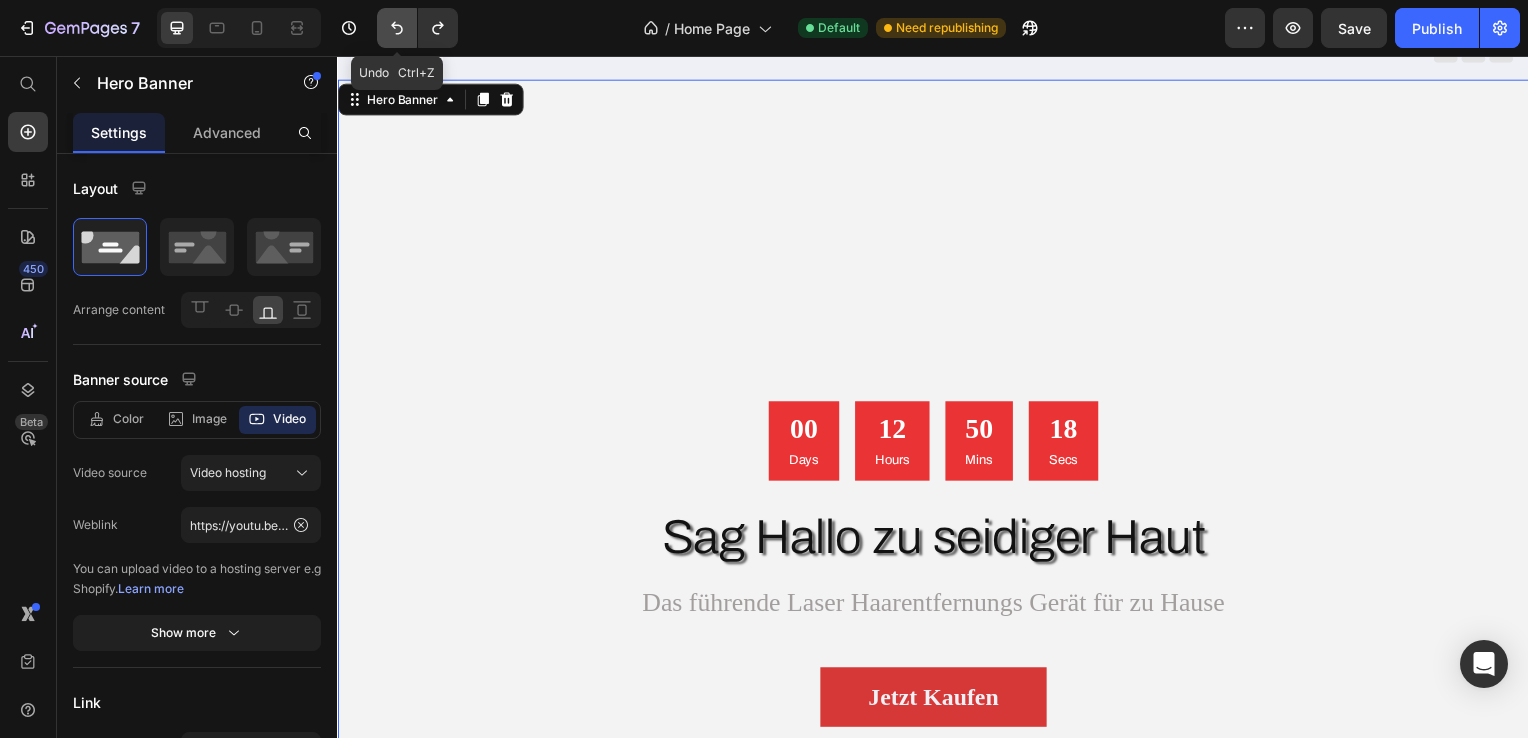 click 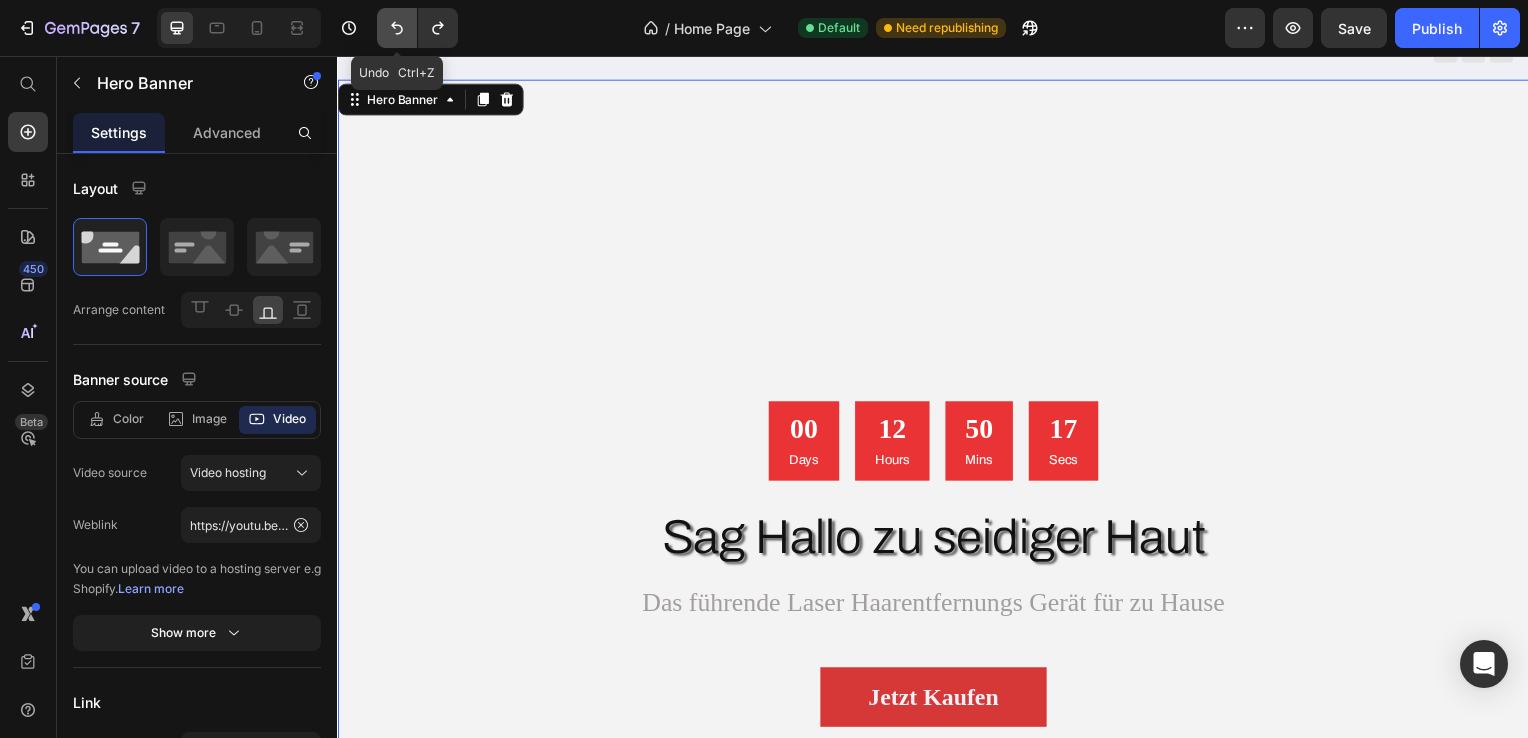 click 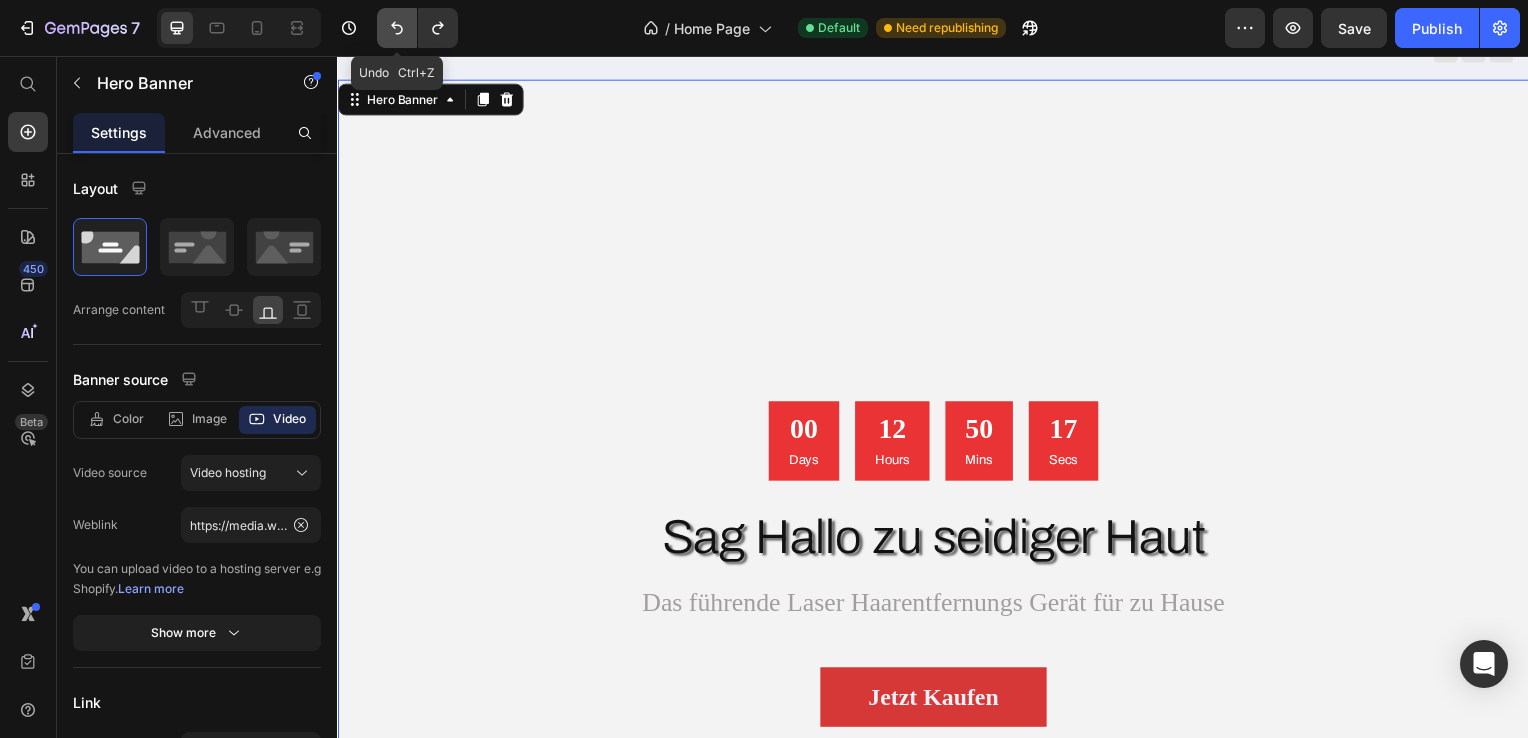 click 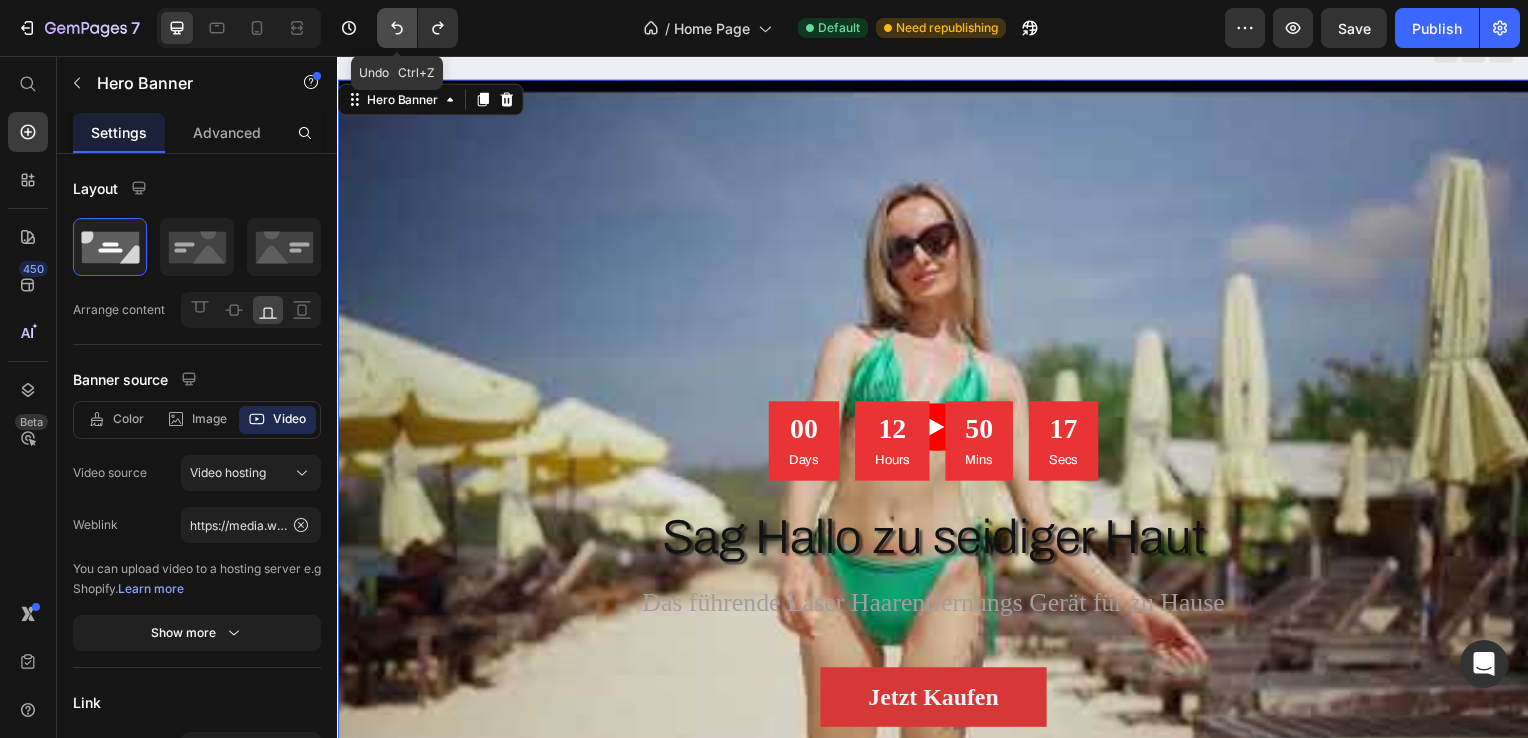 type on "https://youtu.be/2khSPHK7_Wg" 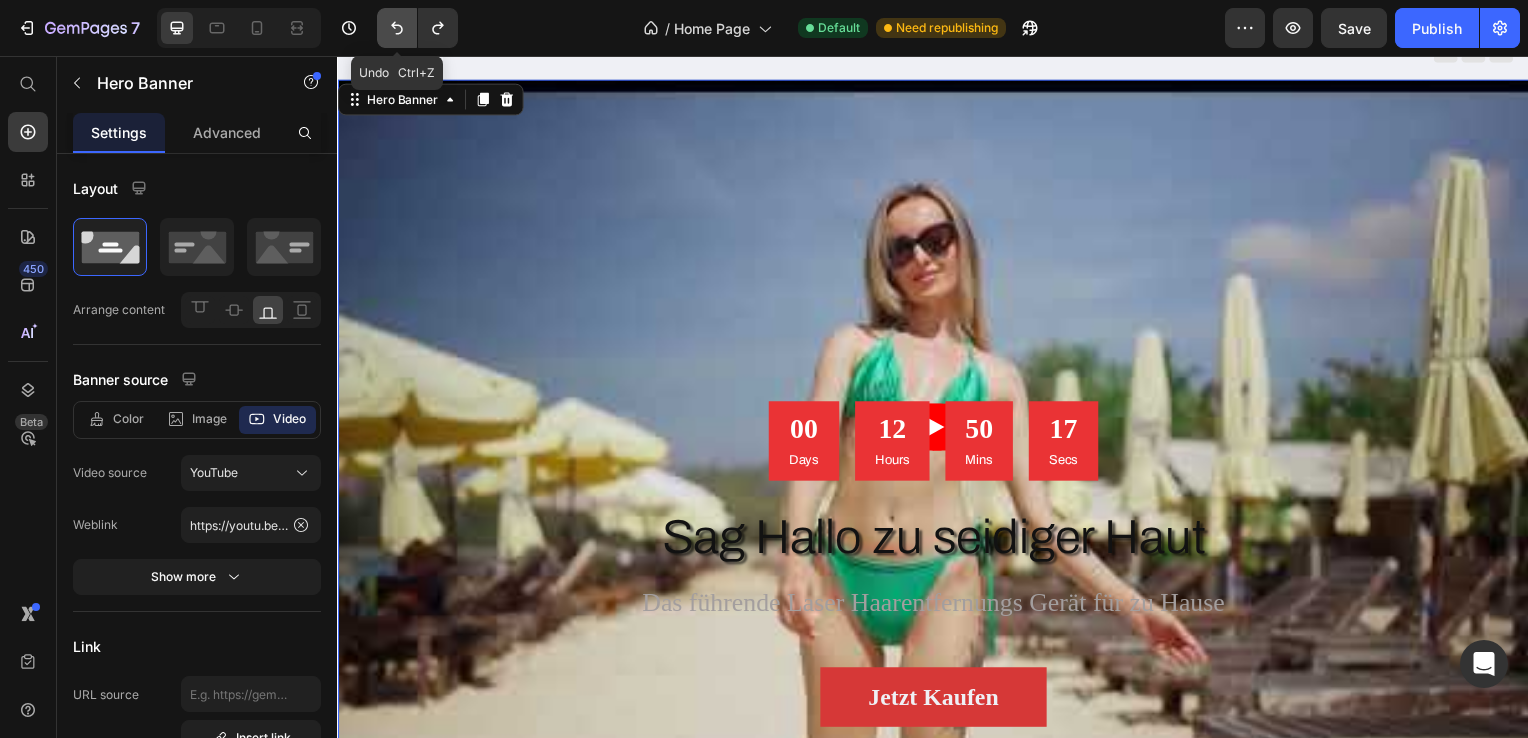 click 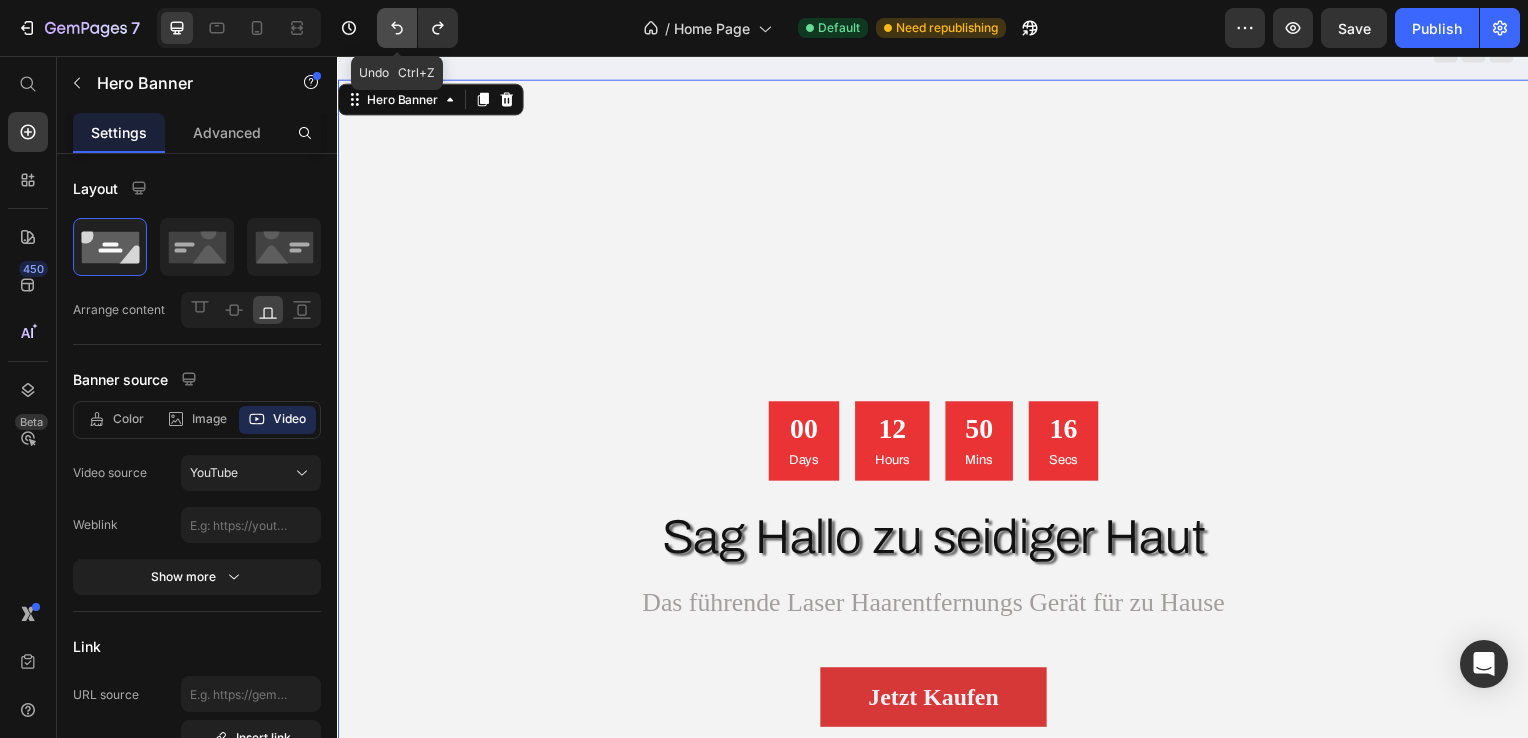 click 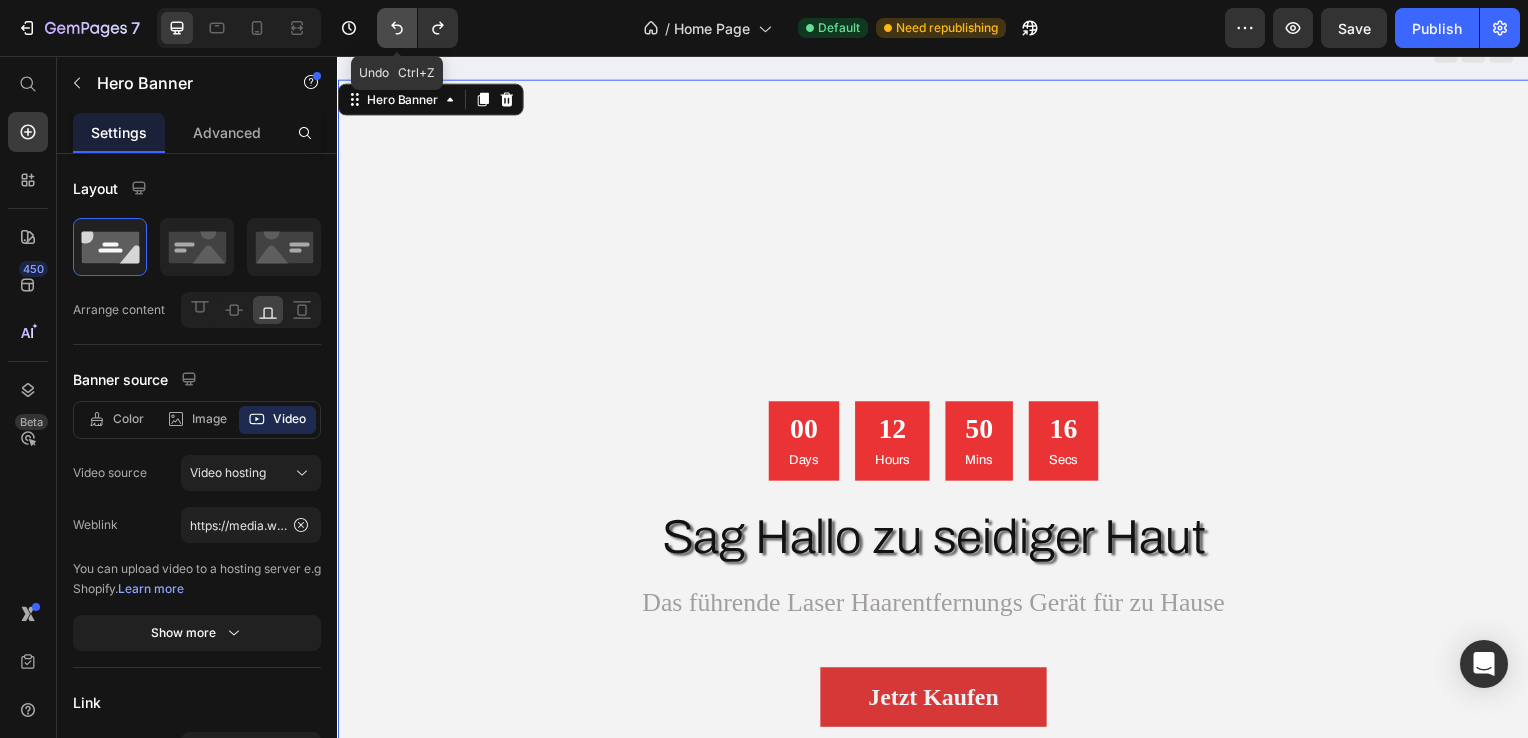 click 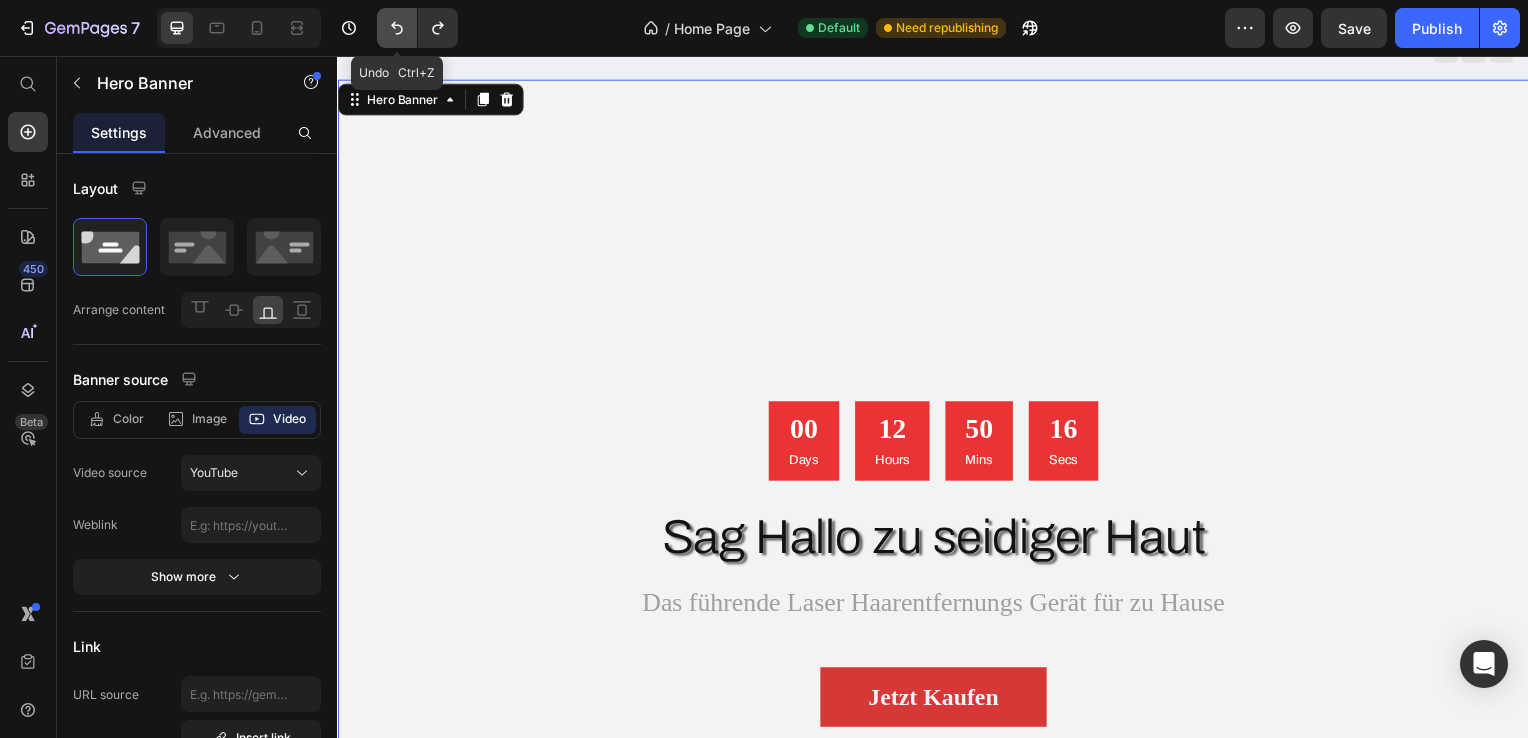 click 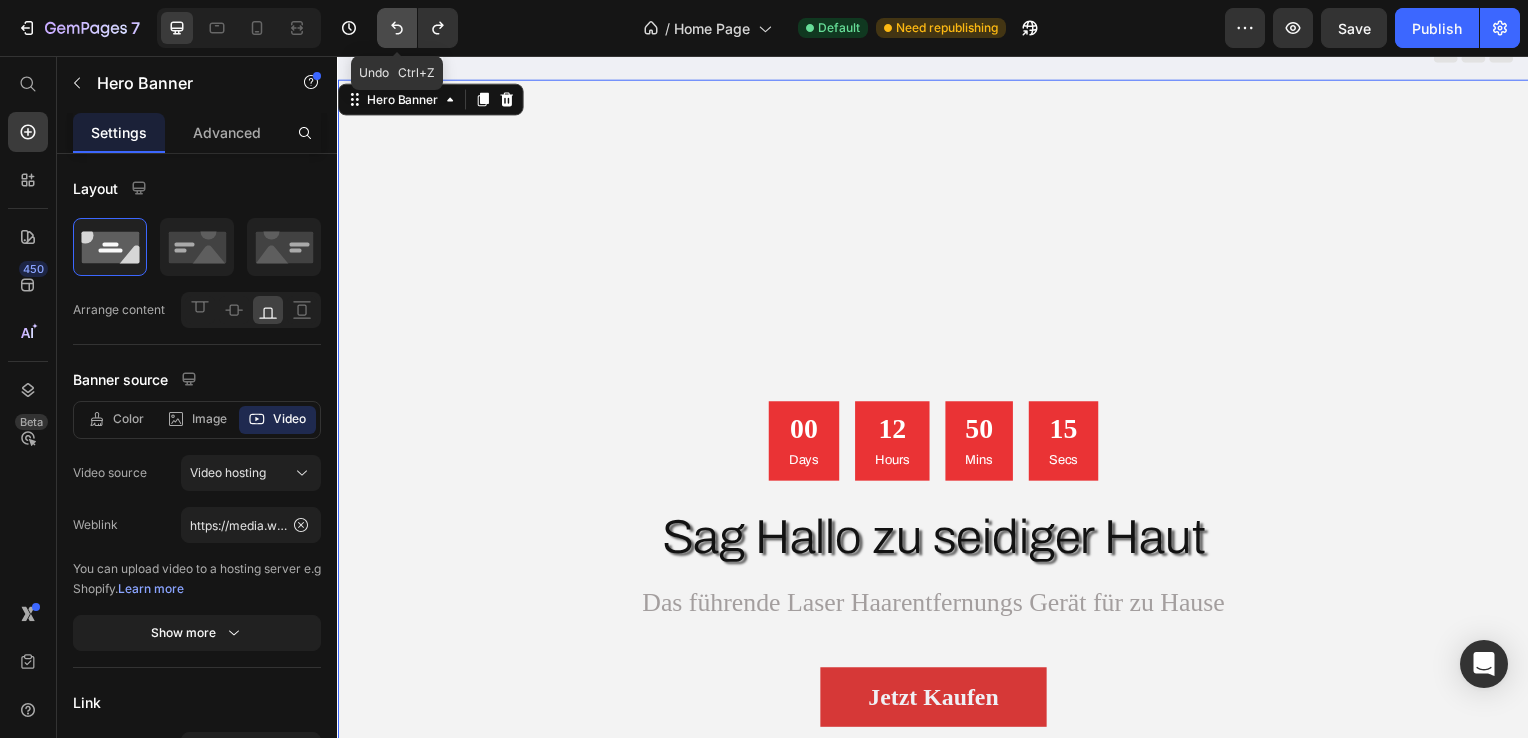 click 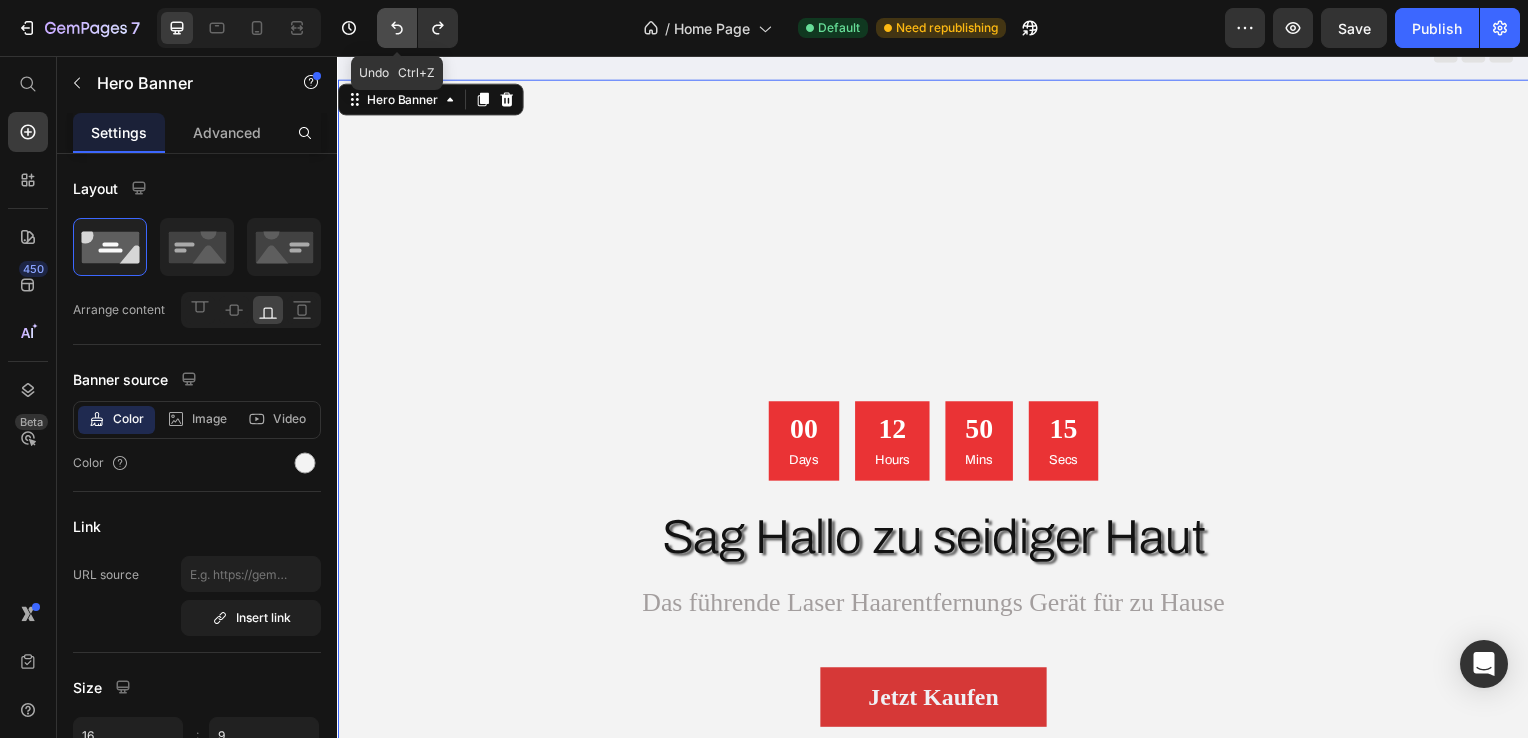 click 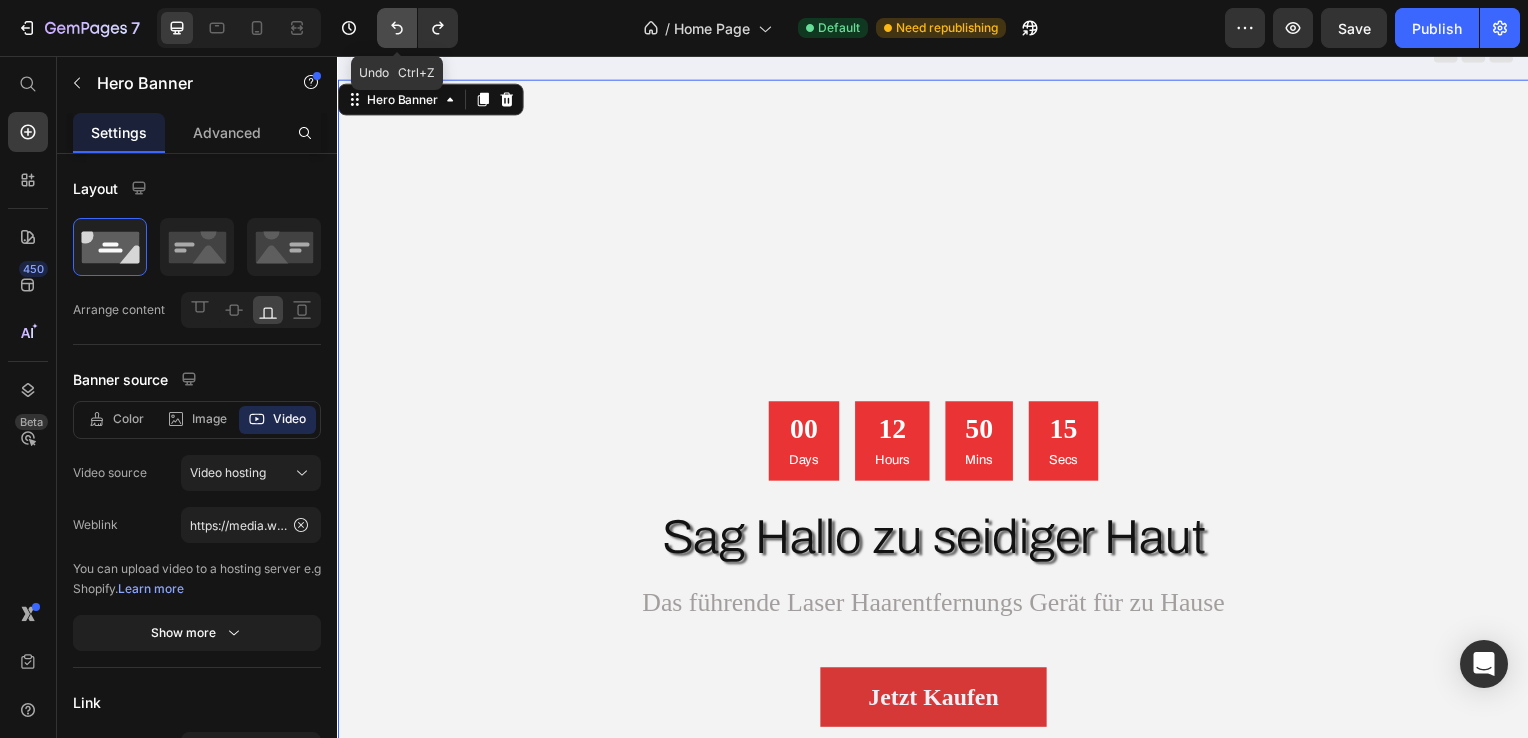 click 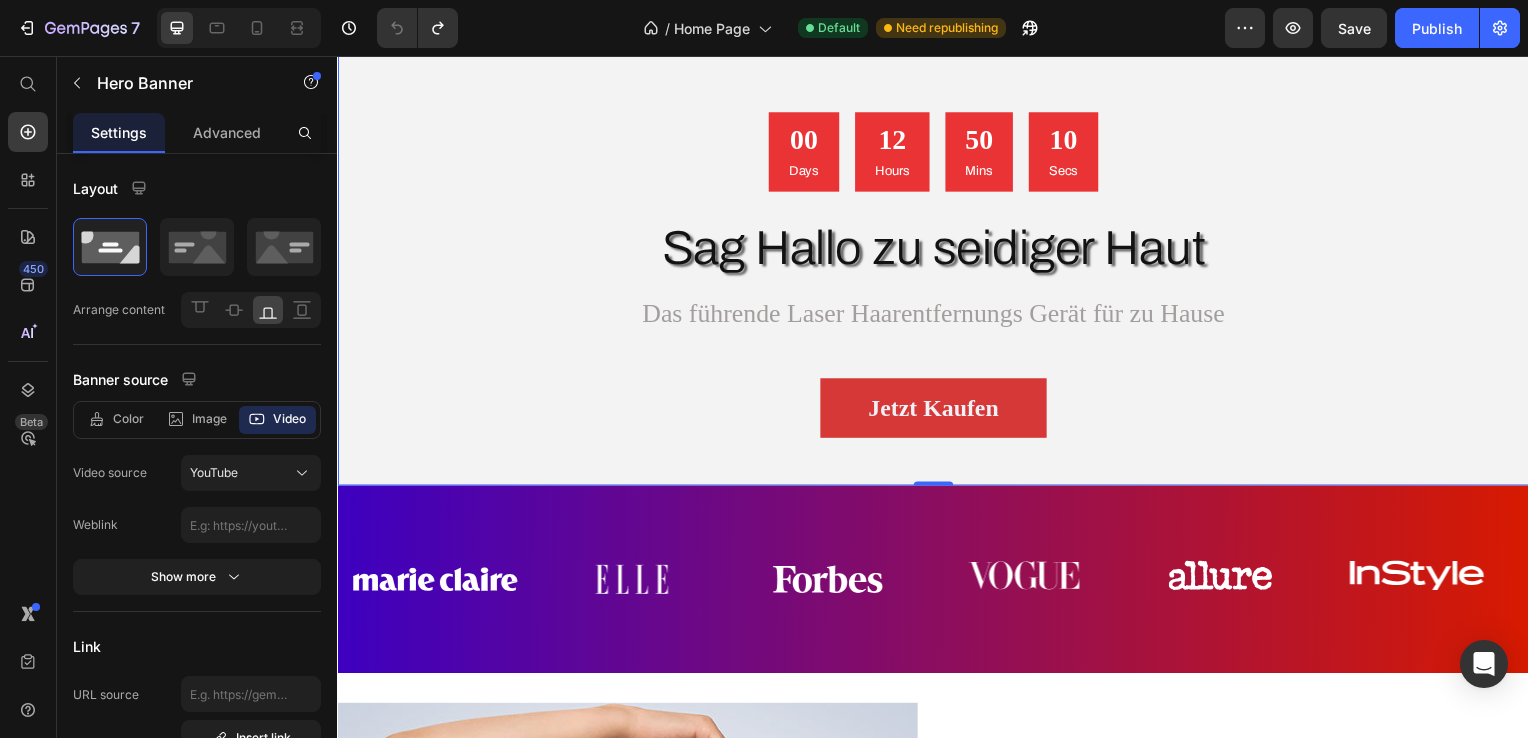 scroll, scrollTop: 100, scrollLeft: 0, axis: vertical 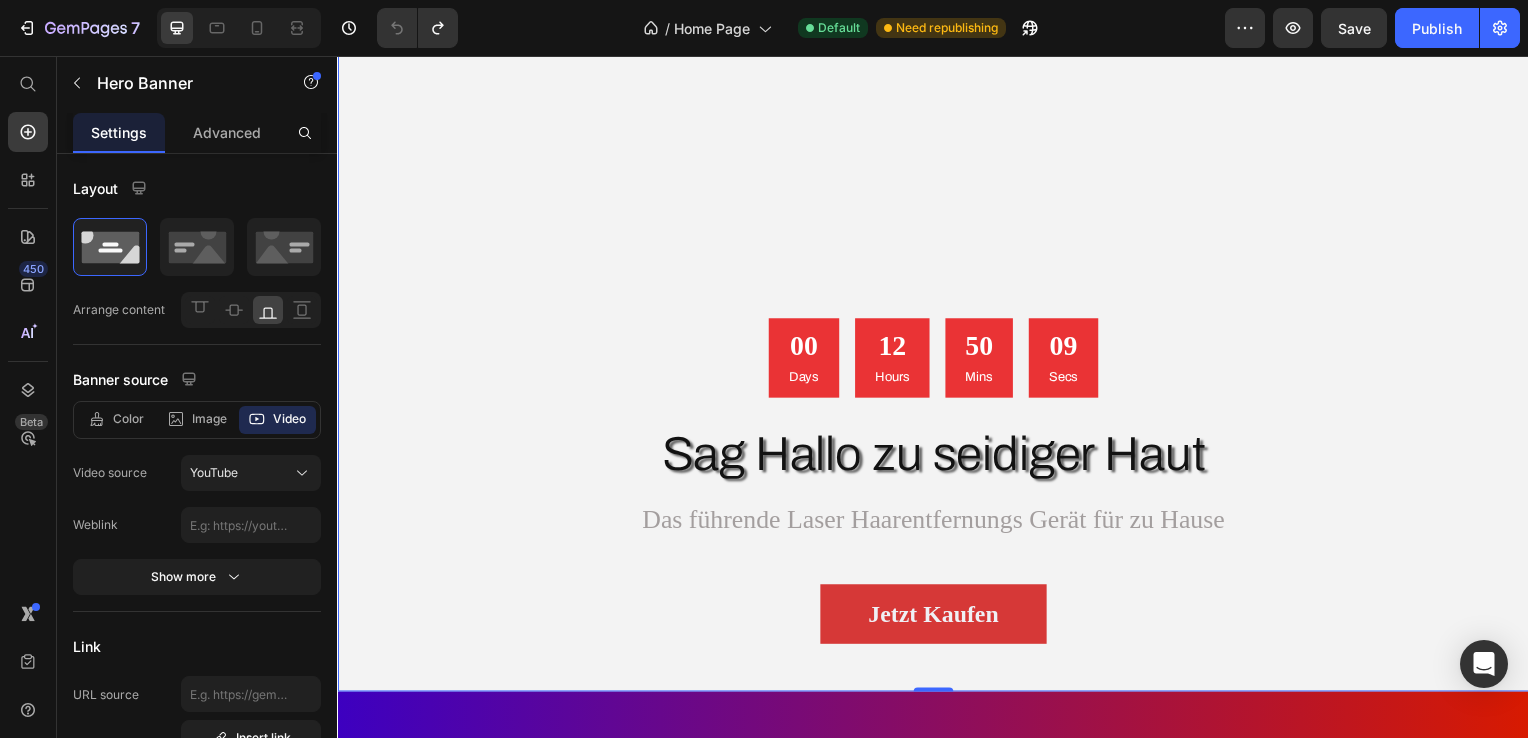 click at bounding box center [937, 347] 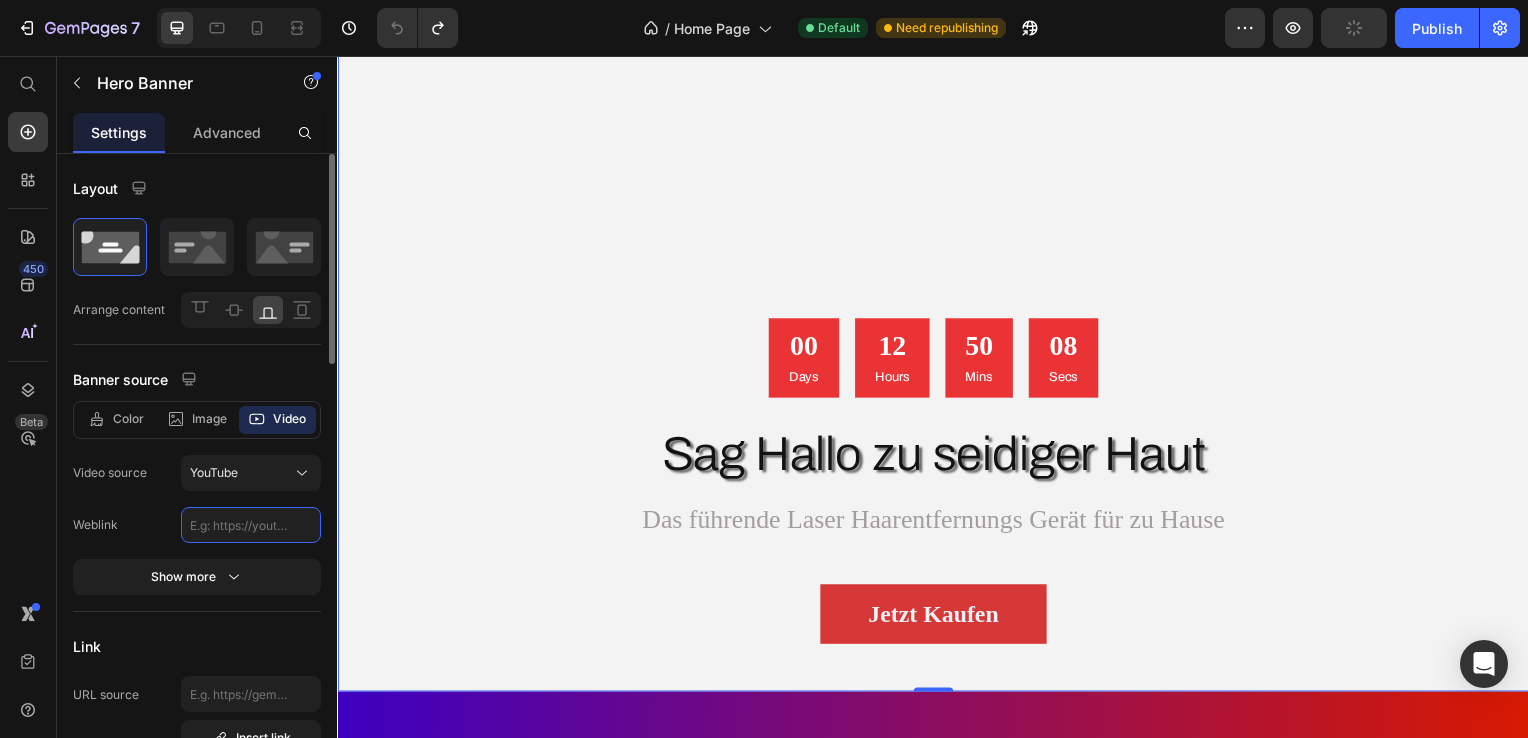click 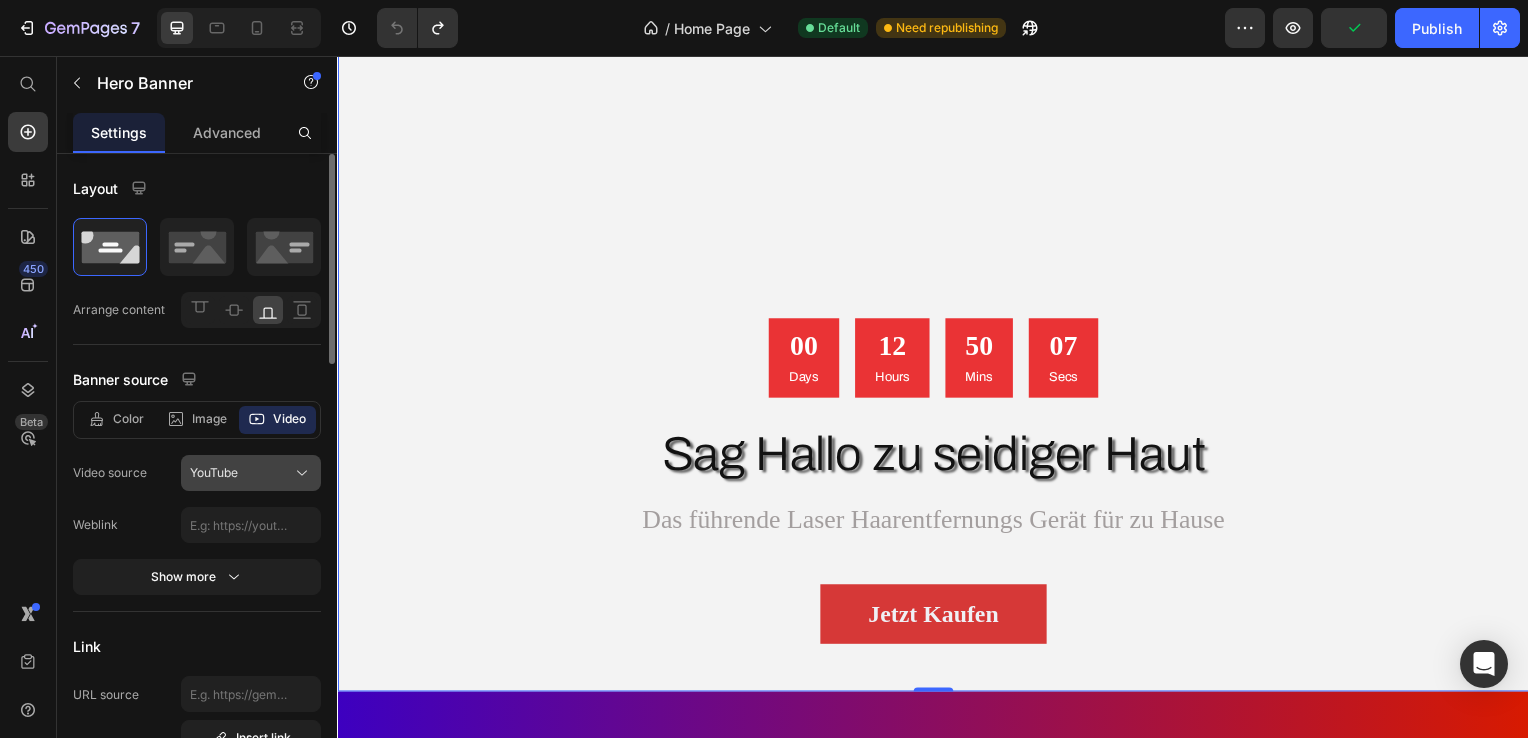 click on "YouTube" at bounding box center [251, 473] 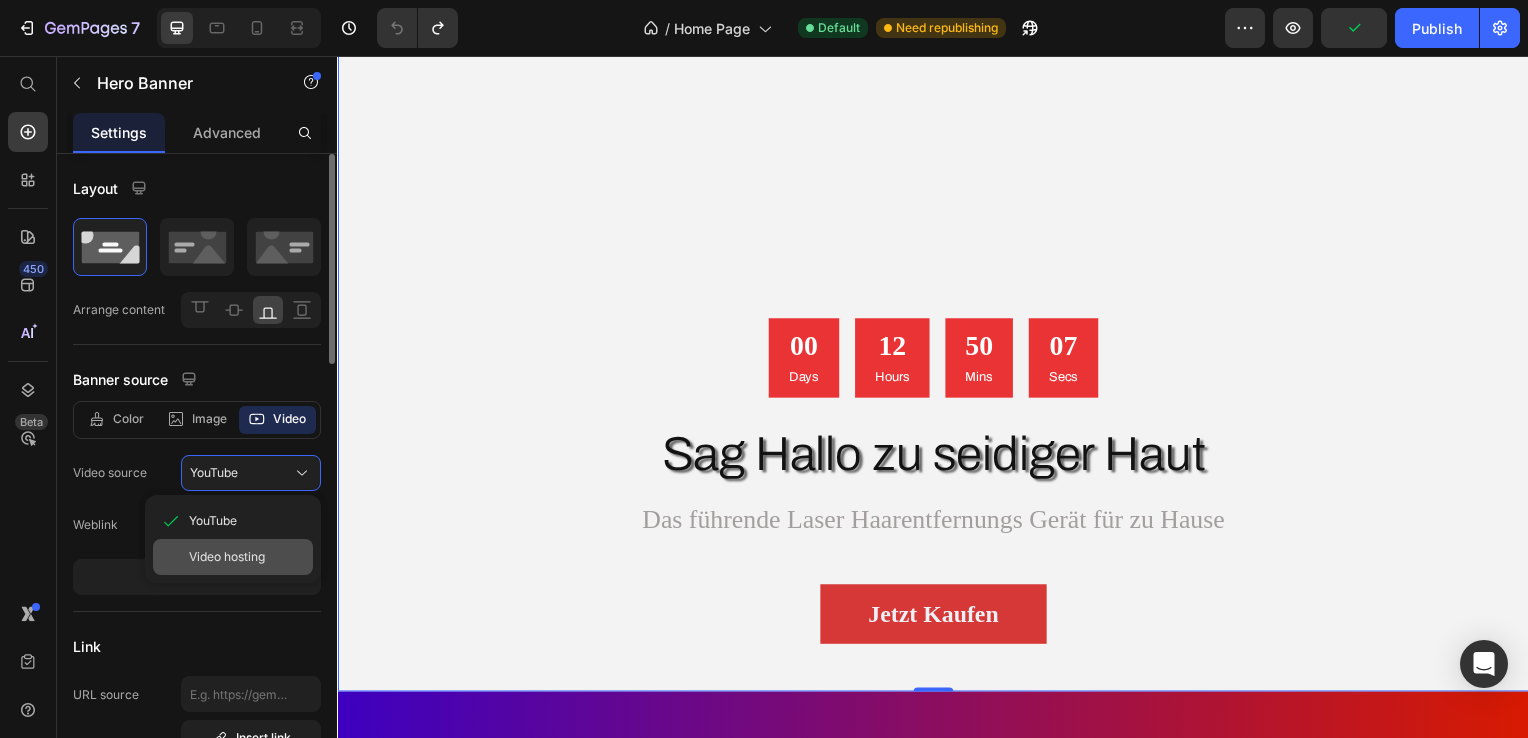 click on "Video hosting" at bounding box center (227, 557) 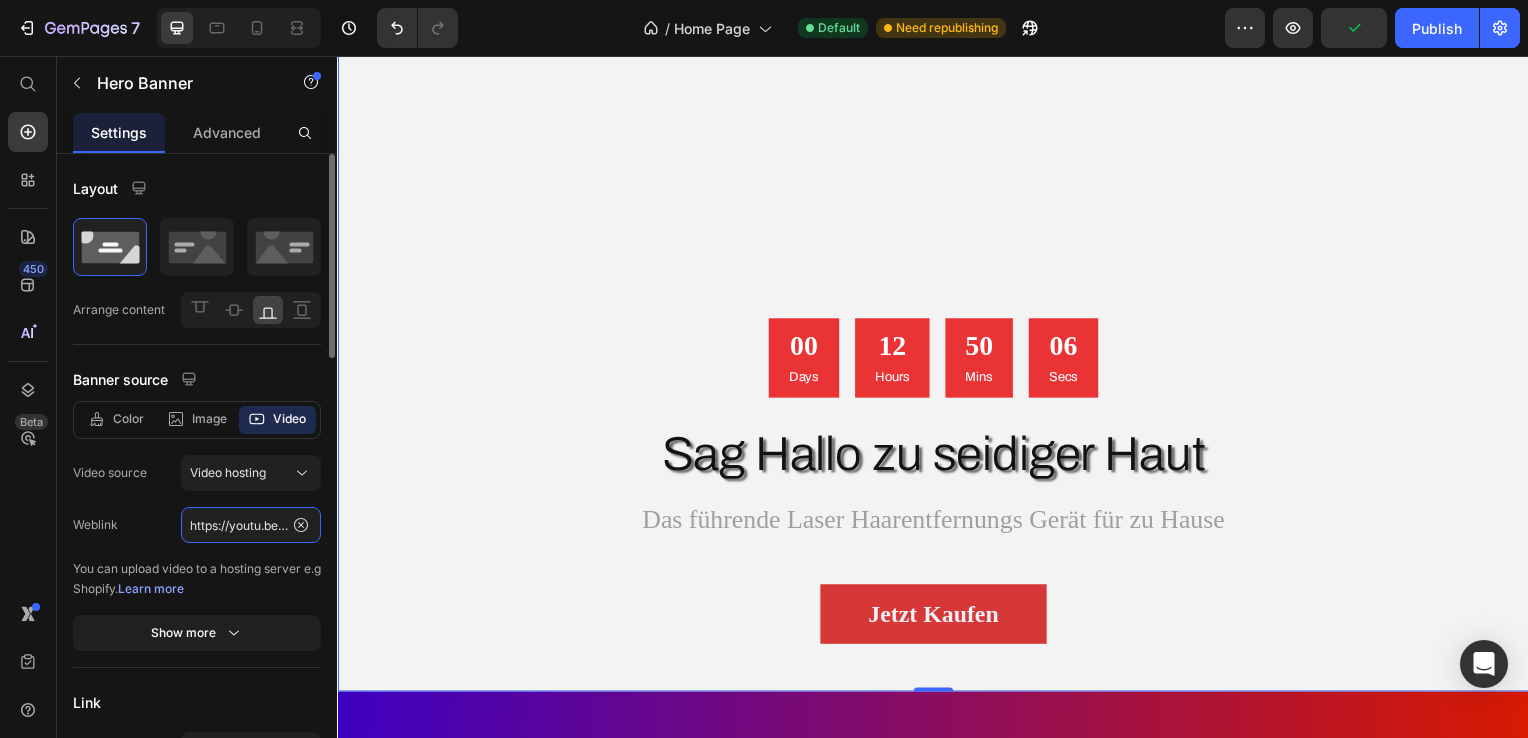 click on "https://youtu.be/2khSPHK7_Wg" 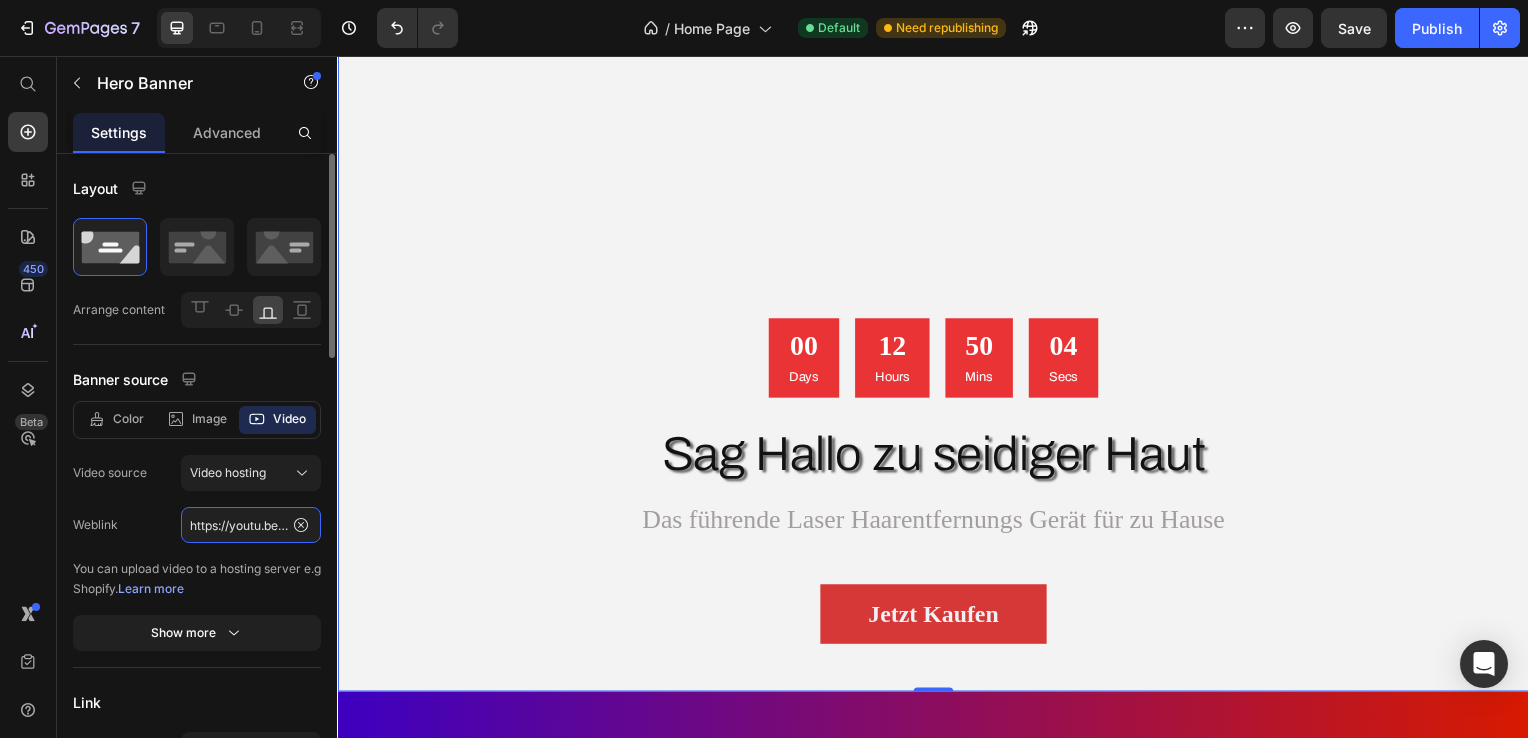 paste on "cdn.shopify.com/videos/c/o/v/34a4841598f84020bcf2e5eca1f13bb6.mp4" 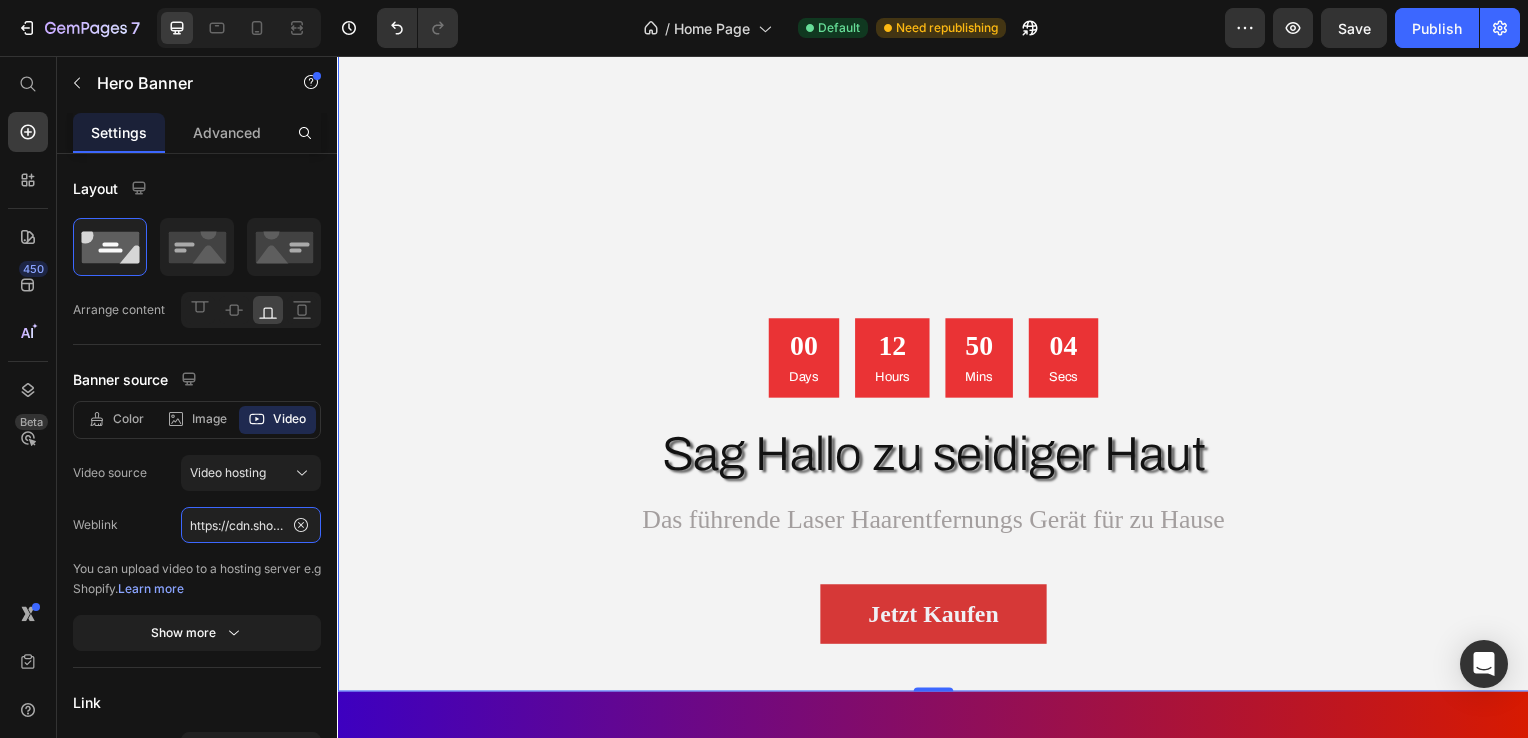 scroll, scrollTop: 0, scrollLeft: 362, axis: horizontal 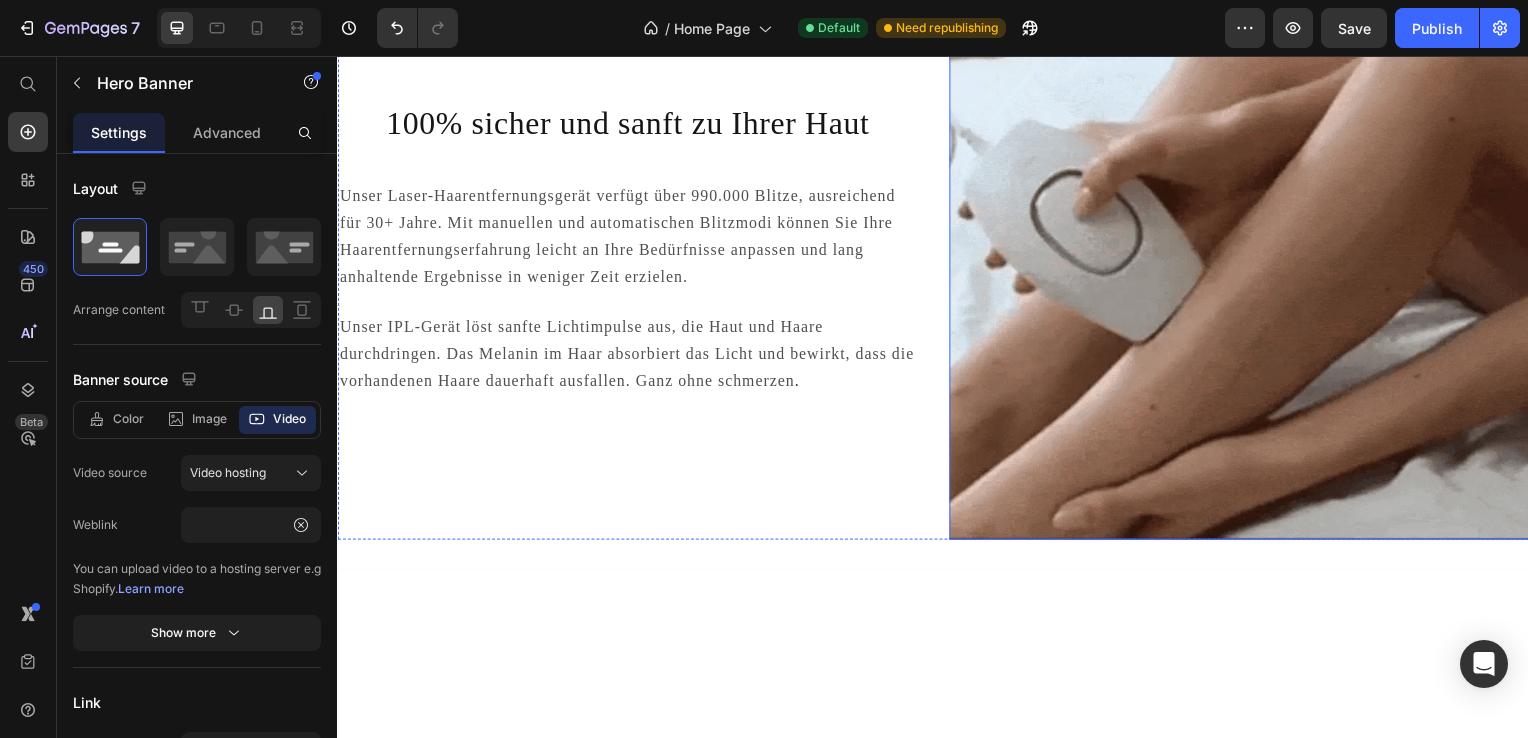 click at bounding box center (1245, 252) 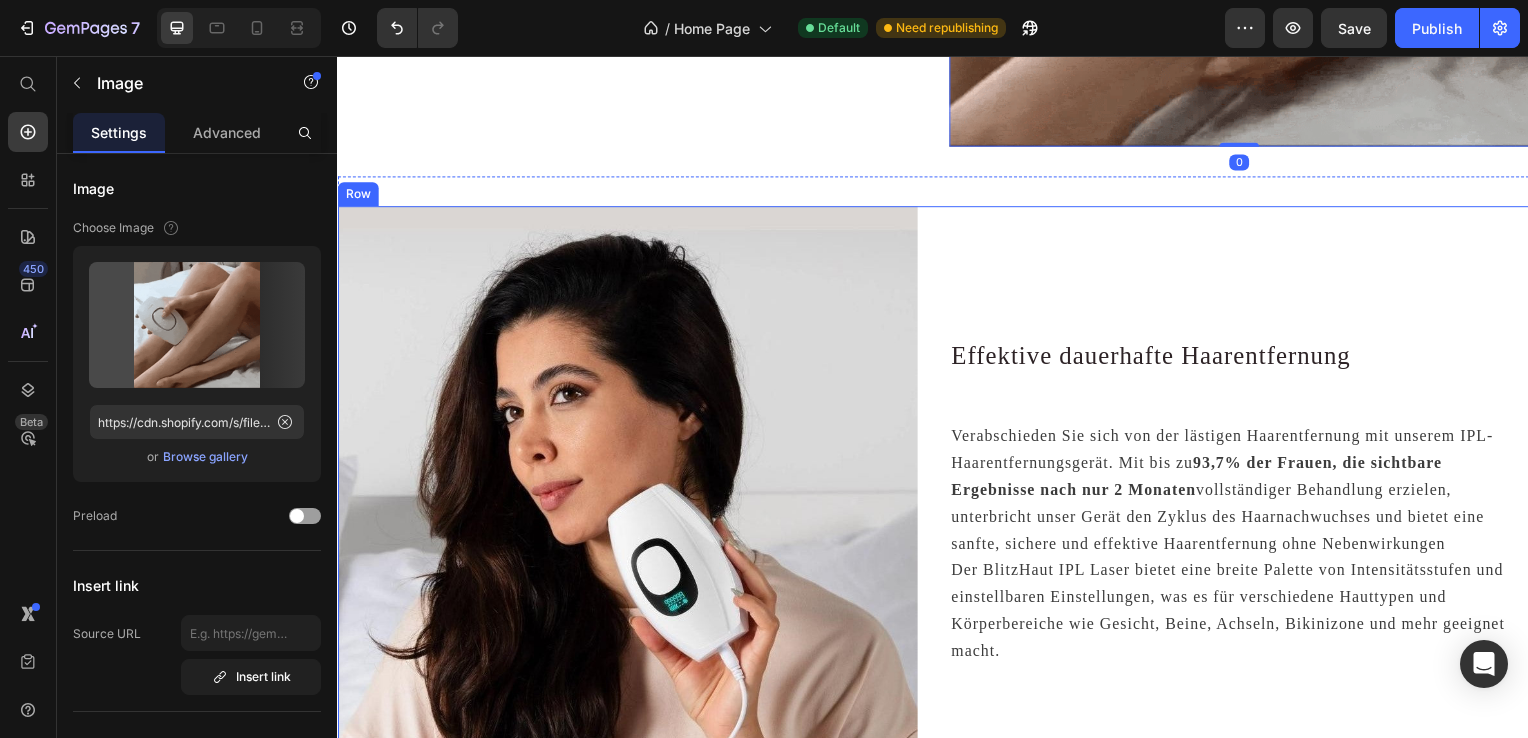 scroll, scrollTop: 2100, scrollLeft: 0, axis: vertical 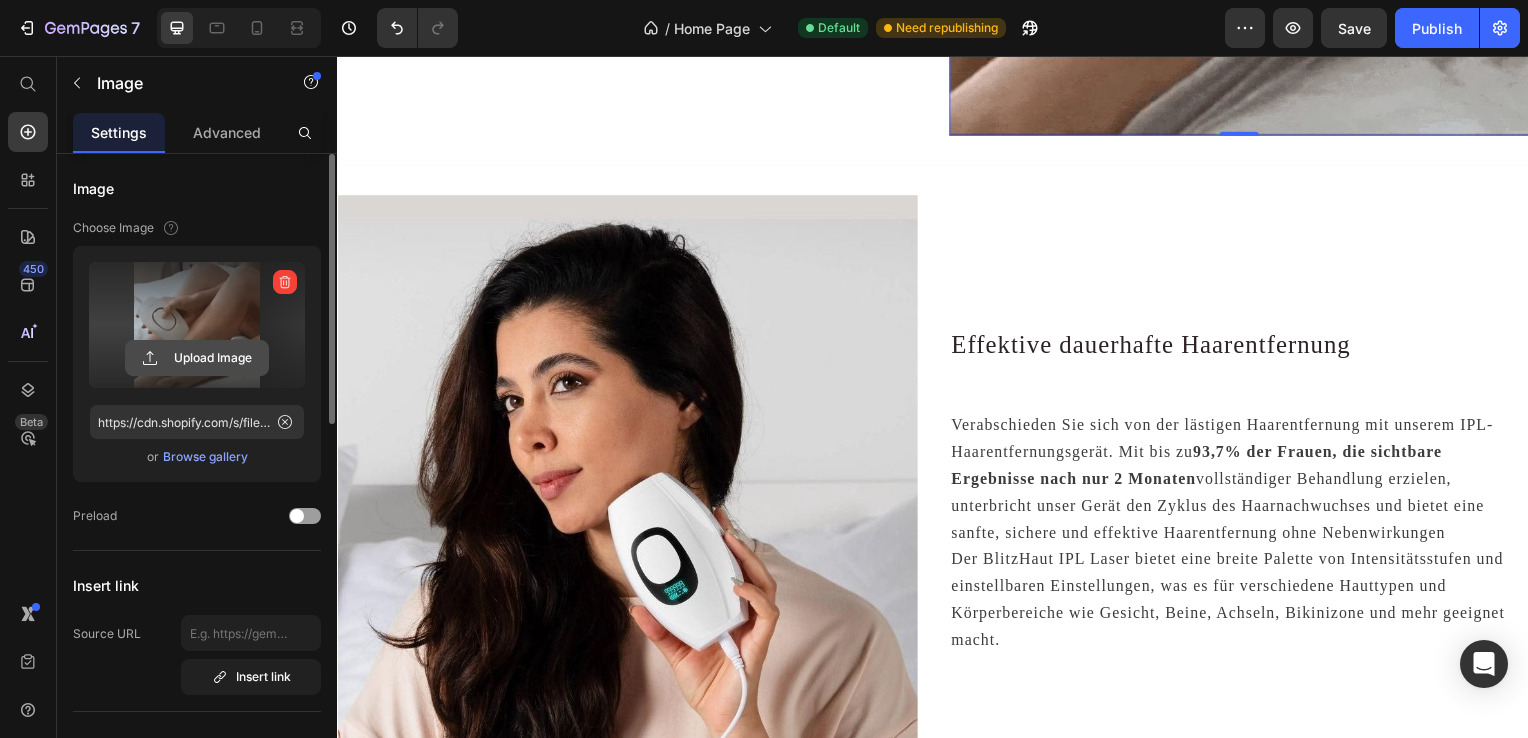 click 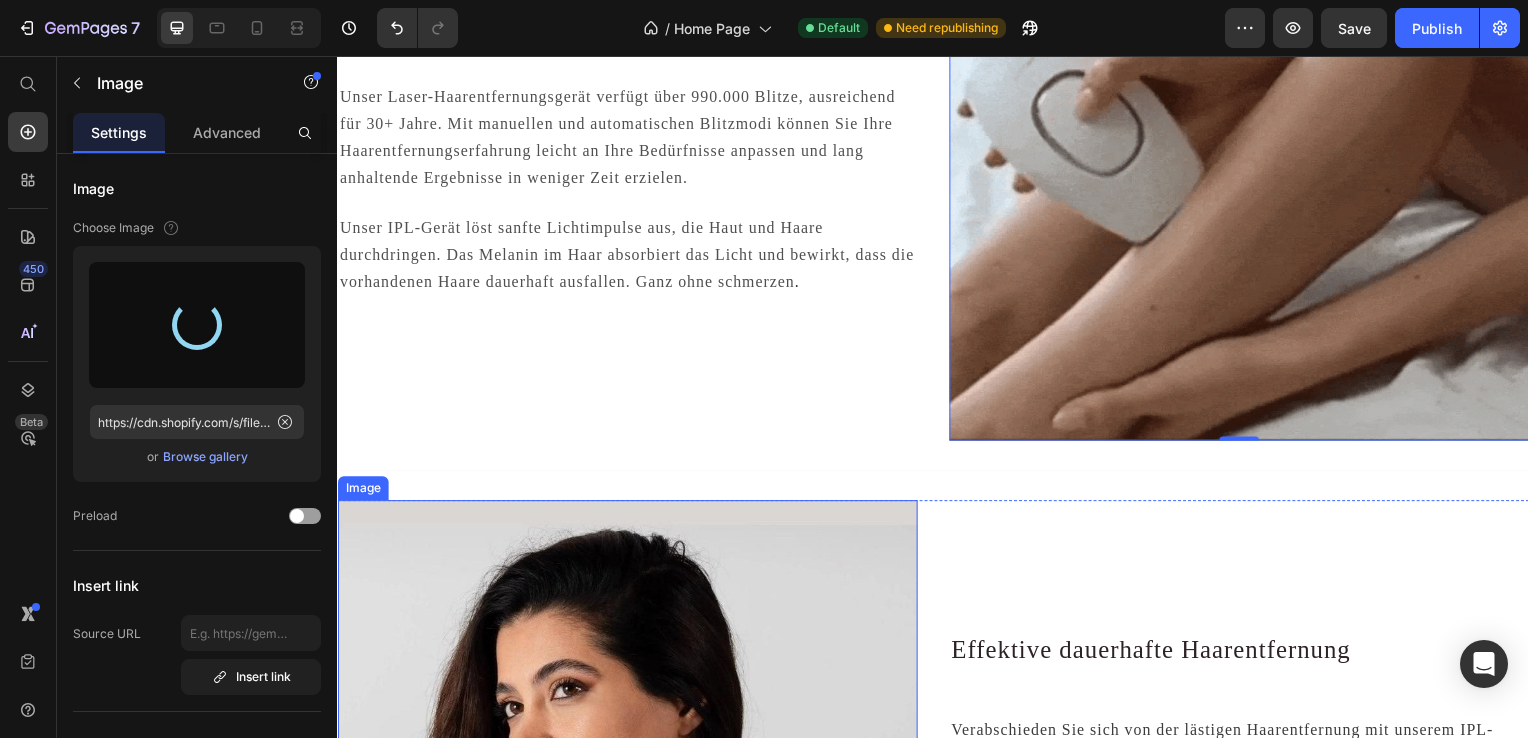 scroll, scrollTop: 1600, scrollLeft: 0, axis: vertical 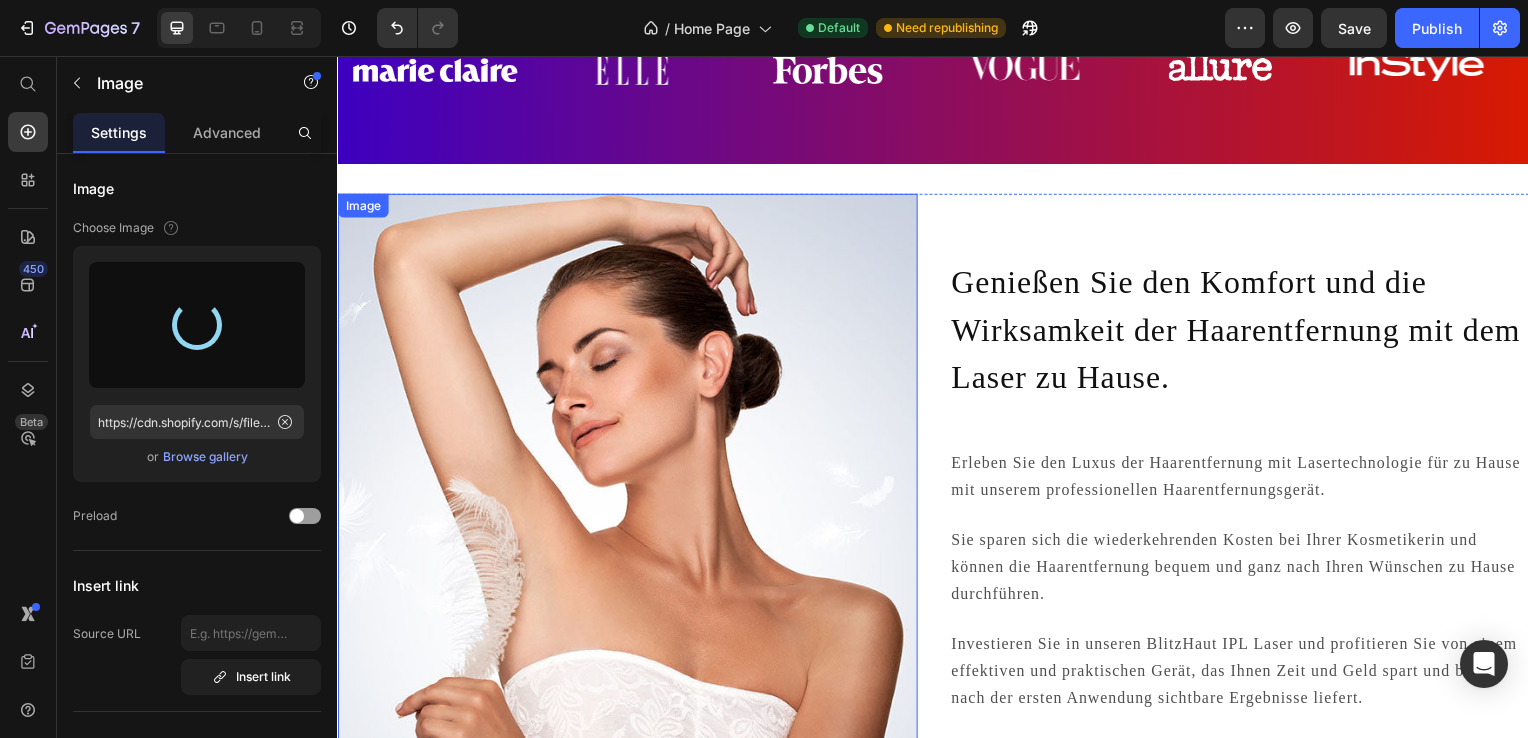 type on "https://cdn.shopify.com/s/files/1/0840/8822/6124/files/gempages_527408469951644696-5e7ee108-68ae-4793-8ed3-73d850b3a572.png" 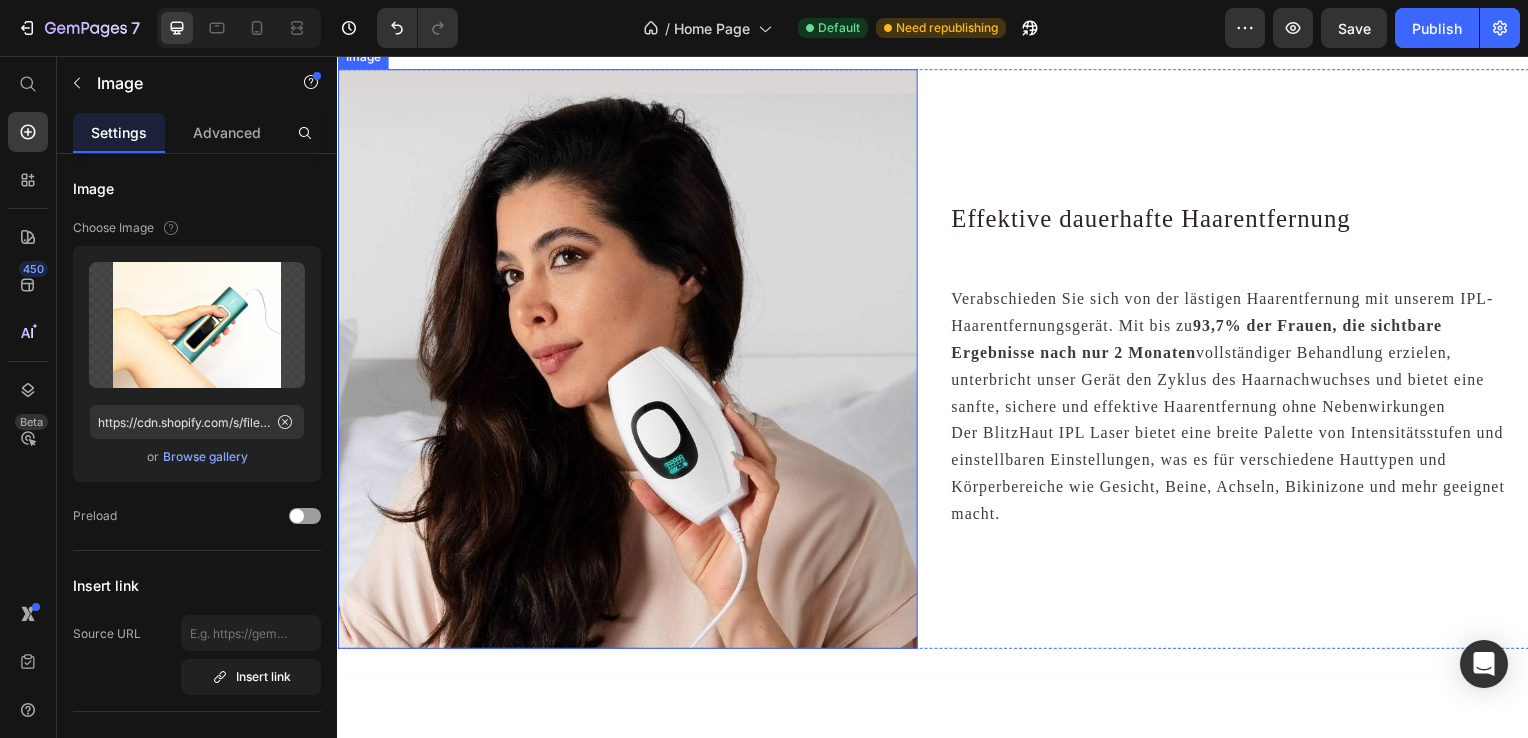 scroll, scrollTop: 2200, scrollLeft: 0, axis: vertical 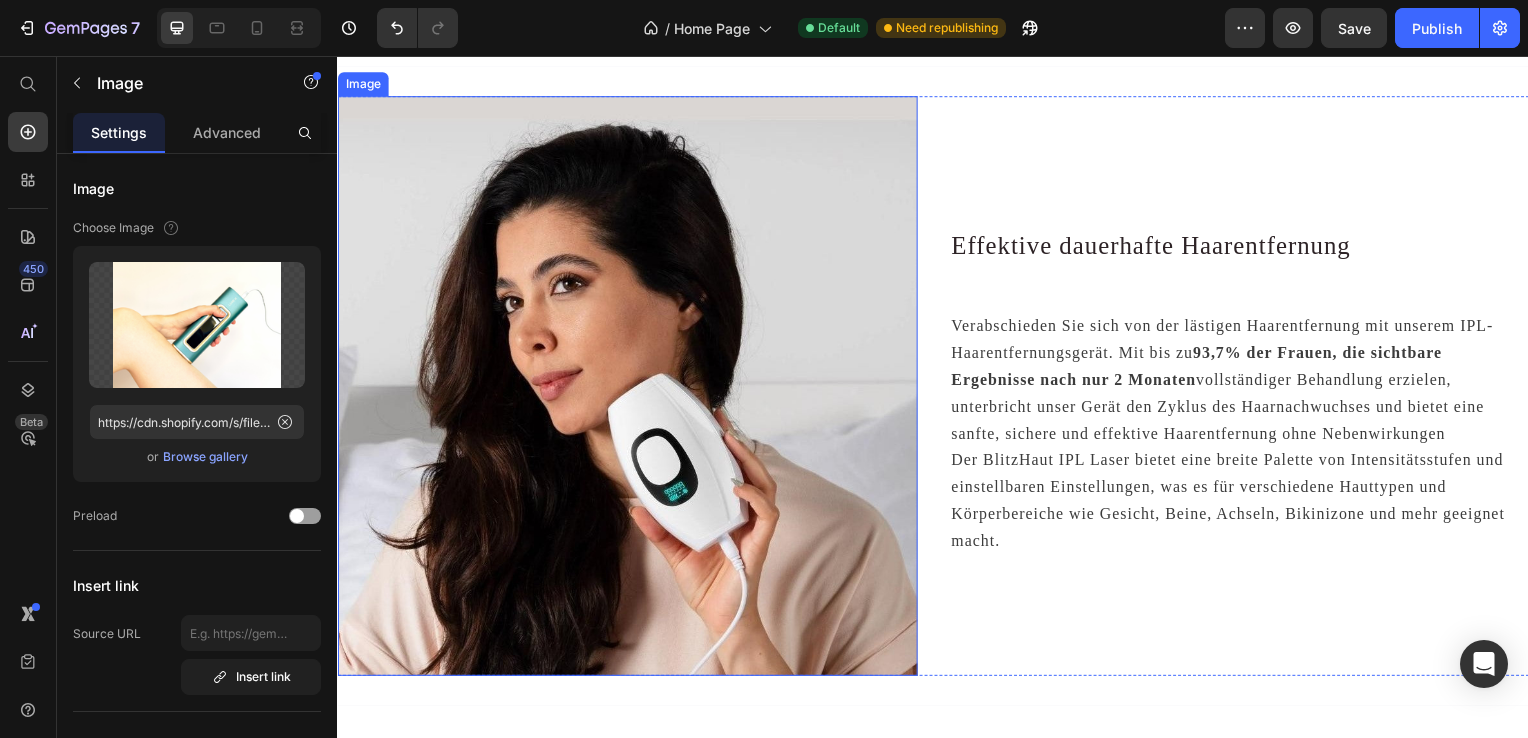 click at bounding box center [629, 389] 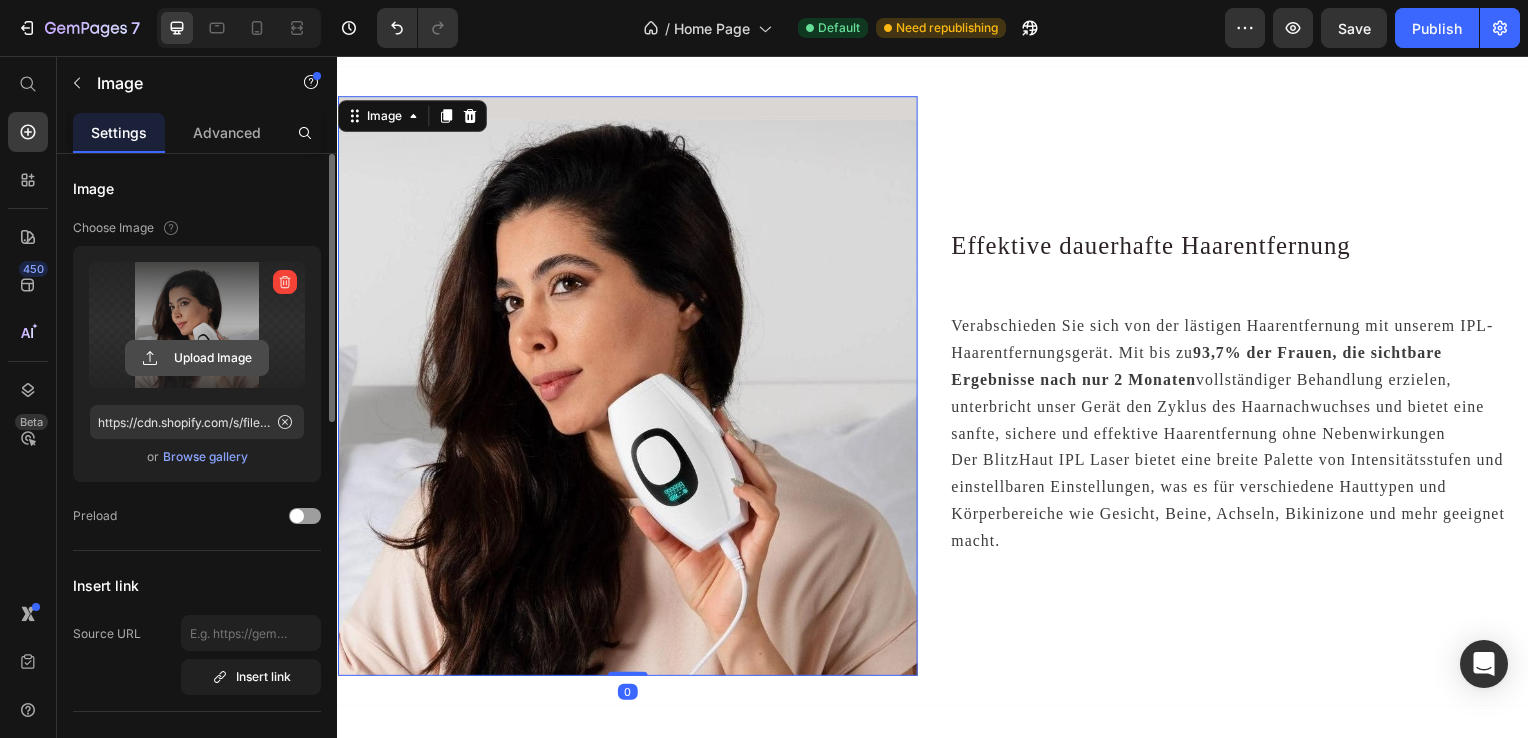 click 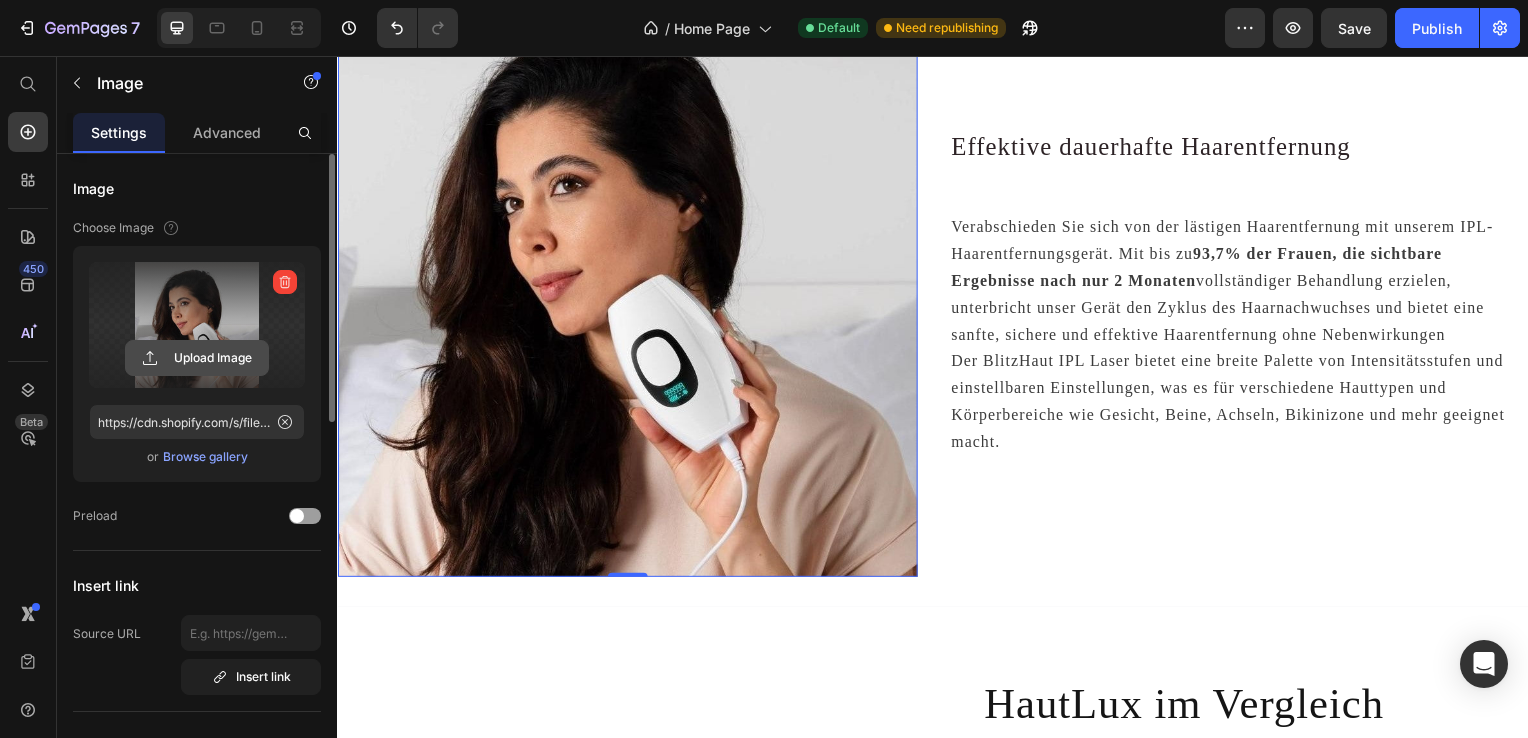 scroll, scrollTop: 2600, scrollLeft: 0, axis: vertical 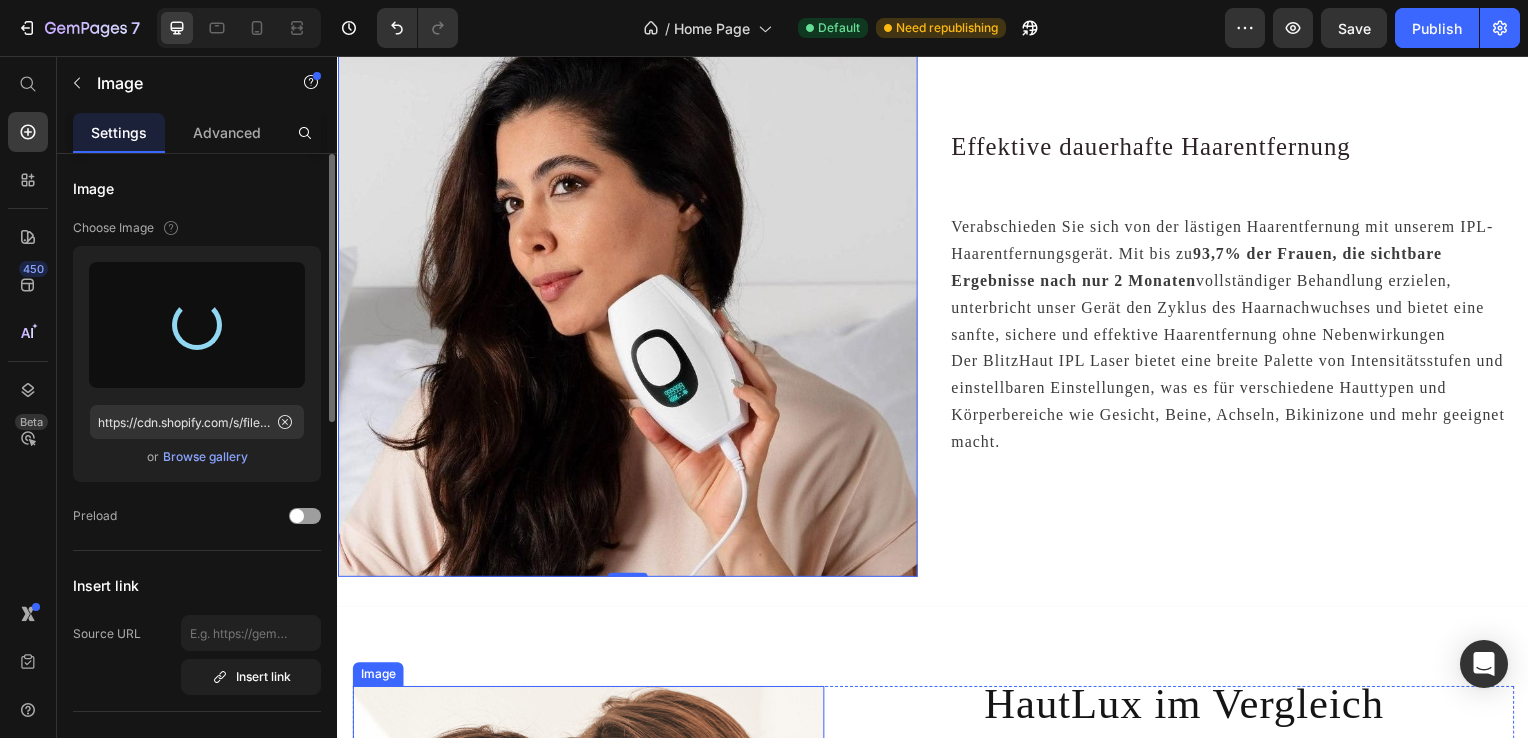 type on "https://cdn.shopify.com/s/files/1/0840/8822/6124/files/gempages_527408469951644696-0afddb59-bc3e-4f4d-94e1-9a34568cbe0d.jpg" 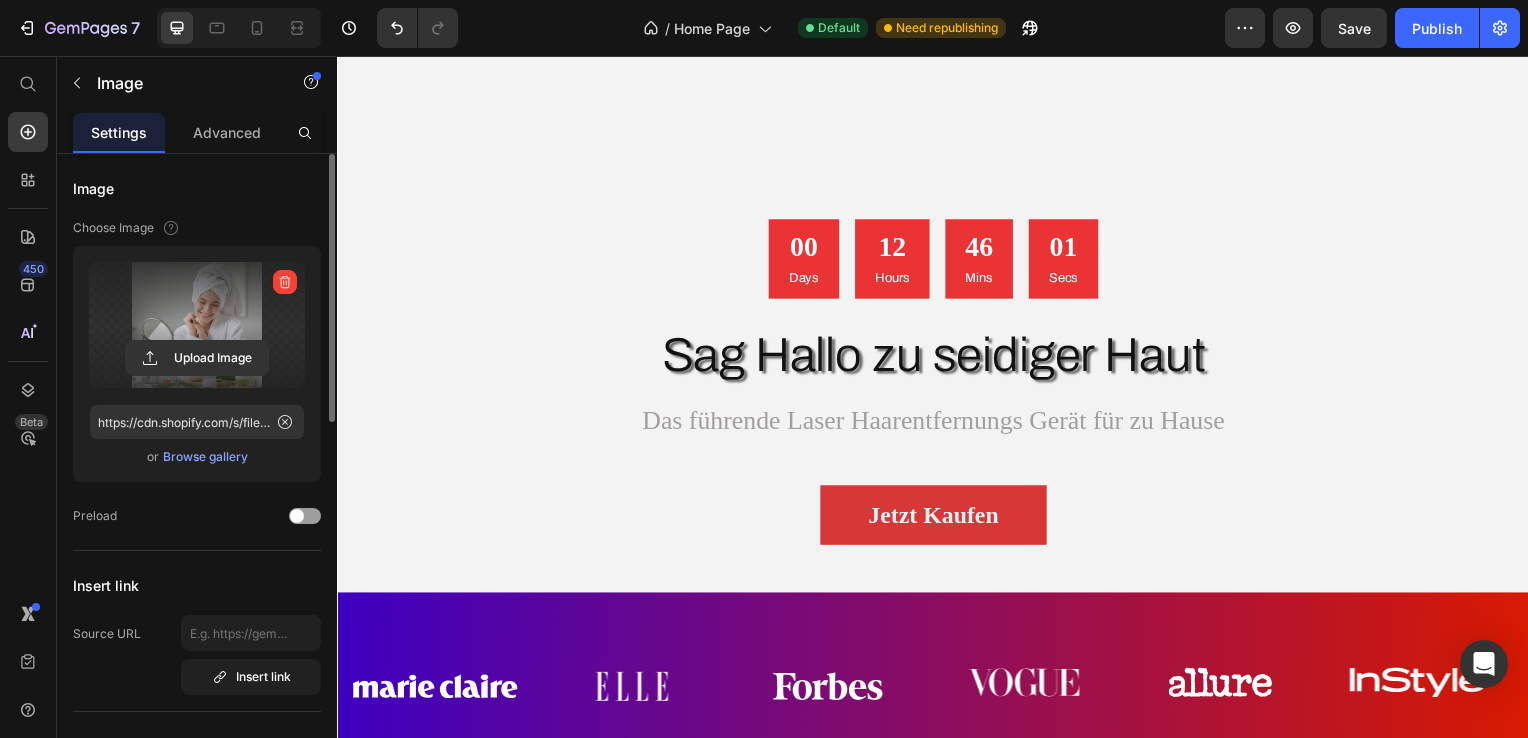 scroll, scrollTop: 0, scrollLeft: 0, axis: both 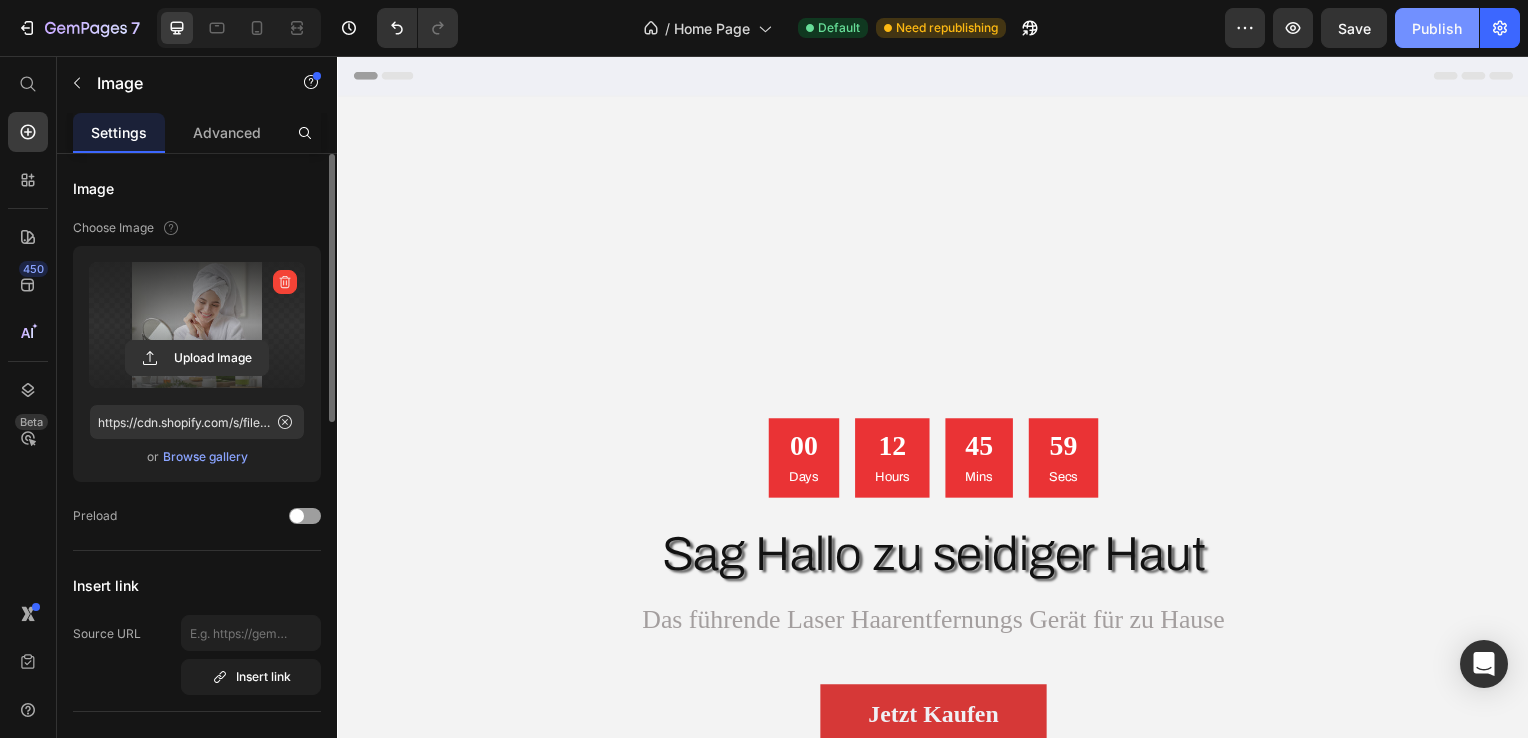 click on "Publish" at bounding box center (1437, 28) 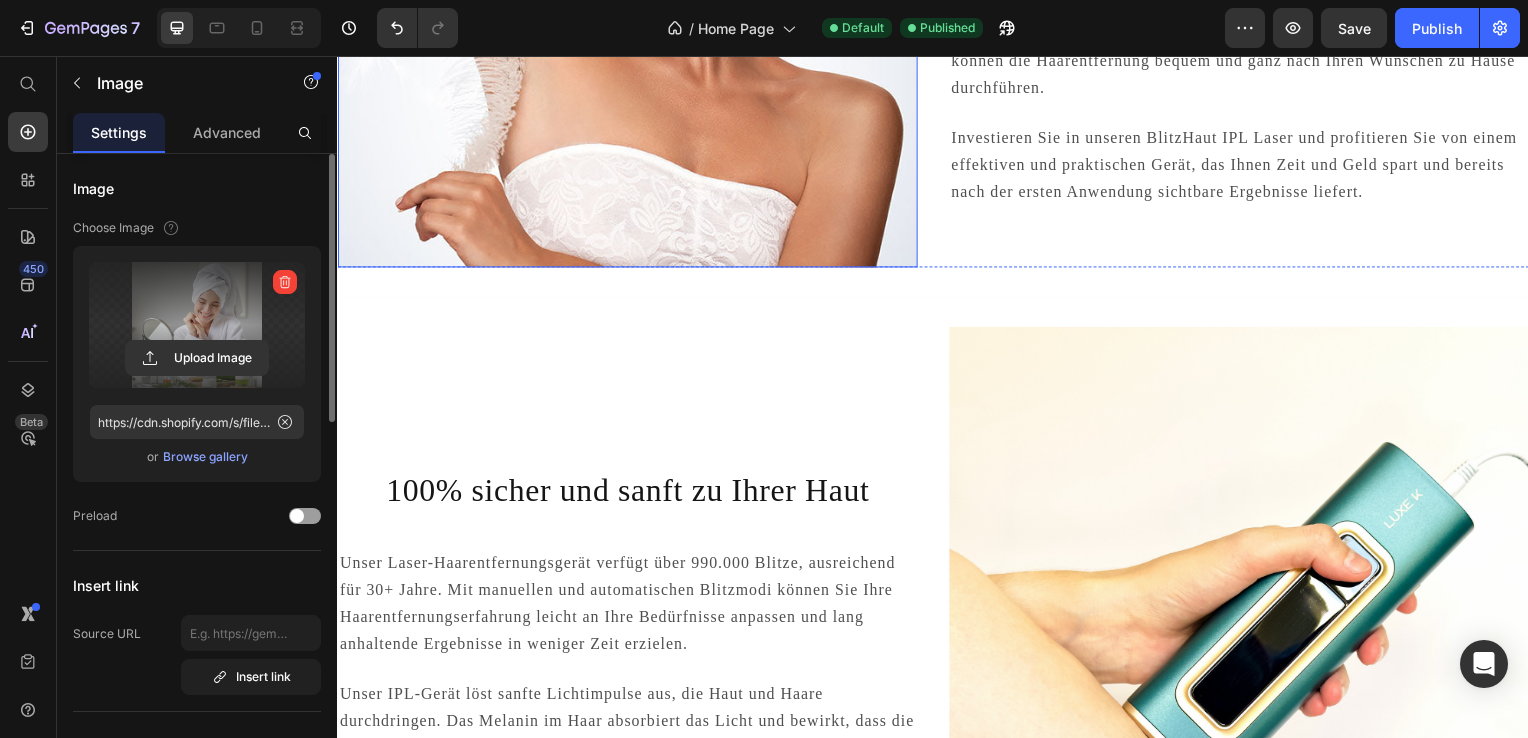 scroll, scrollTop: 831, scrollLeft: 0, axis: vertical 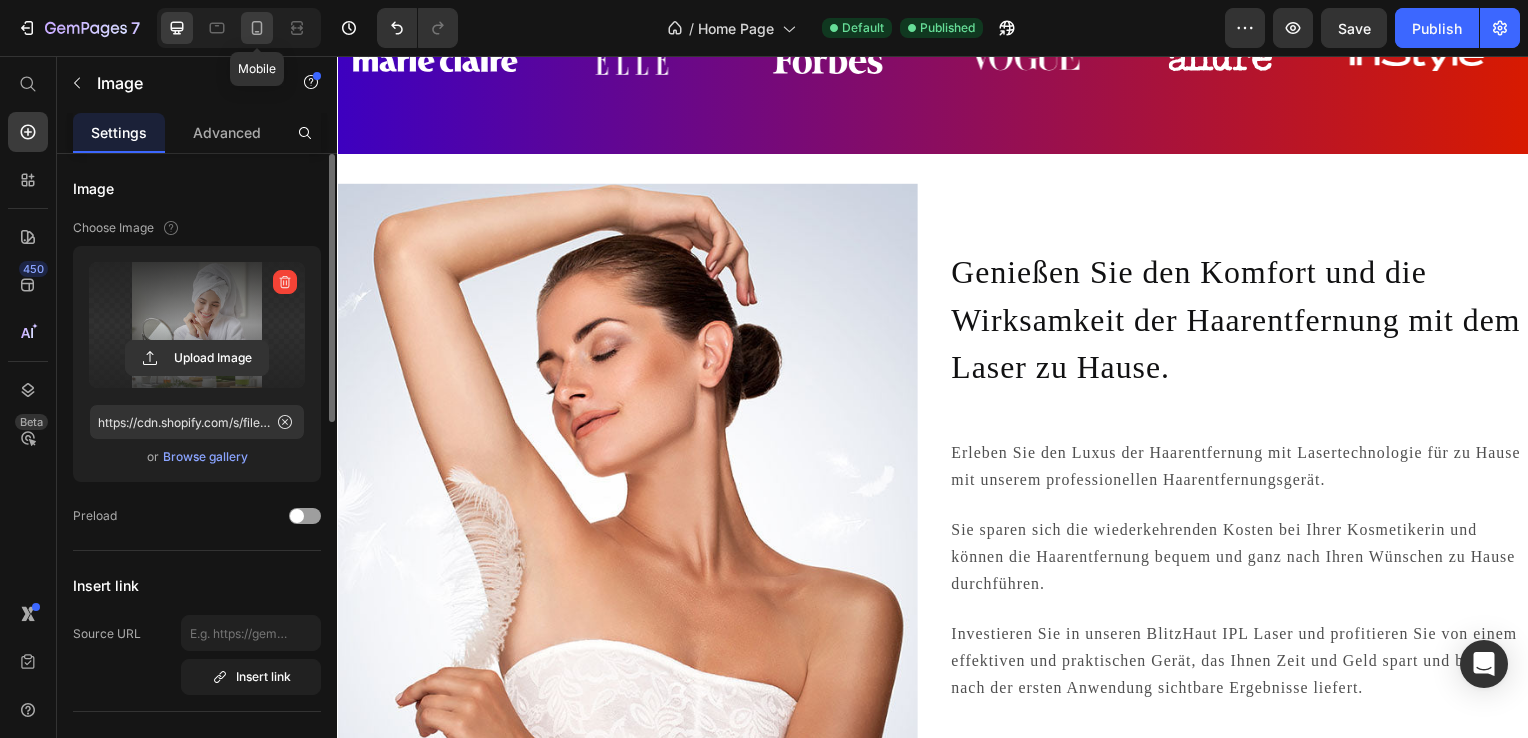click 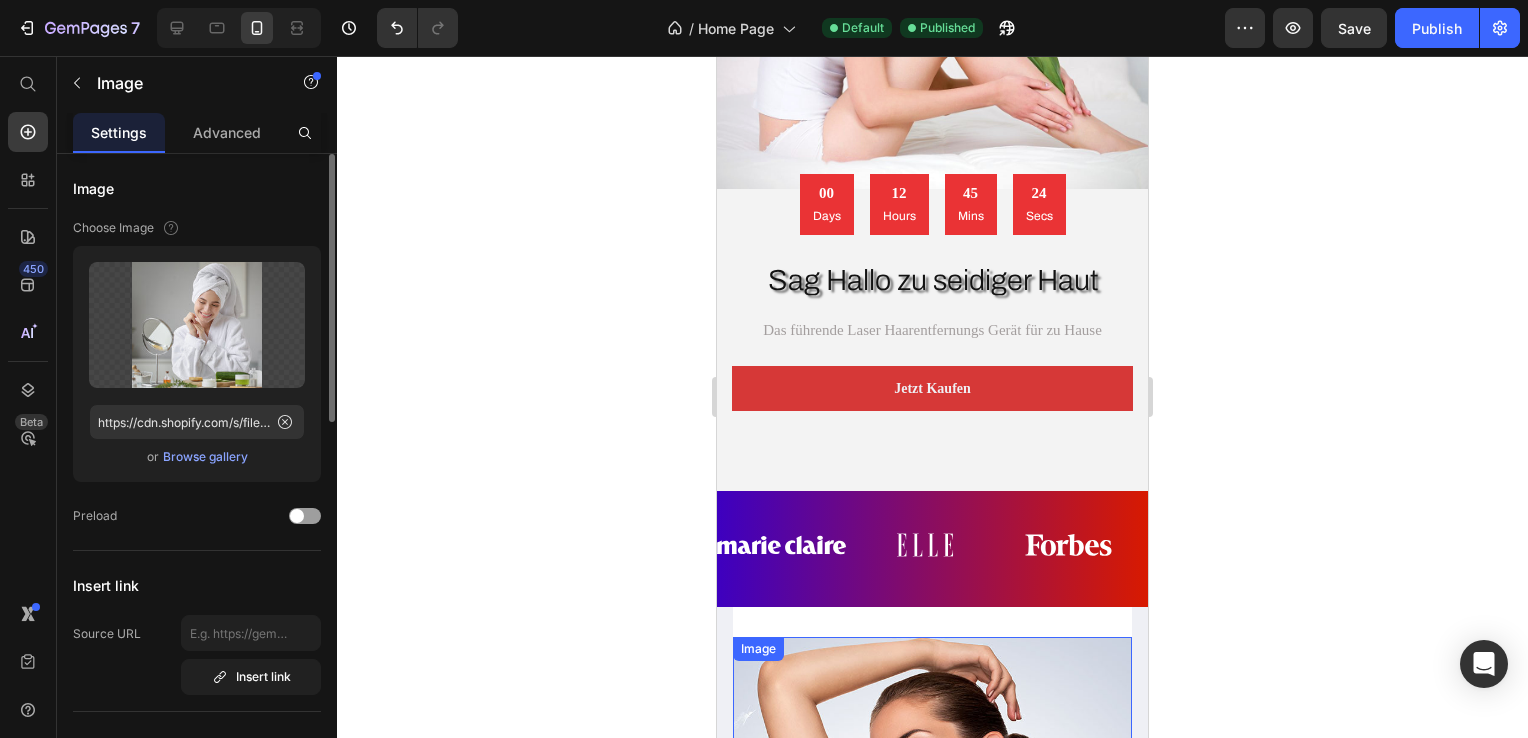 scroll, scrollTop: 0, scrollLeft: 0, axis: both 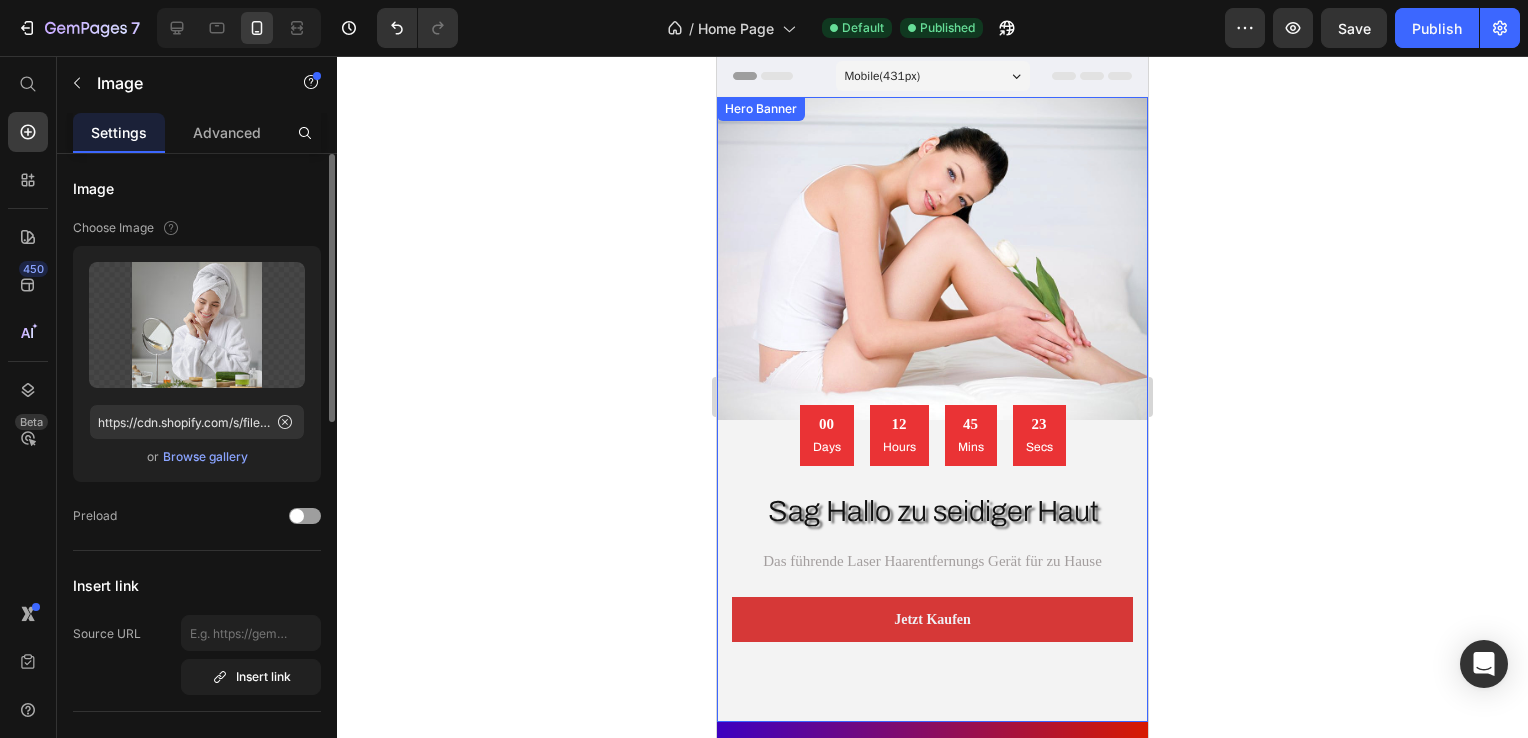 click at bounding box center [932, 409] 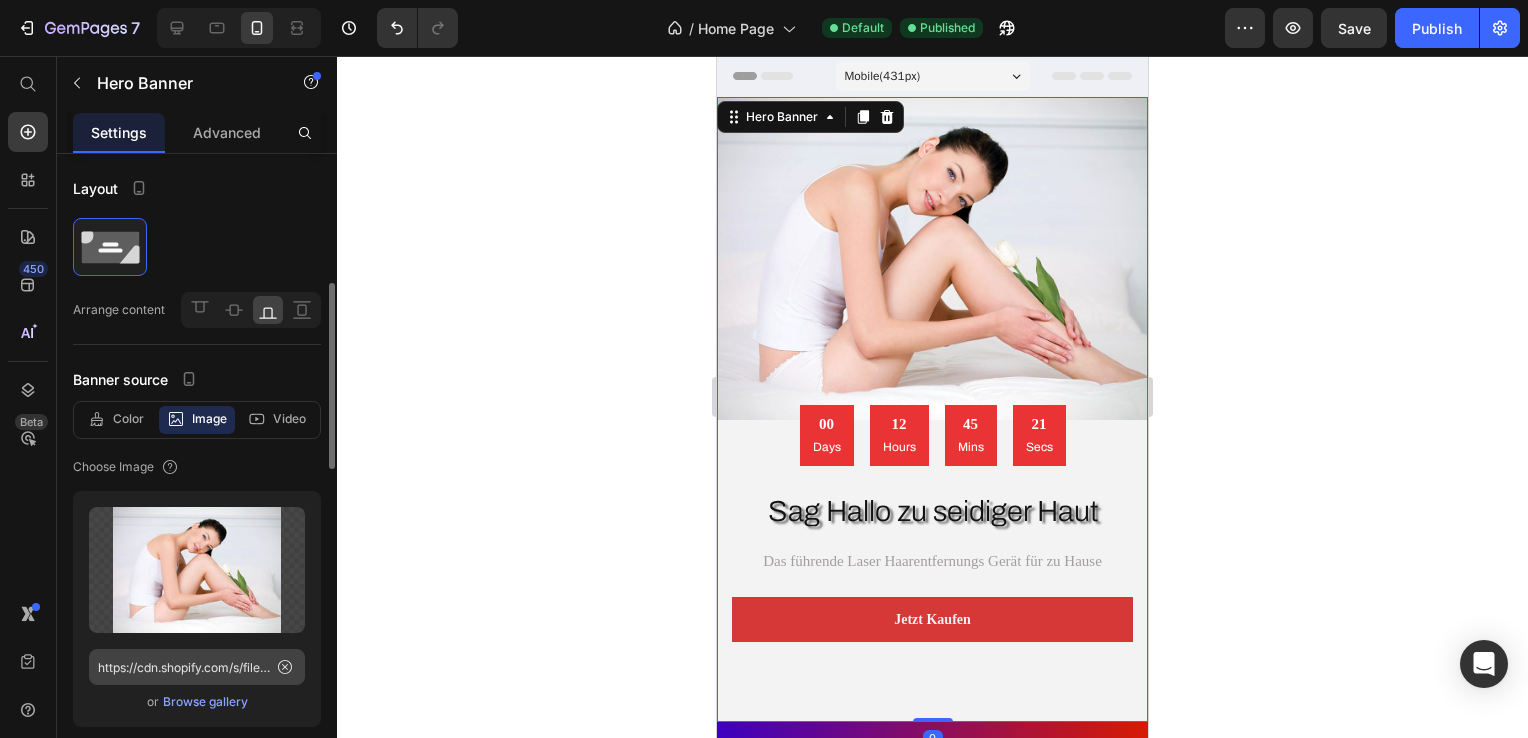 scroll, scrollTop: 200, scrollLeft: 0, axis: vertical 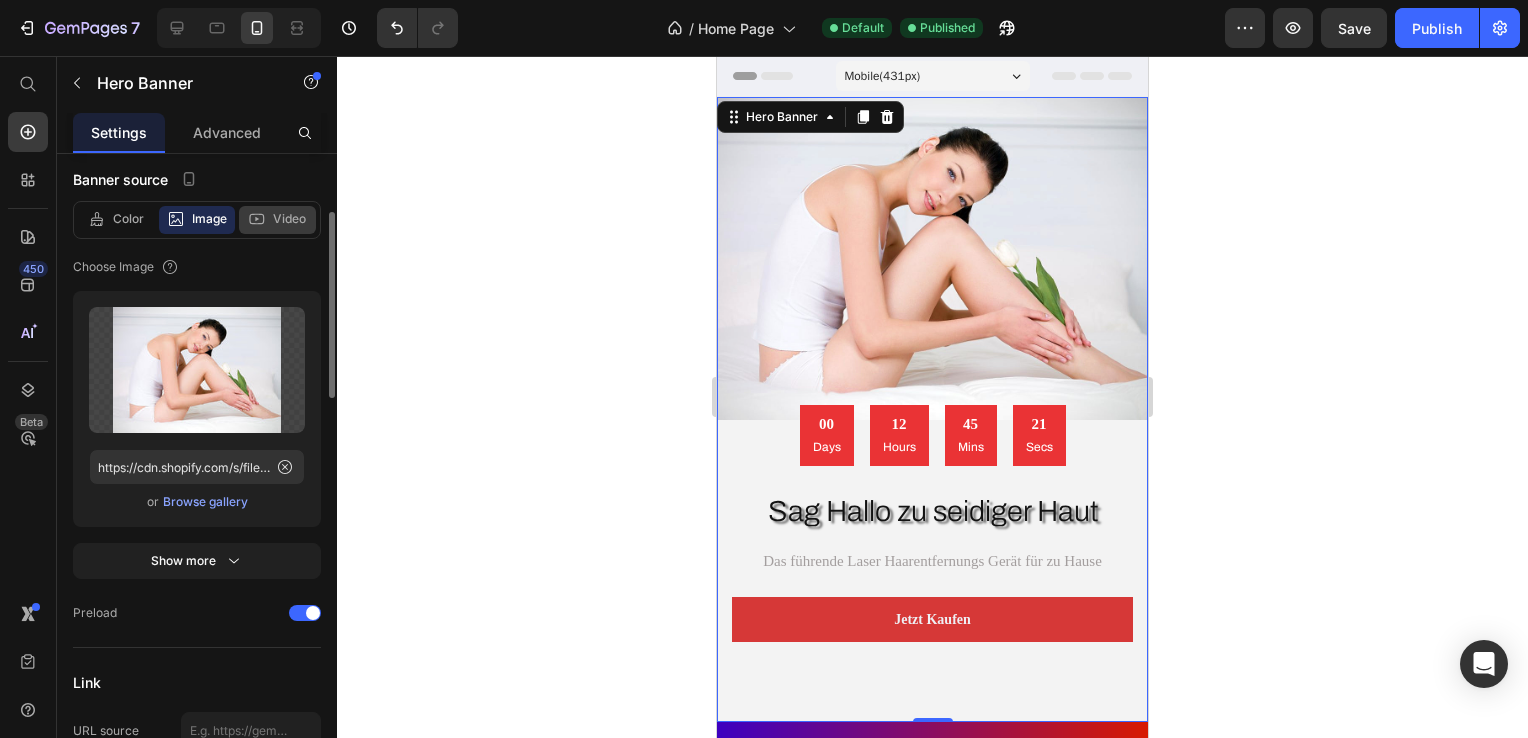 click on "Video" 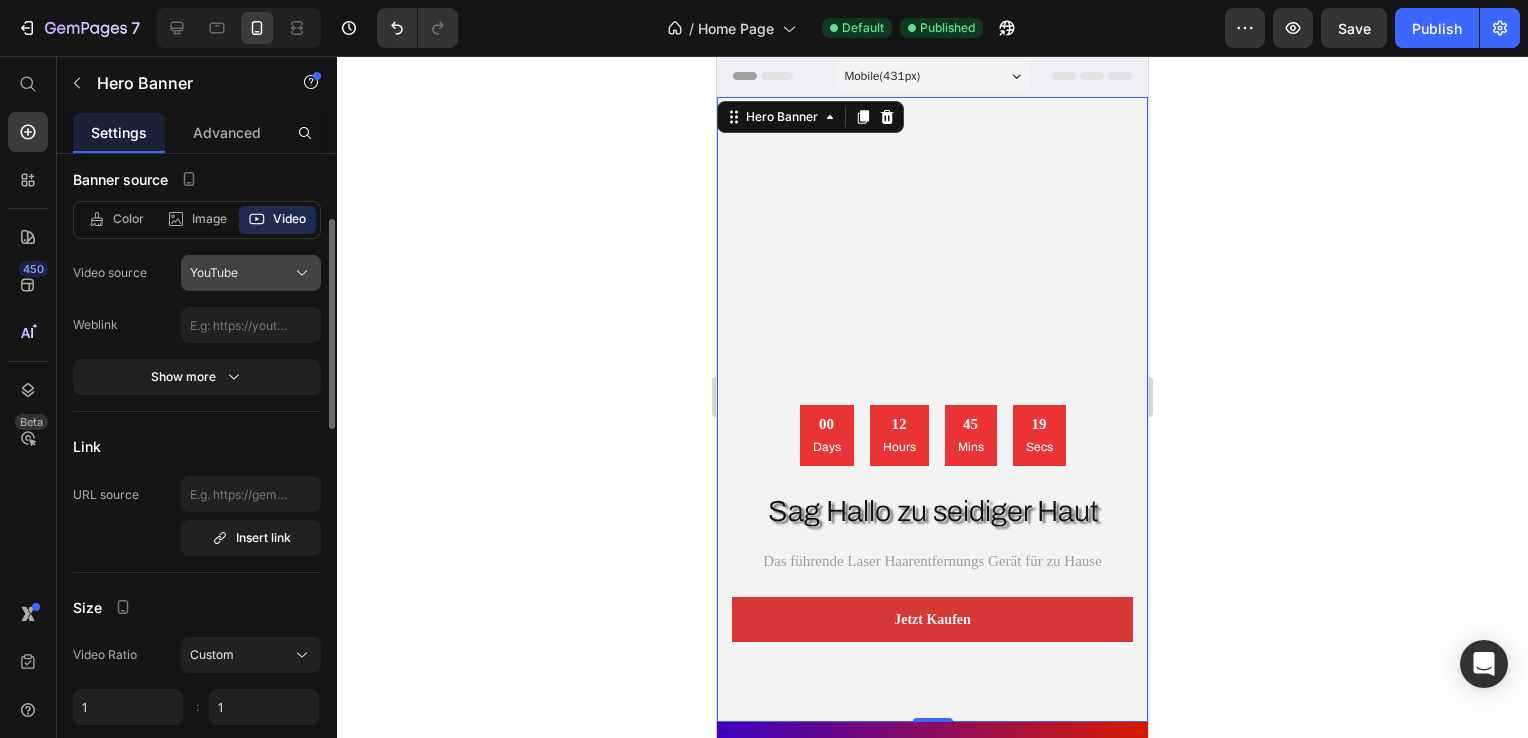 click on "YouTube" 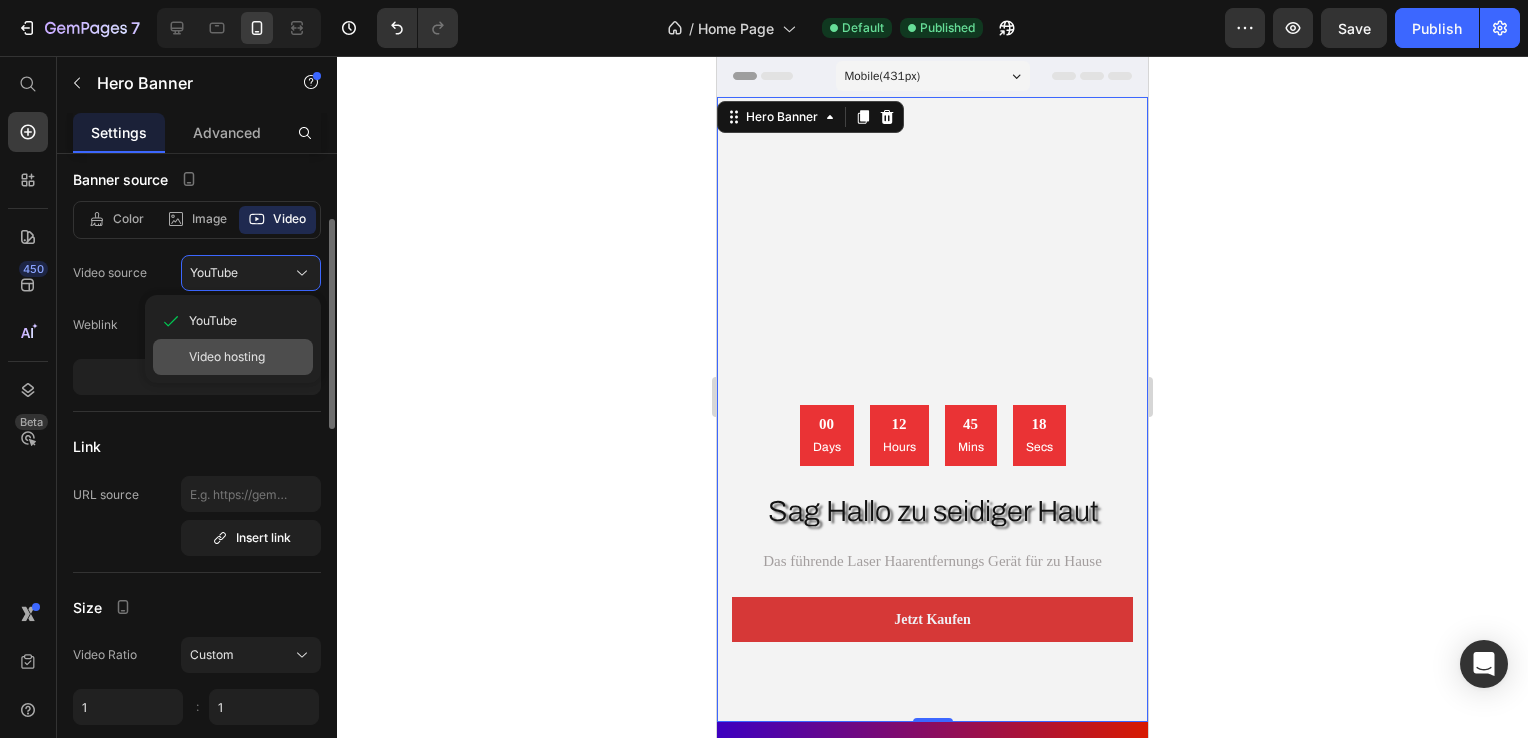 click on "Video hosting" at bounding box center (227, 357) 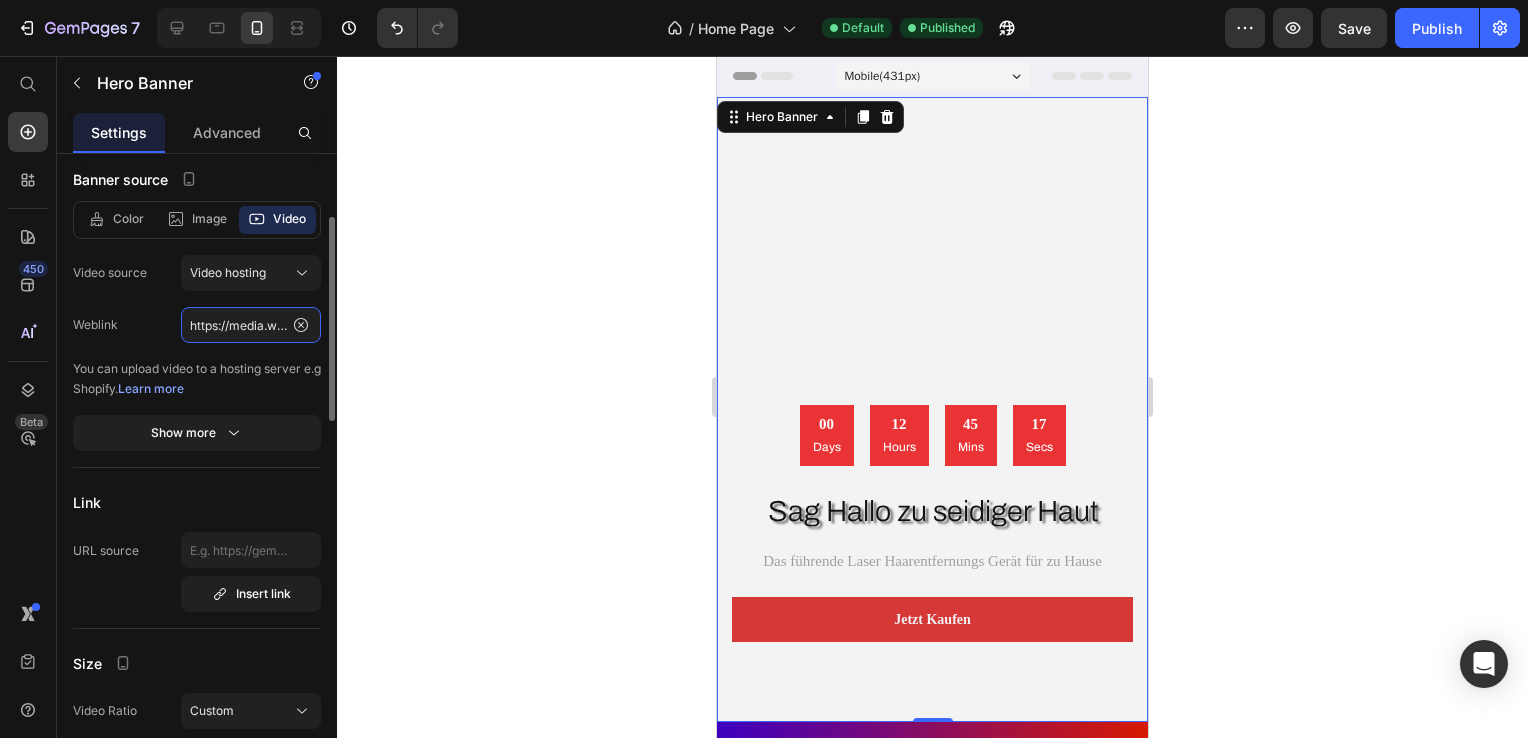 click on "https://media.w3.org/2010/05/sintel/trailer.mp4" 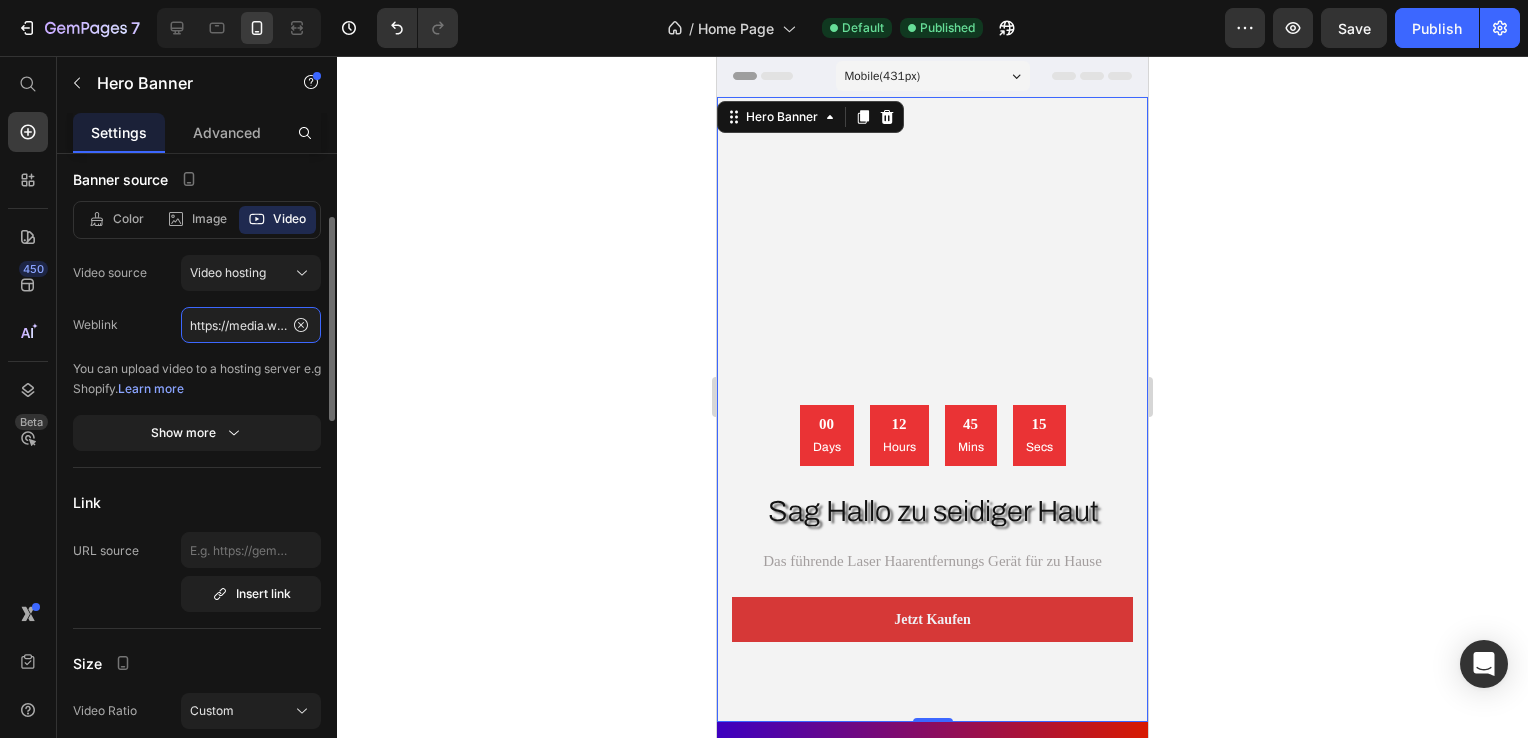 paste on "cdn.shopify.com/videos/c/o/v/34a4841598f84020bcf2e5eca1f13bb6" 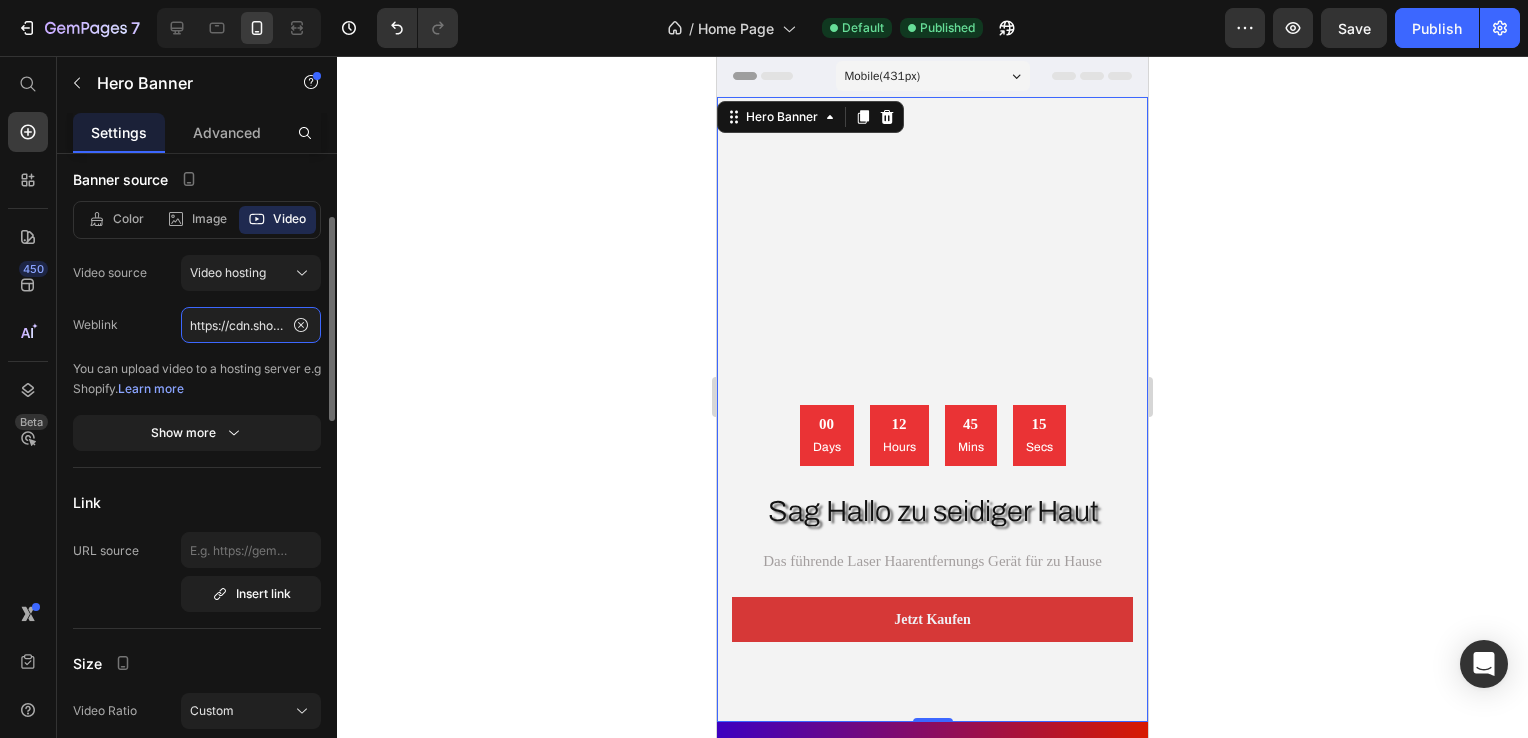 scroll, scrollTop: 0, scrollLeft: 362, axis: horizontal 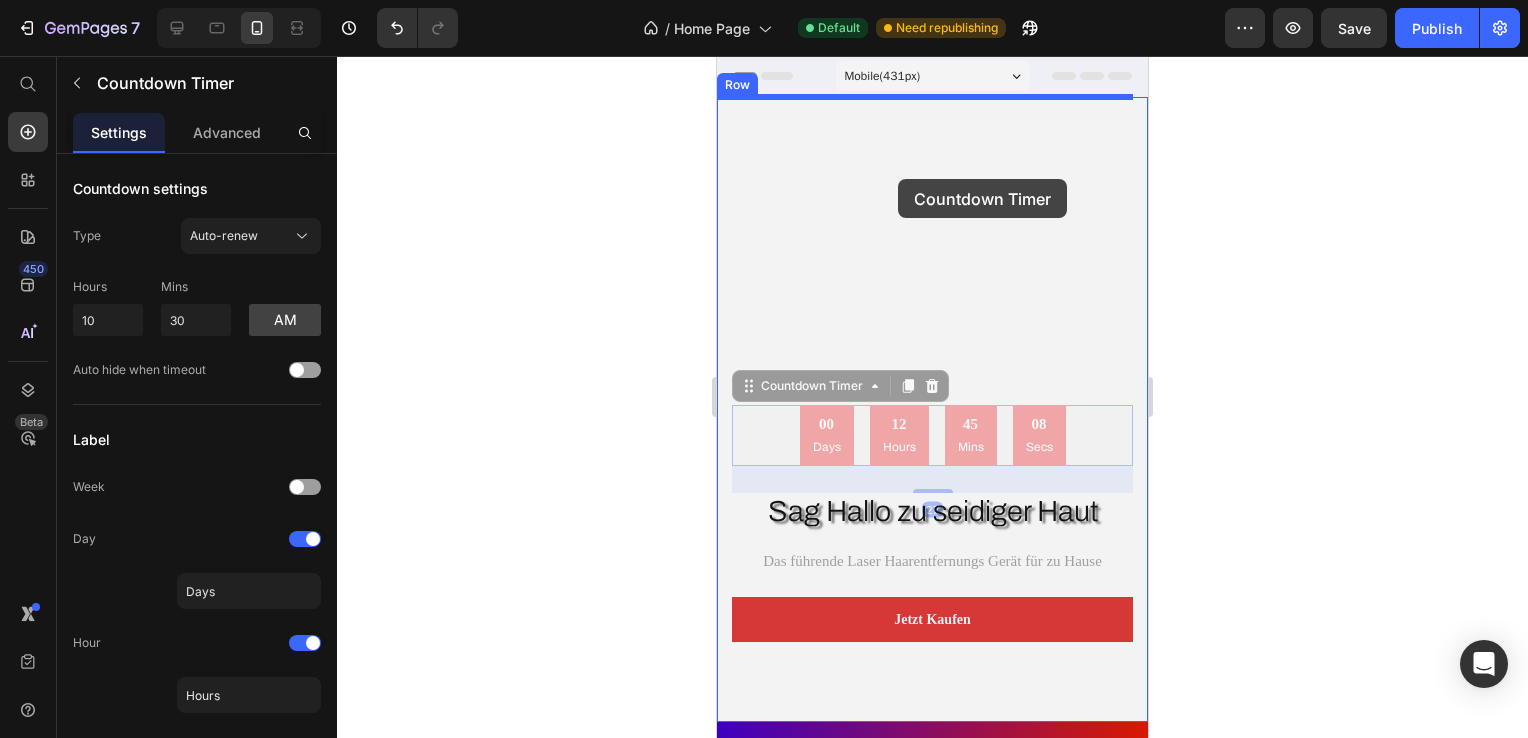 drag, startPoint x: 930, startPoint y: 441, endPoint x: 898, endPoint y: 179, distance: 263.94696 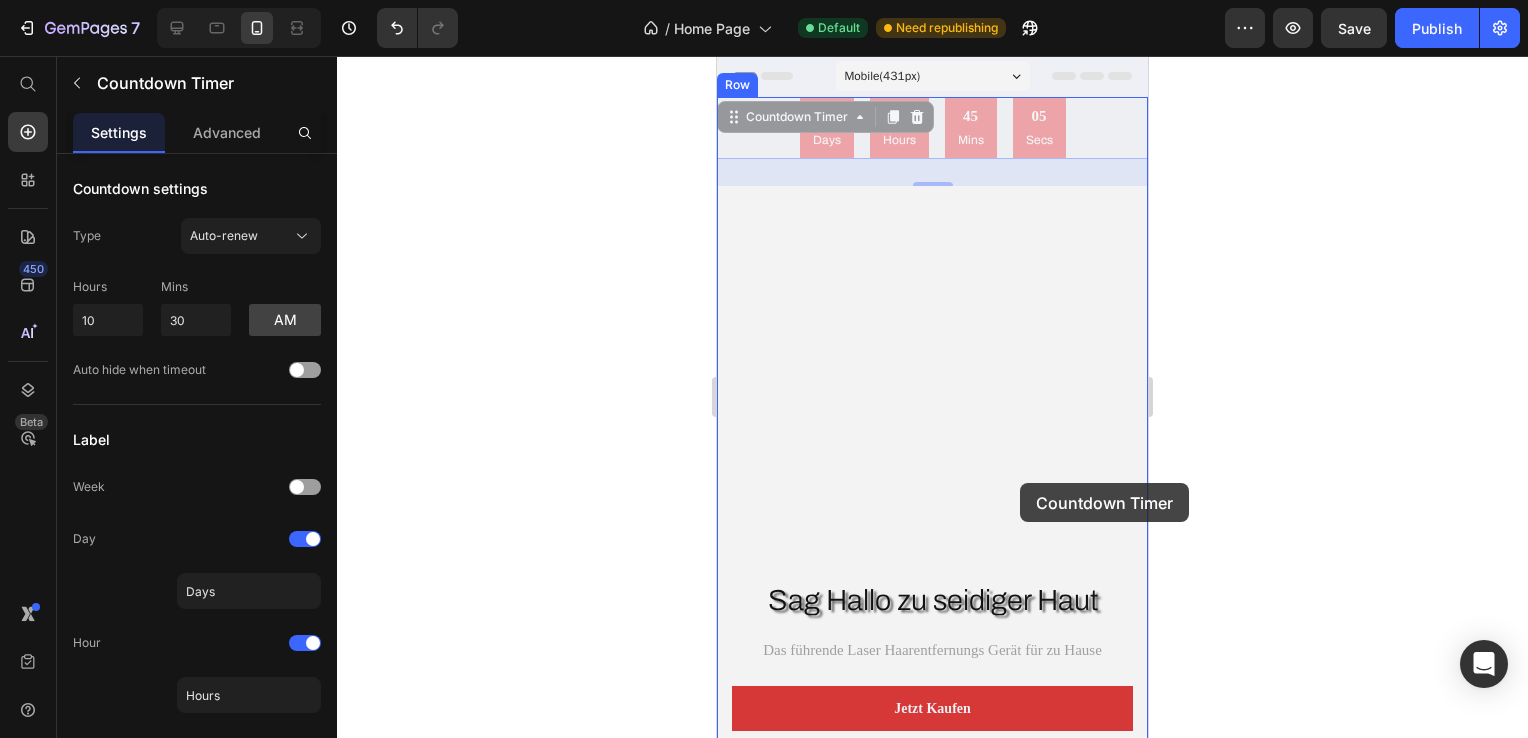 drag, startPoint x: 1068, startPoint y: 115, endPoint x: 1020, endPoint y: 483, distance: 371.11722 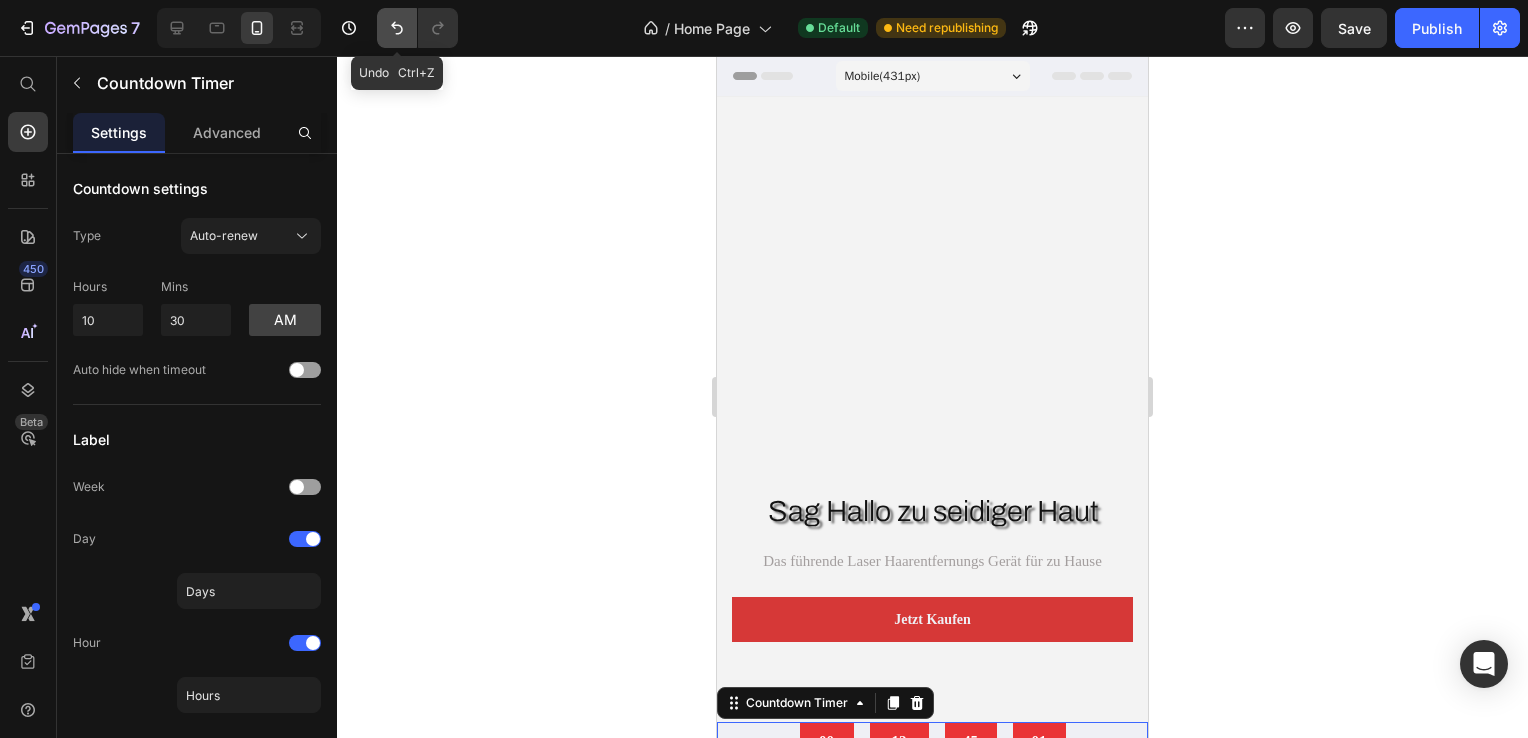 click 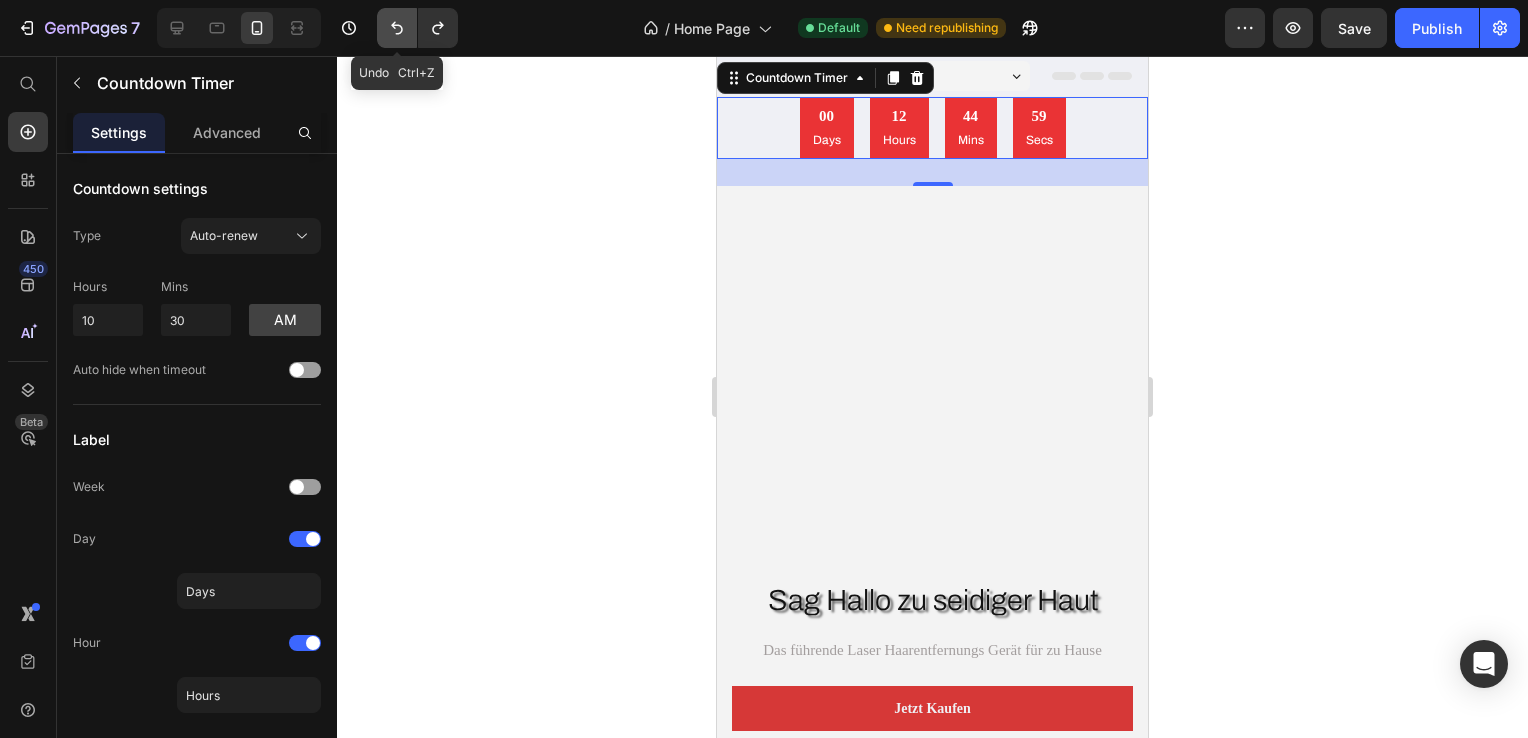 click 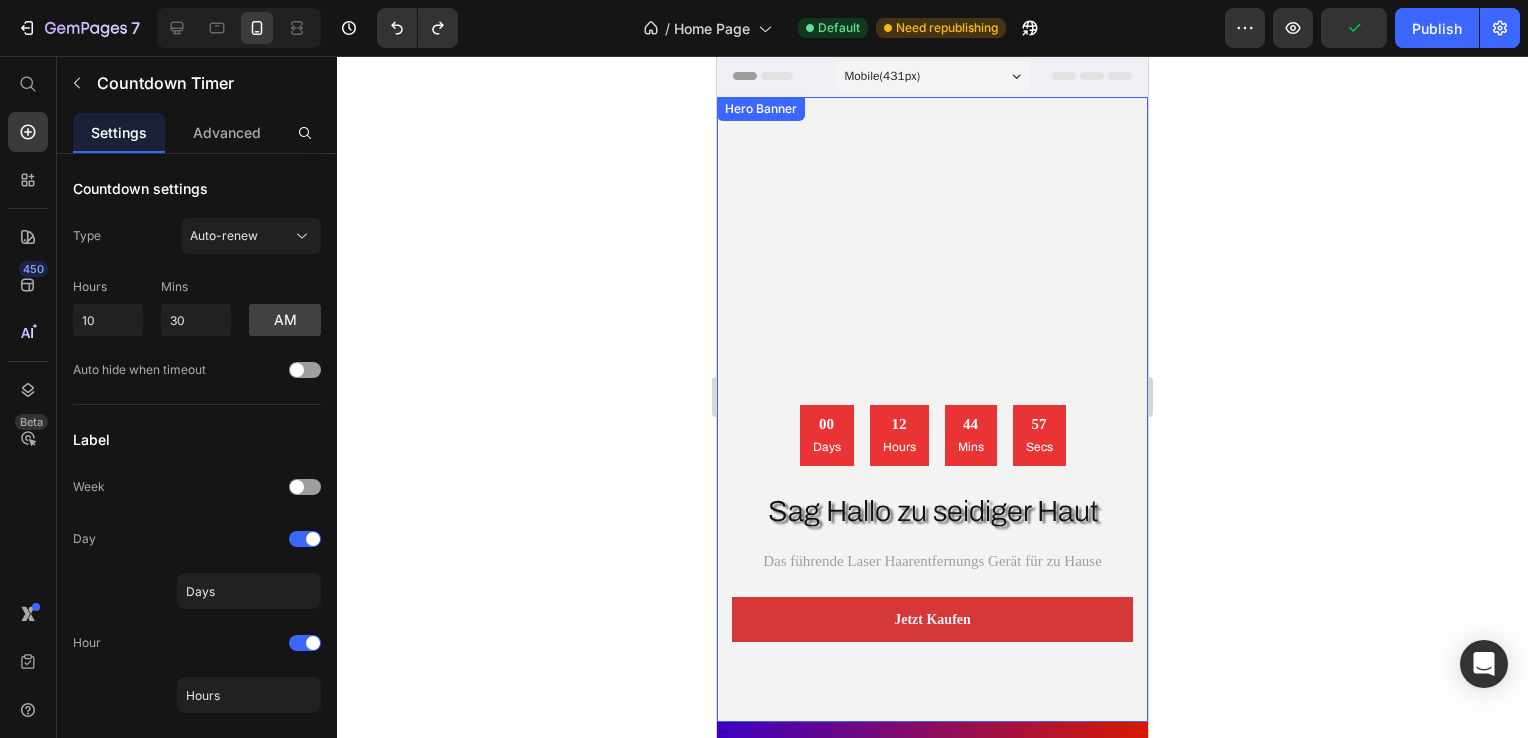 click at bounding box center [932, 409] 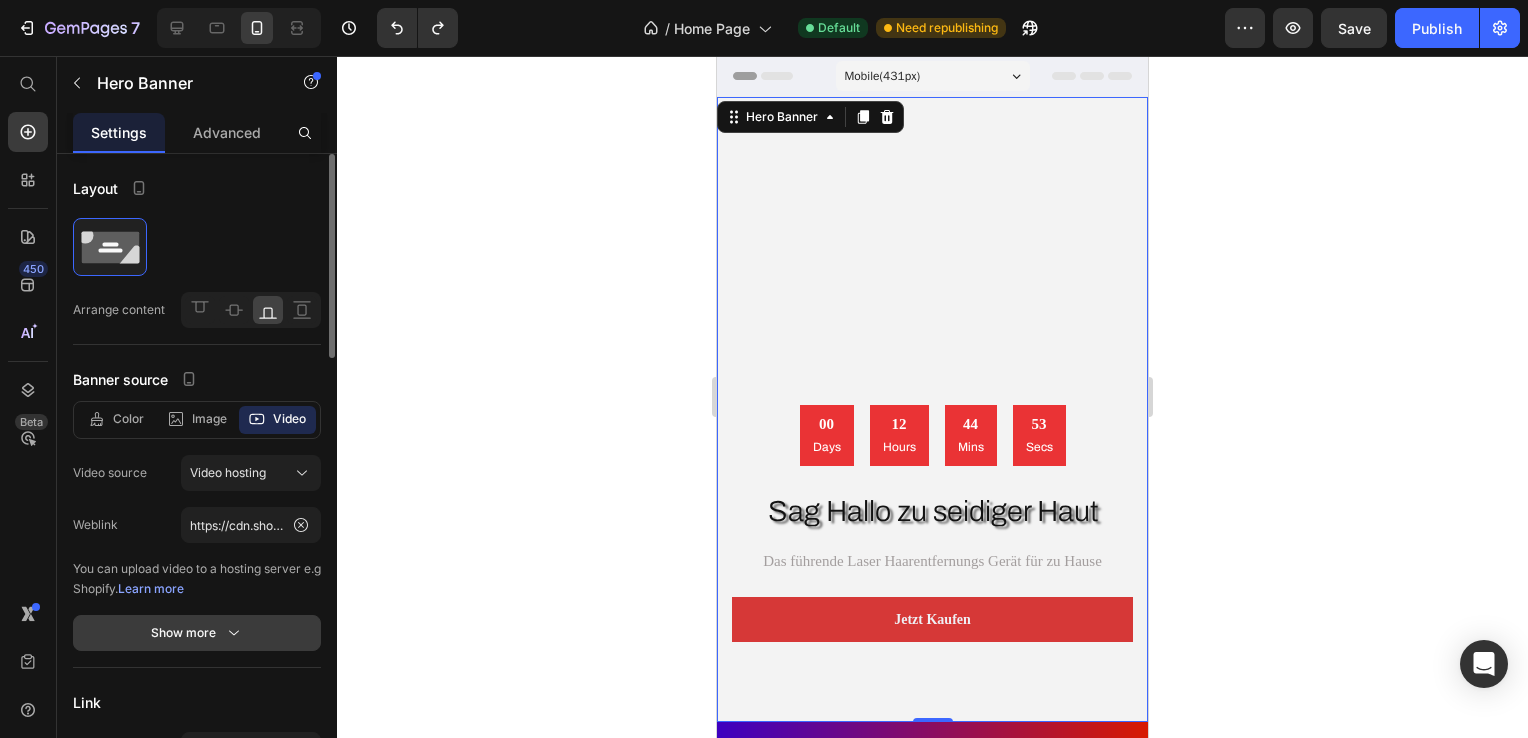 click on "Show more" at bounding box center (197, 633) 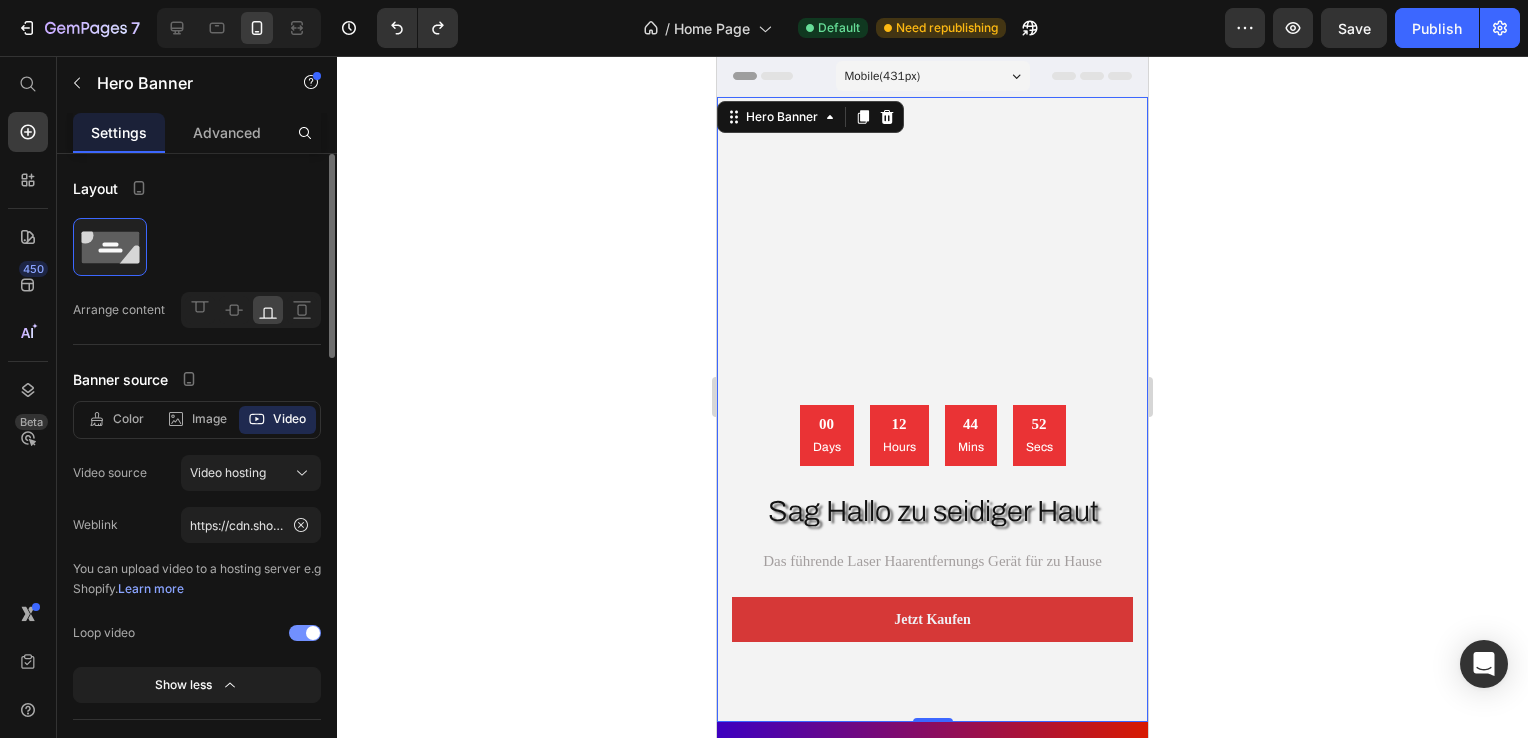 click at bounding box center [305, 633] 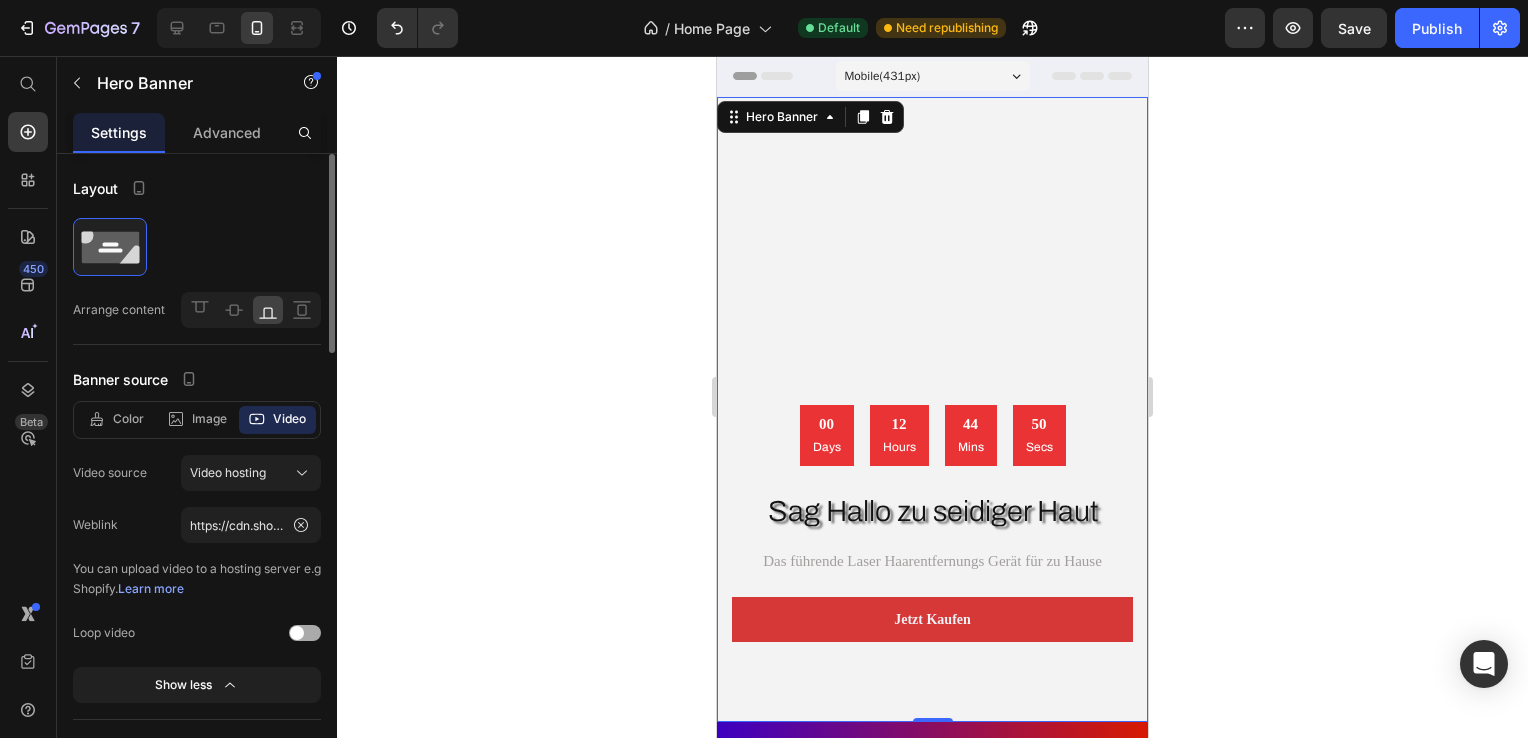 click at bounding box center (297, 633) 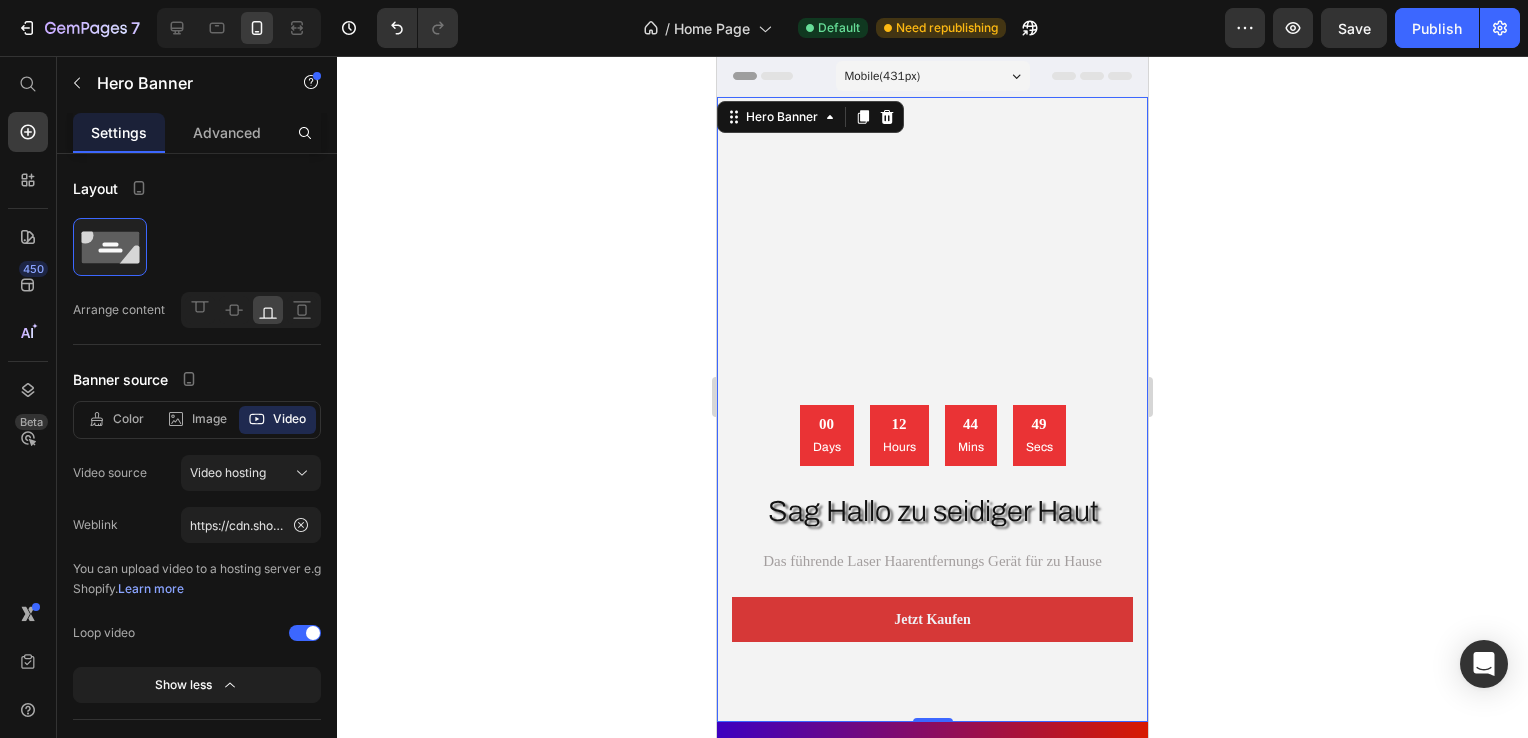 click at bounding box center (932, 409) 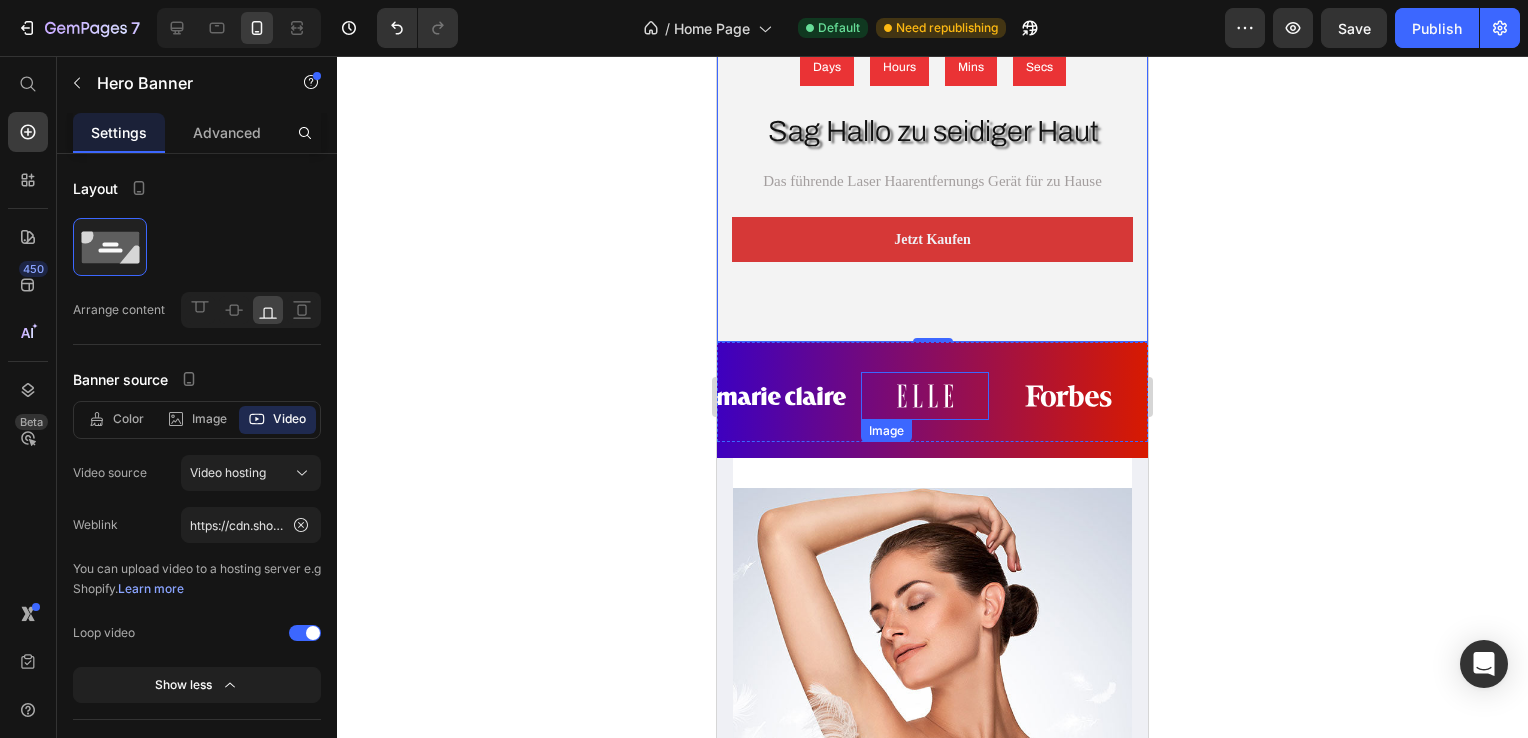 scroll, scrollTop: 0, scrollLeft: 0, axis: both 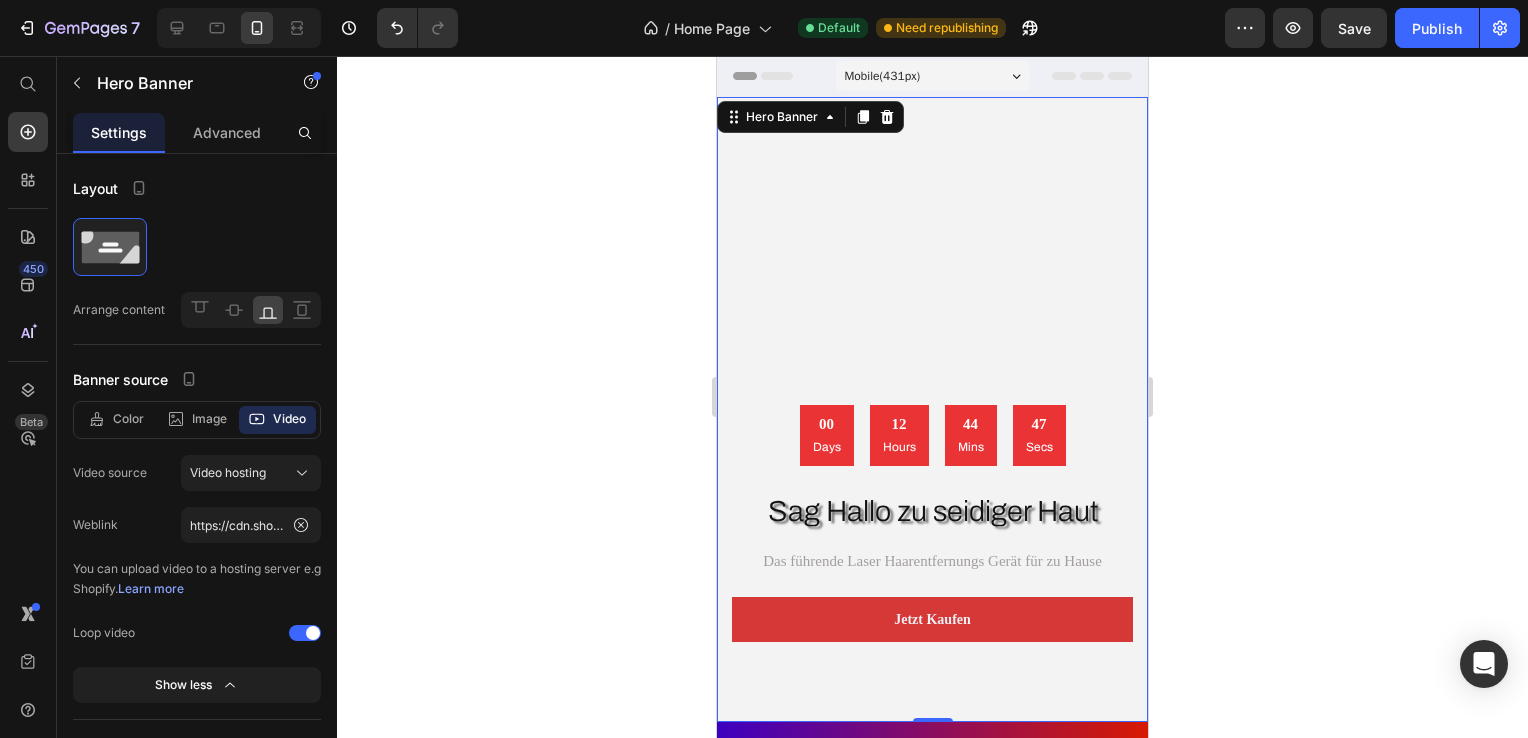 click at bounding box center [932, 409] 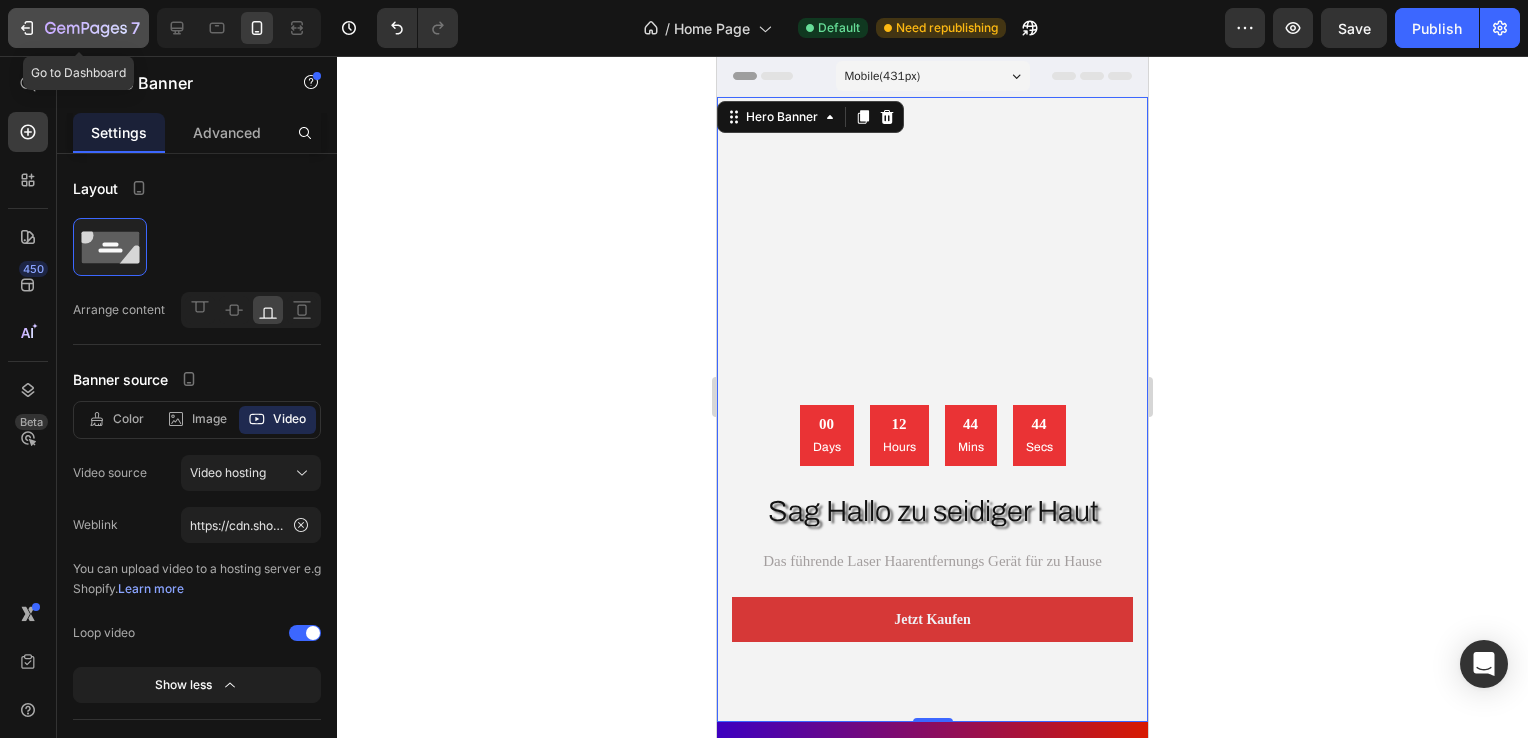 click 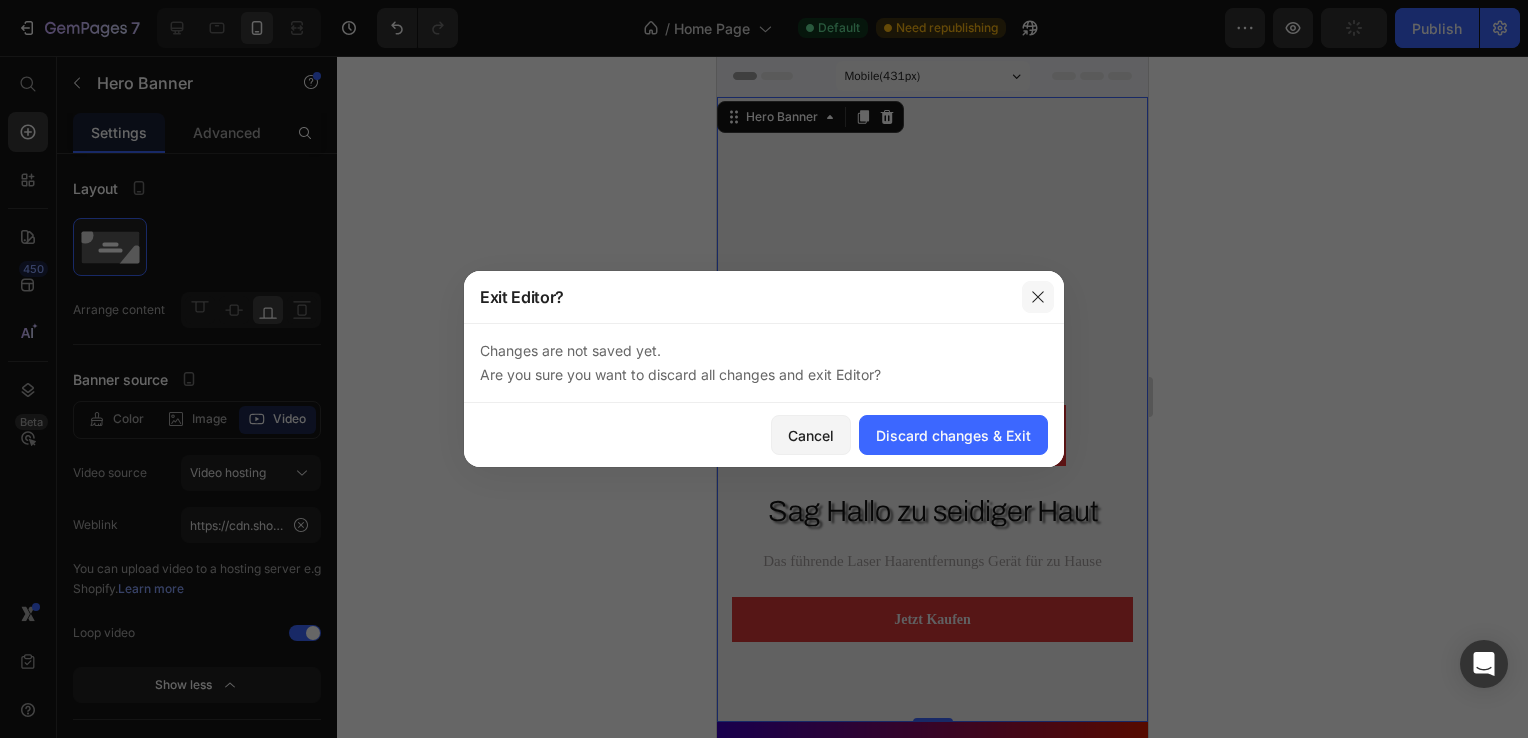click at bounding box center [1038, 297] 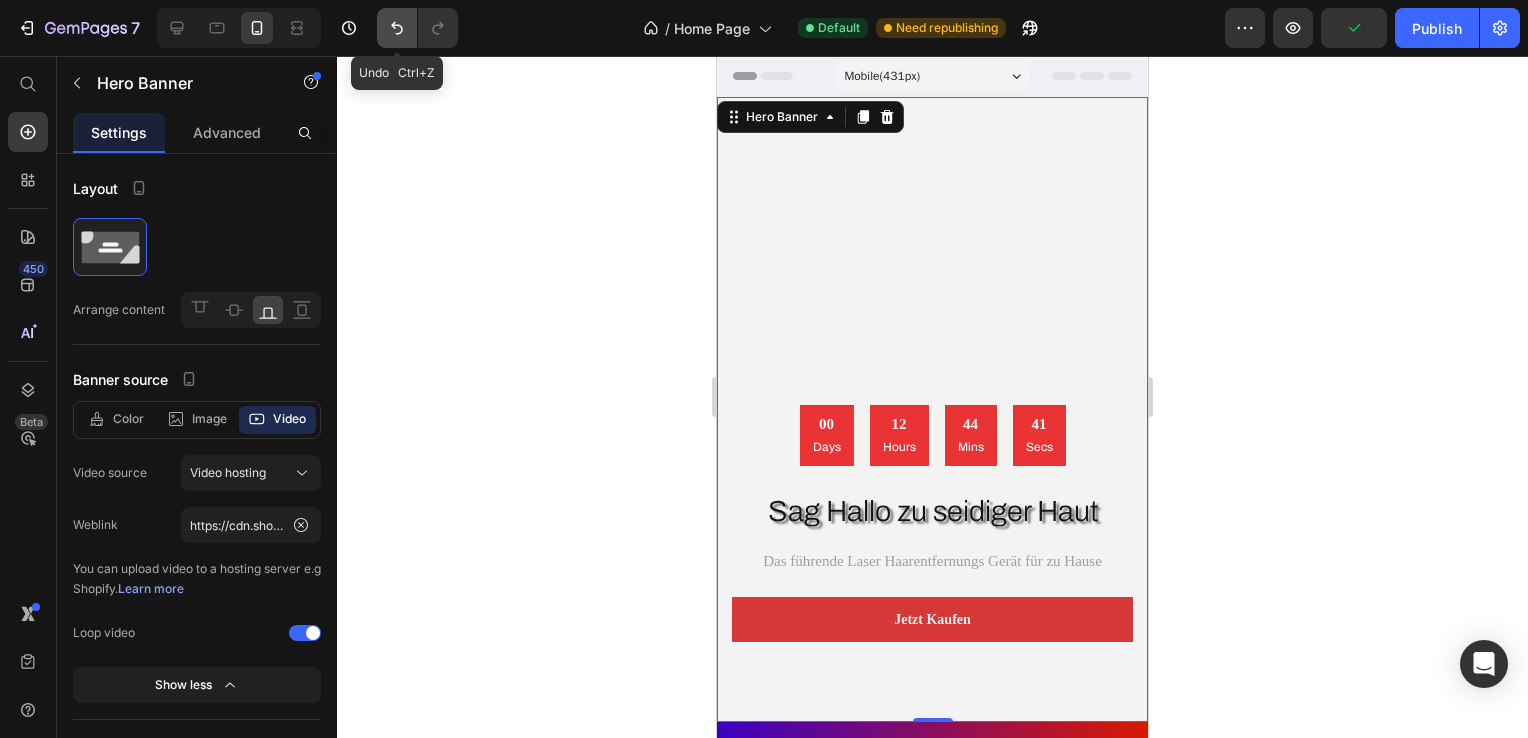 click 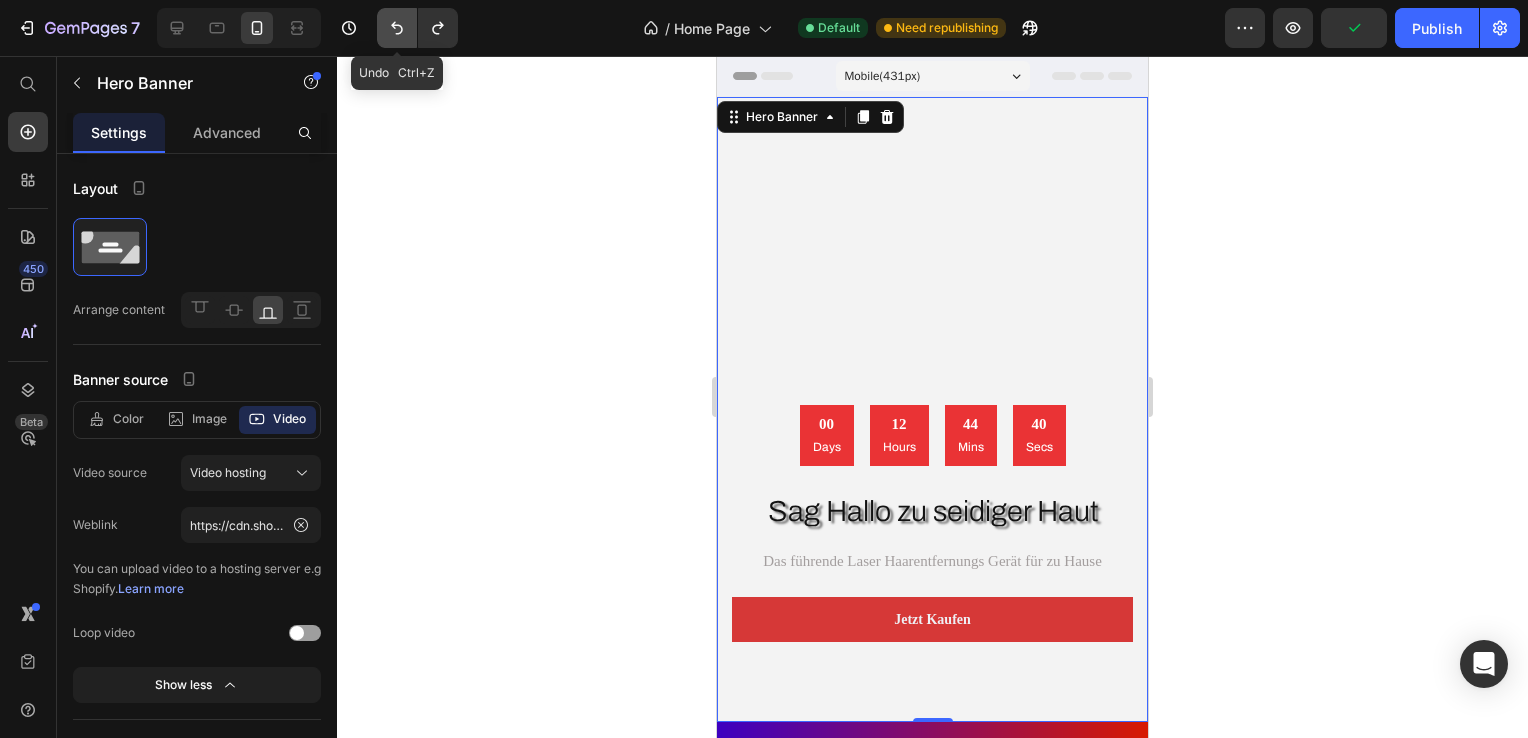 click 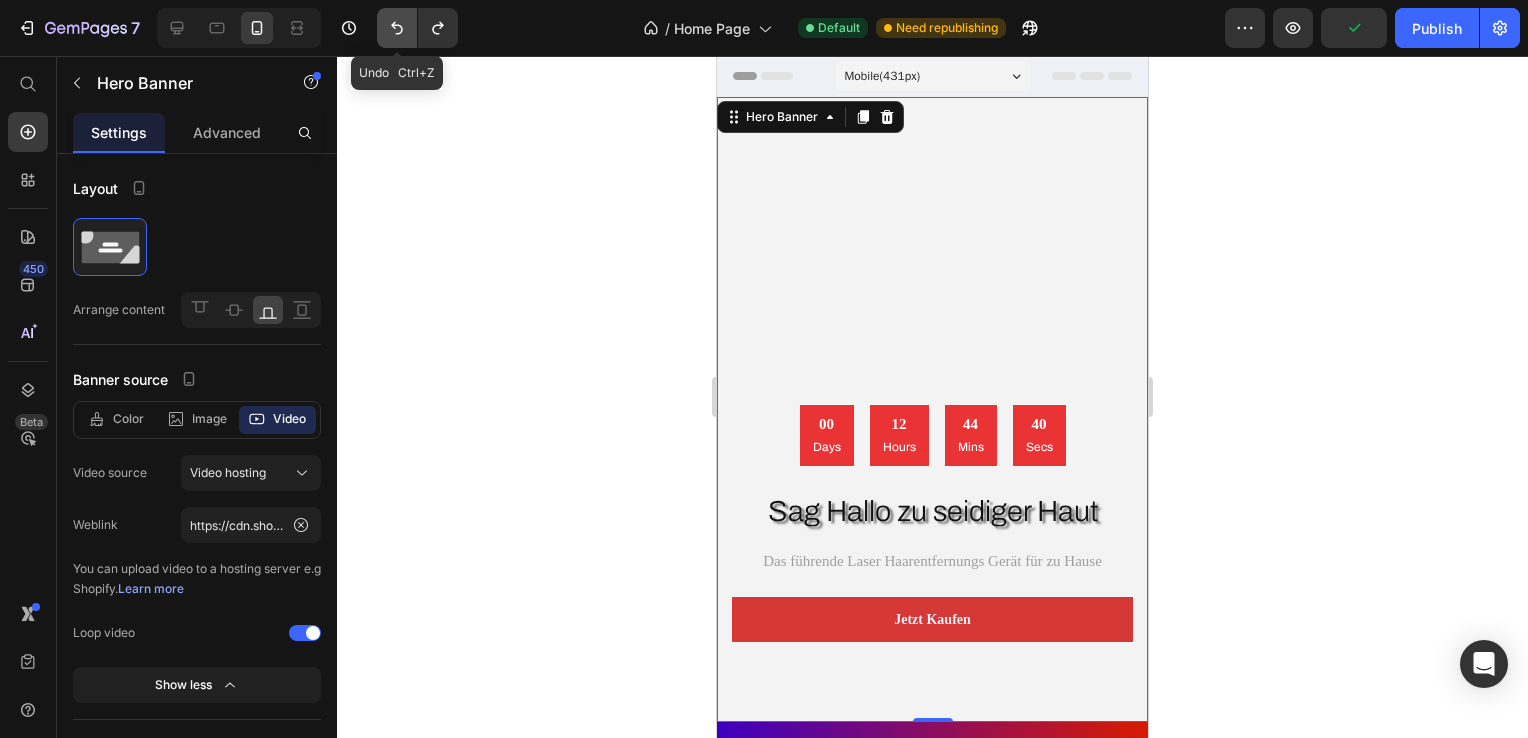 click 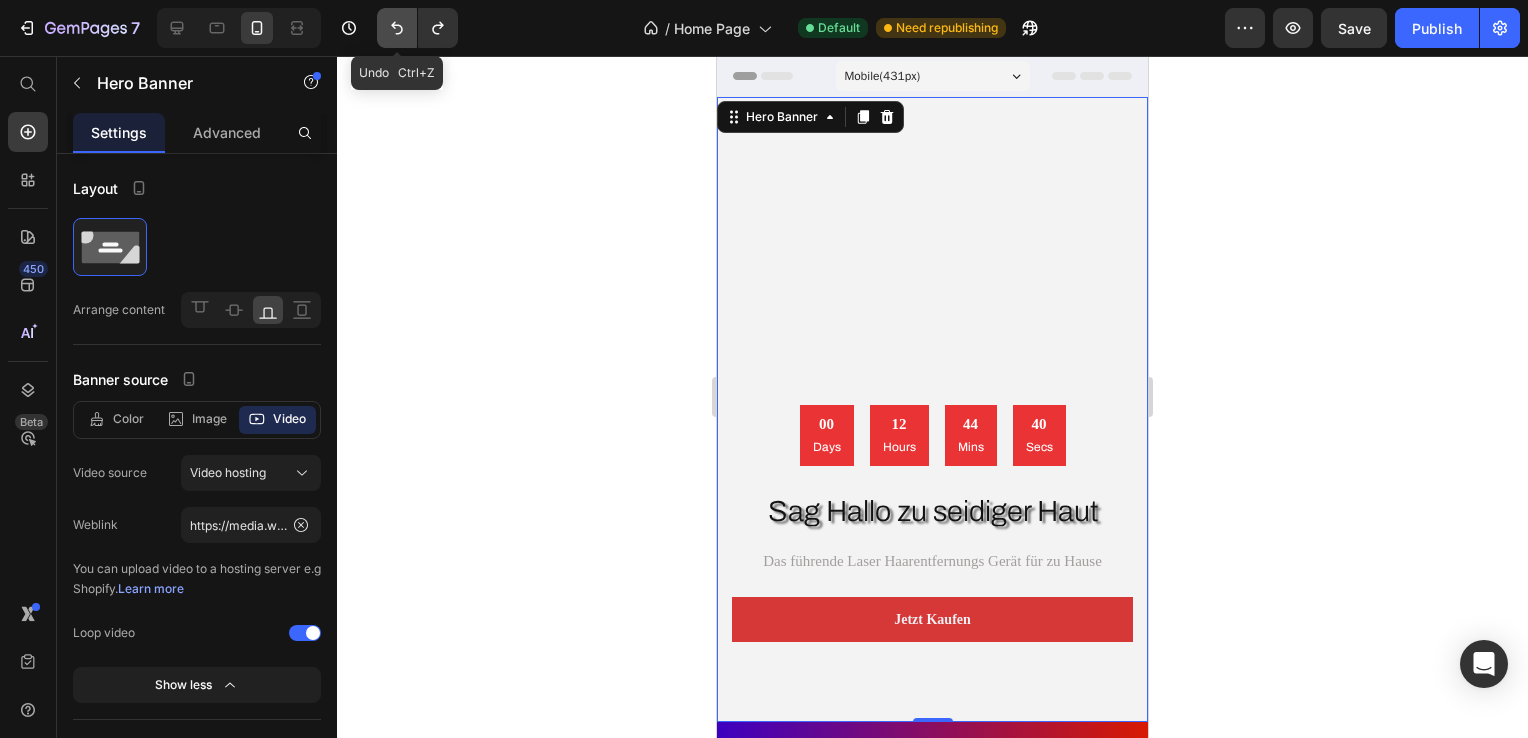 click 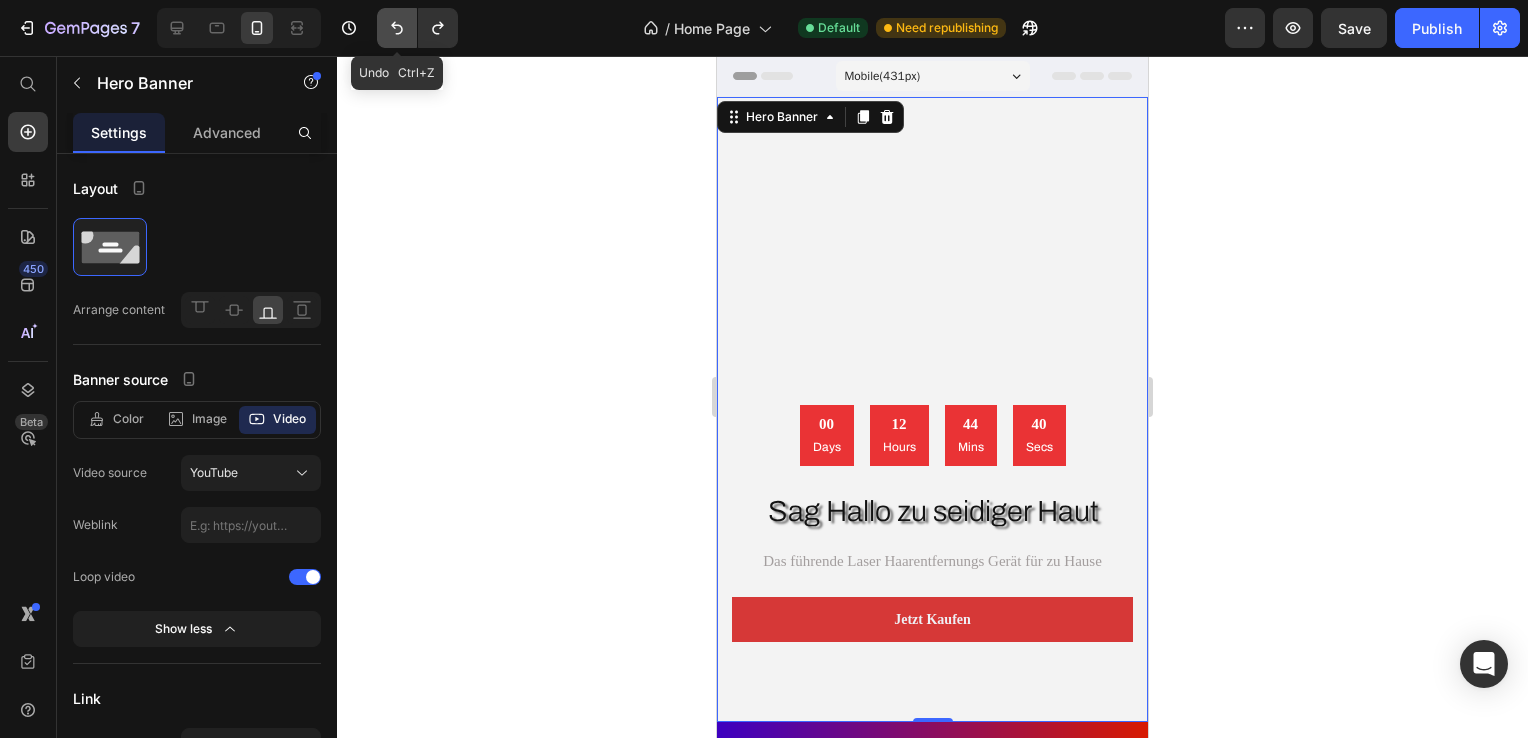 click 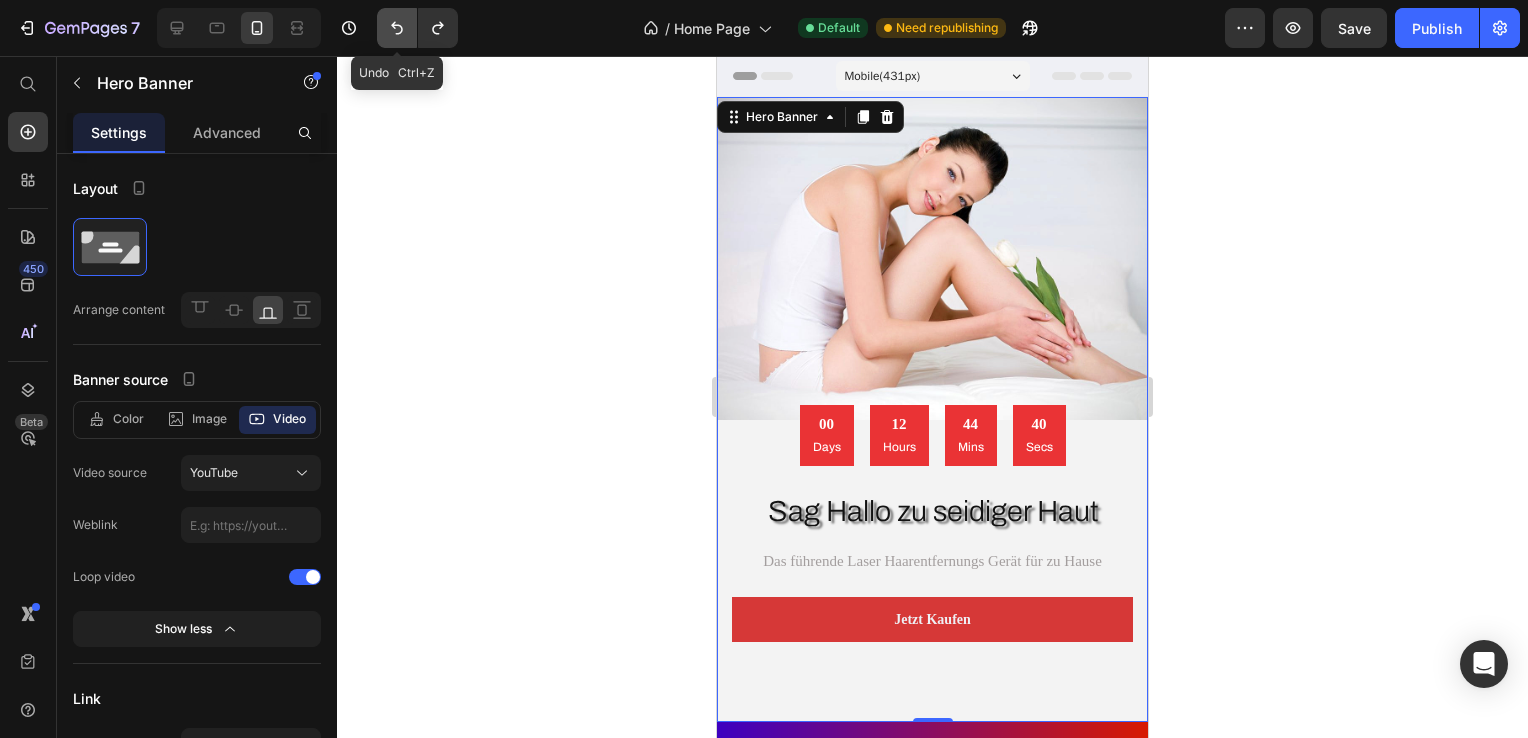click 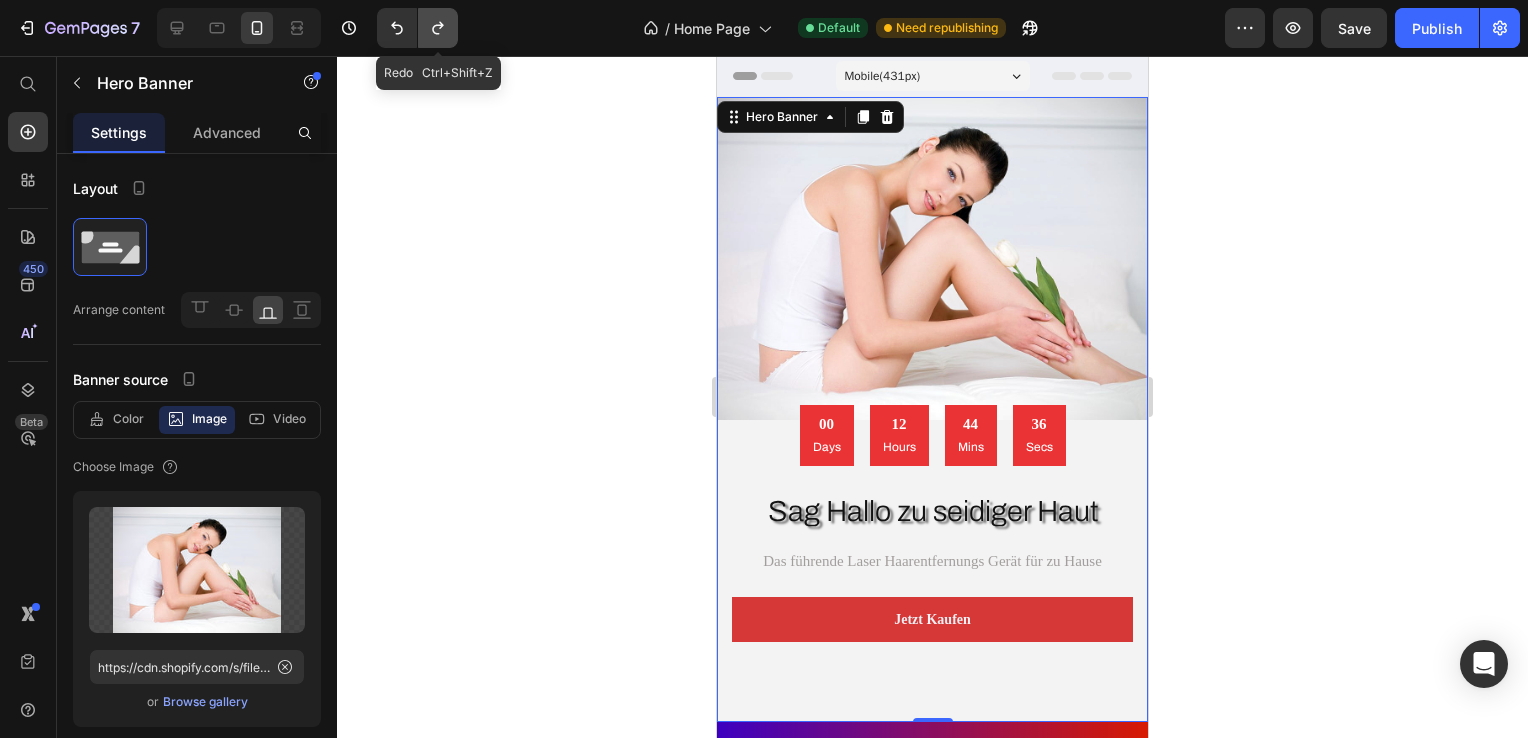 click 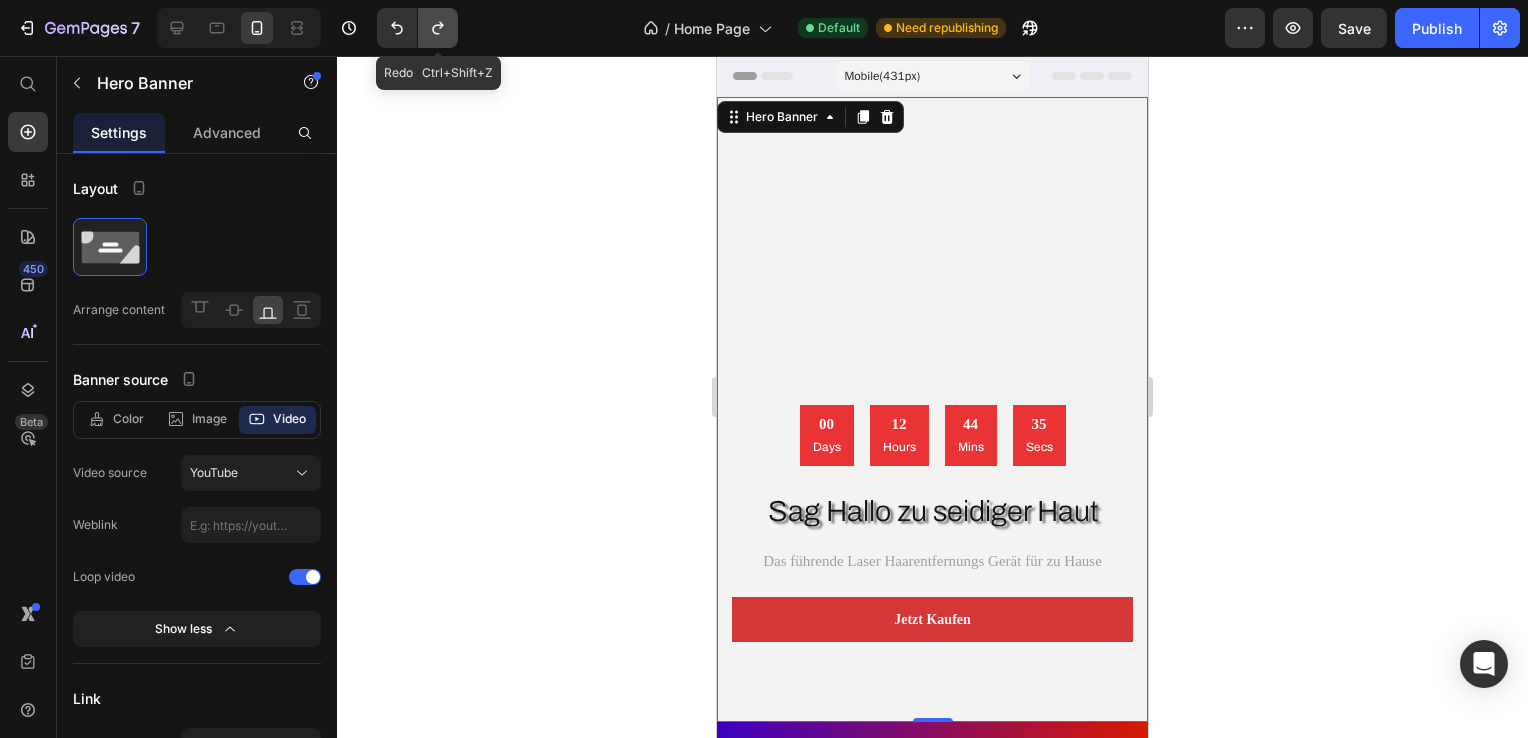 click 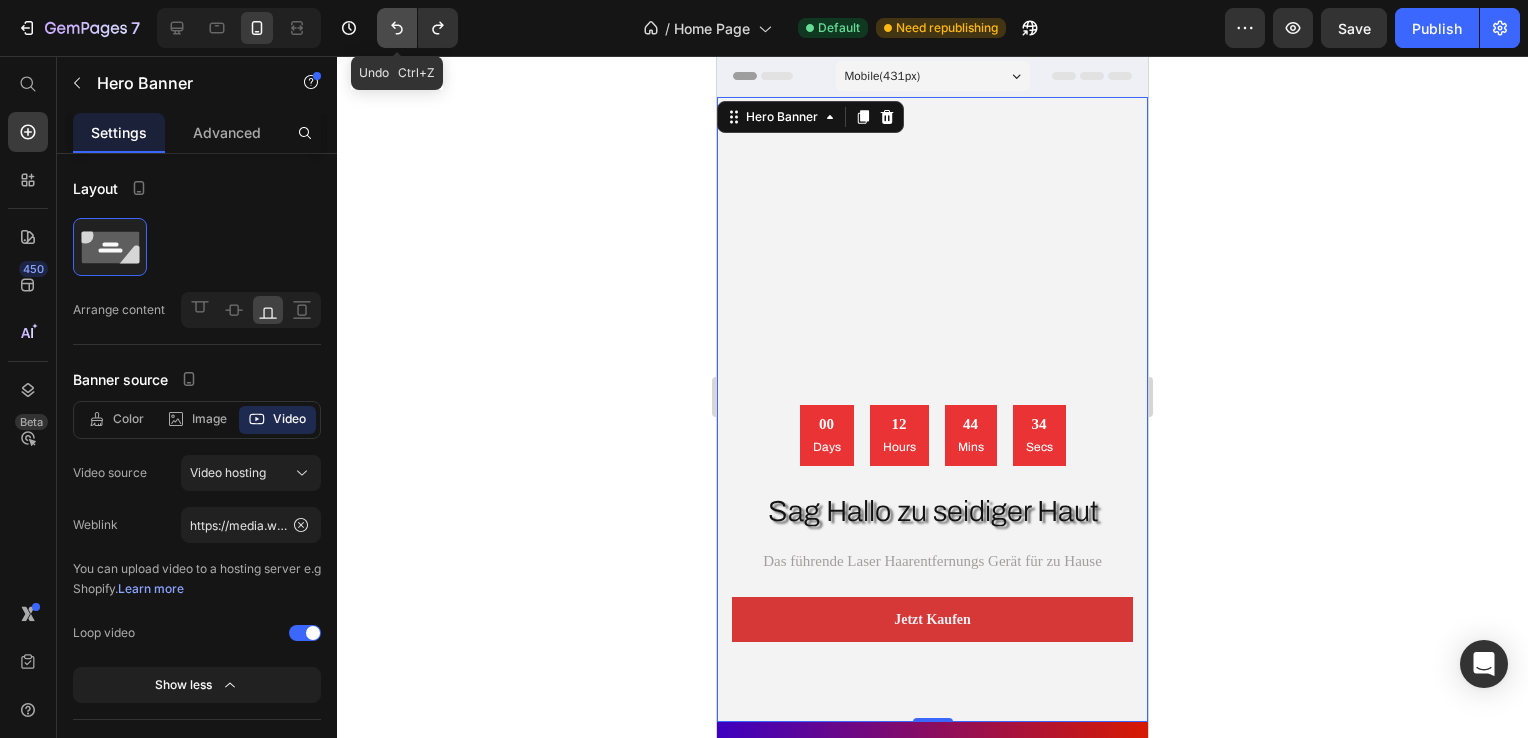 click 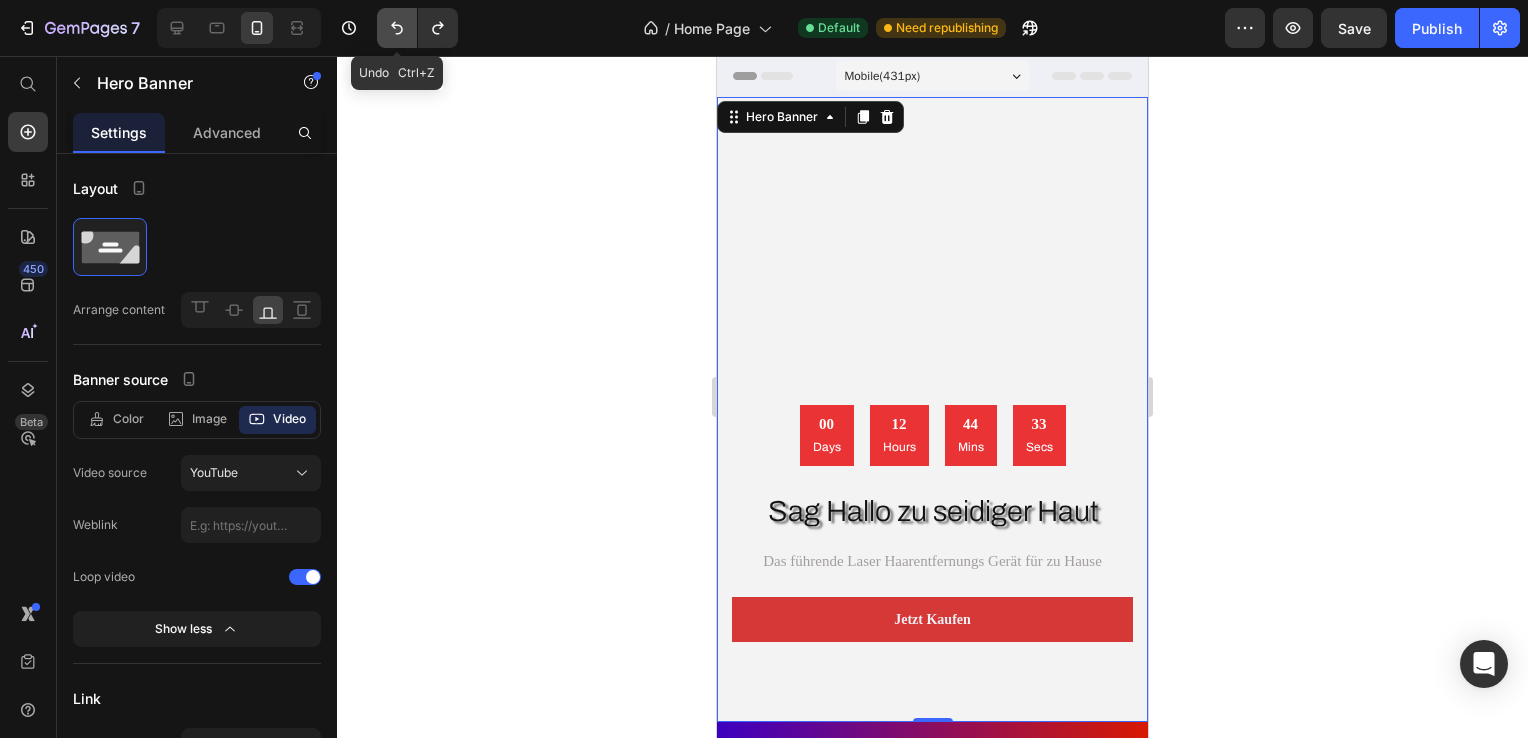 click 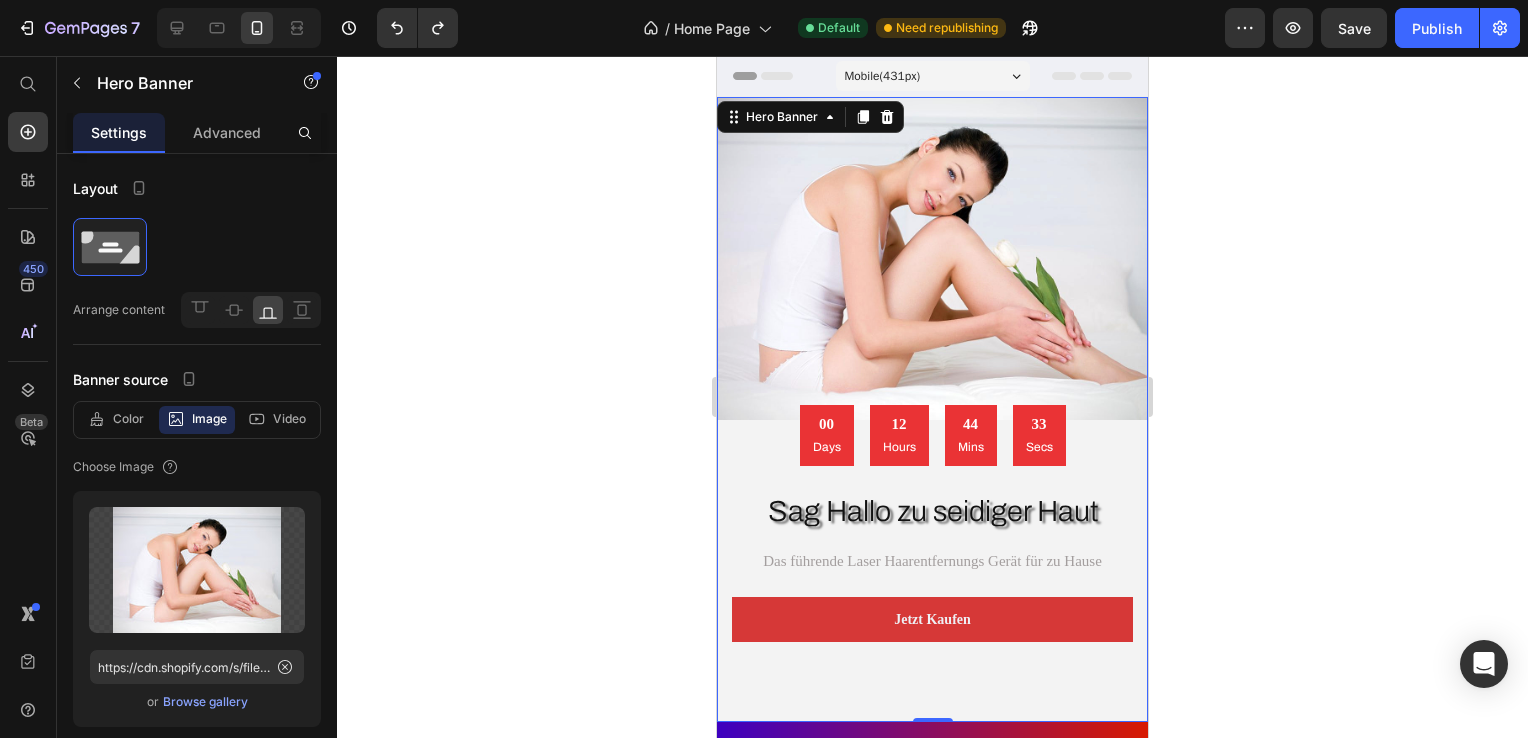 click at bounding box center [932, 409] 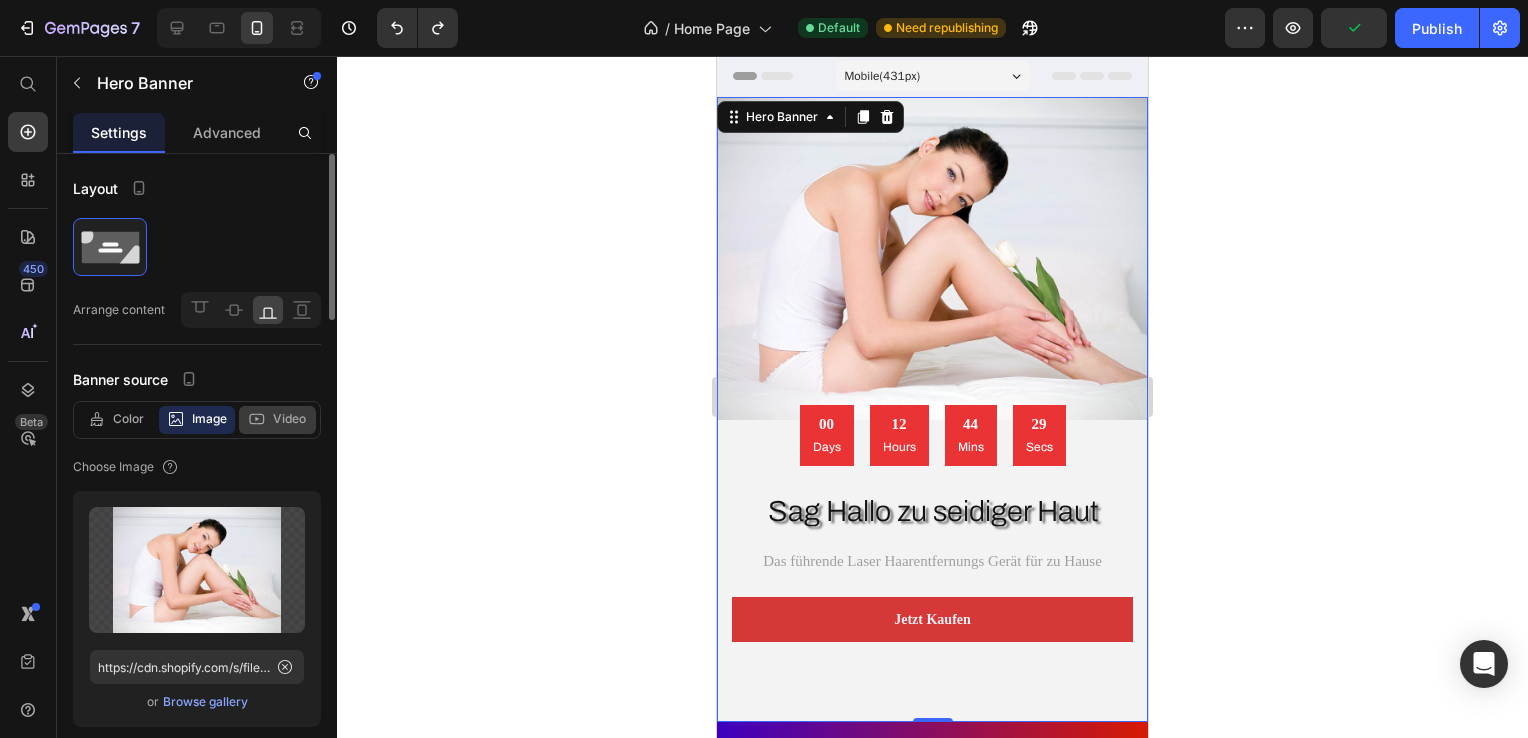 click on "Video" at bounding box center (289, 419) 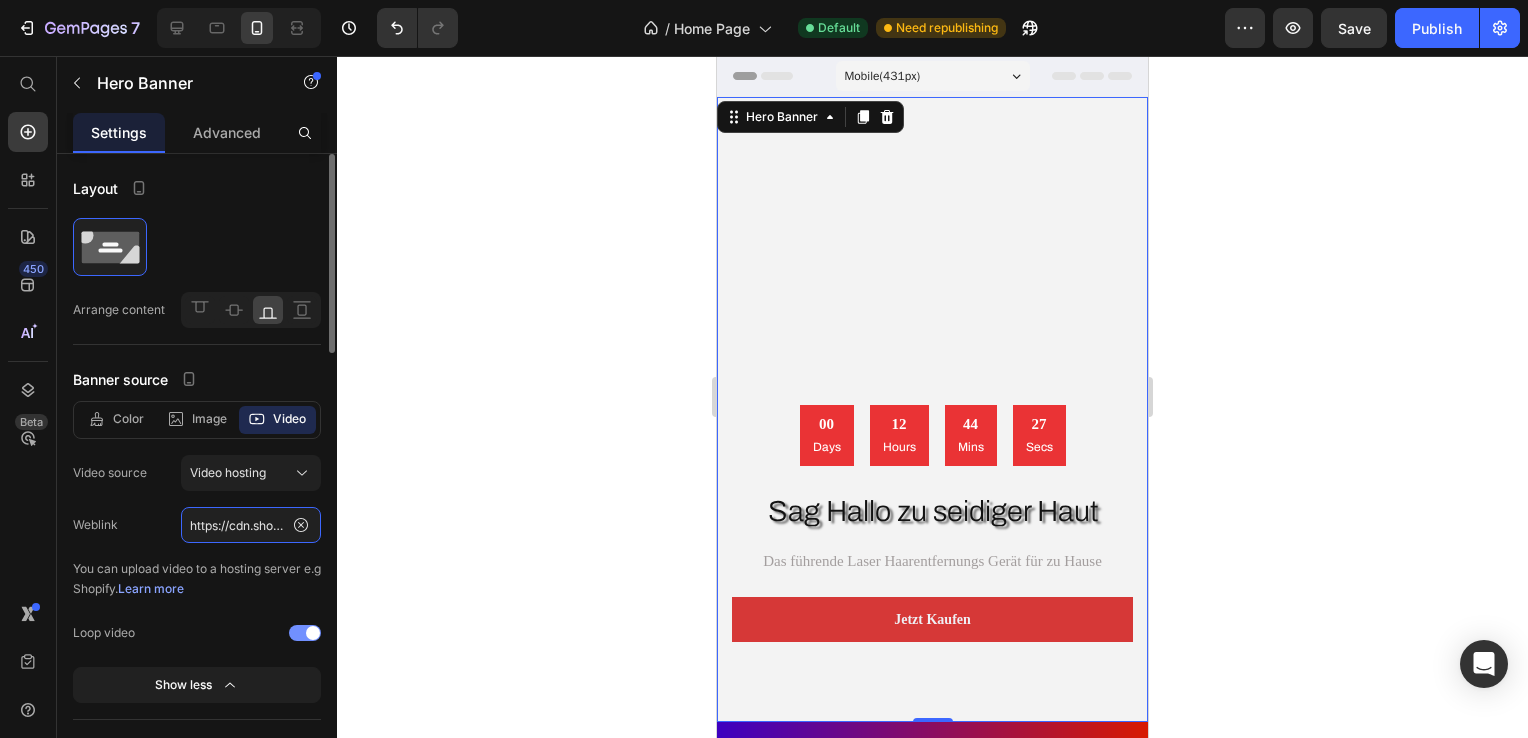 click on "https://cdn.shopify.com/videos/c/o/v/34a4841598f84020bcf2e5eca1f13bb6.mp4" 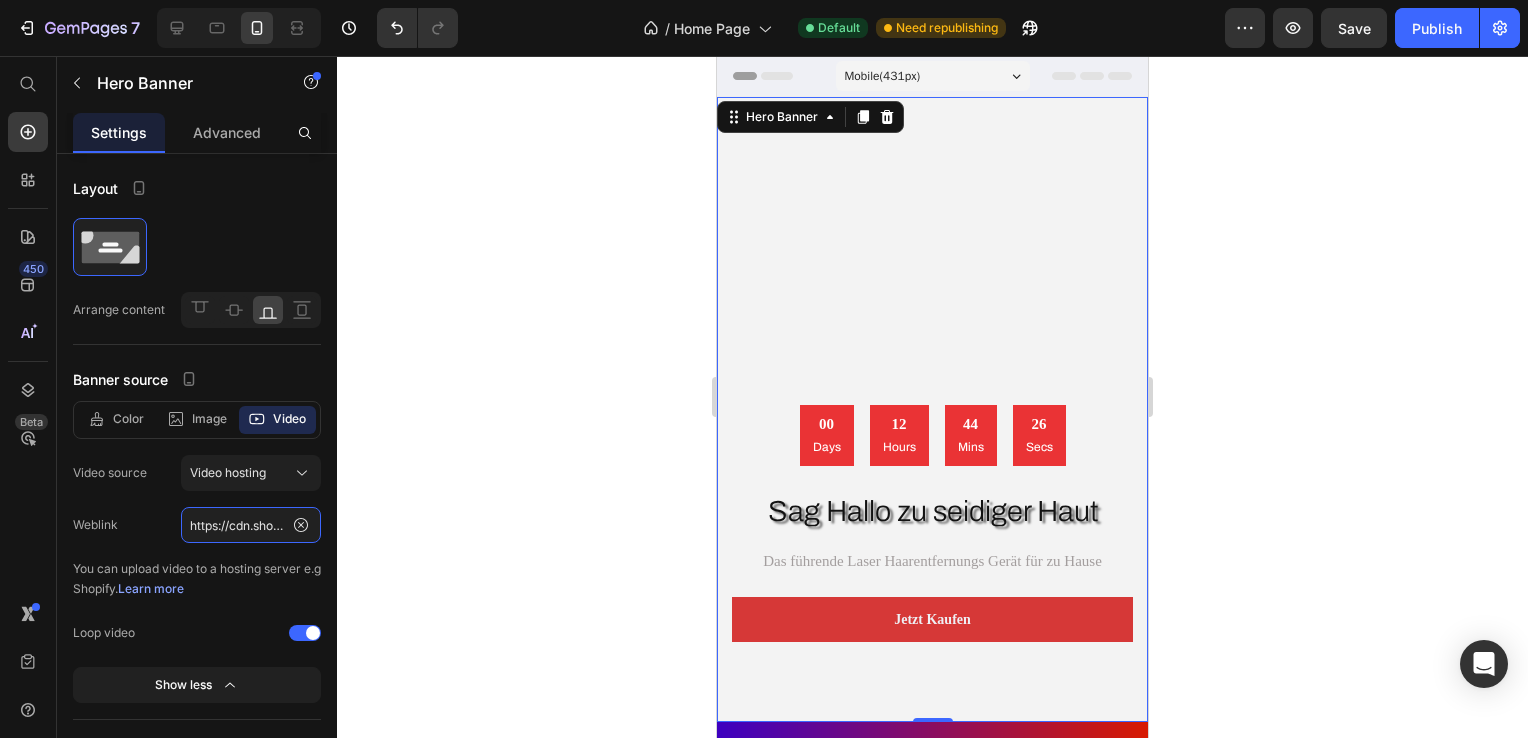 scroll, scrollTop: 0, scrollLeft: 362, axis: horizontal 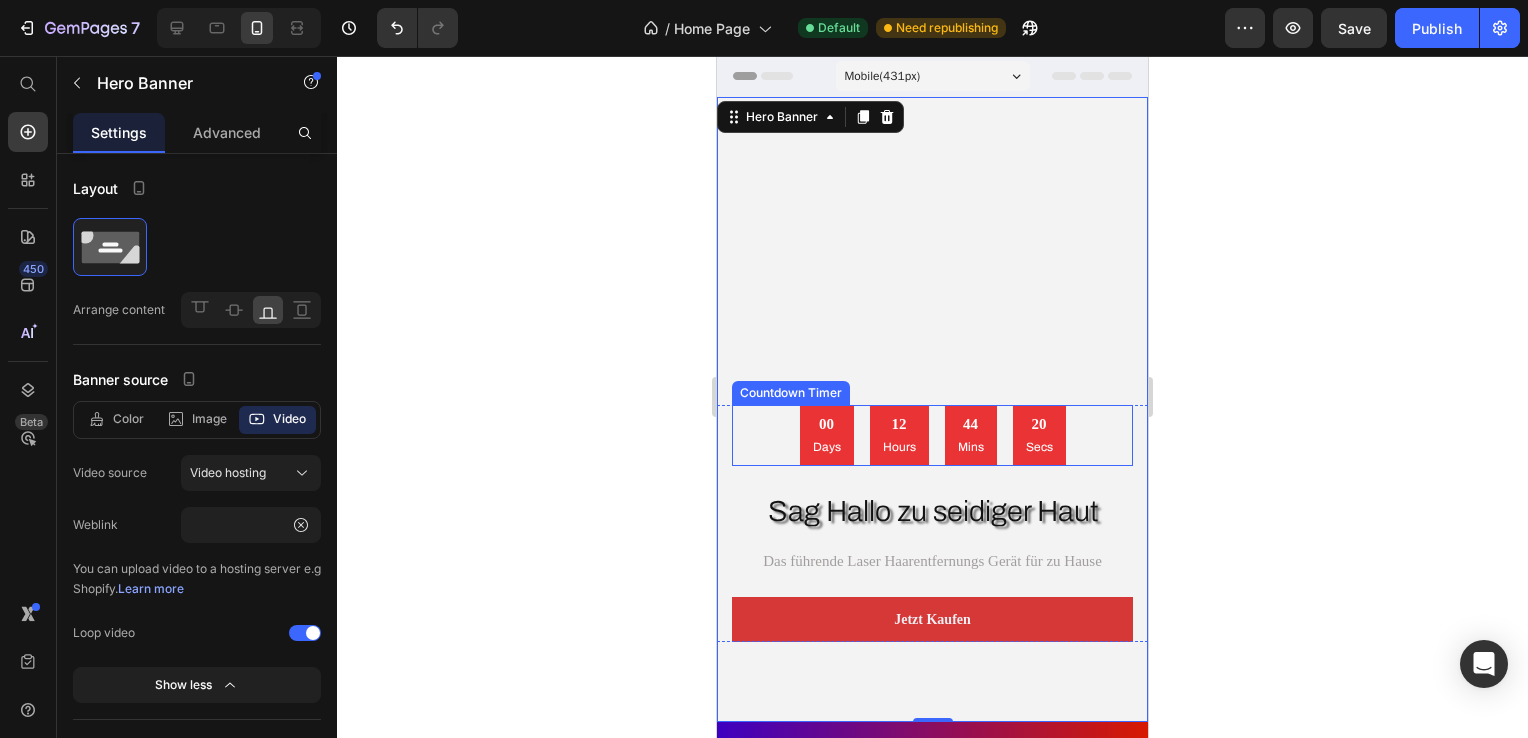 click on "Hours" at bounding box center (899, 447) 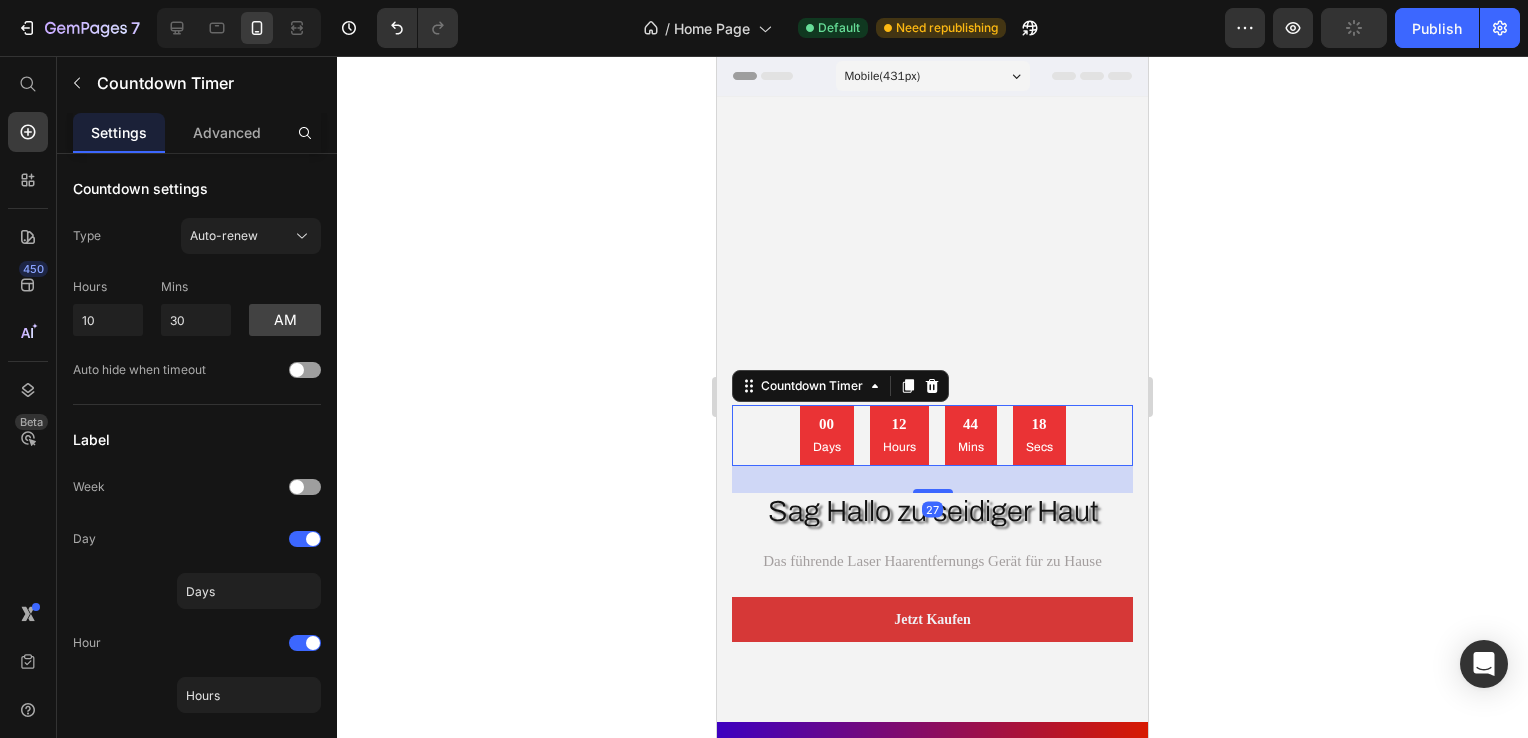 click at bounding box center [932, 409] 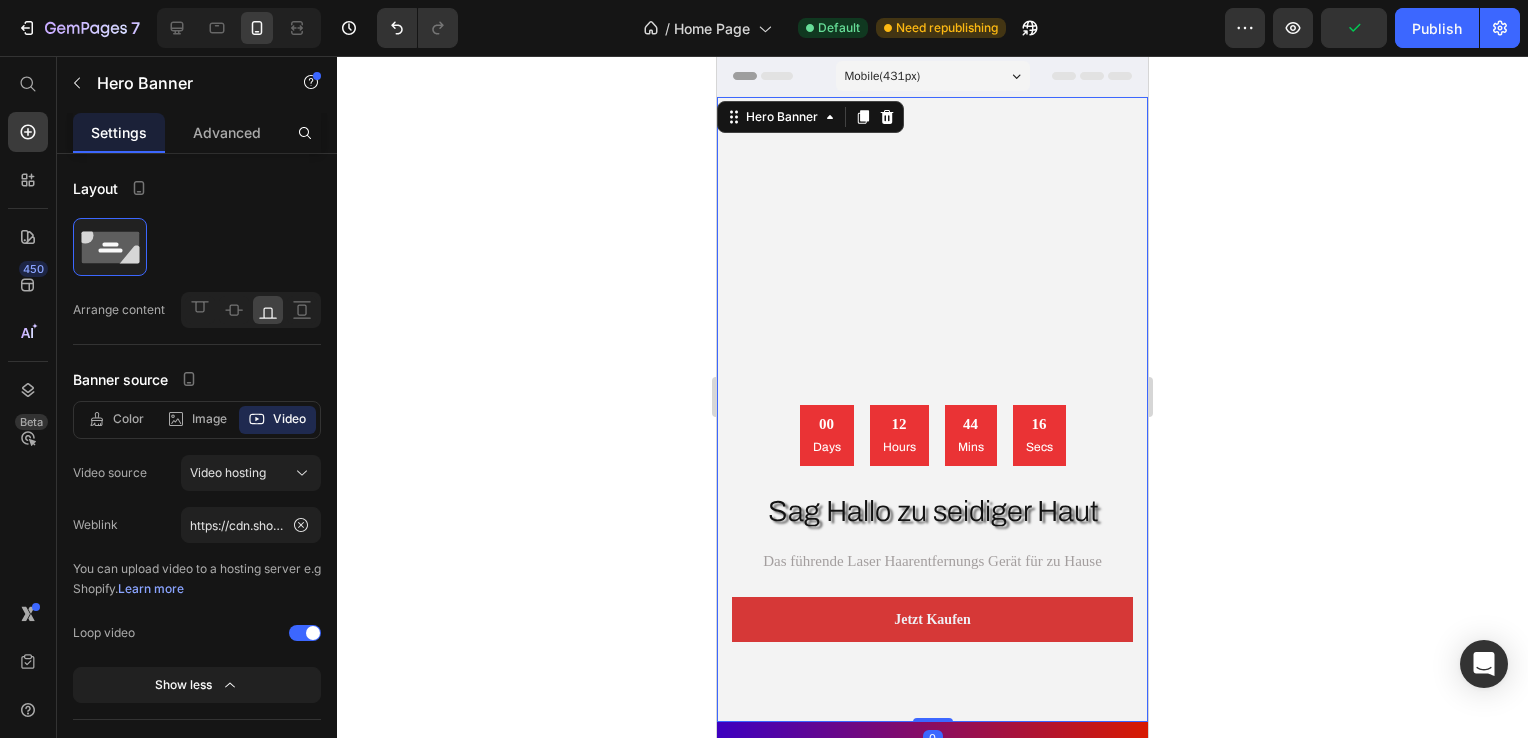 click at bounding box center (932, 409) 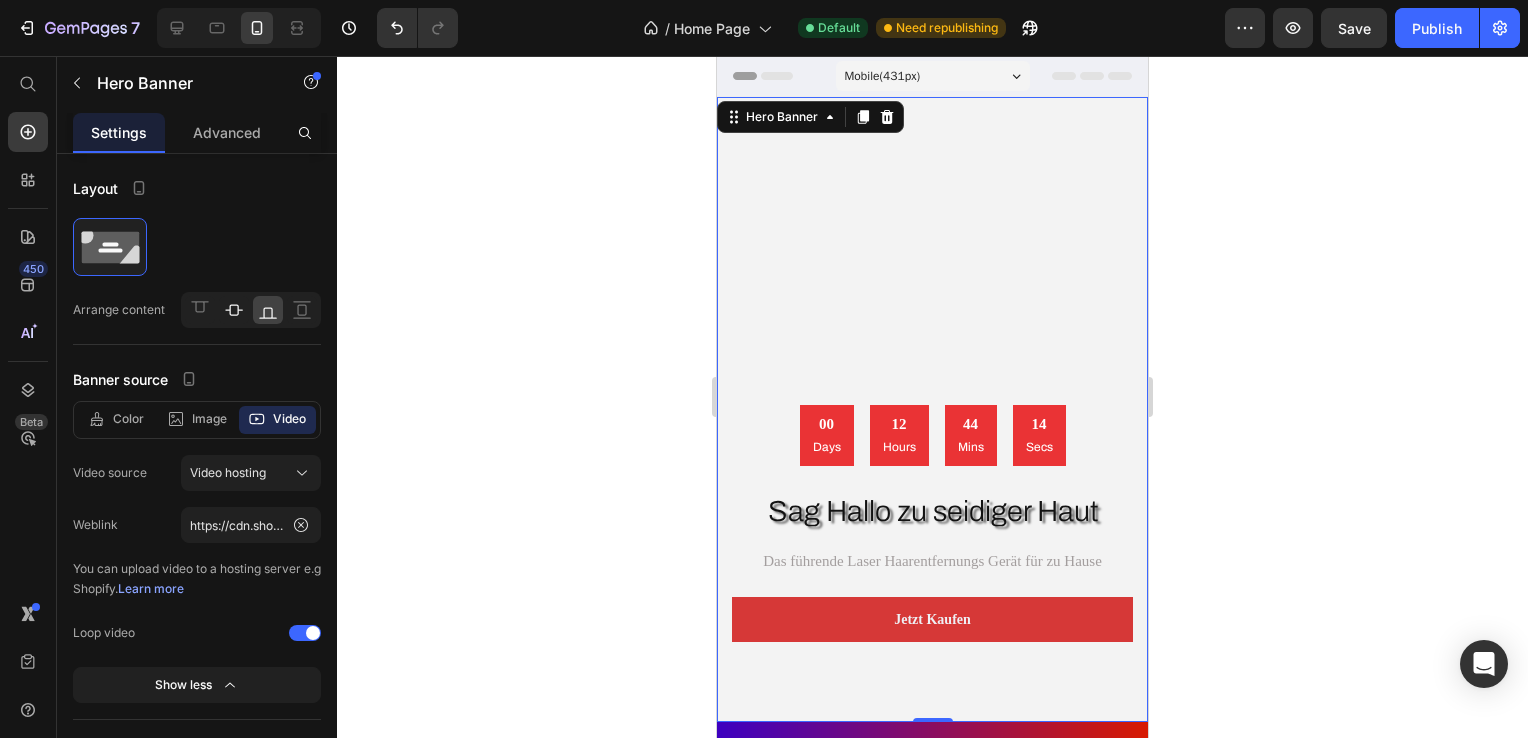 click 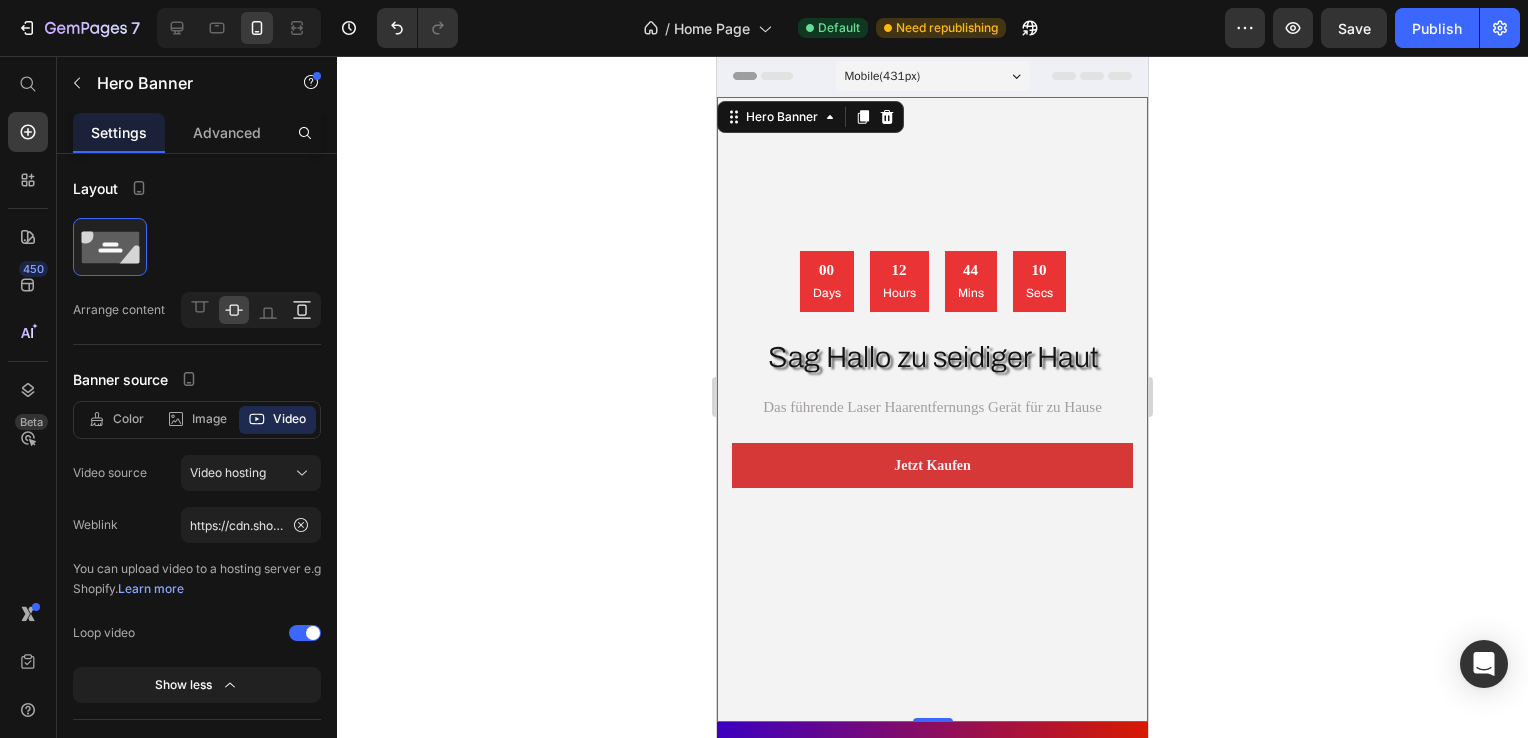 click 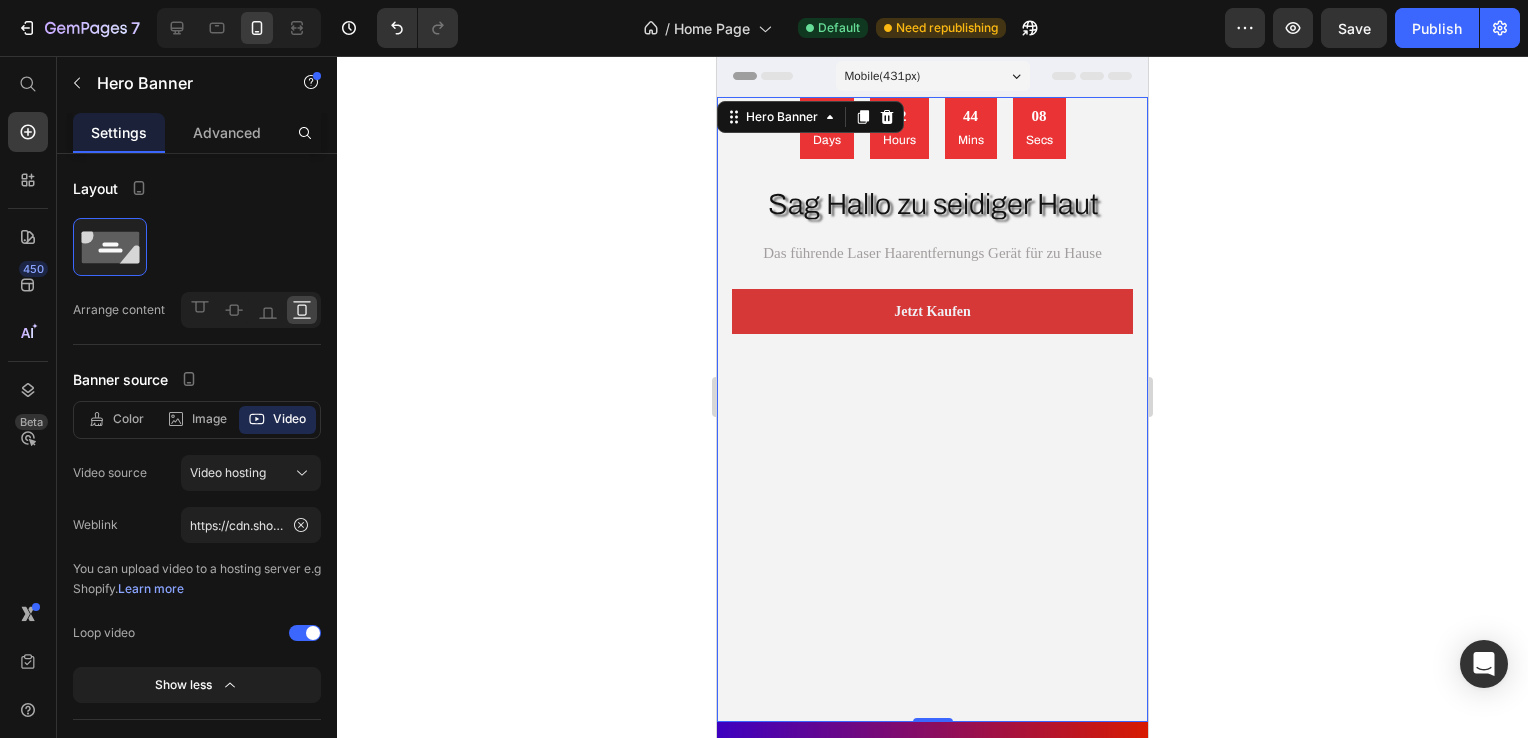 click on "00 Days 12 Hours 44 Mins 08 Secs Countdown Timer Sag Hallo zu seidiger Haut Heading Das führende Laser Haarentfernungs Gerät für zu Hause    Heading Jetzt Kaufen Button Row" at bounding box center (932, 409) 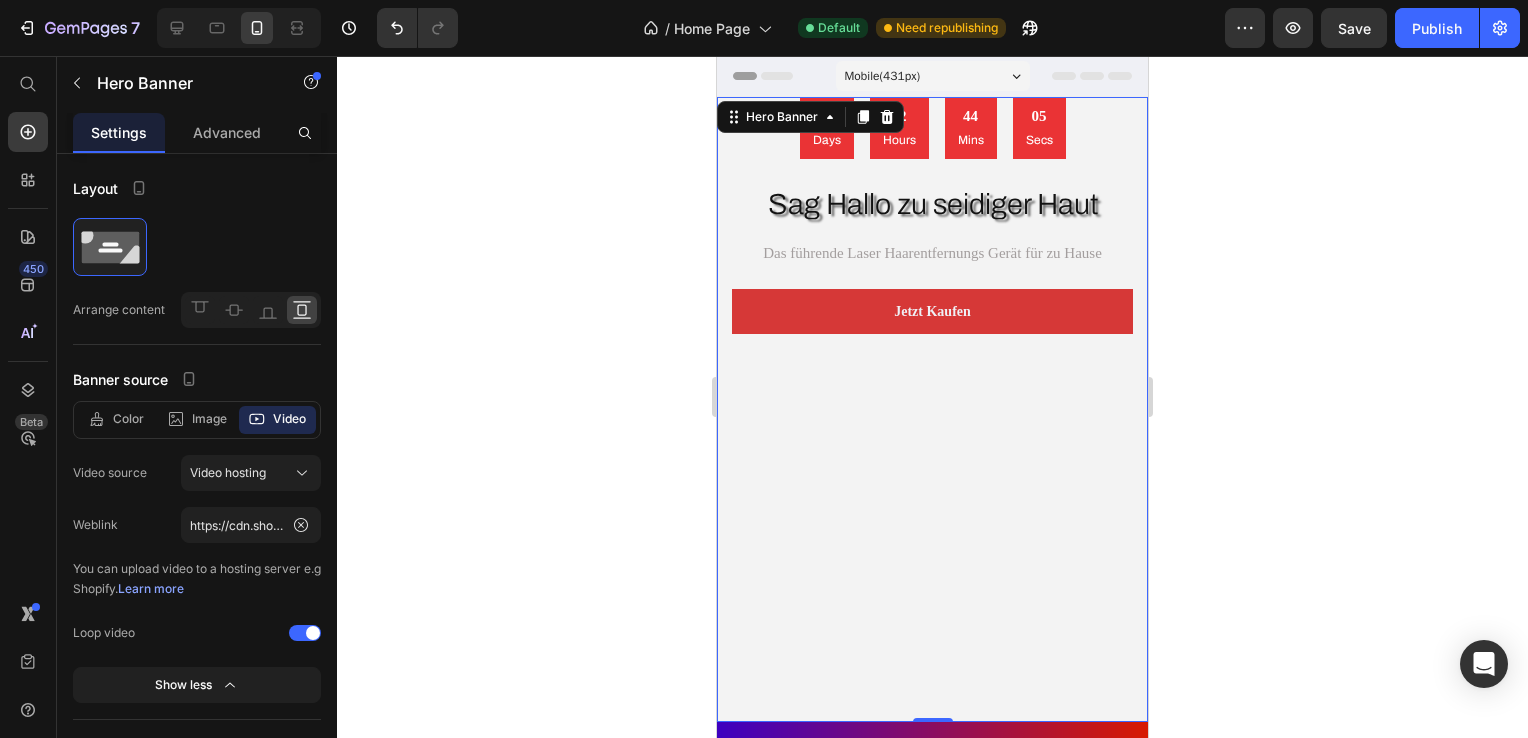 click on "00 Days 12 Hours 44 Mins 05 Secs Countdown Timer Sag Hallo zu seidiger Haut Heading Das führende Laser Haarentfernungs Gerät für zu Hause    Heading Jetzt Kaufen Button Row" at bounding box center [932, 409] 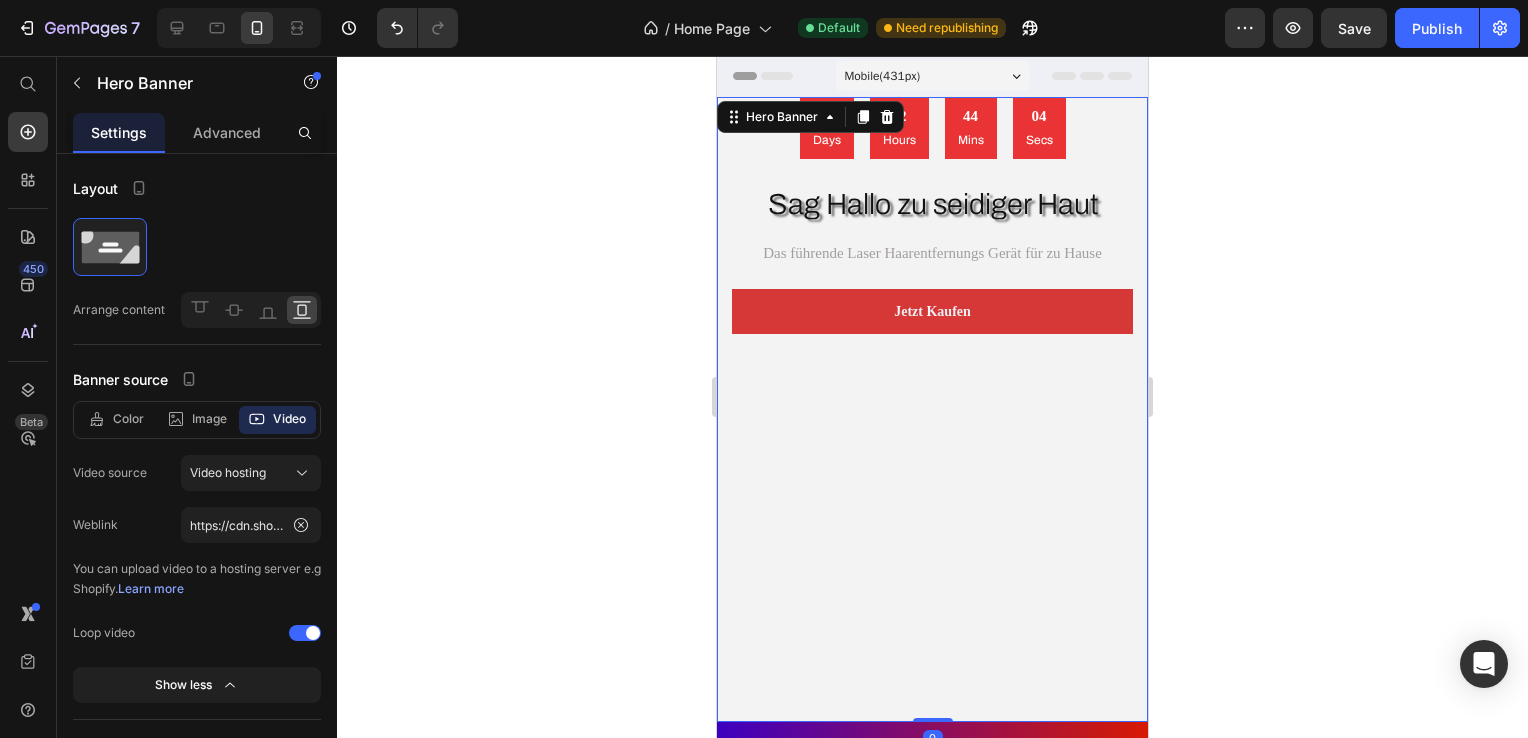 drag, startPoint x: 918, startPoint y: 721, endPoint x: 925, endPoint y: 417, distance: 304.08057 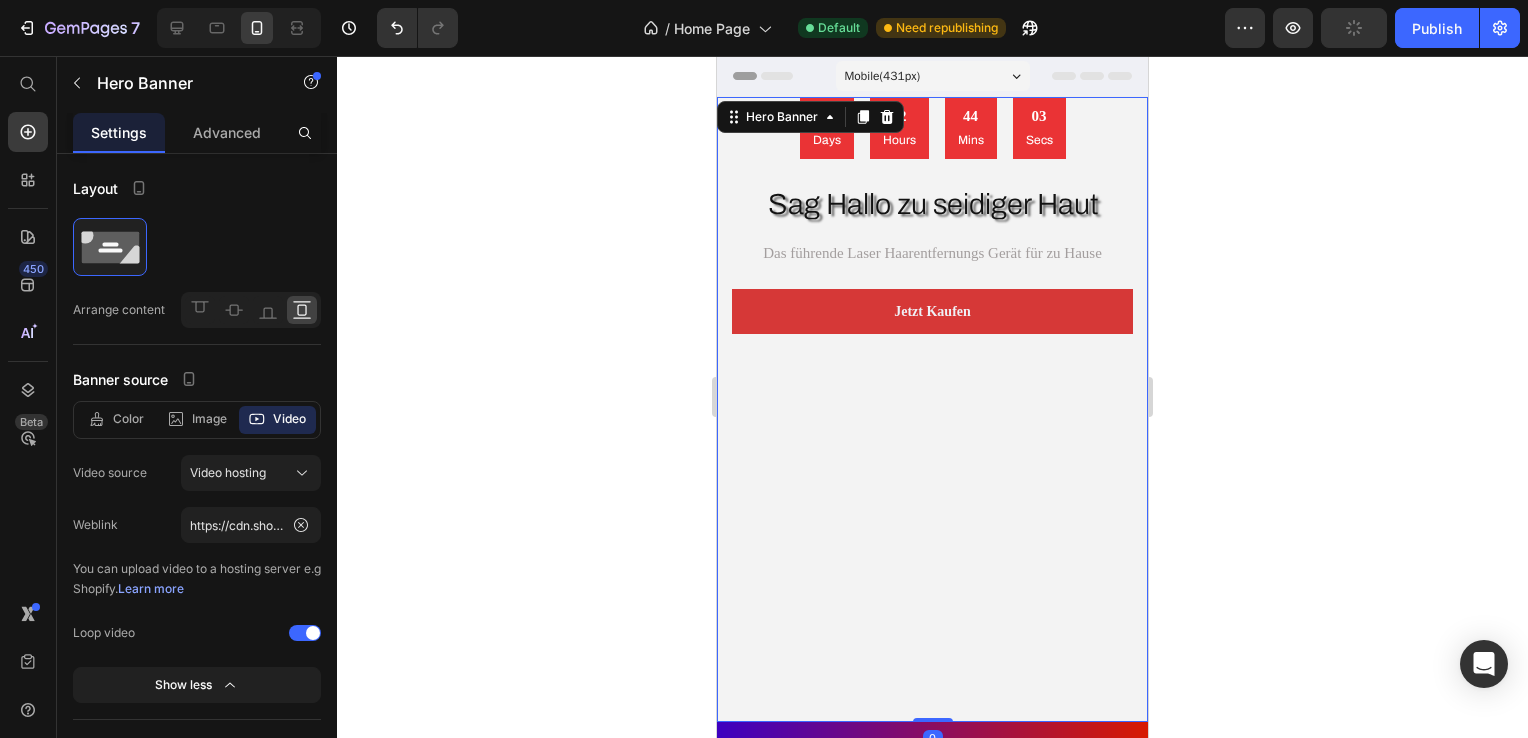 click on "00 Days 12 Hours 44 Mins 03 Secs Countdown Timer Sag Hallo zu seidiger Haut Heading Das führende Laser Haarentfernungs Gerät für zu Hause    Heading Jetzt Kaufen Button Row Hero Banner   0" at bounding box center (932, 409) 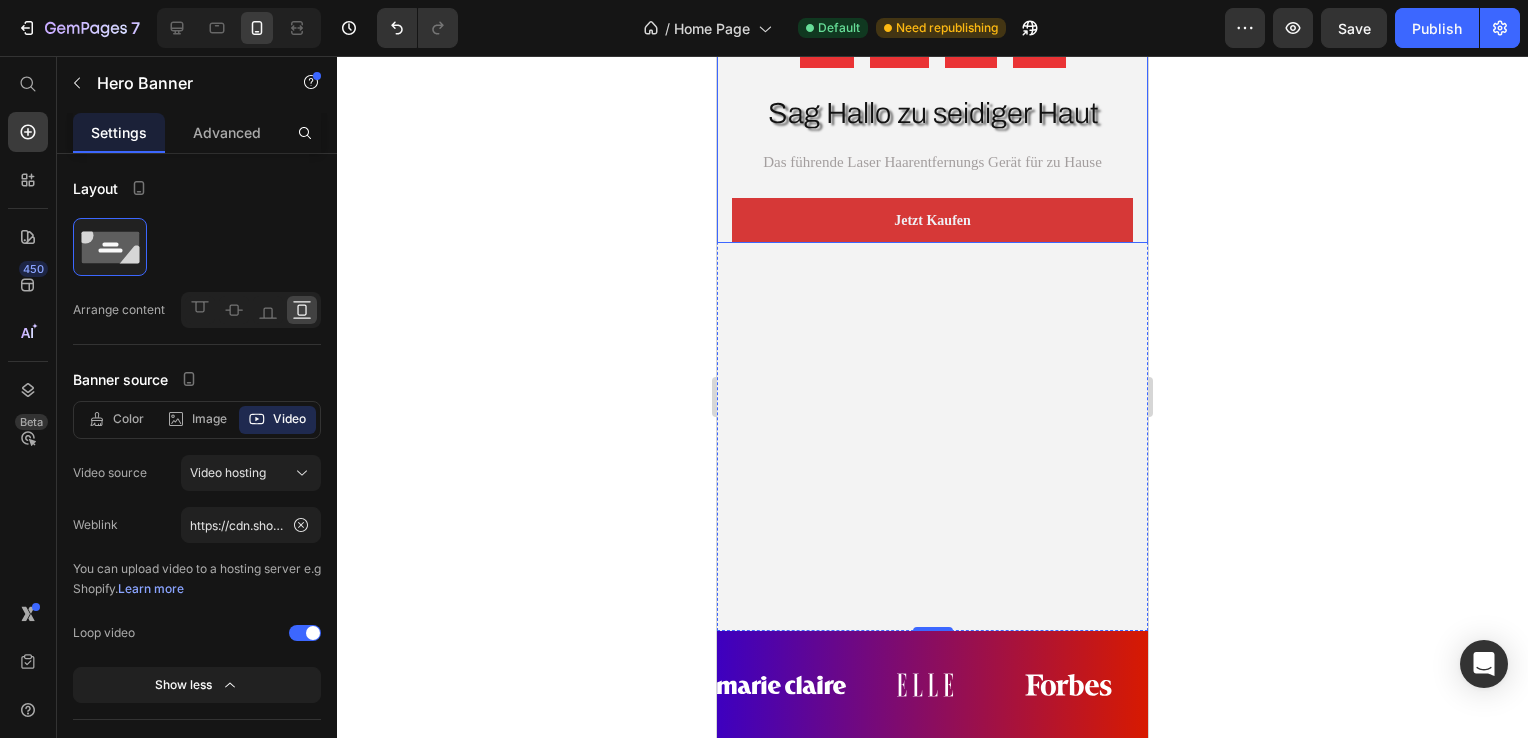 scroll, scrollTop: 0, scrollLeft: 0, axis: both 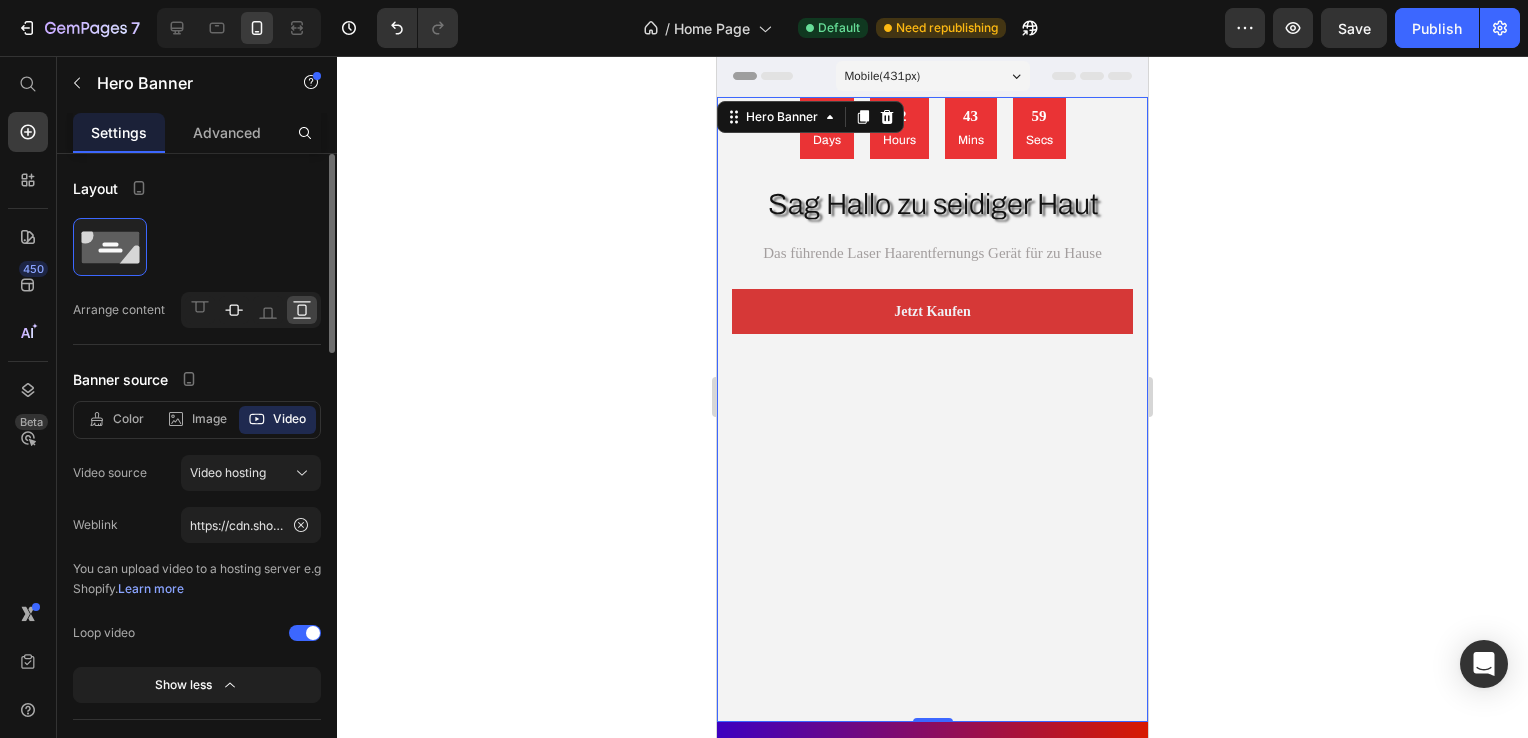 click 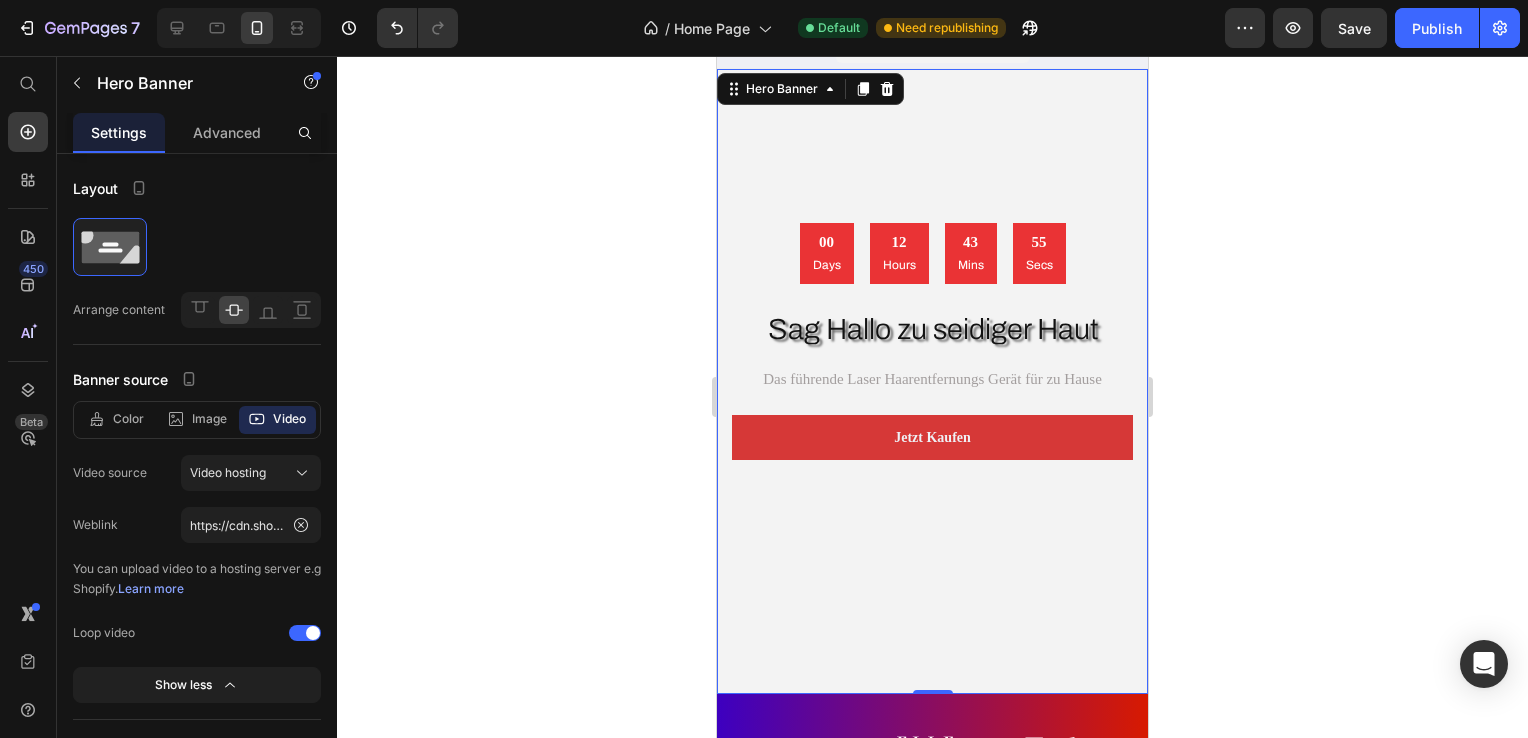 scroll, scrollTop: 0, scrollLeft: 0, axis: both 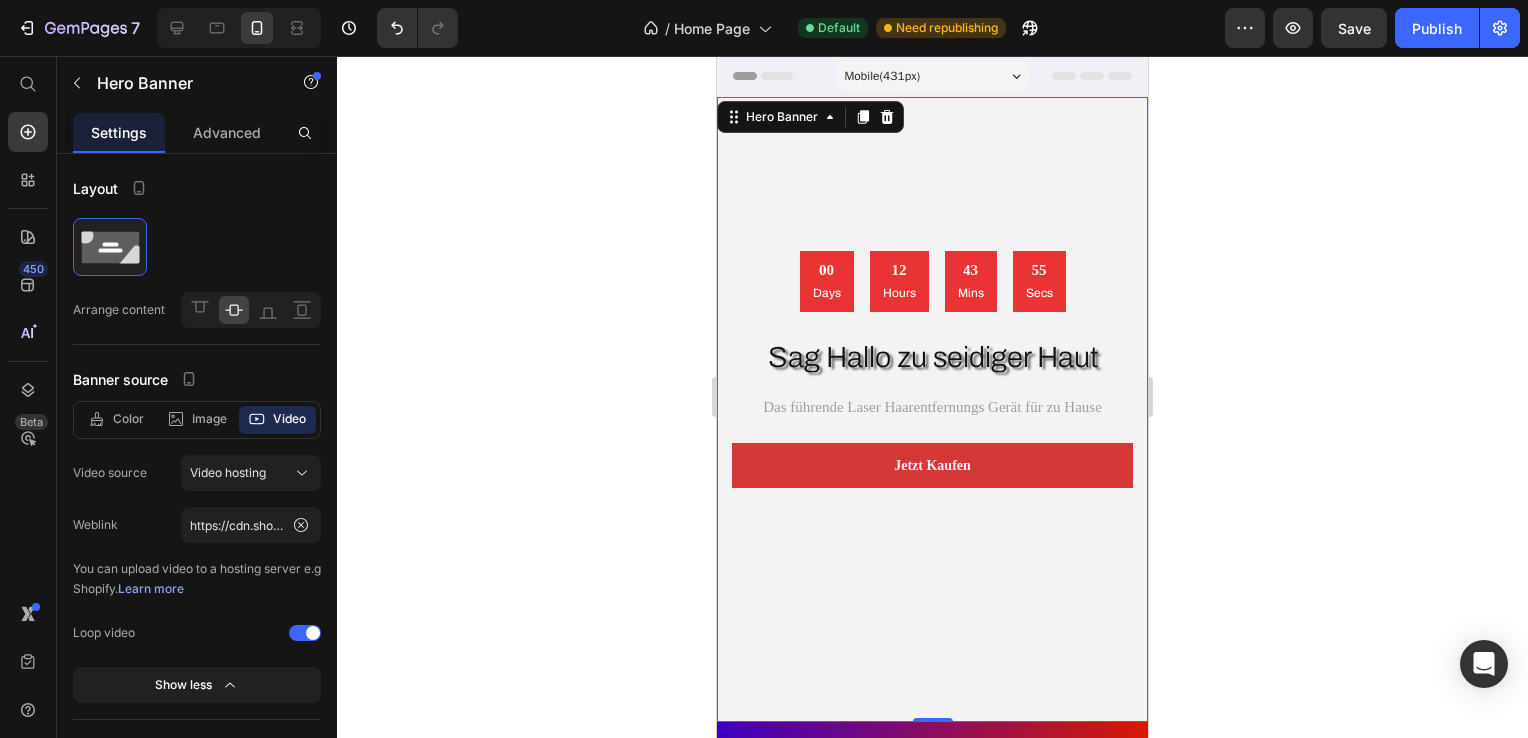 click at bounding box center [932, 409] 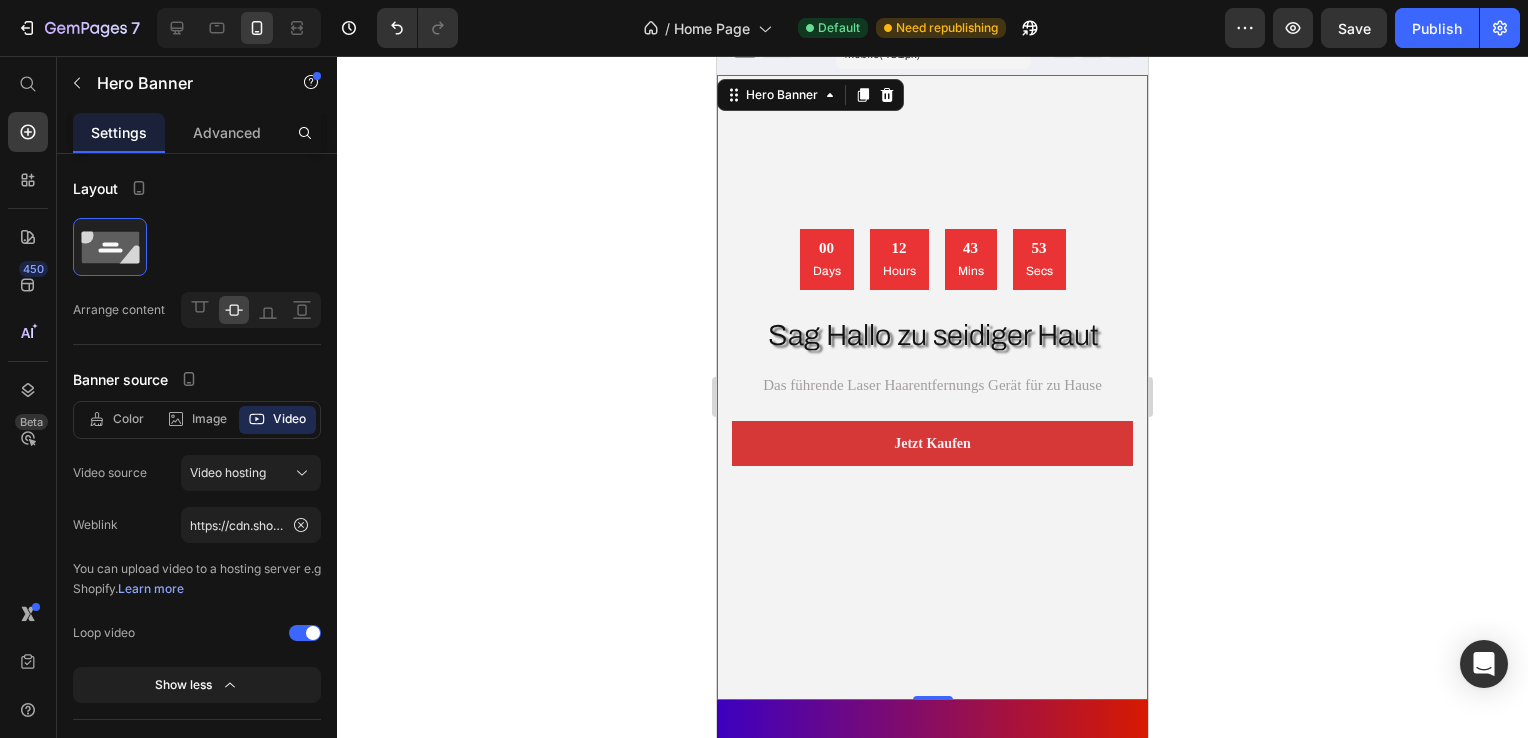scroll, scrollTop: 0, scrollLeft: 0, axis: both 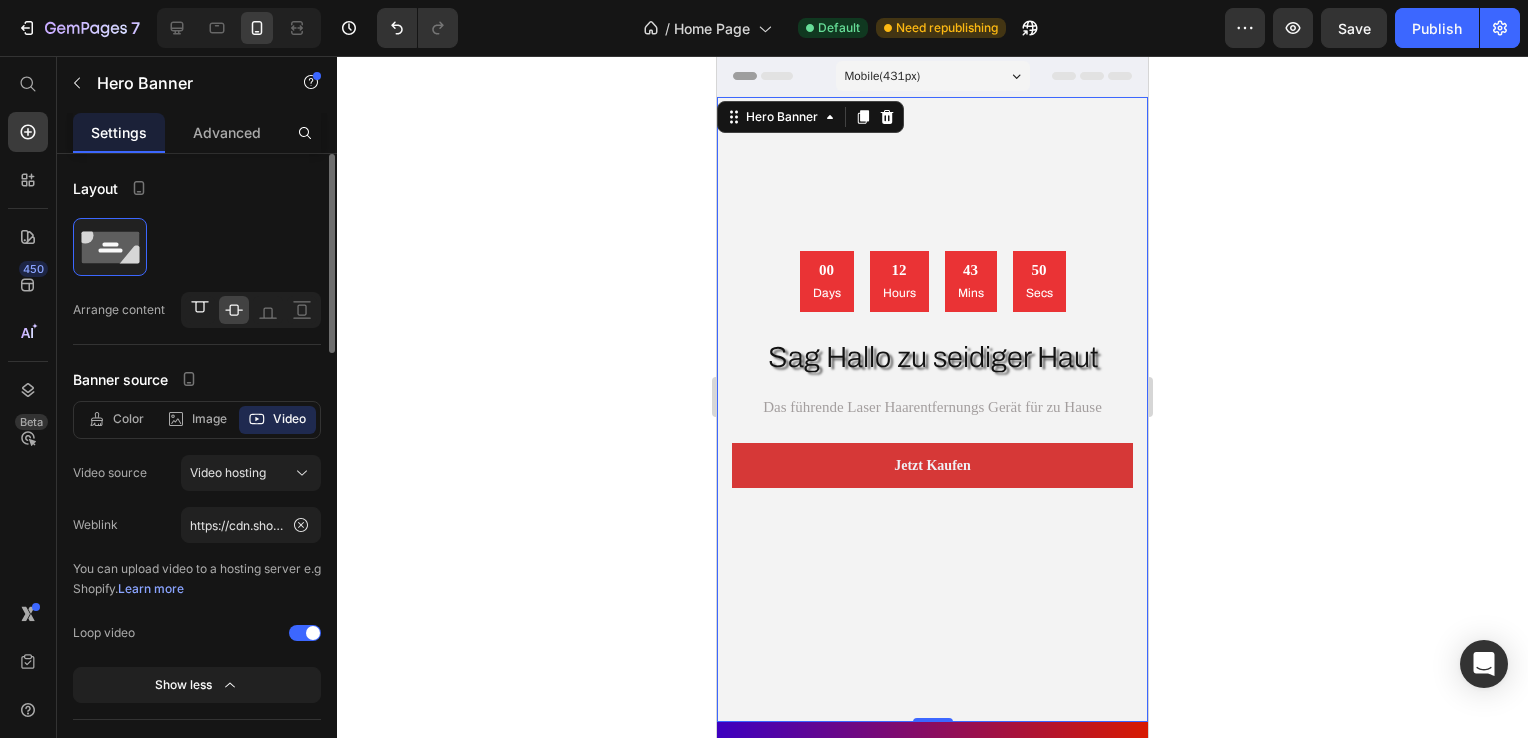 click 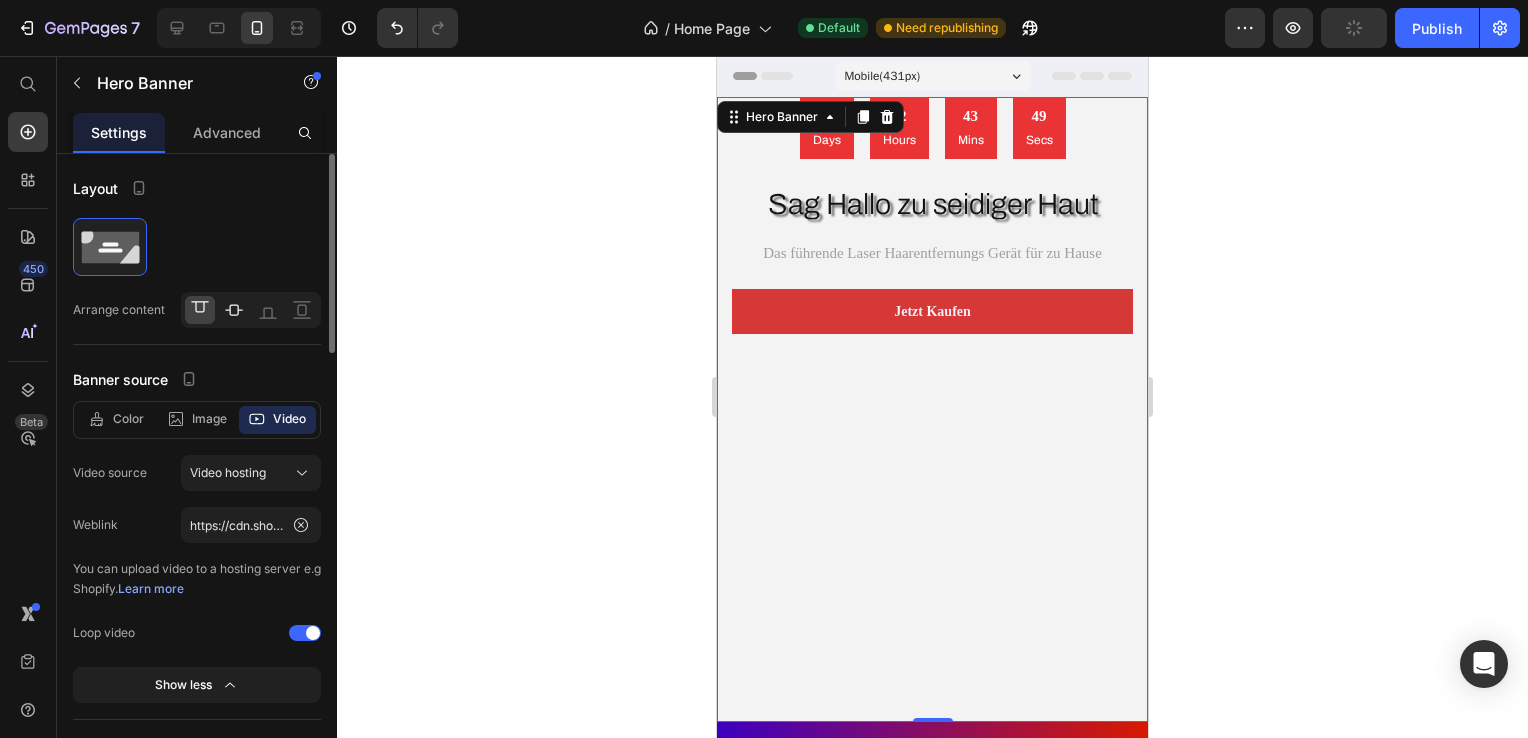 click 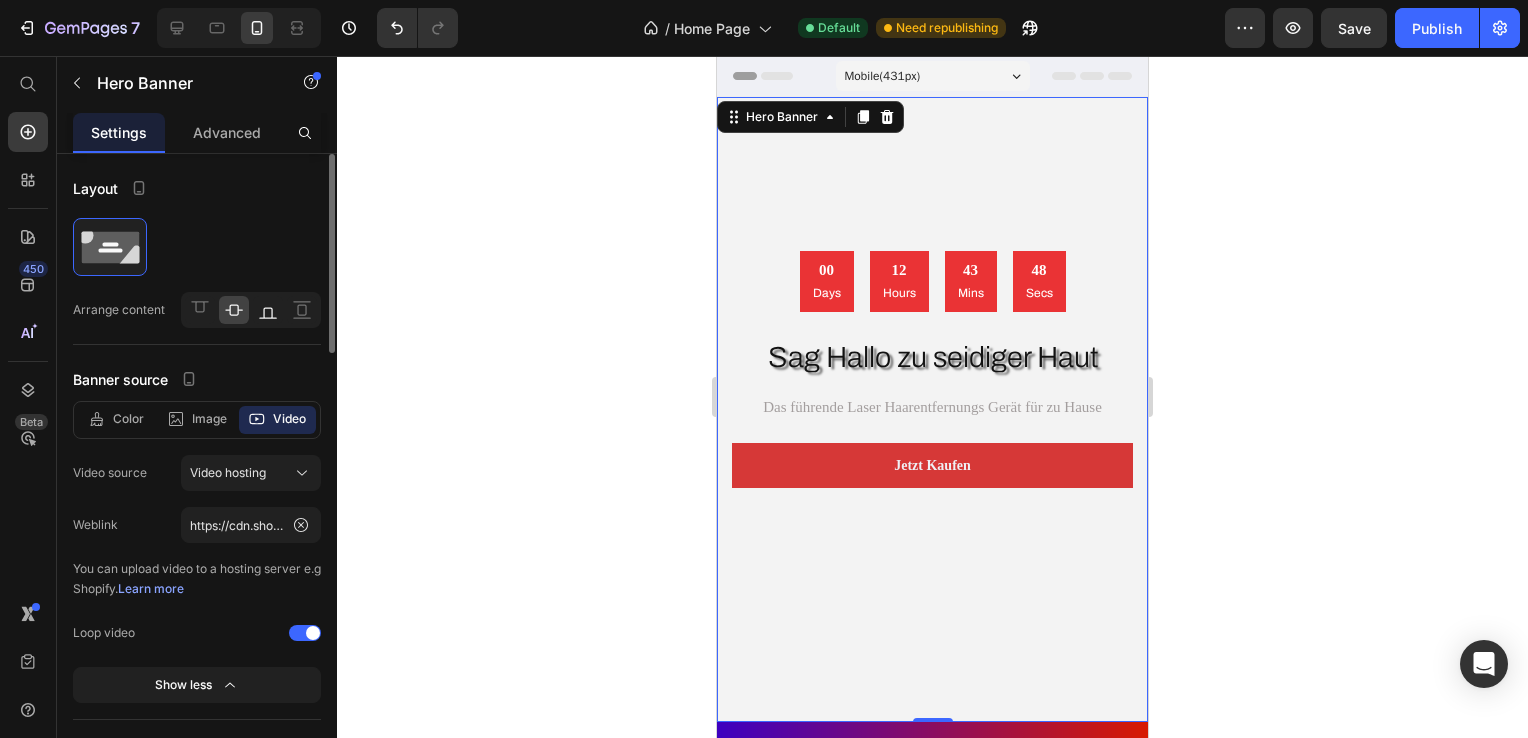 click 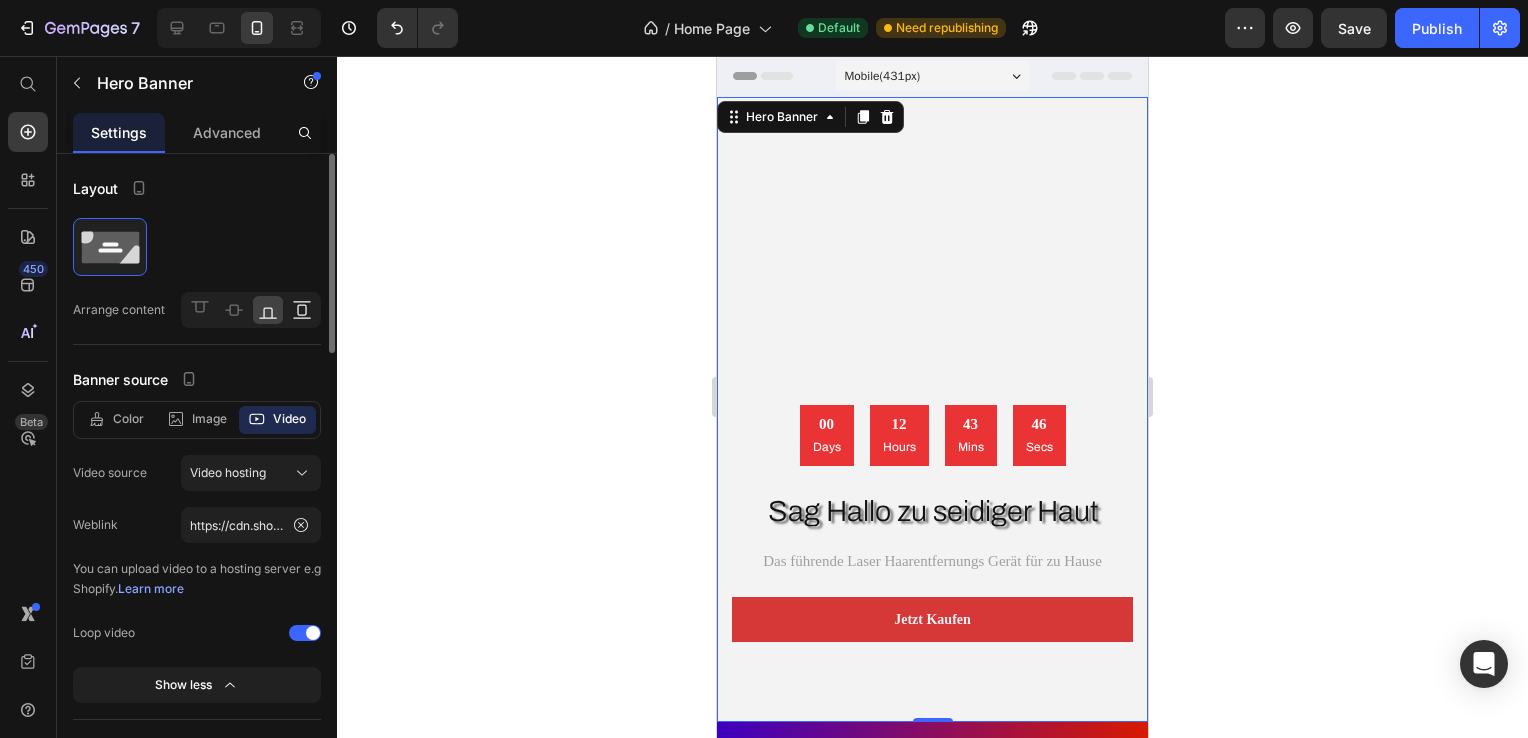 click 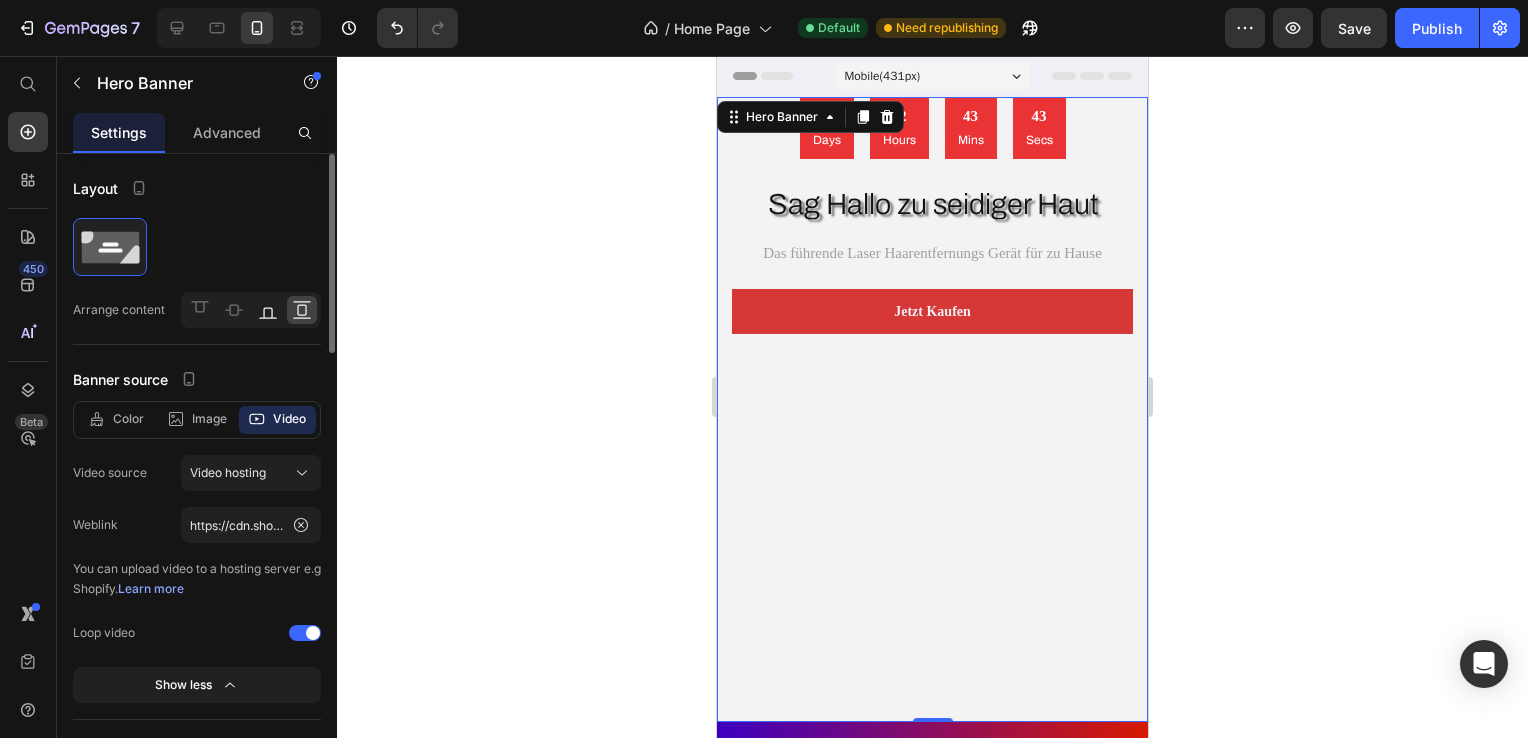 click 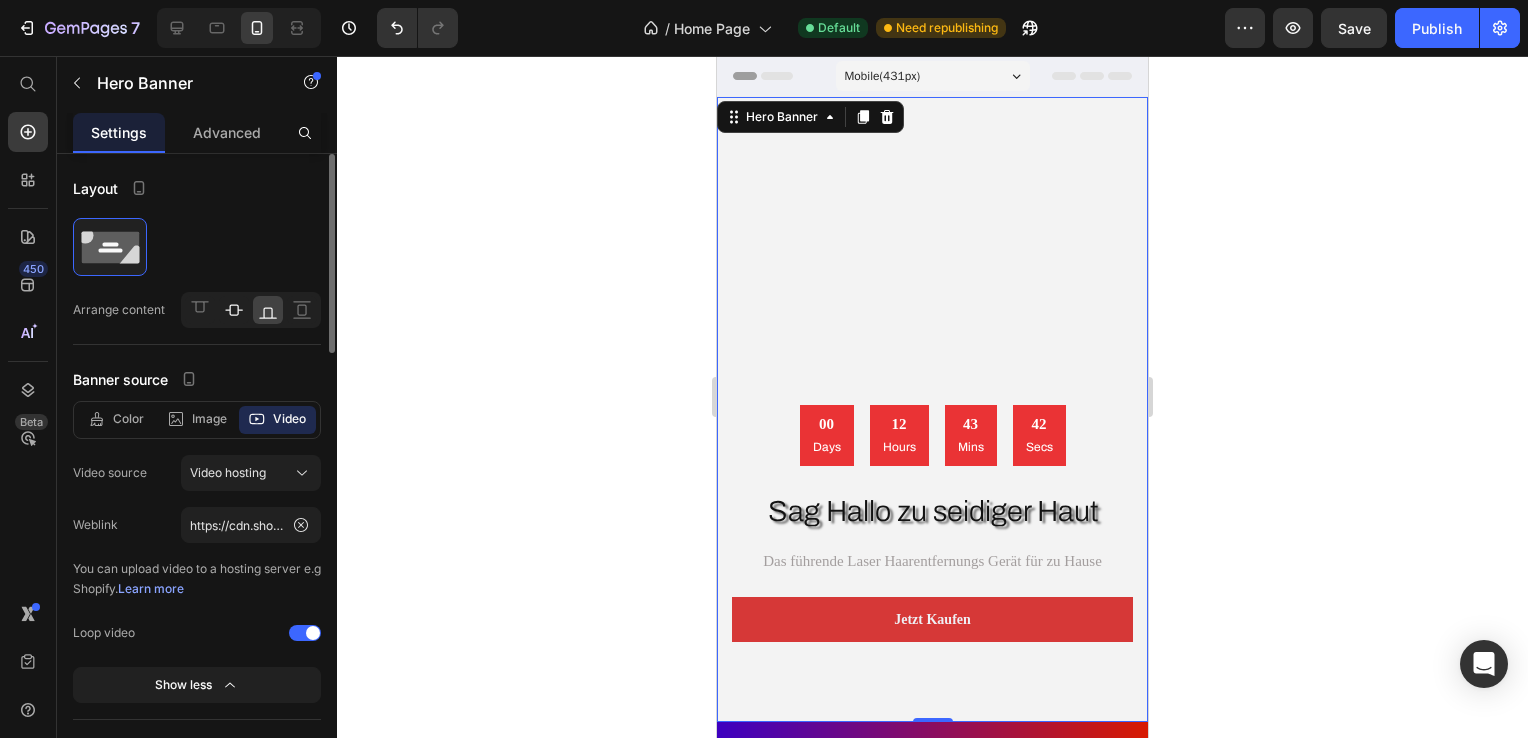 click 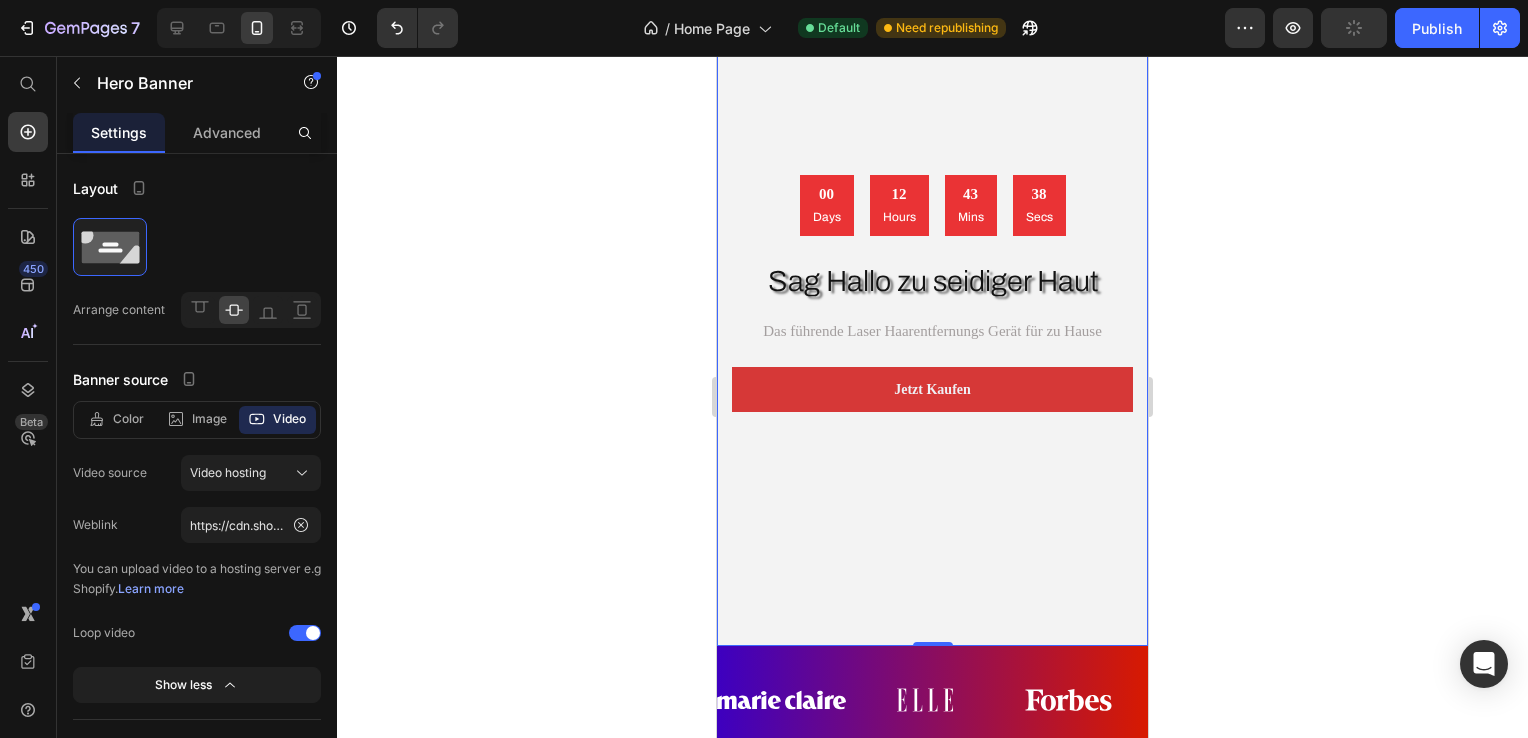 scroll, scrollTop: 300, scrollLeft: 0, axis: vertical 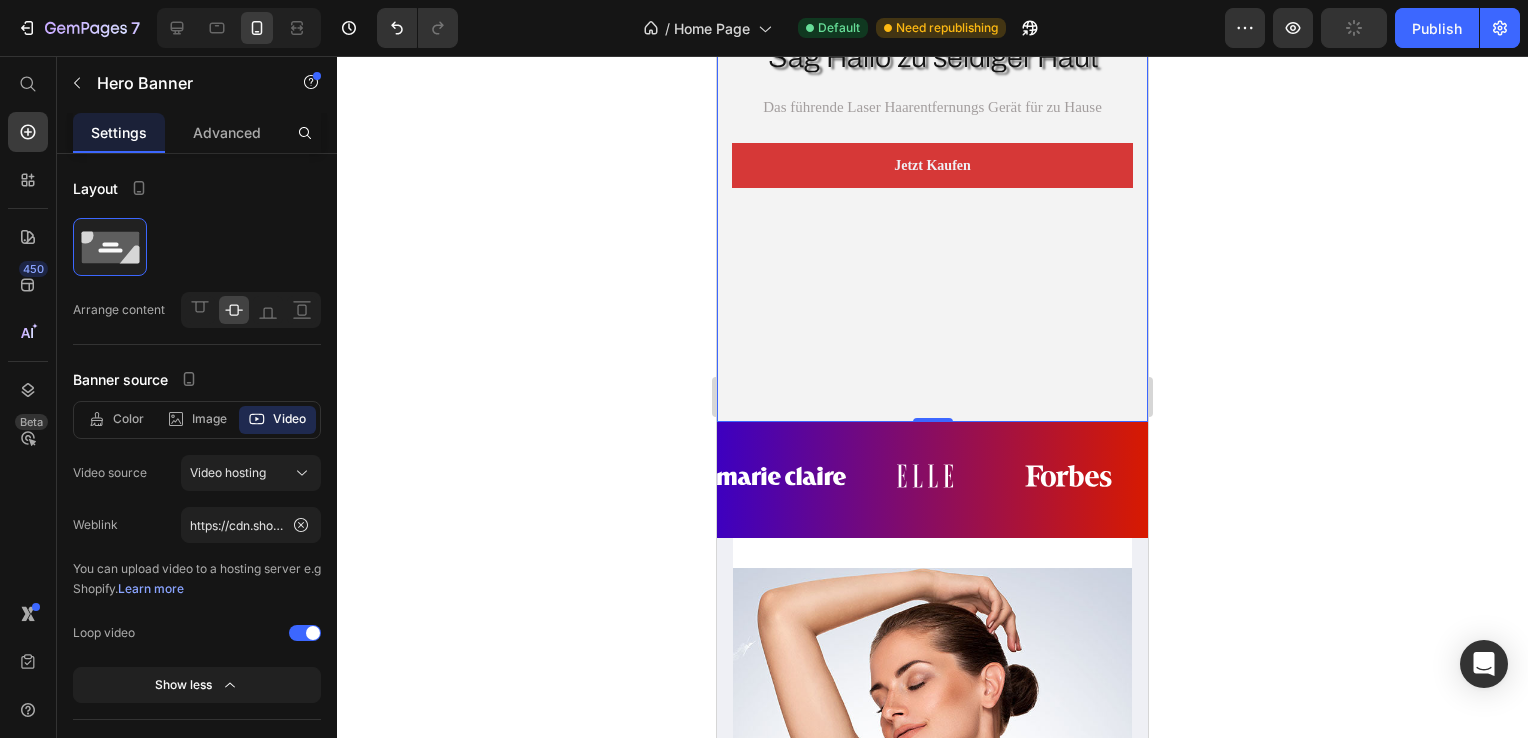 click at bounding box center (932, 109) 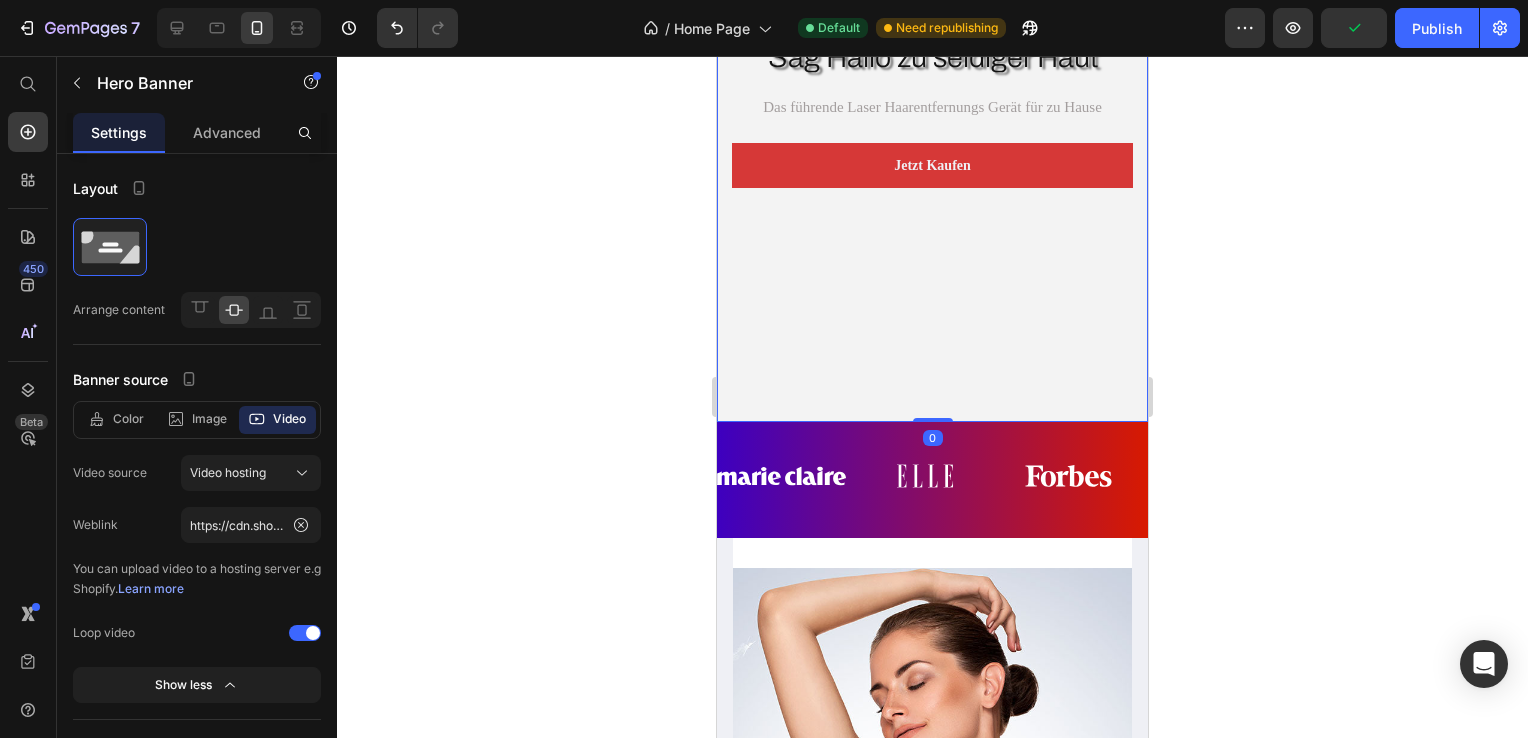 drag, startPoint x: 919, startPoint y: 417, endPoint x: 855, endPoint y: 343, distance: 97.8366 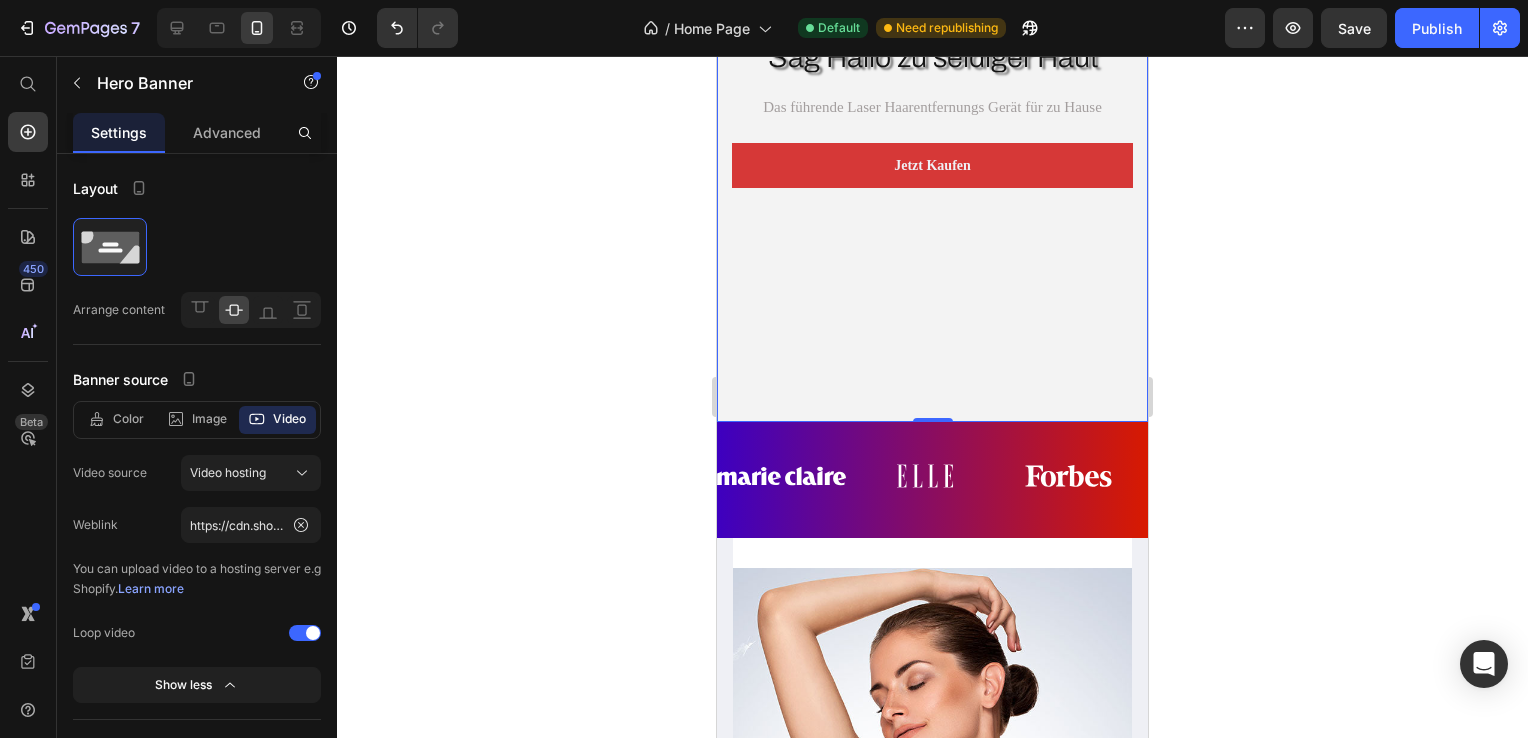 click at bounding box center (932, 109) 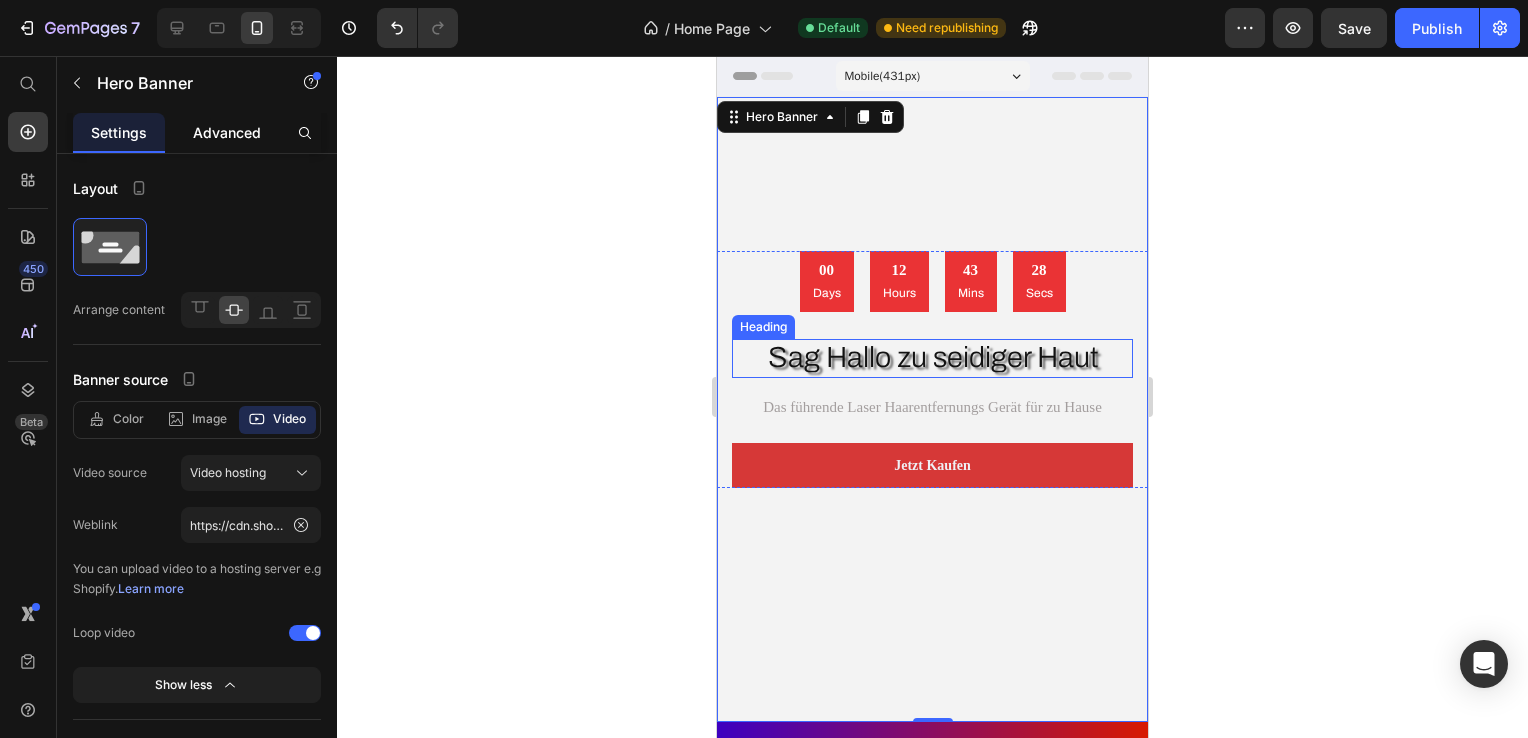 click on "Advanced" at bounding box center [227, 132] 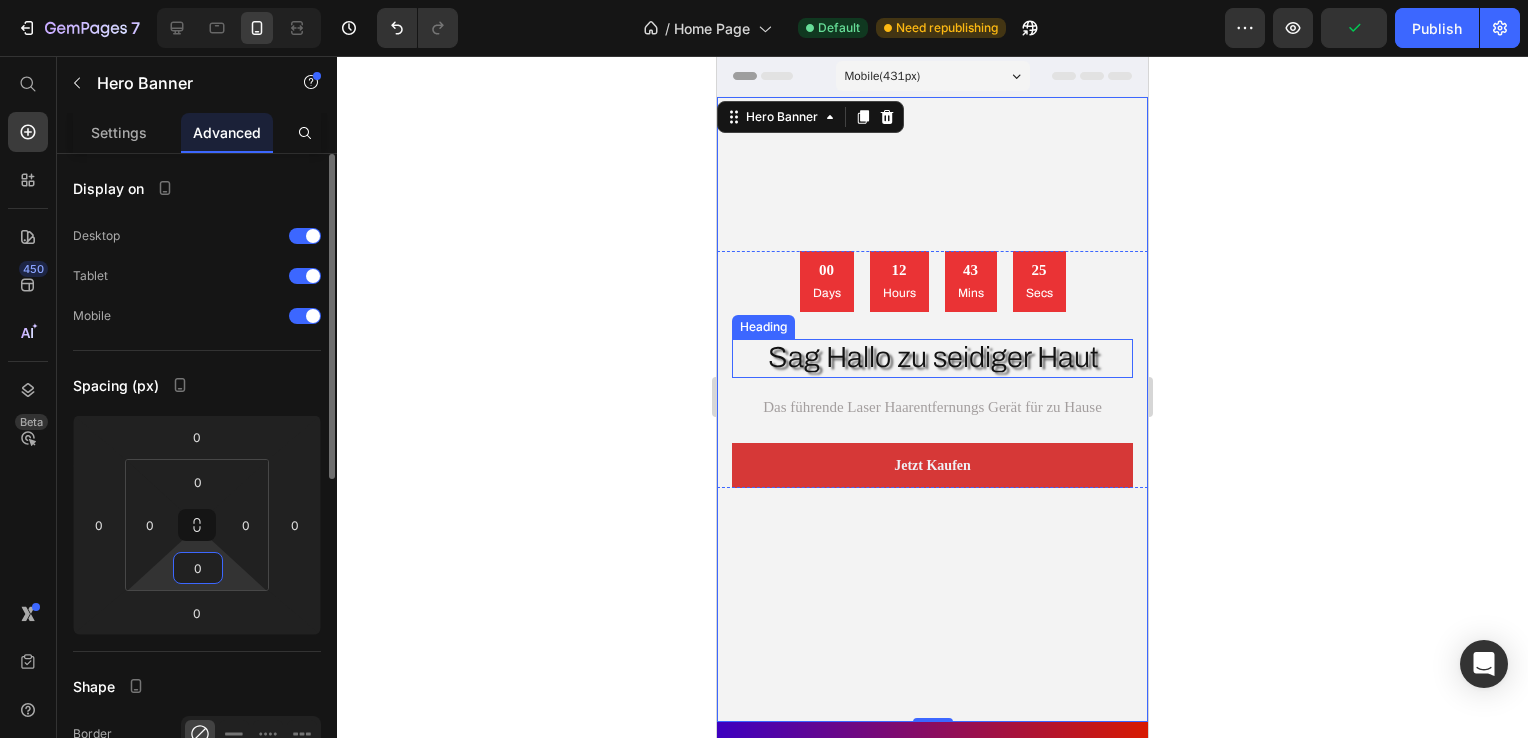 click on "0" at bounding box center (198, 568) 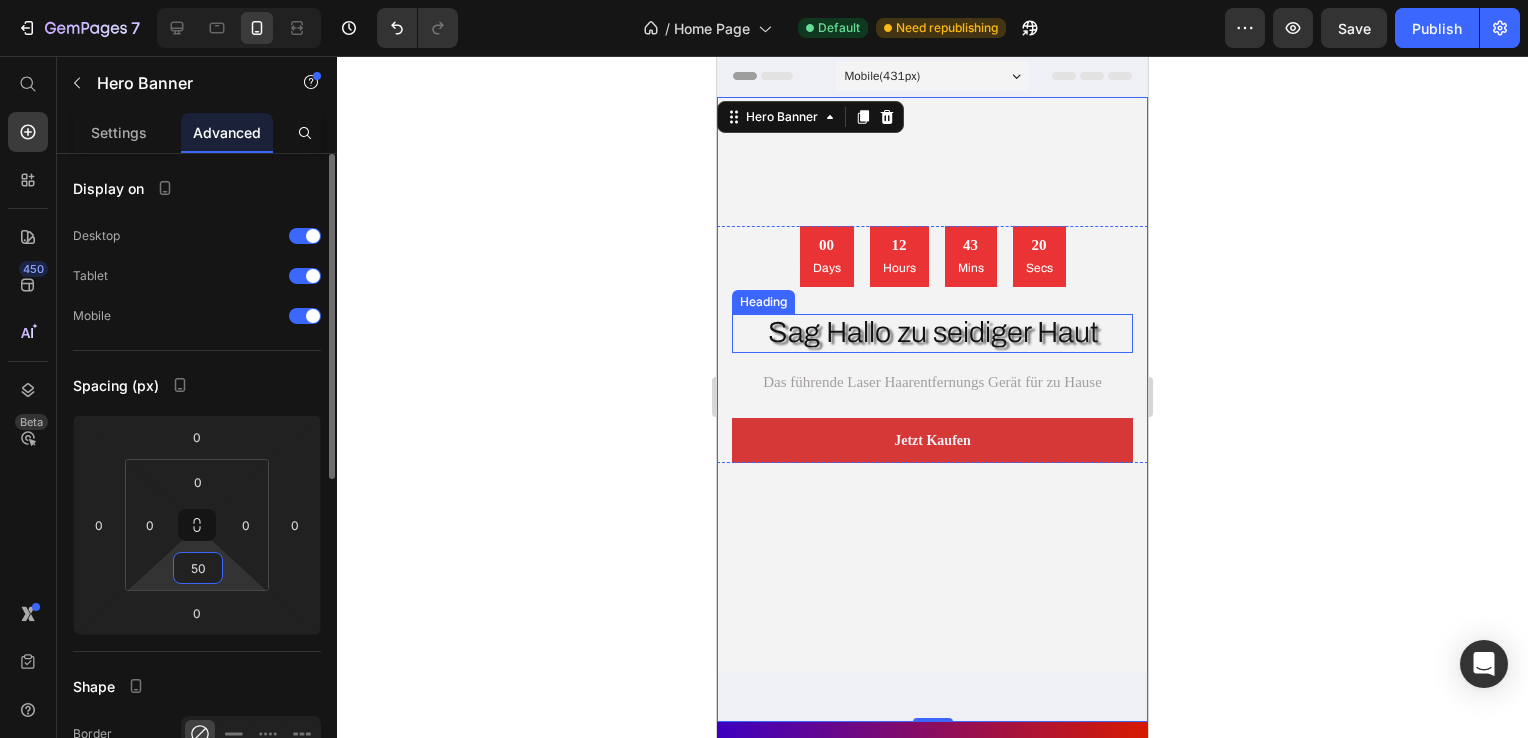 type on "5" 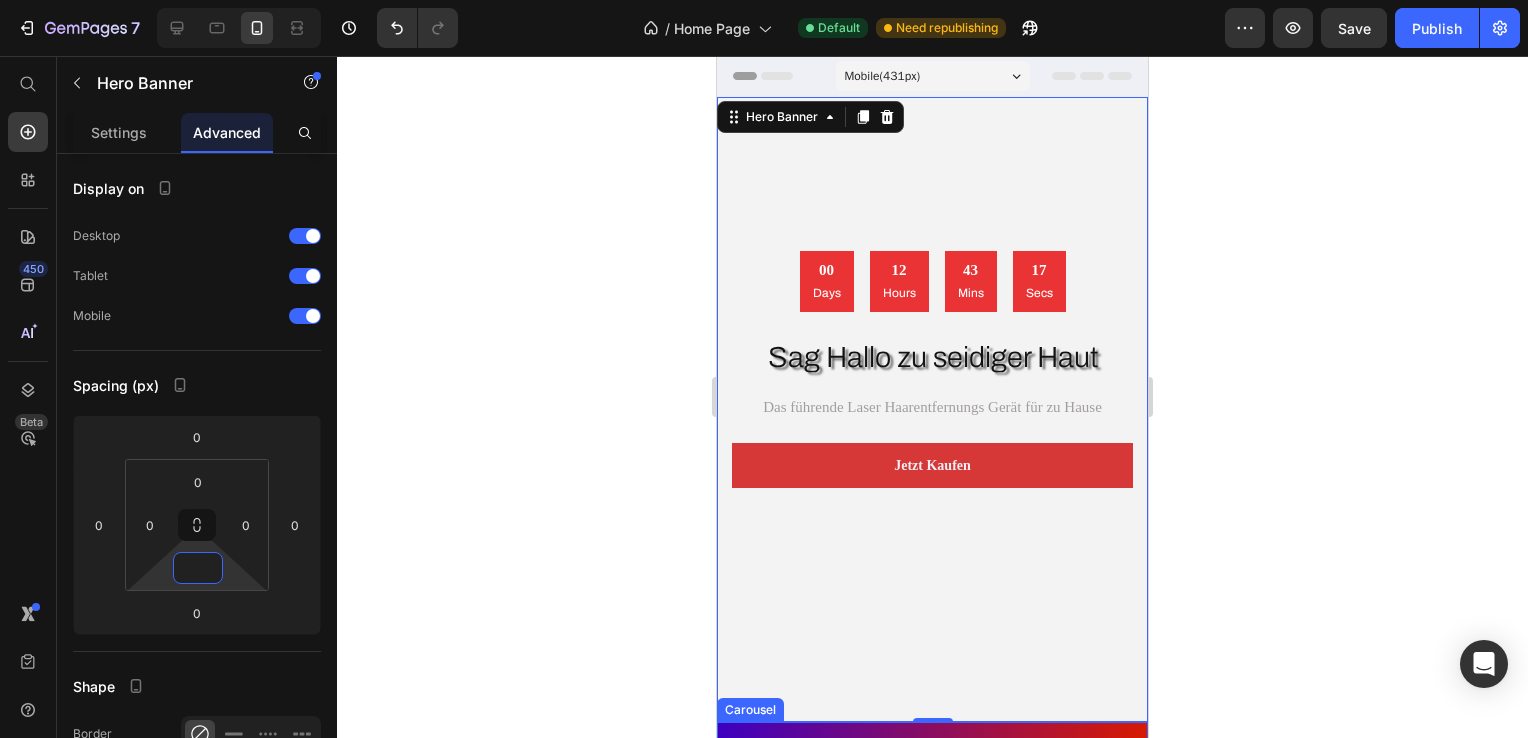 scroll, scrollTop: 200, scrollLeft: 0, axis: vertical 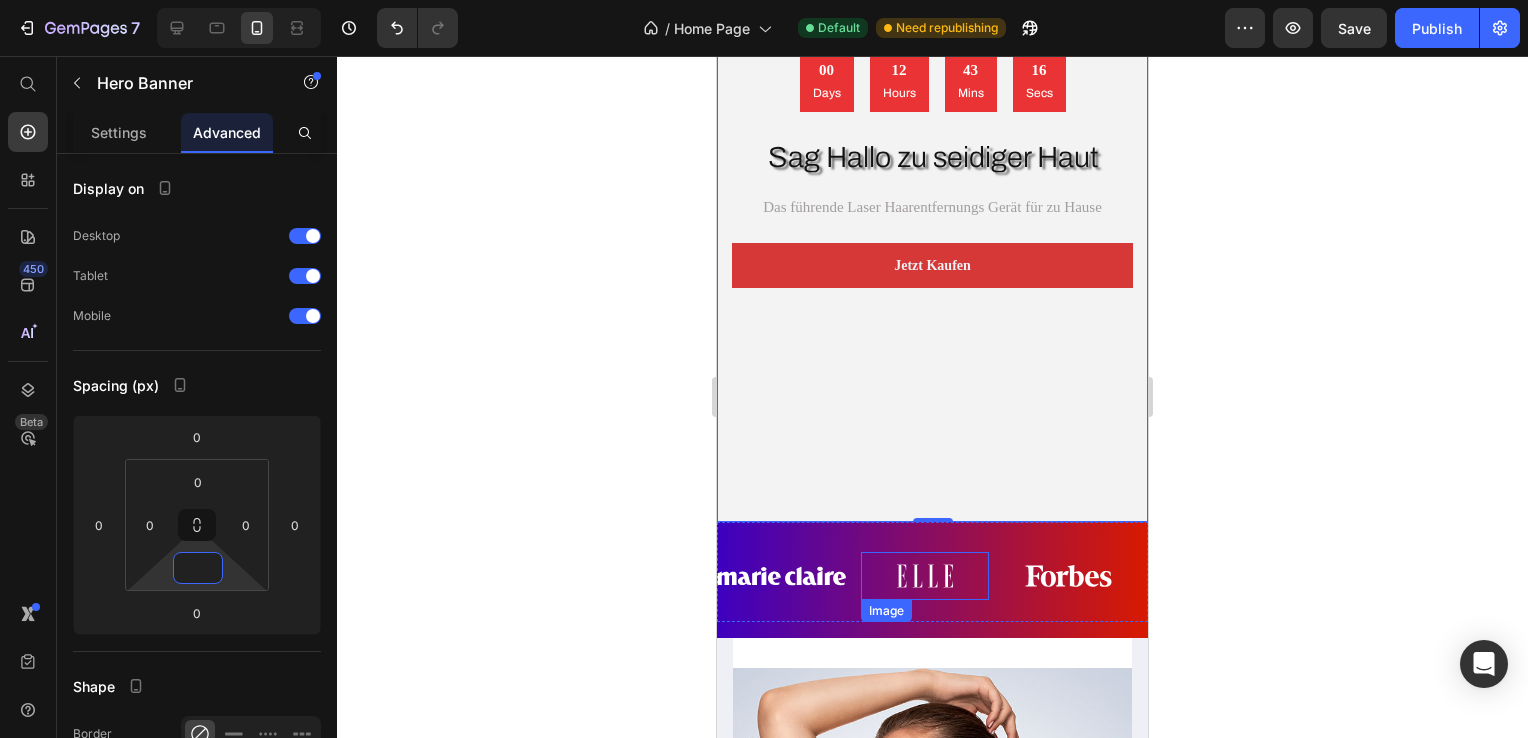 type on "0" 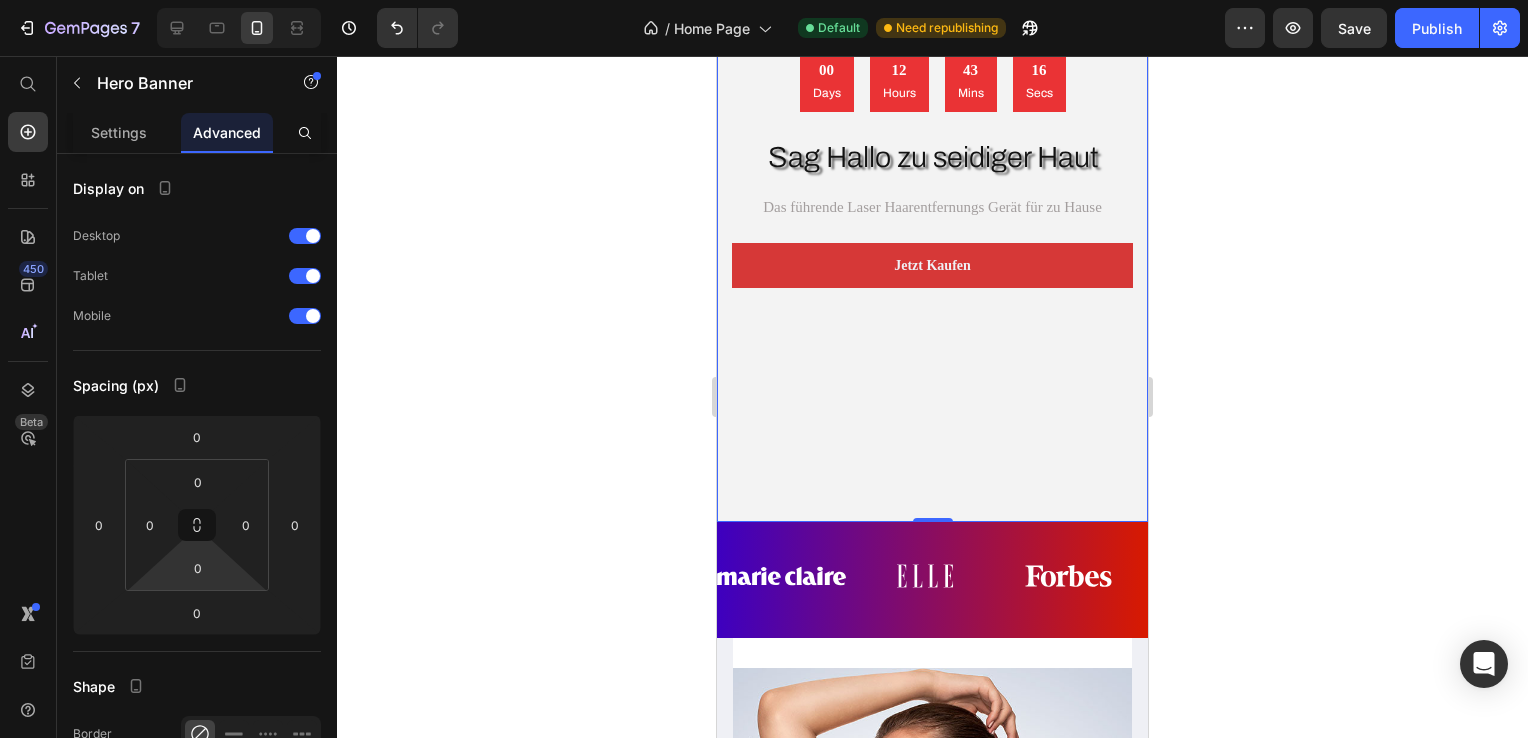 click on "0" at bounding box center (933, 538) 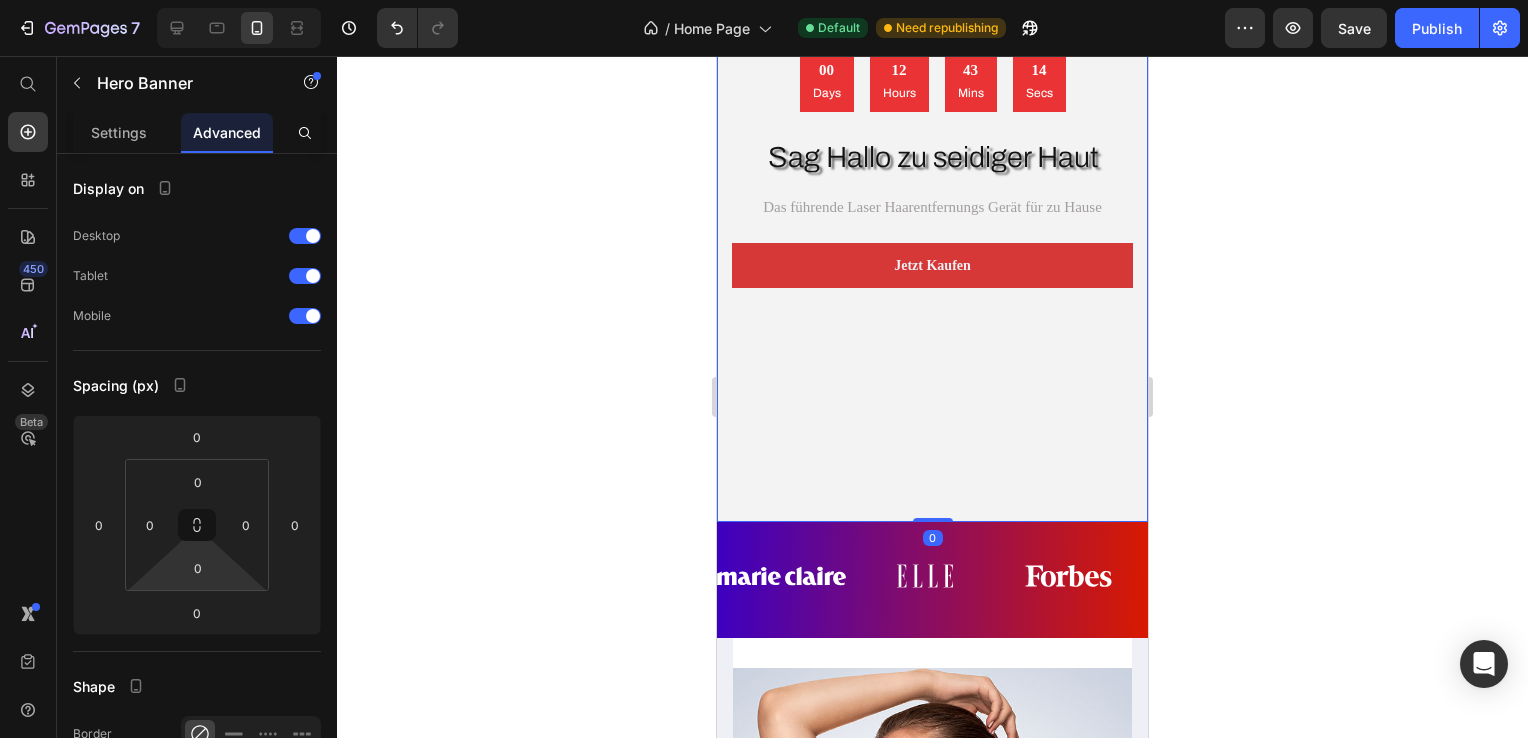 drag, startPoint x: 923, startPoint y: 516, endPoint x: 914, endPoint y: 458, distance: 58.694122 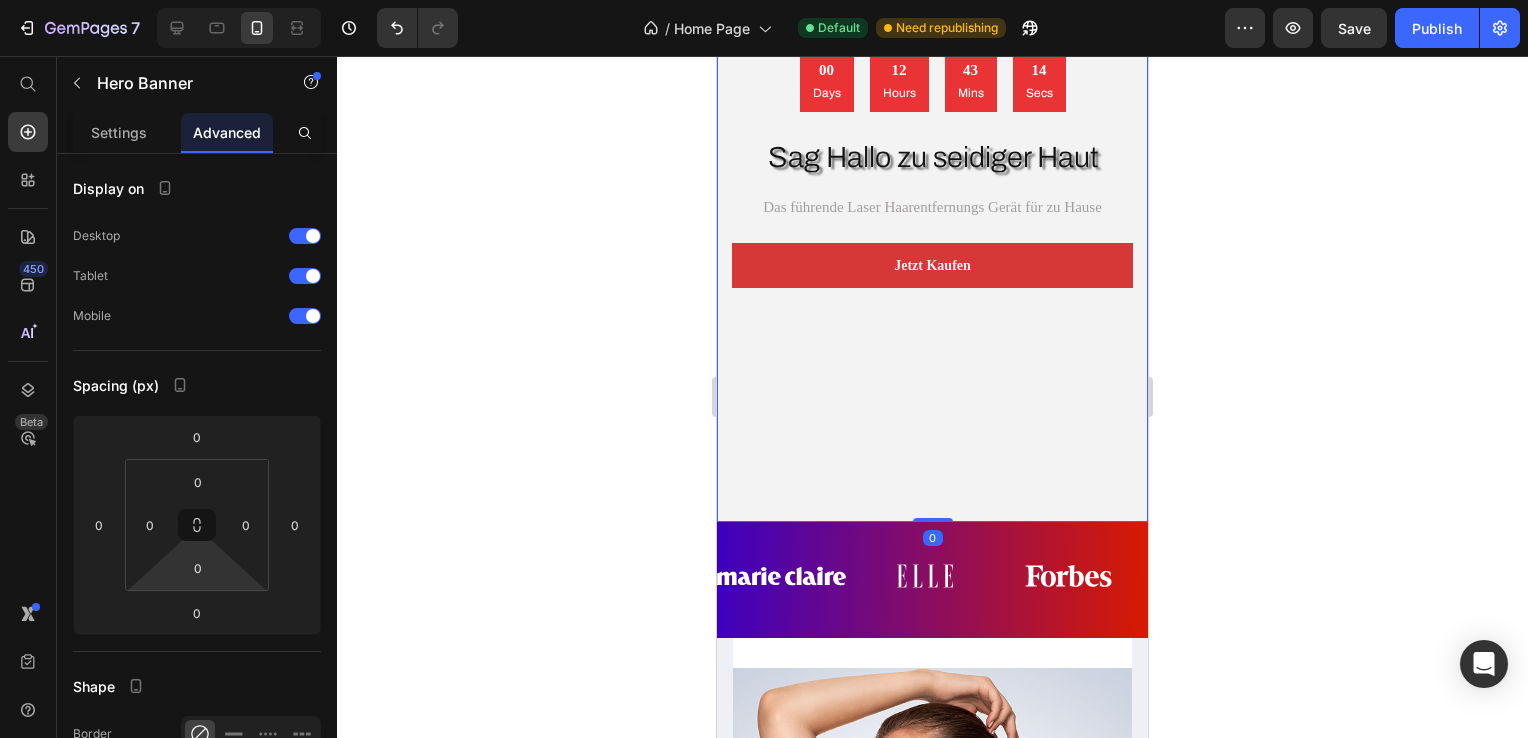 click on "00 Days 12 Hours 43 Mins 14 Secs Countdown Timer Sag Hallo zu seidiger Haut Heading Das führende Laser Haarentfernungs Gerät für zu Hause    Heading Jetzt Kaufen Button Row Hero Banner   0" at bounding box center (932, 209) 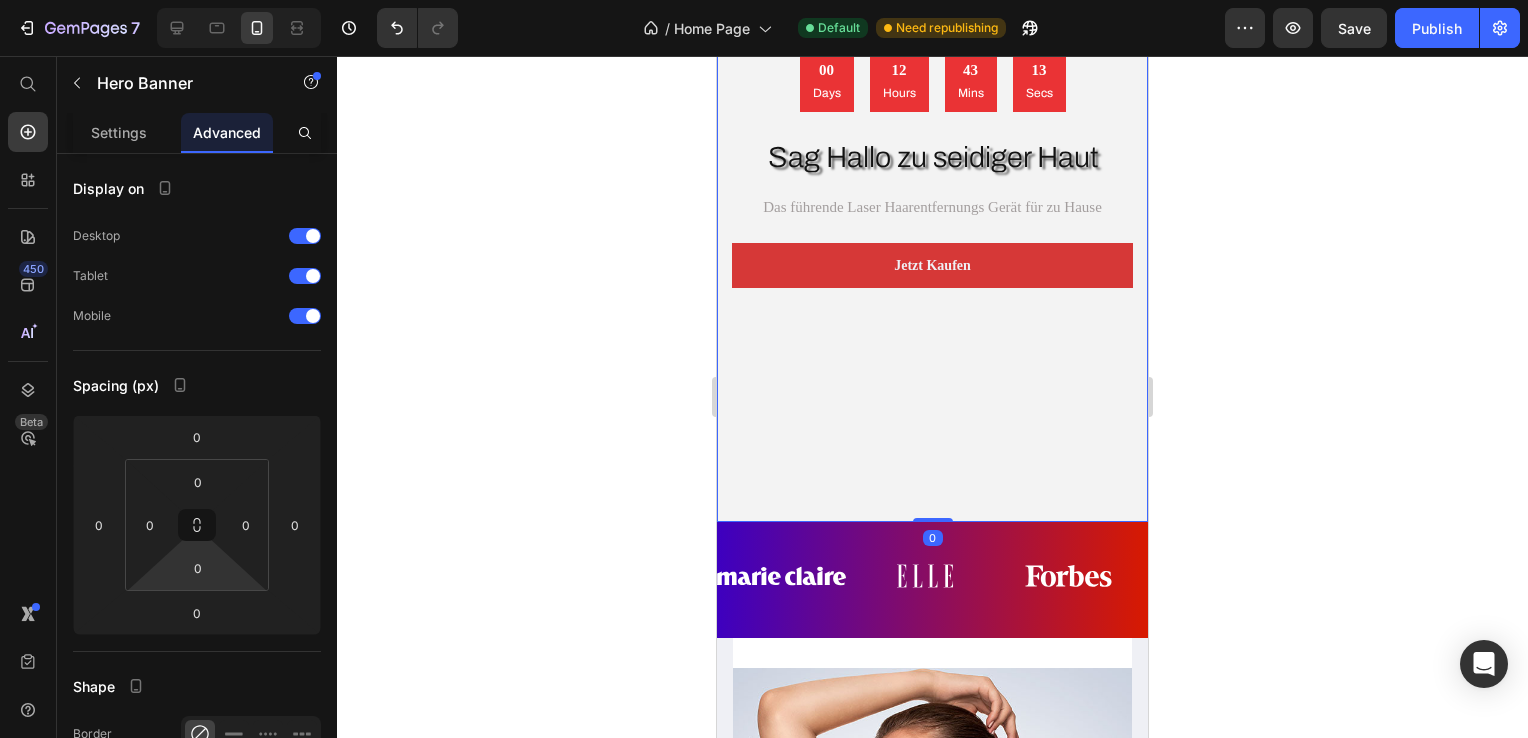 click at bounding box center [932, 209] 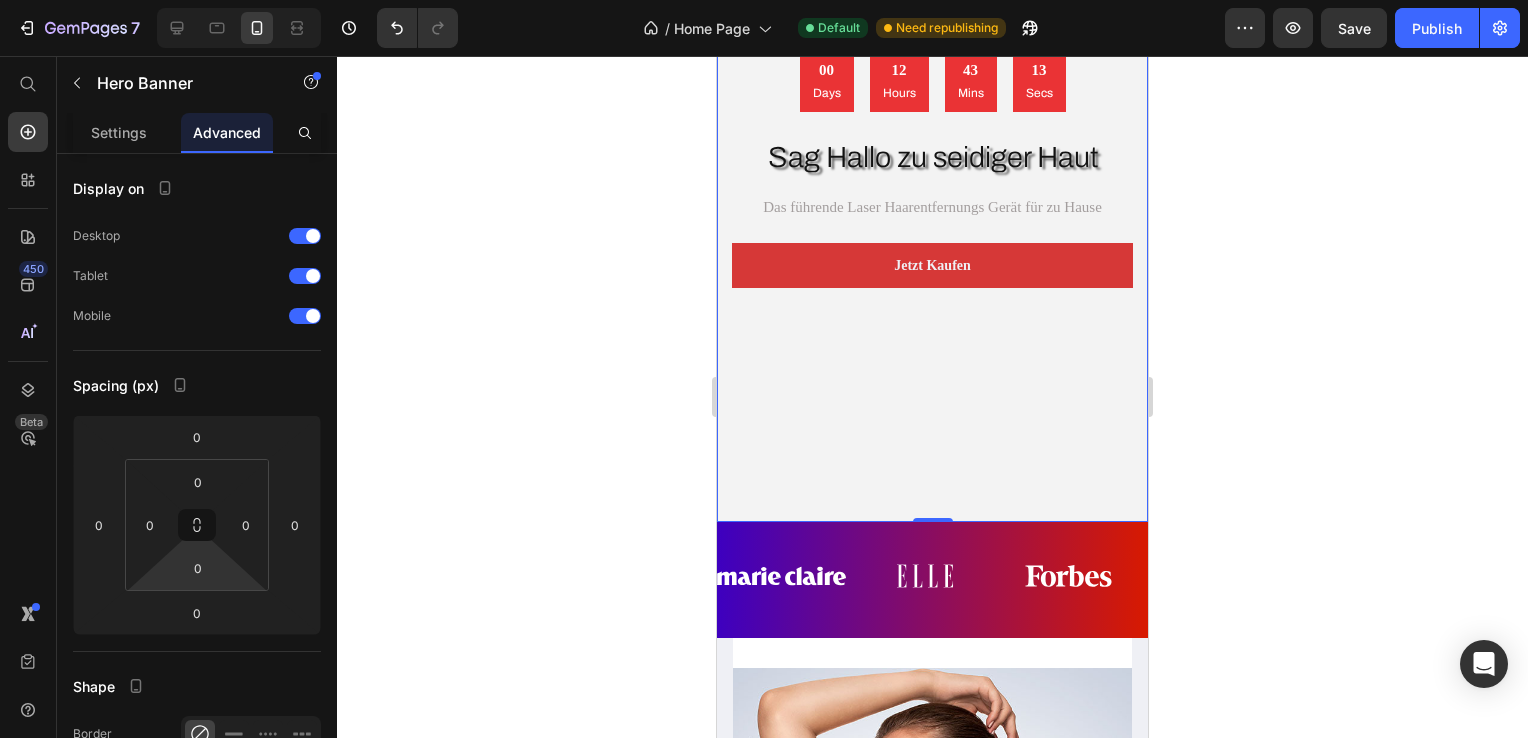 click at bounding box center [932, 209] 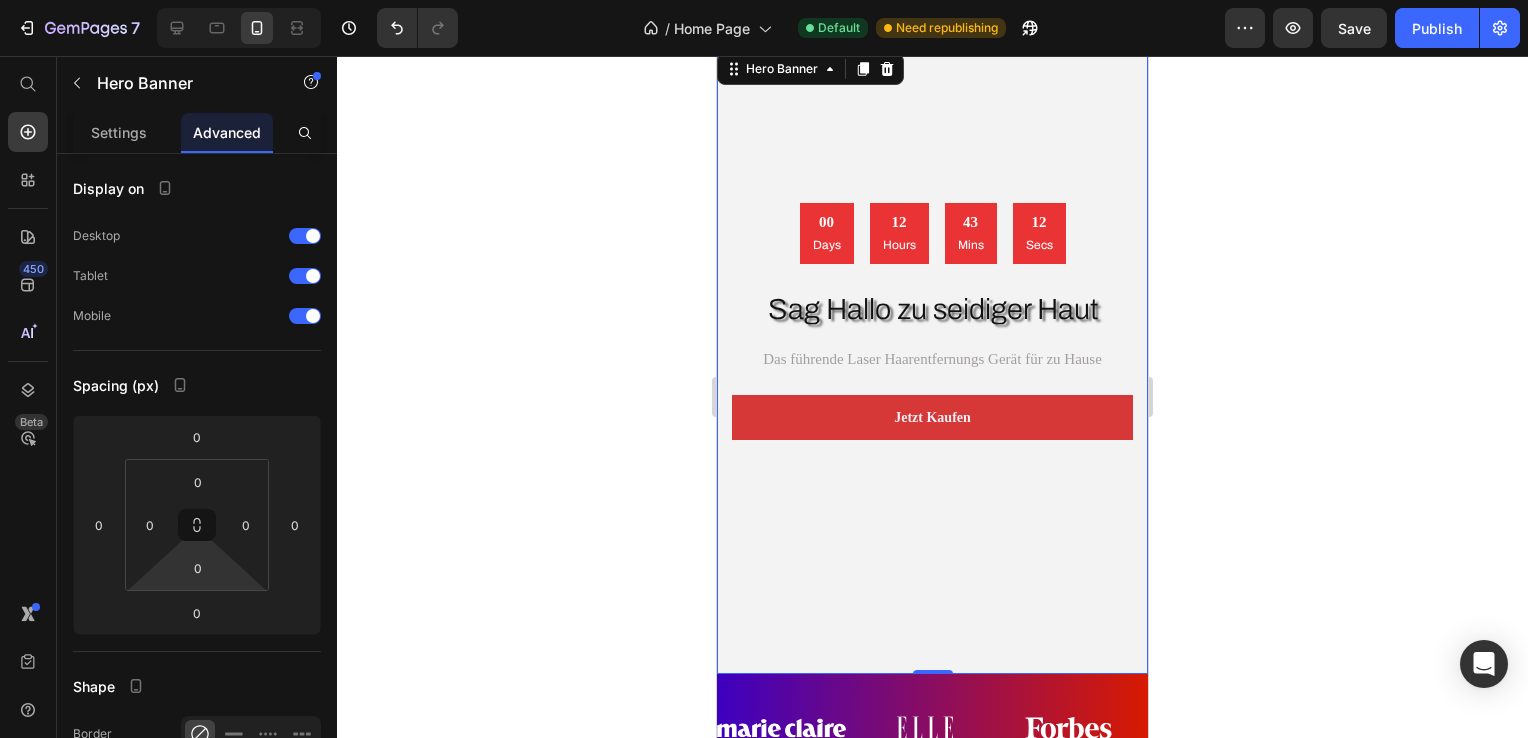 scroll, scrollTop: 0, scrollLeft: 0, axis: both 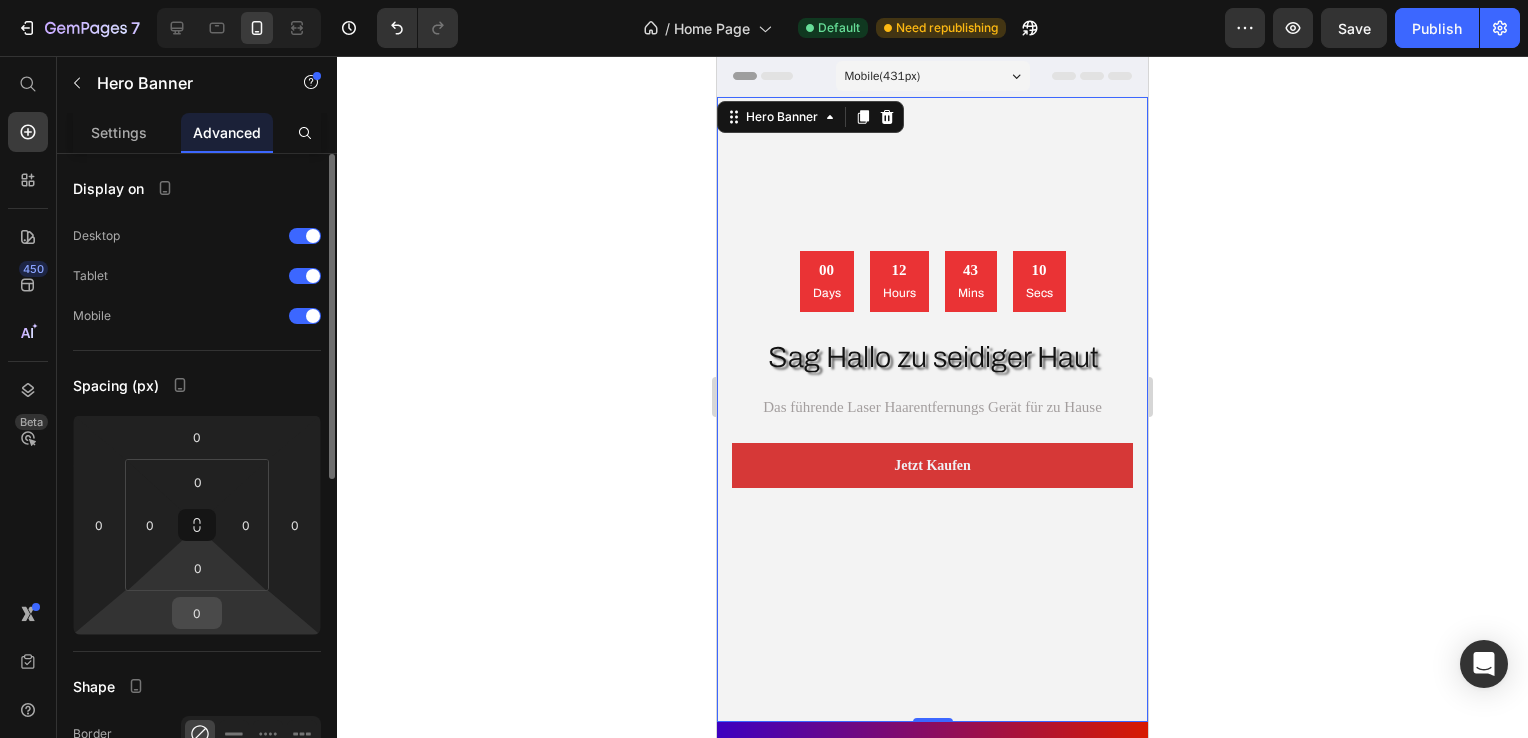 click on "0" at bounding box center [197, 613] 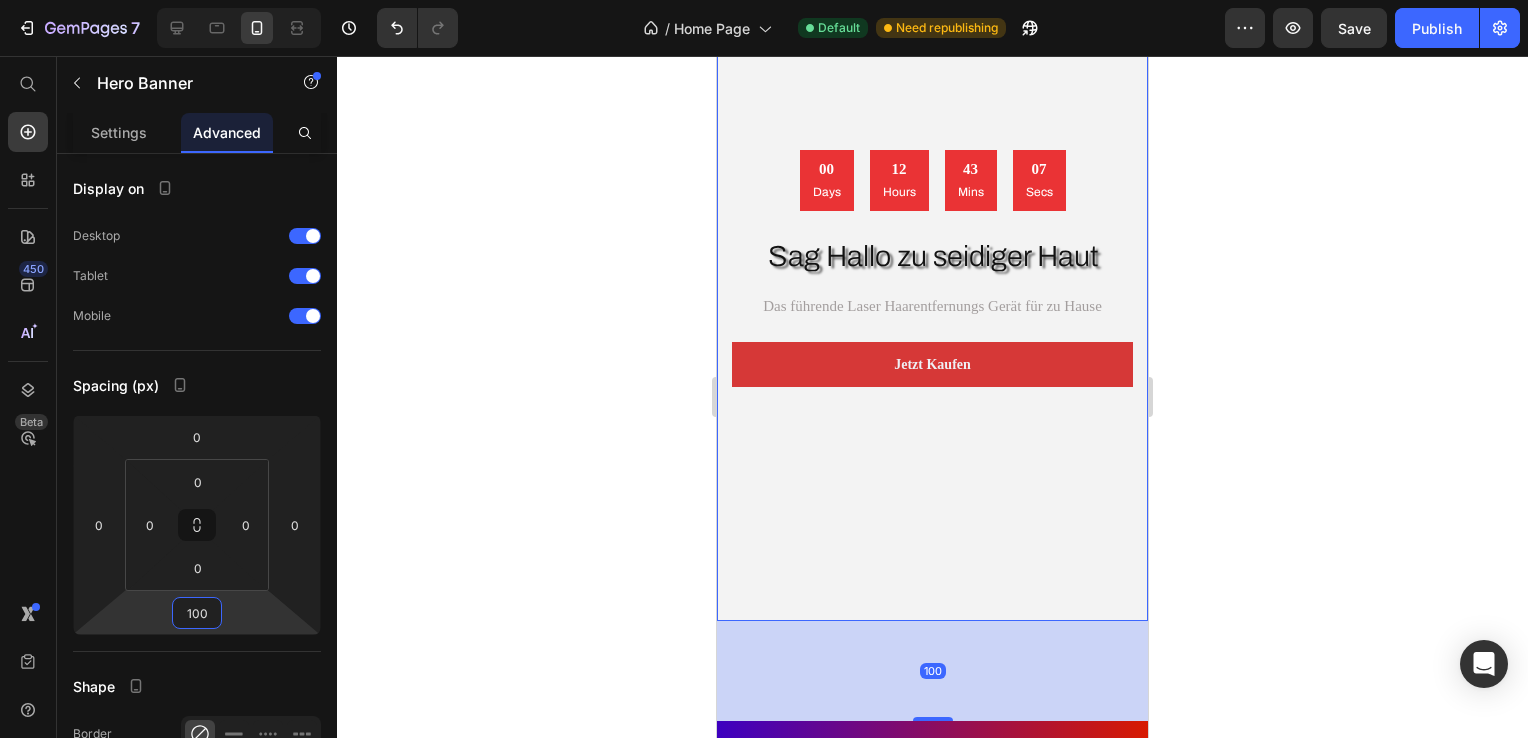 scroll, scrollTop: 200, scrollLeft: 0, axis: vertical 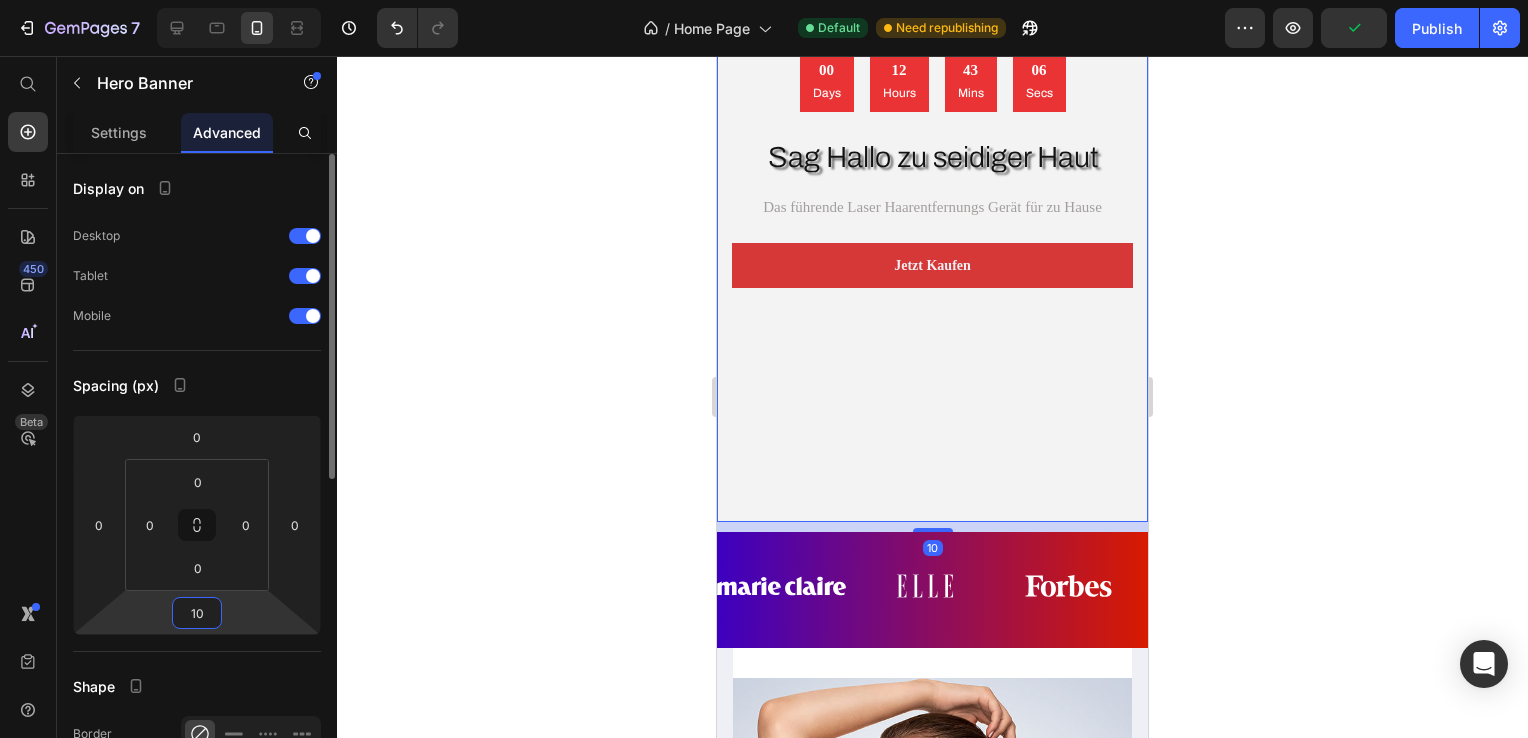 type on "1" 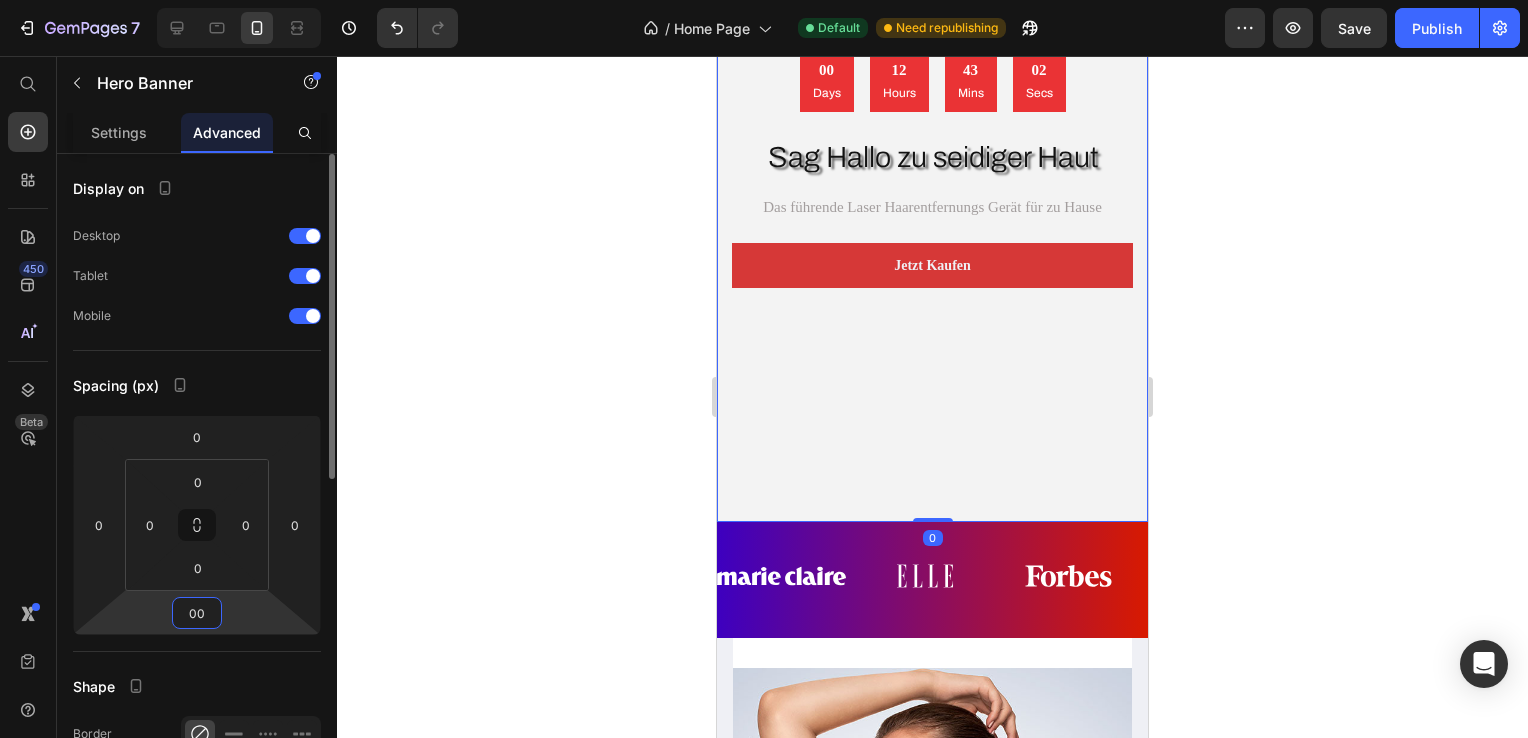 type on "0" 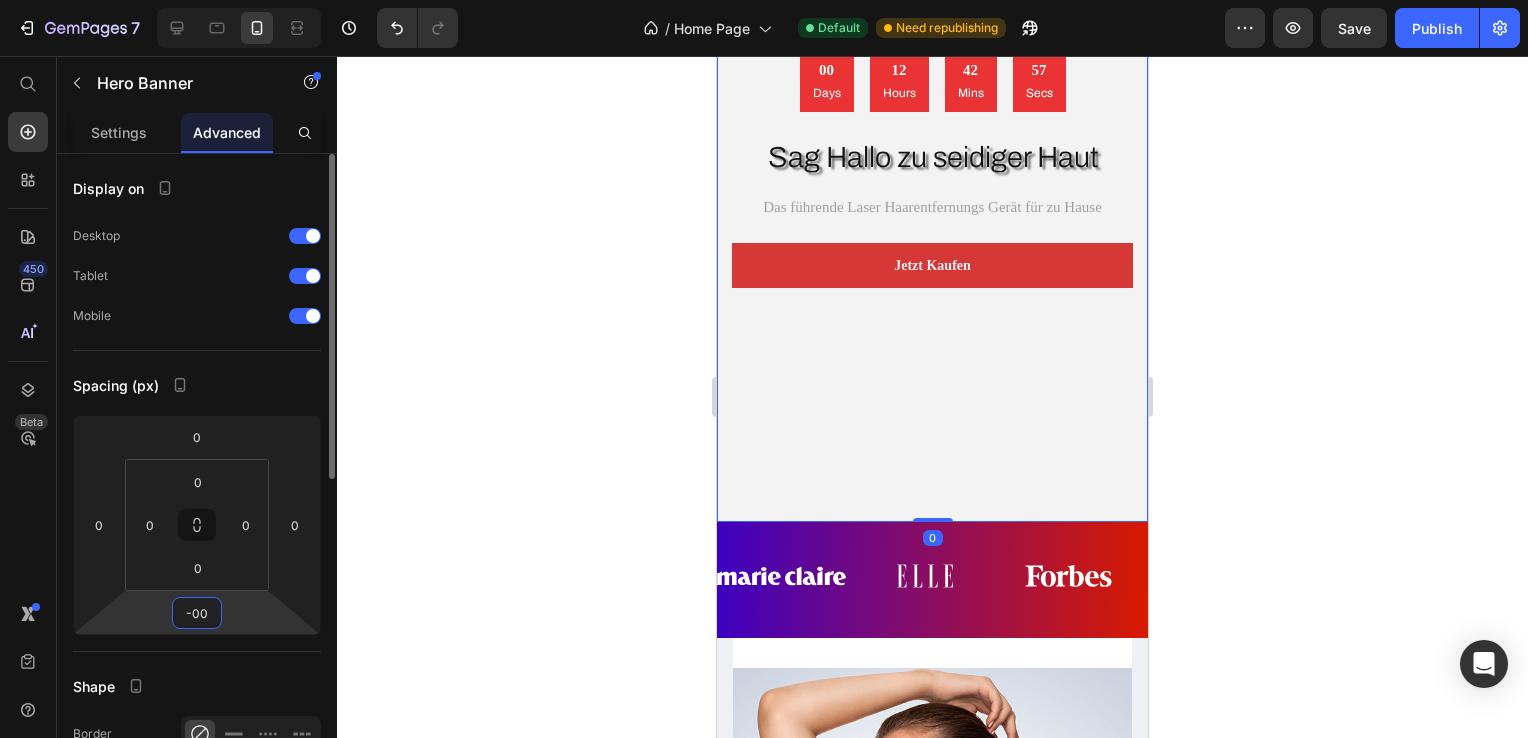 type on "-0" 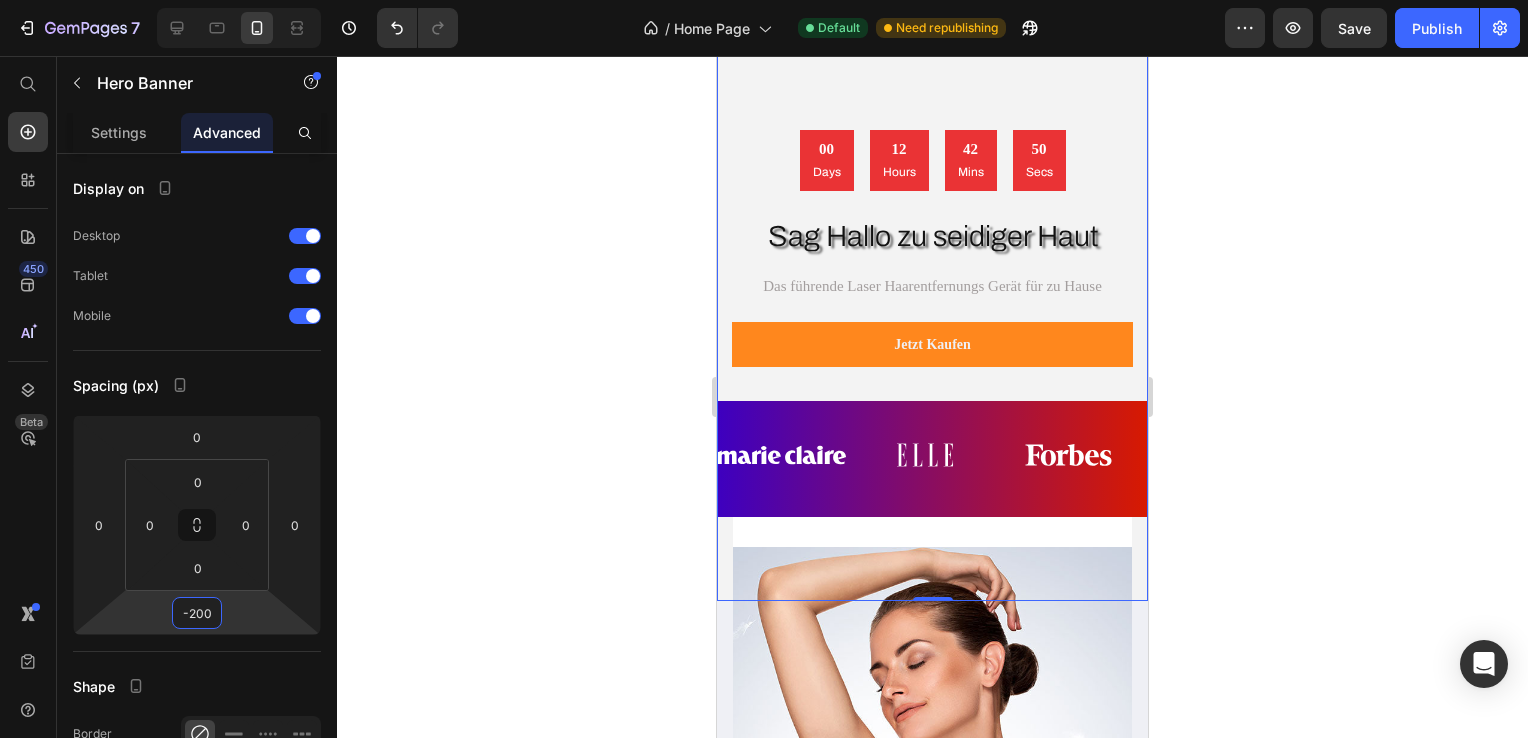 scroll, scrollTop: 0, scrollLeft: 0, axis: both 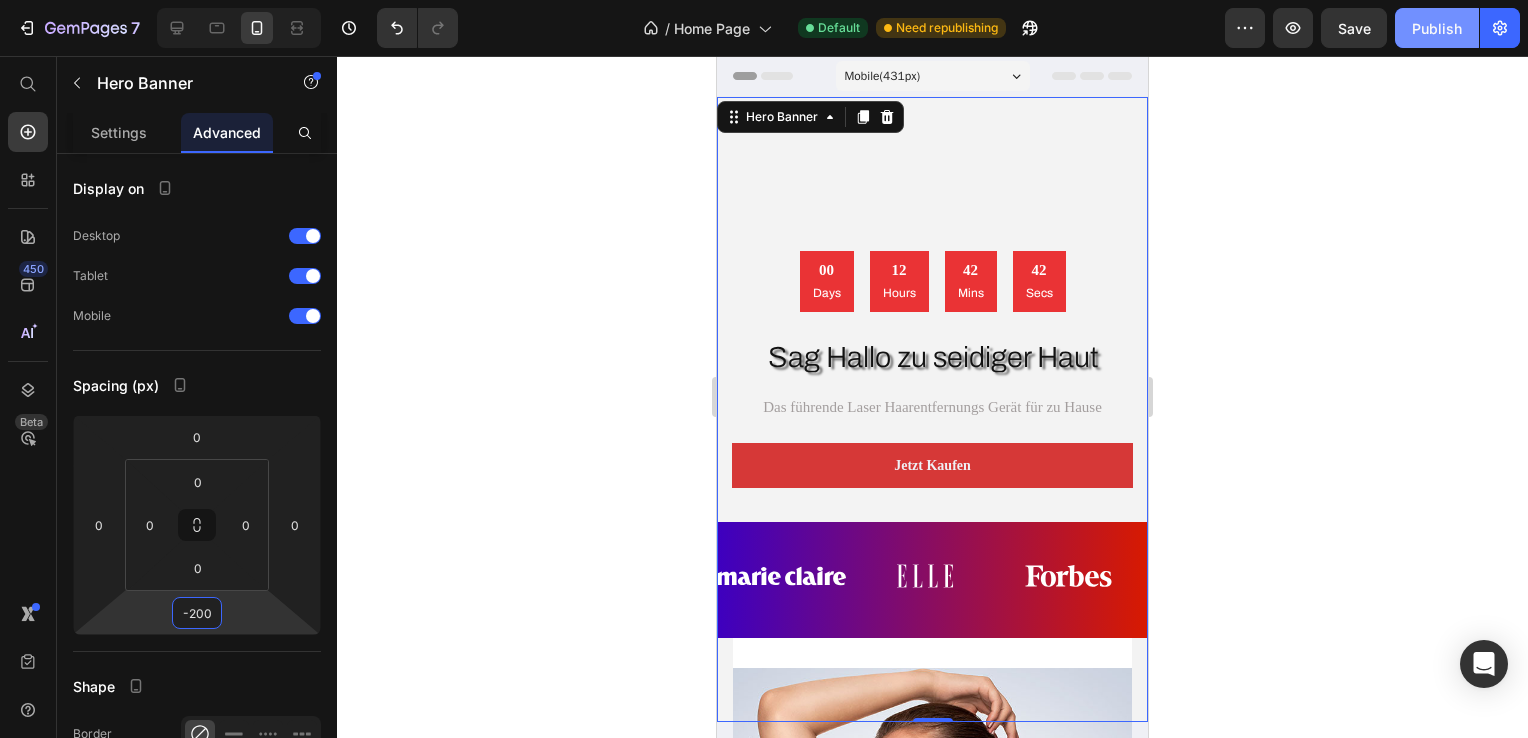 type on "-200" 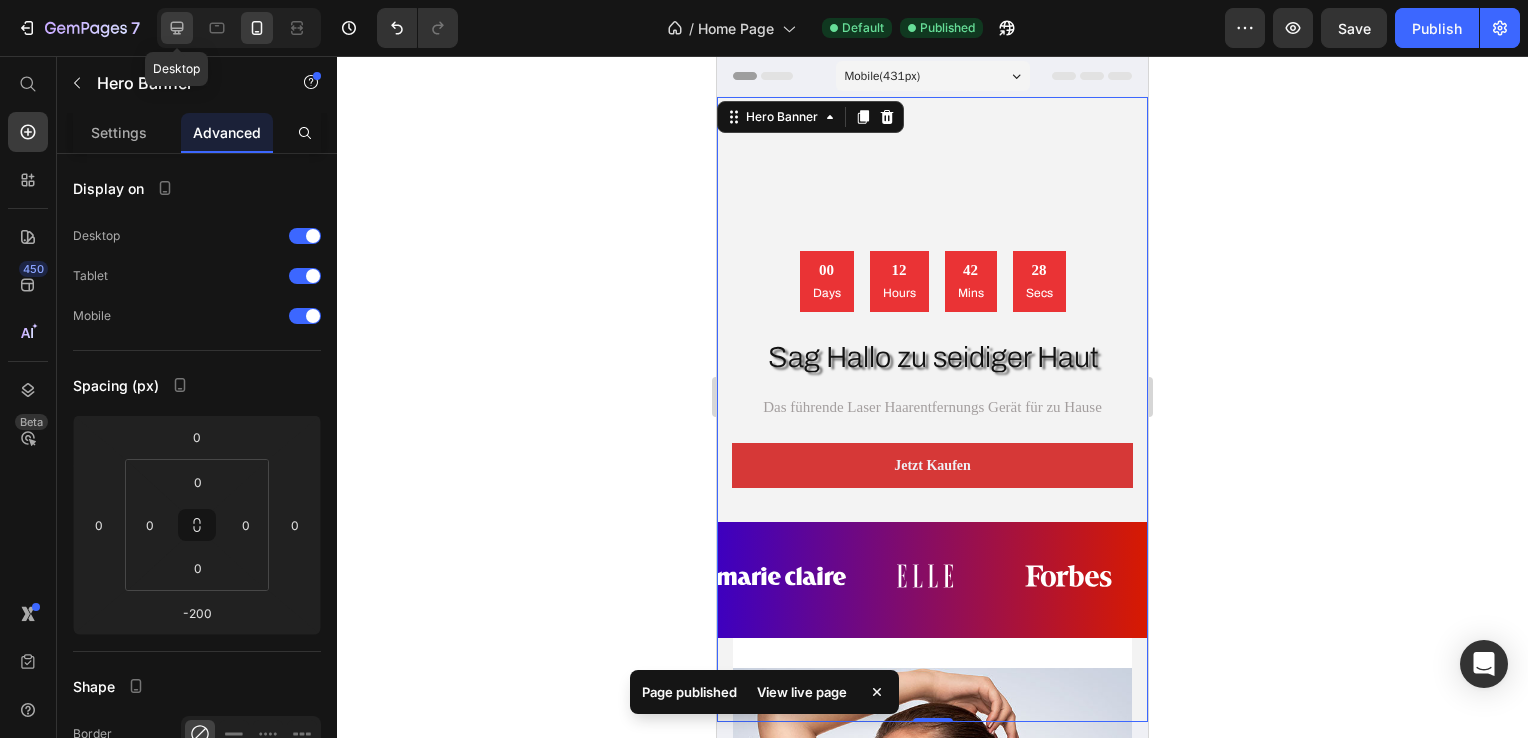 click 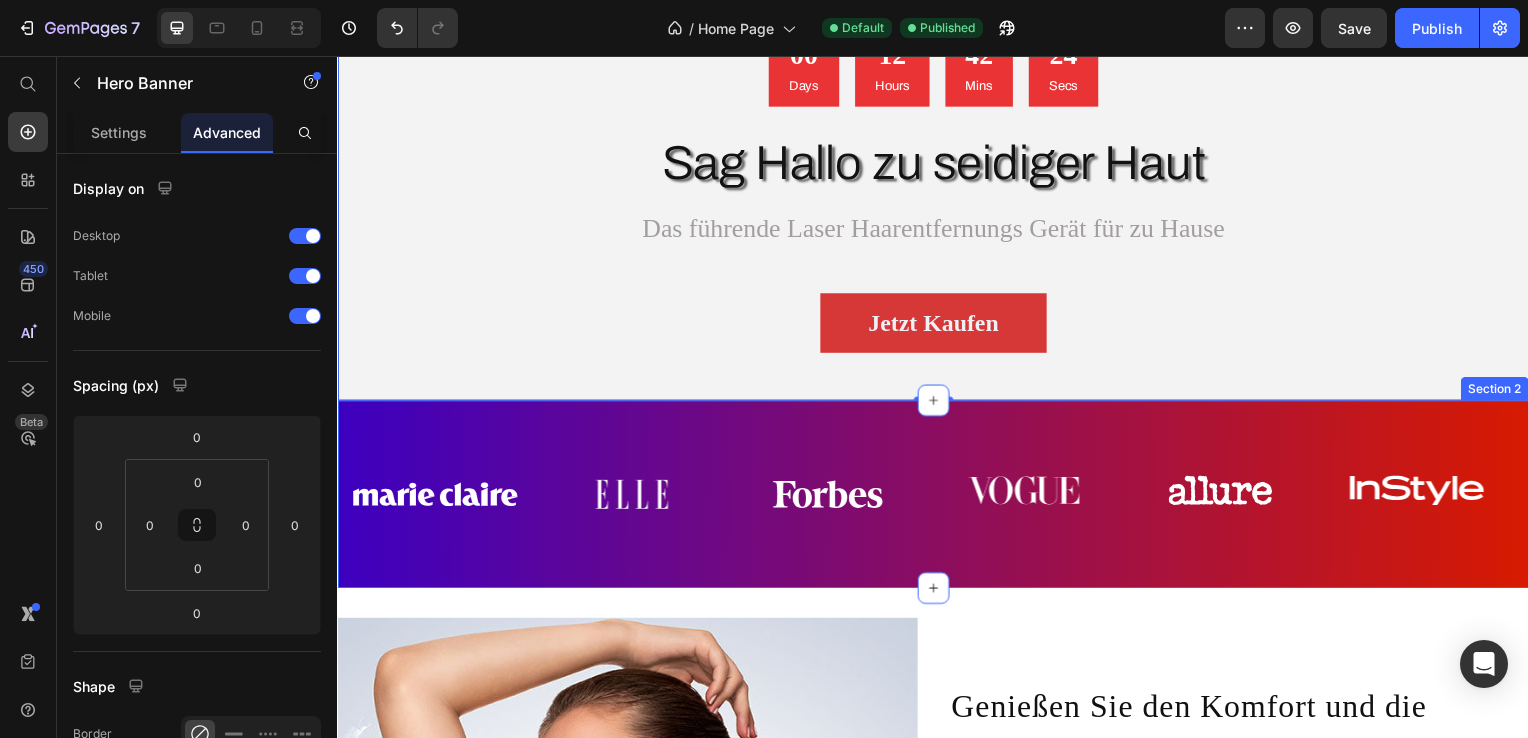 scroll, scrollTop: 500, scrollLeft: 0, axis: vertical 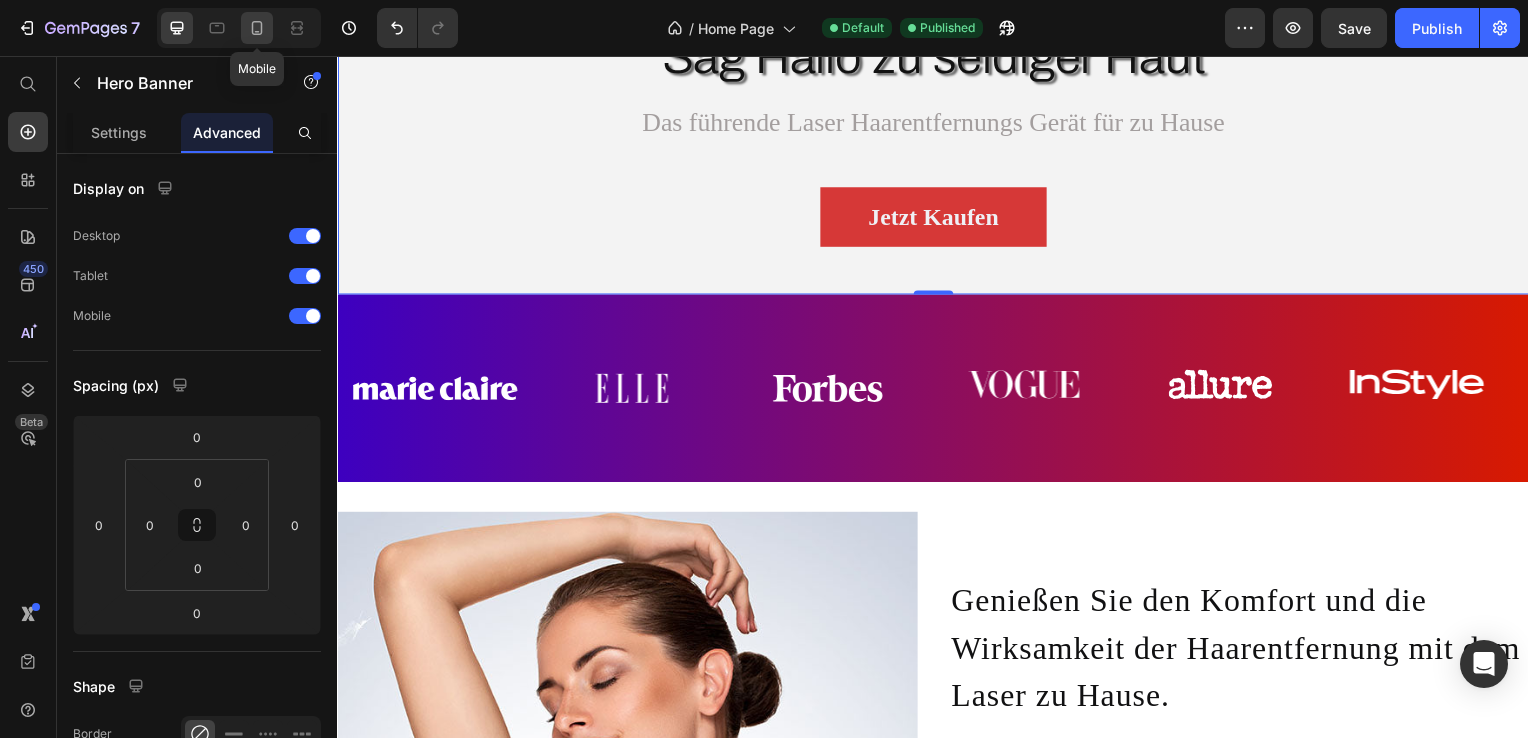 click 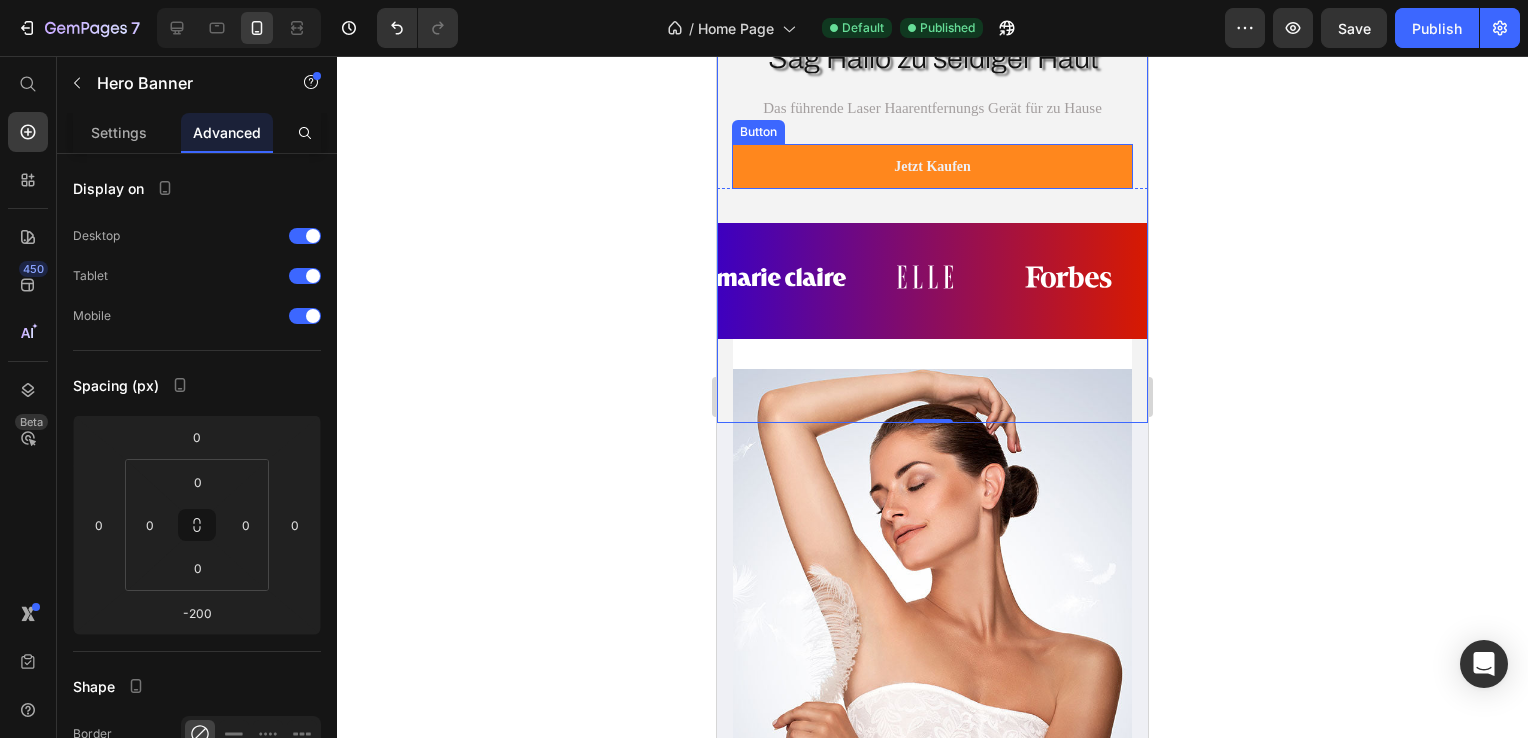 scroll, scrollTop: 300, scrollLeft: 0, axis: vertical 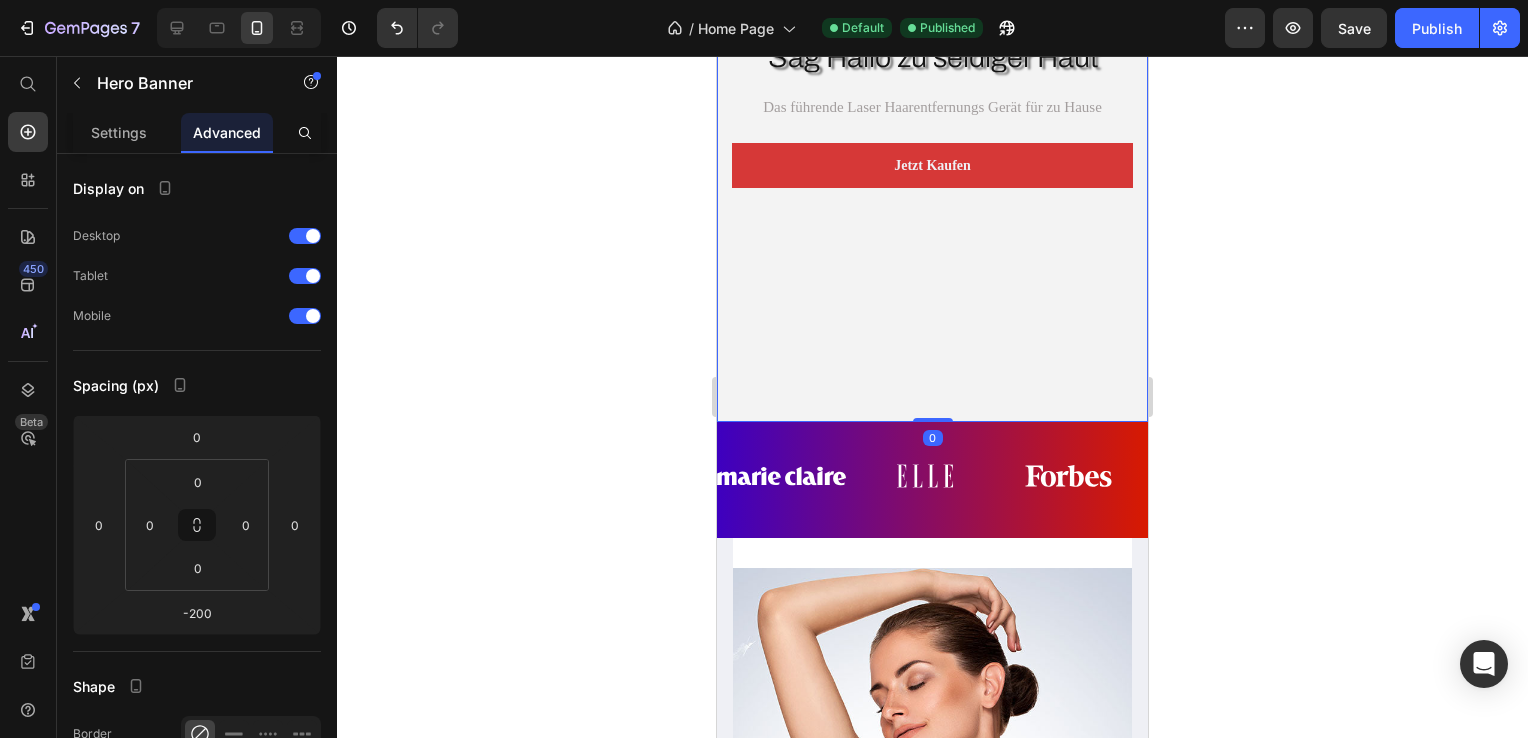 drag, startPoint x: 919, startPoint y: 418, endPoint x: 918, endPoint y: 382, distance: 36.013885 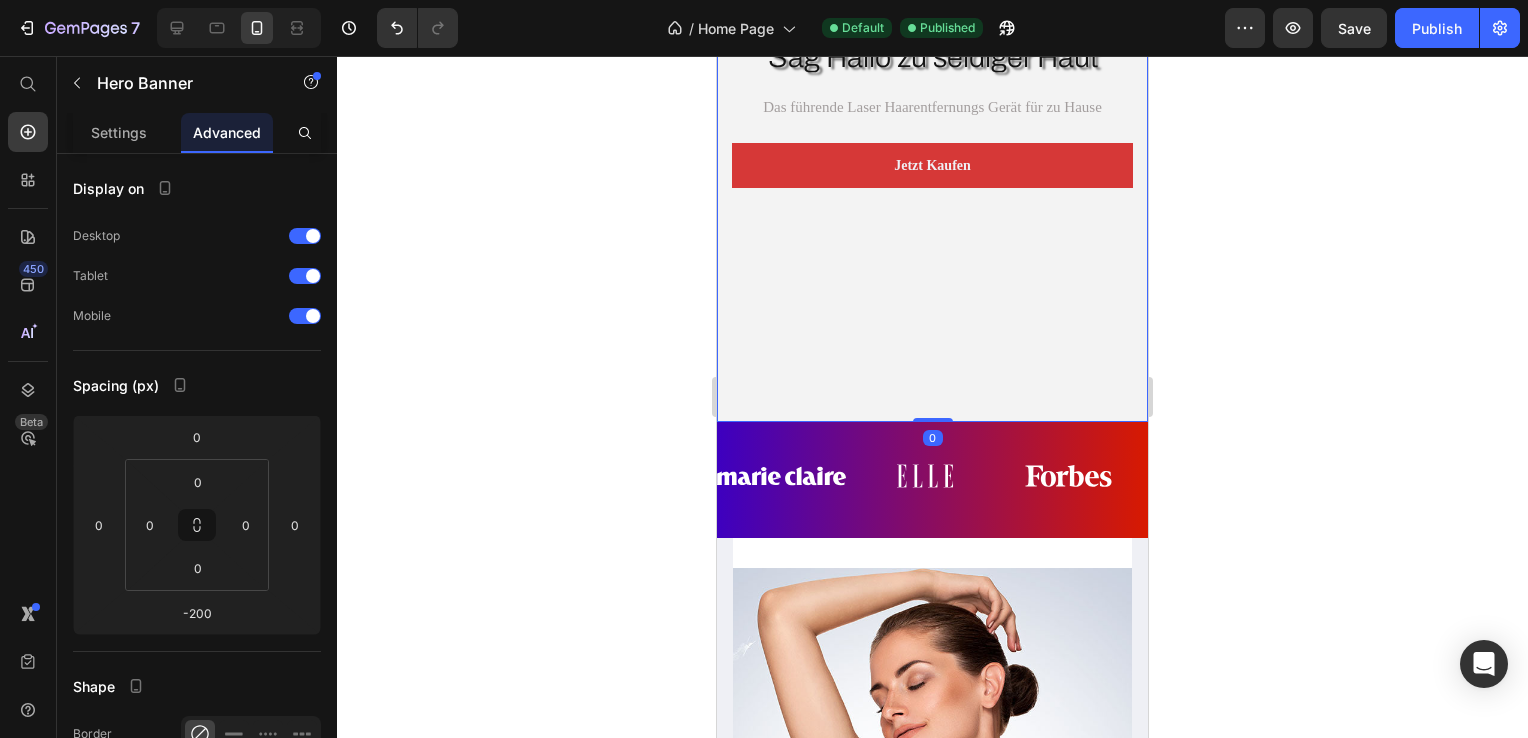 click on "00 Days 12 Hours 42 Mins 14 Secs Countdown Timer Sag Hallo zu seidiger Haut Heading Das führende Laser Haarentfernungs Gerät für zu Hause    Heading Jetzt Kaufen Button Row Hero Banner   0" at bounding box center (932, 109) 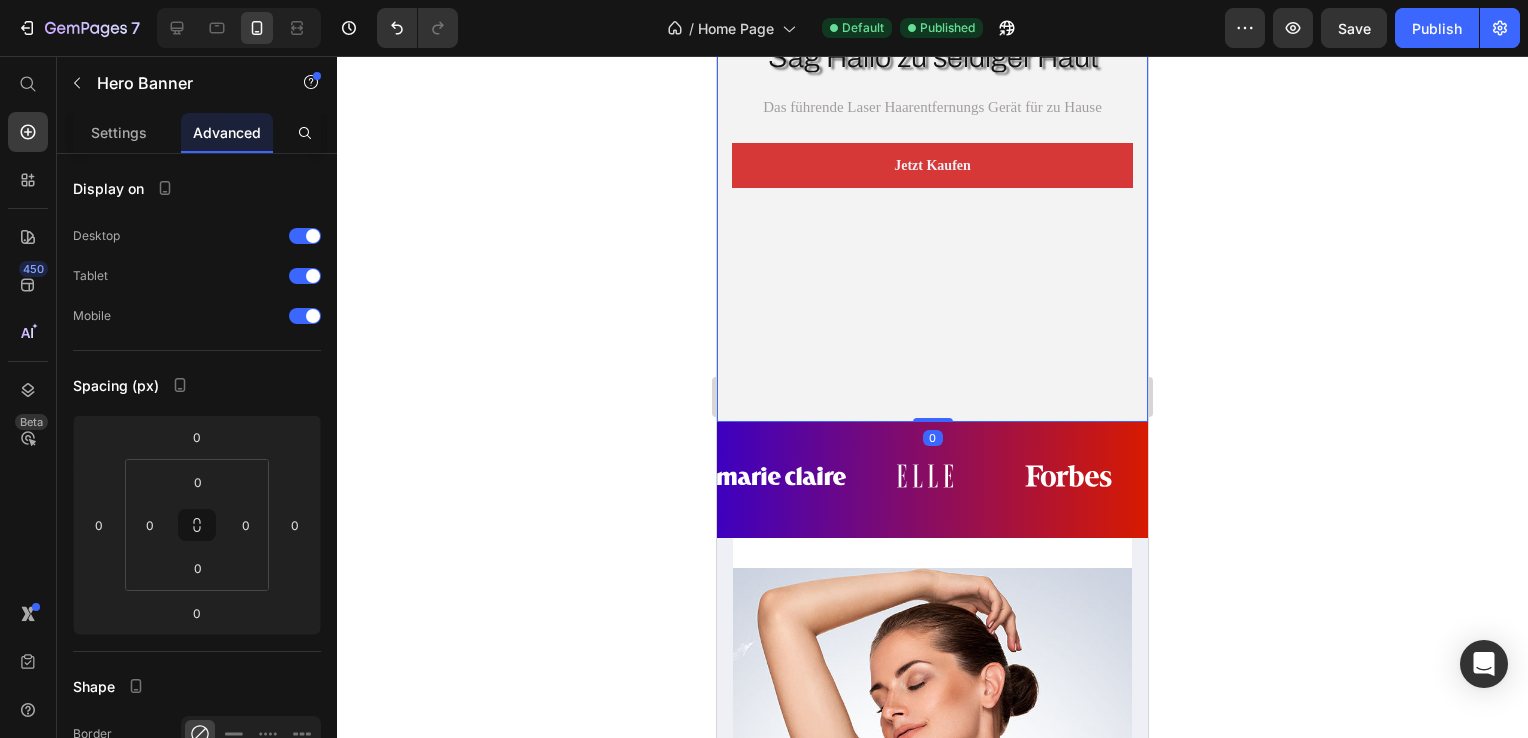 drag, startPoint x: 932, startPoint y: 418, endPoint x: 913, endPoint y: 250, distance: 169.07098 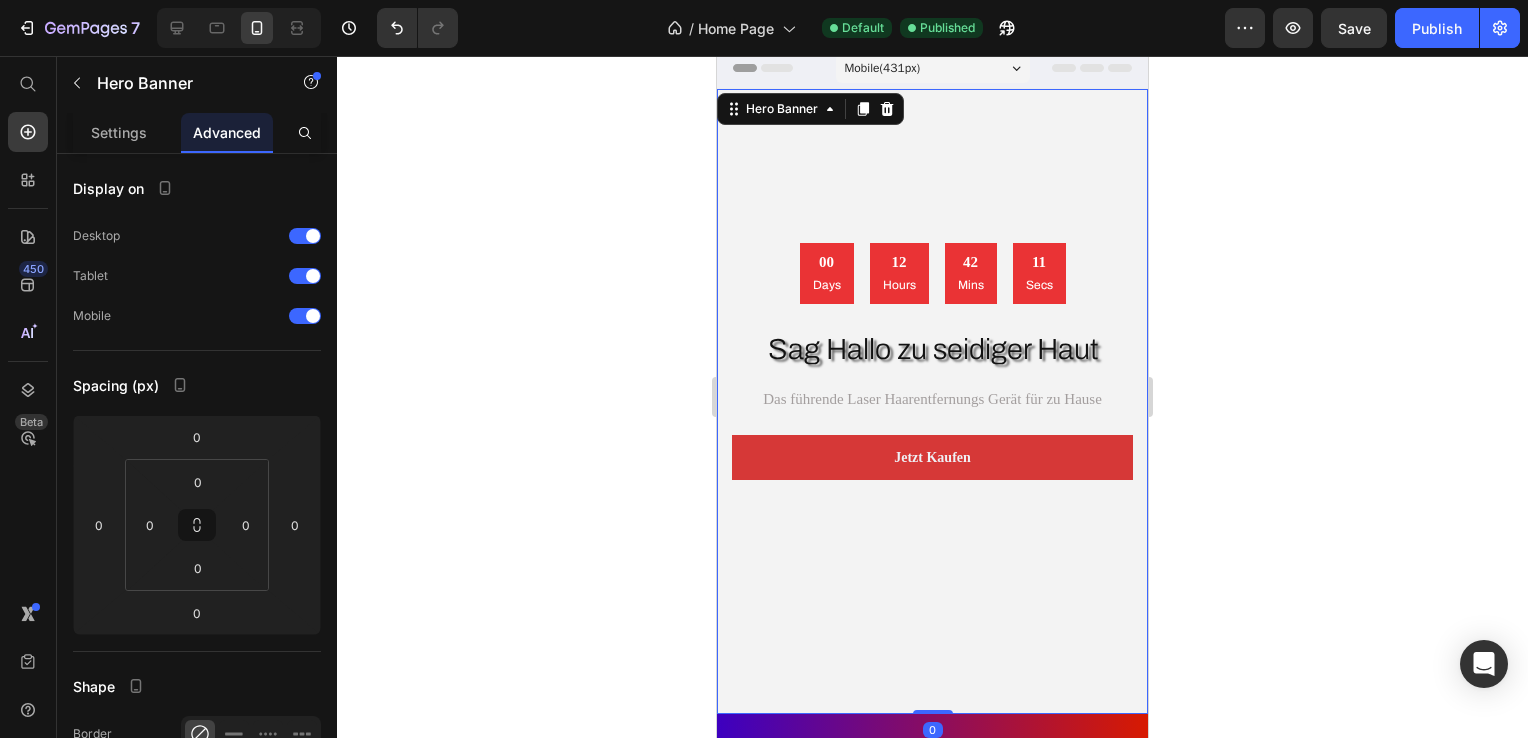 scroll, scrollTop: 0, scrollLeft: 0, axis: both 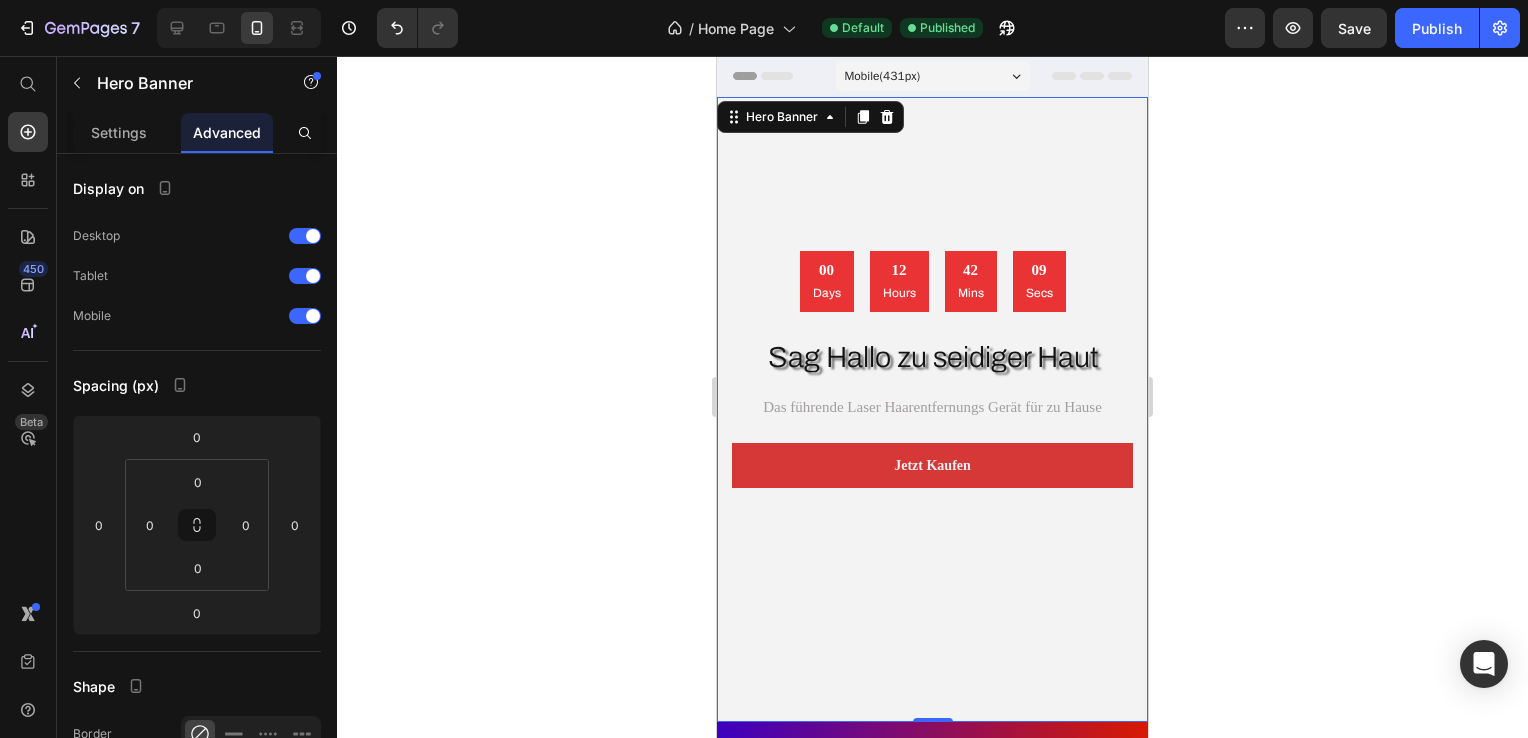 click 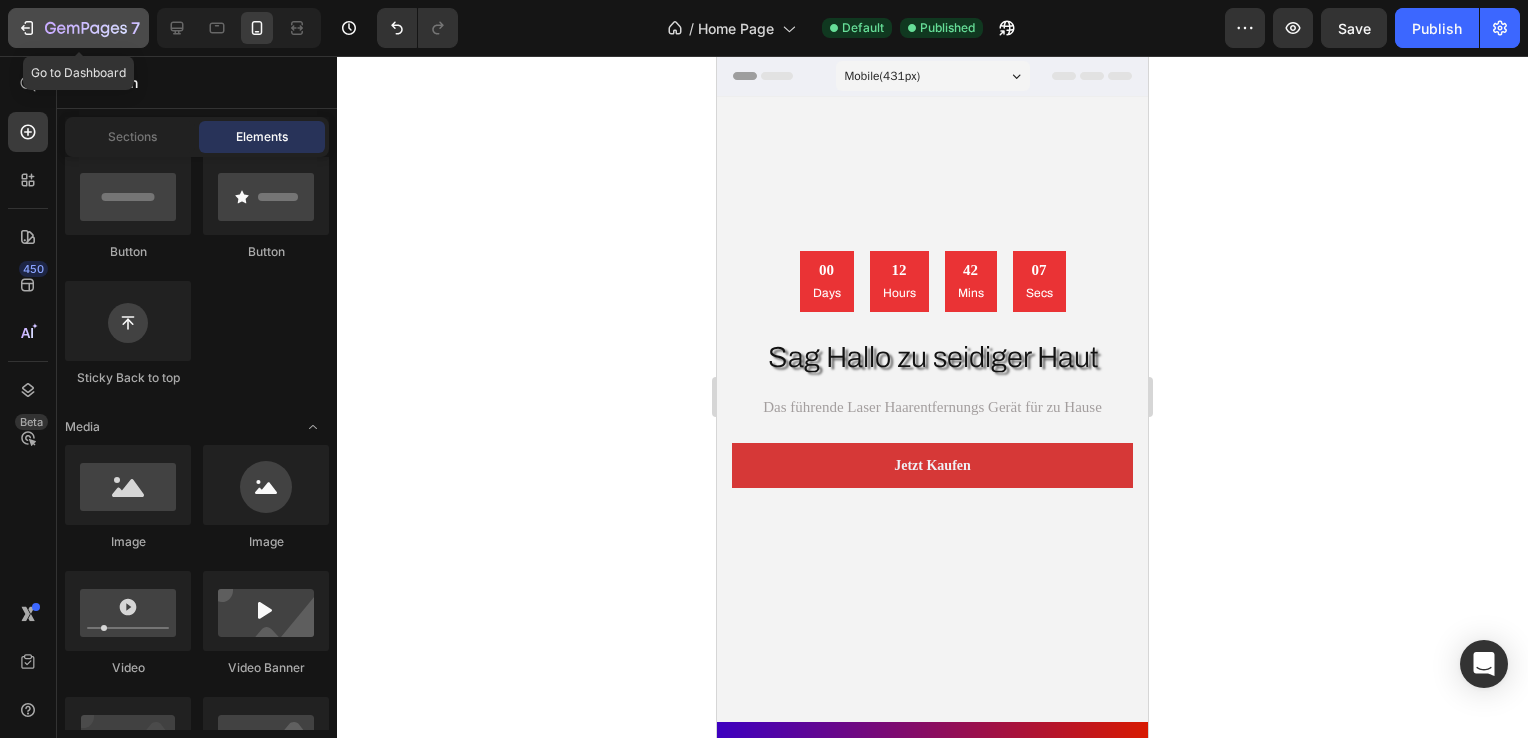 click 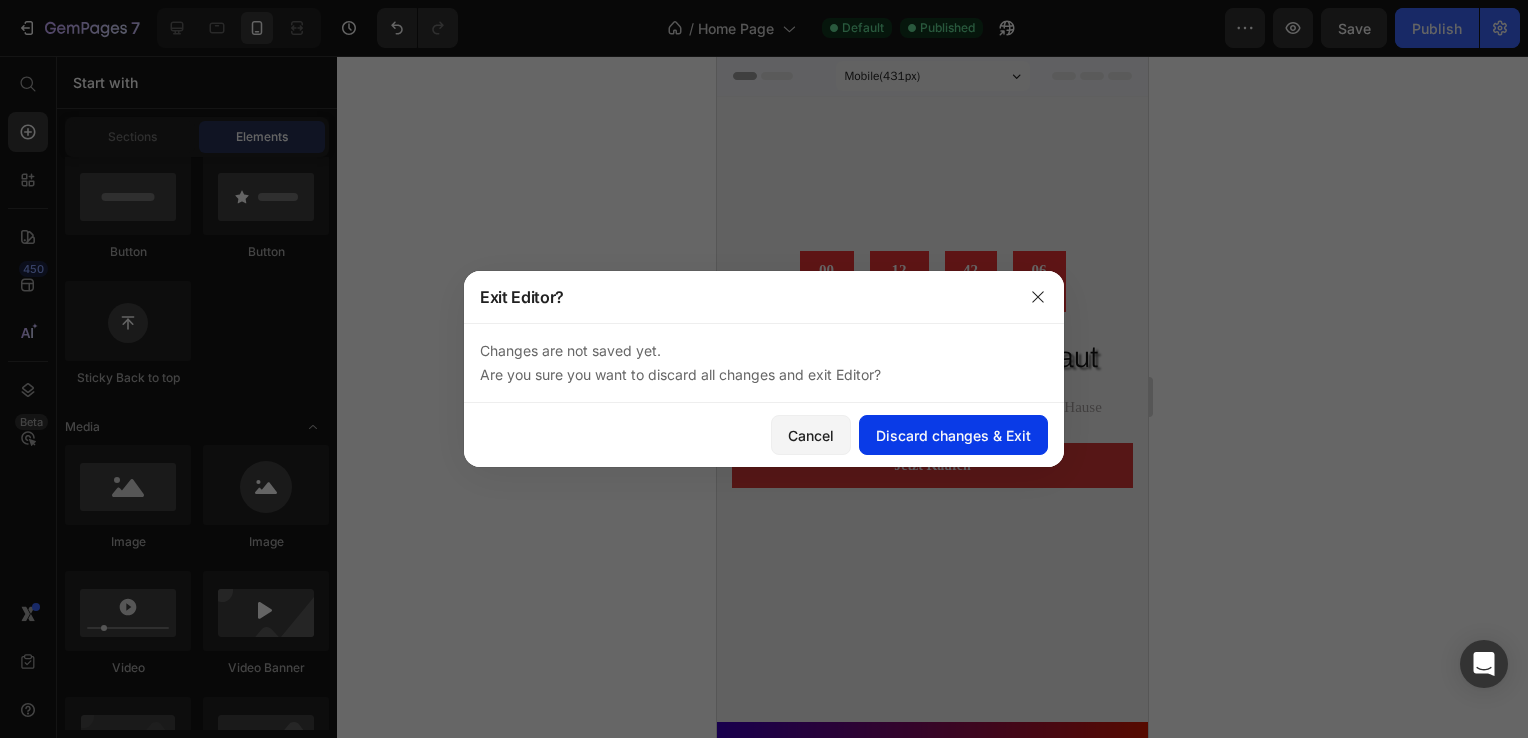 click on "Discard changes & Exit" at bounding box center (953, 435) 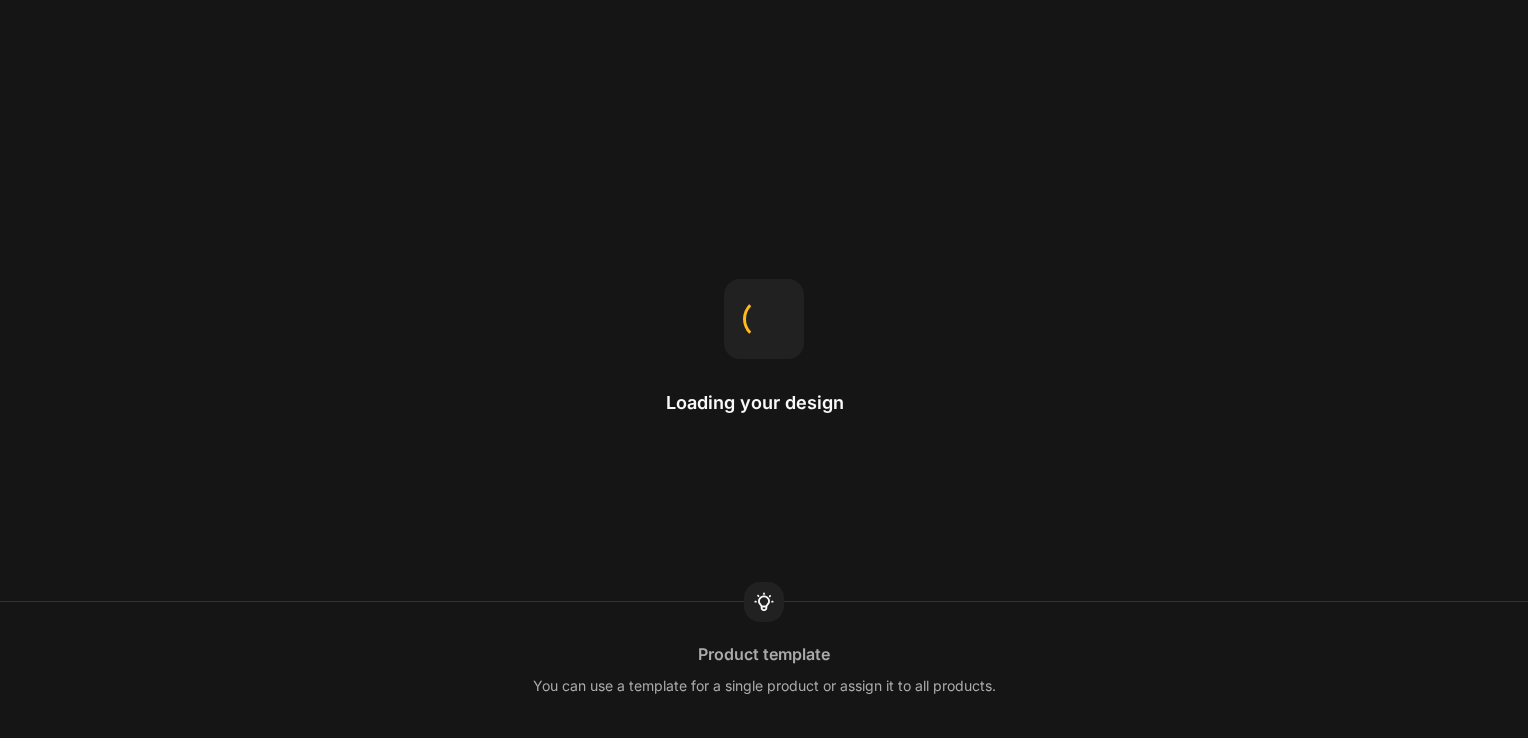 scroll, scrollTop: 0, scrollLeft: 0, axis: both 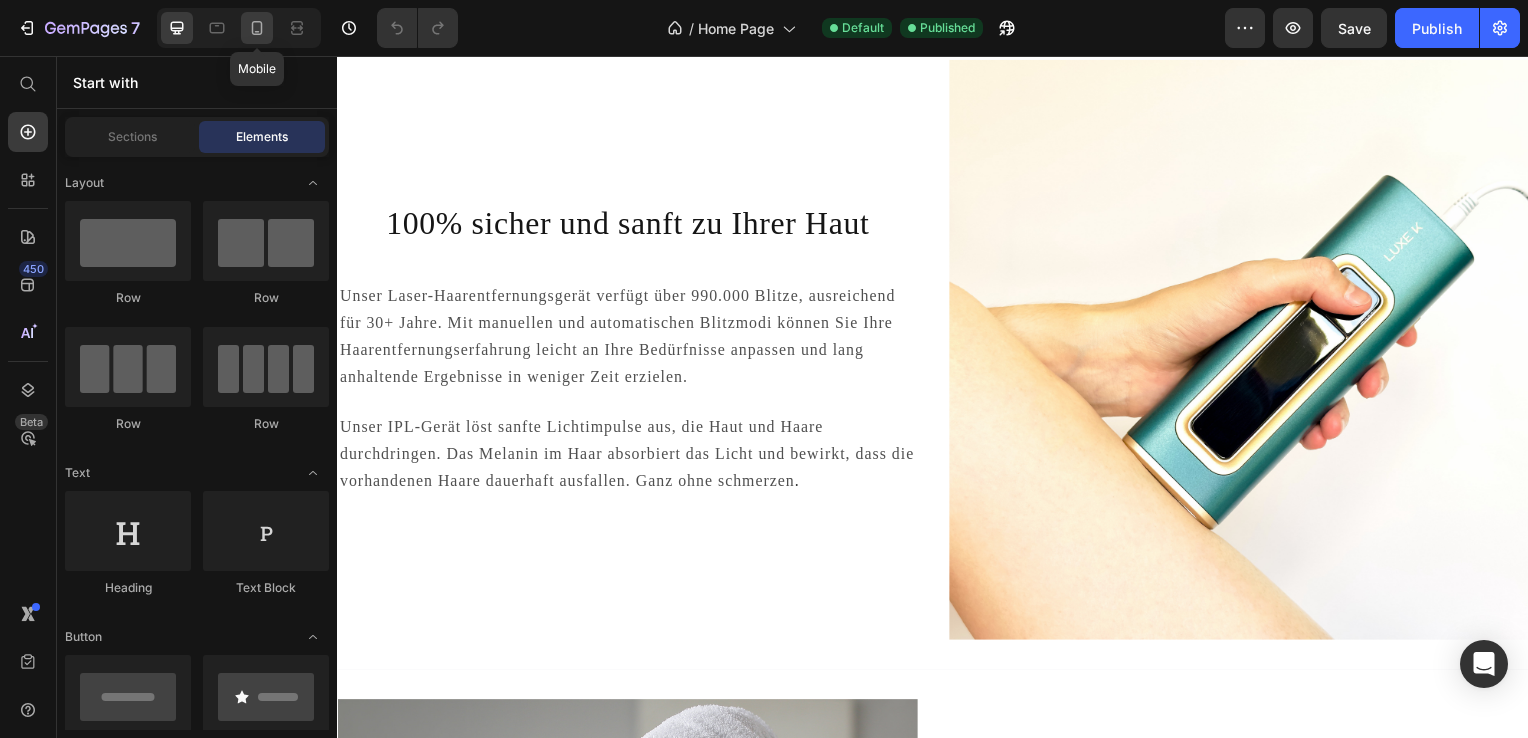 click 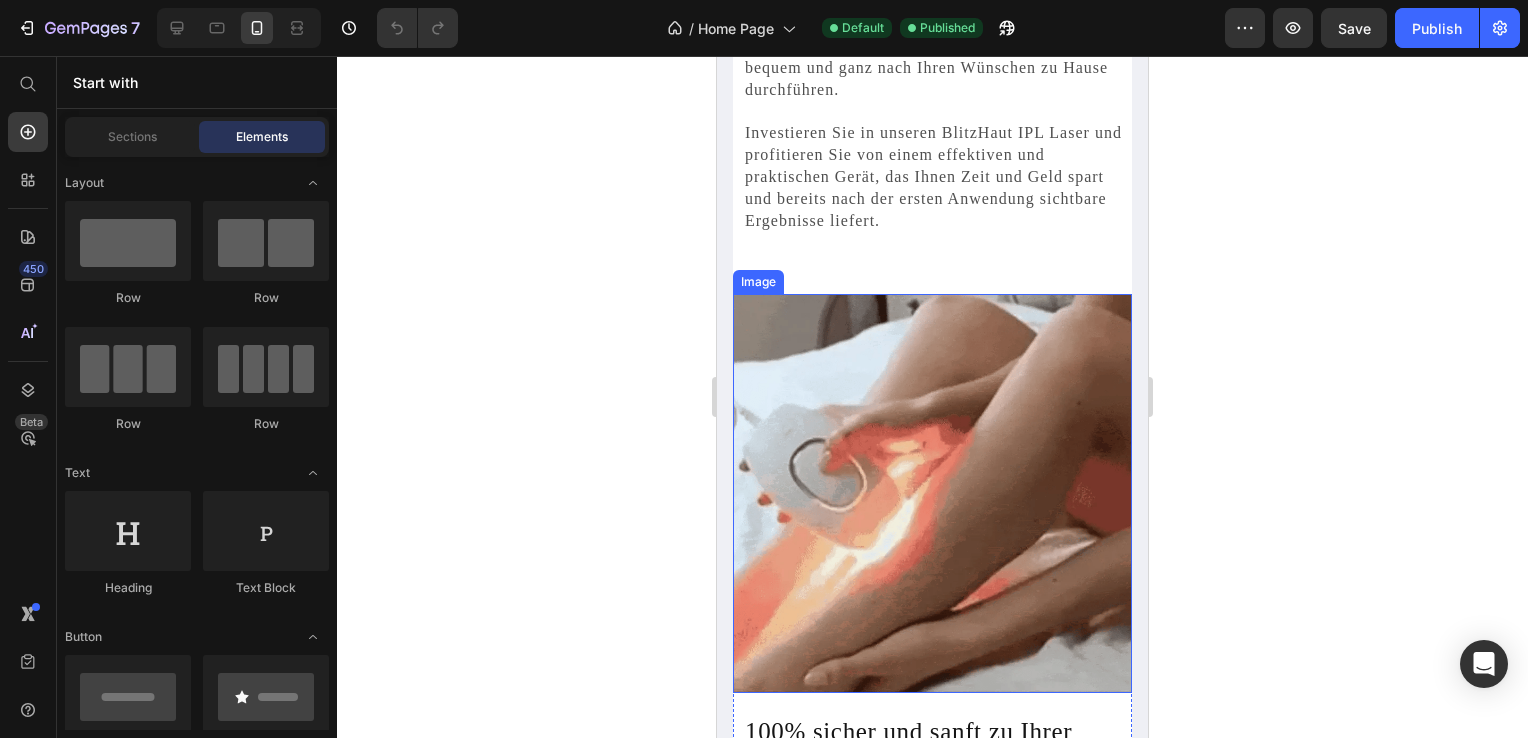 scroll, scrollTop: 1412, scrollLeft: 0, axis: vertical 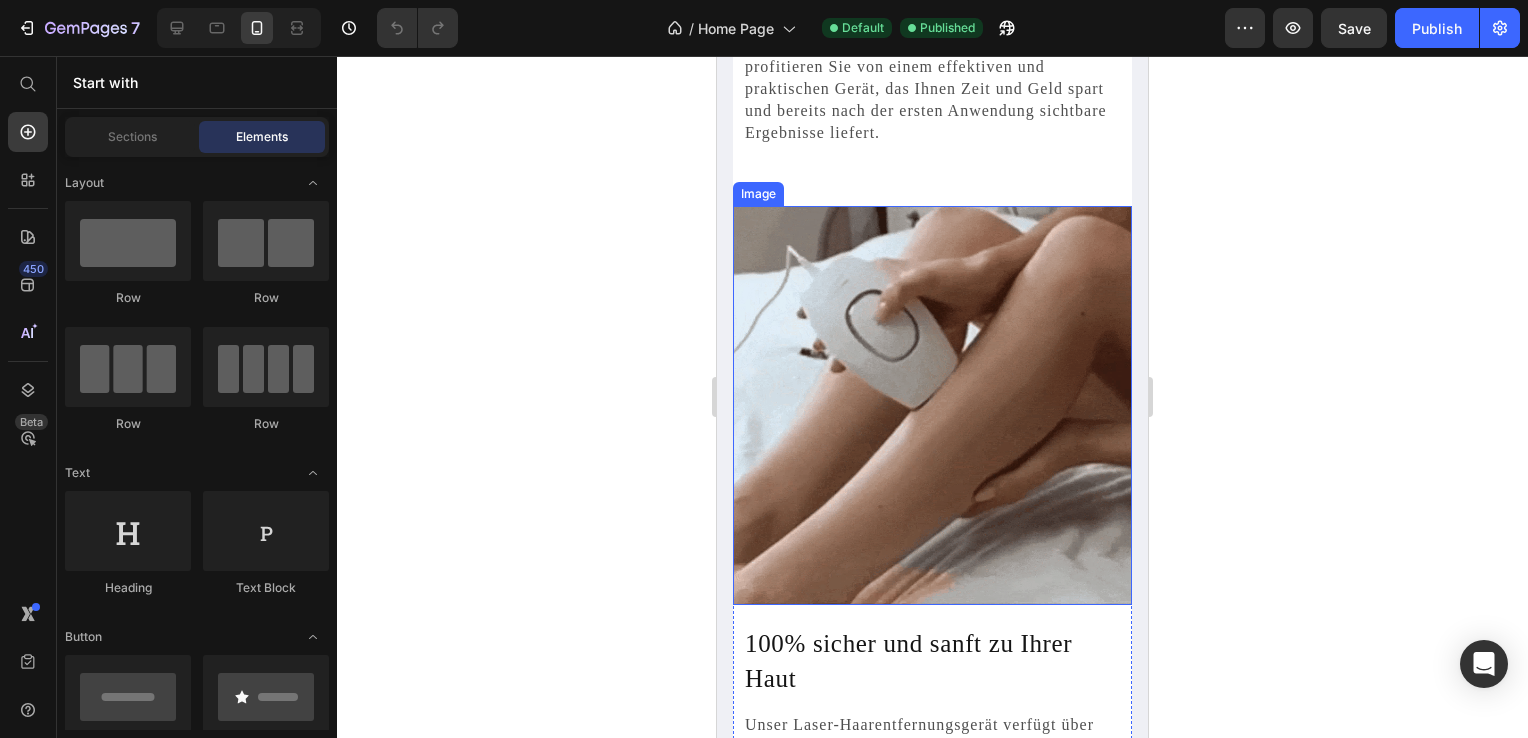click at bounding box center (932, 405) 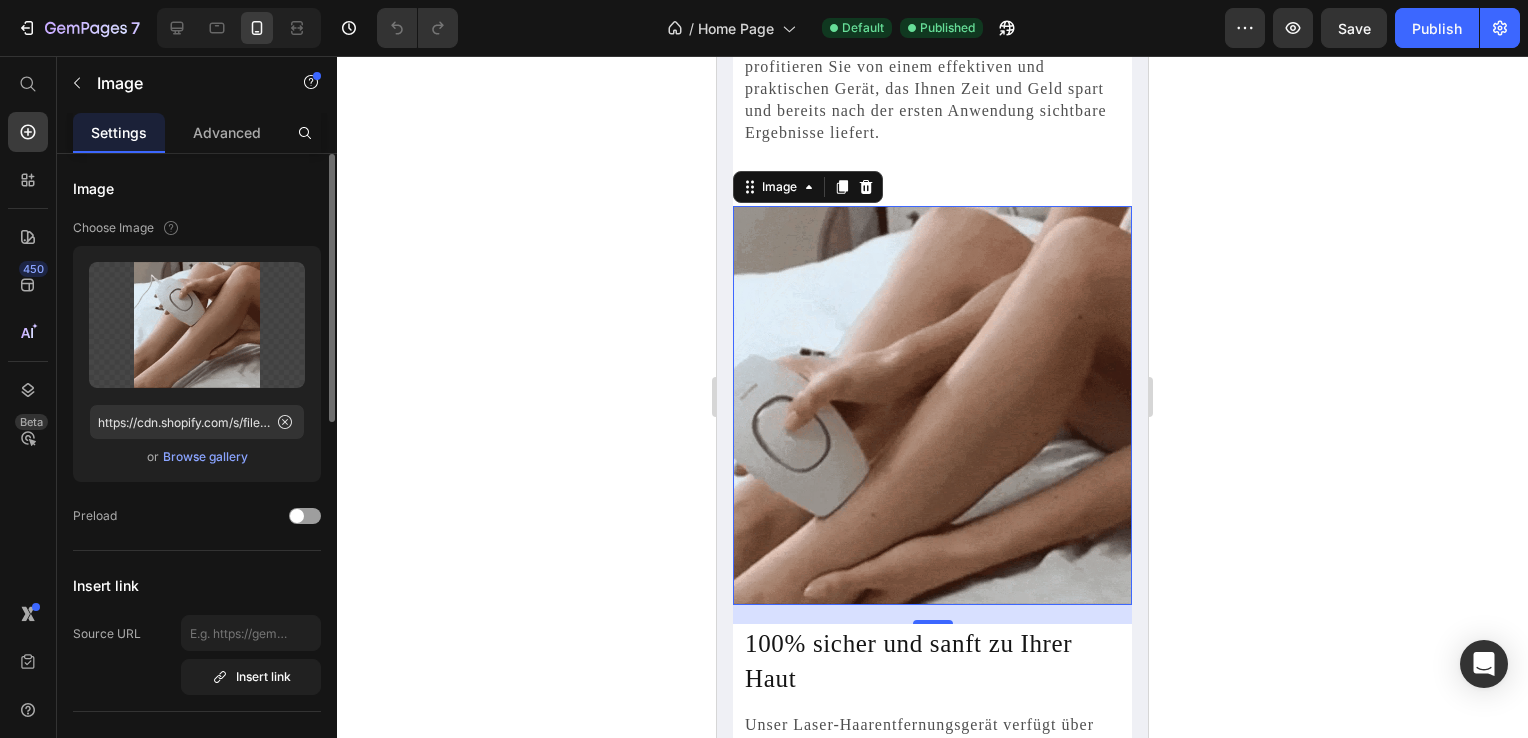 click on "Browse gallery" at bounding box center [205, 457] 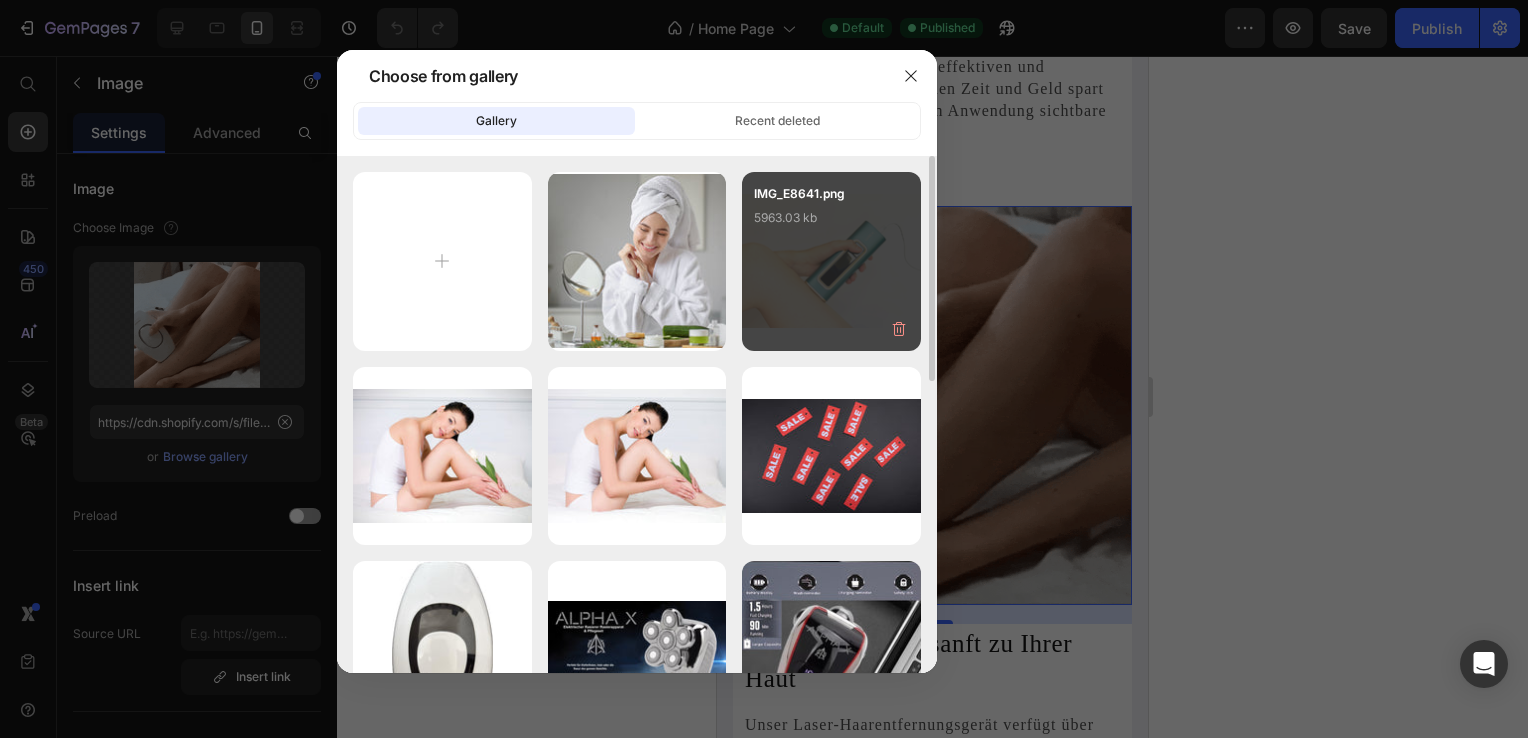 click on "IMG_E8641.png 5963.03 kb" at bounding box center [831, 261] 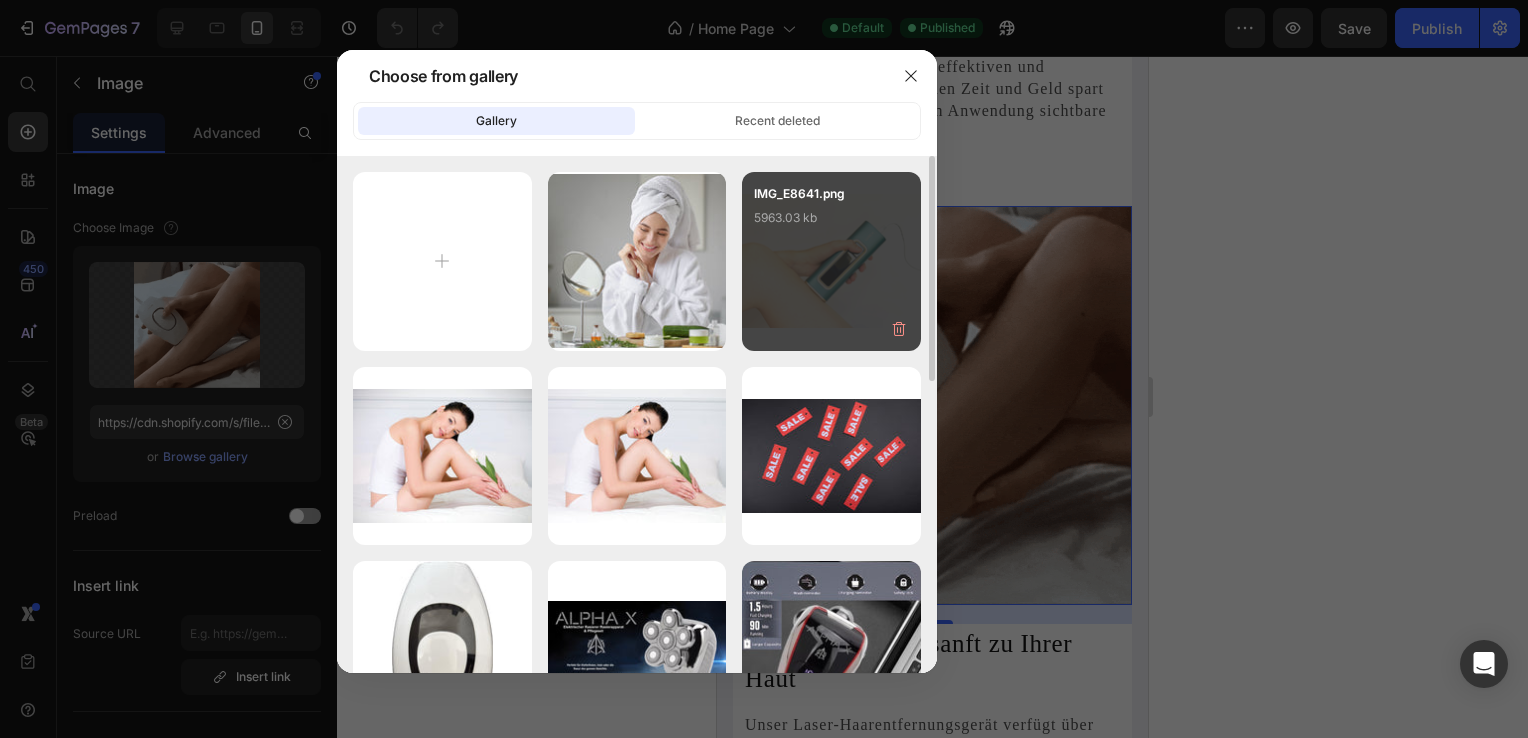 type on "https://cdn.shopify.com/s/files/1/0840/8822/6124/files/gempages_527408469951644696-5e7ee108-68ae-4793-8ed3-73d850b3a572.png" 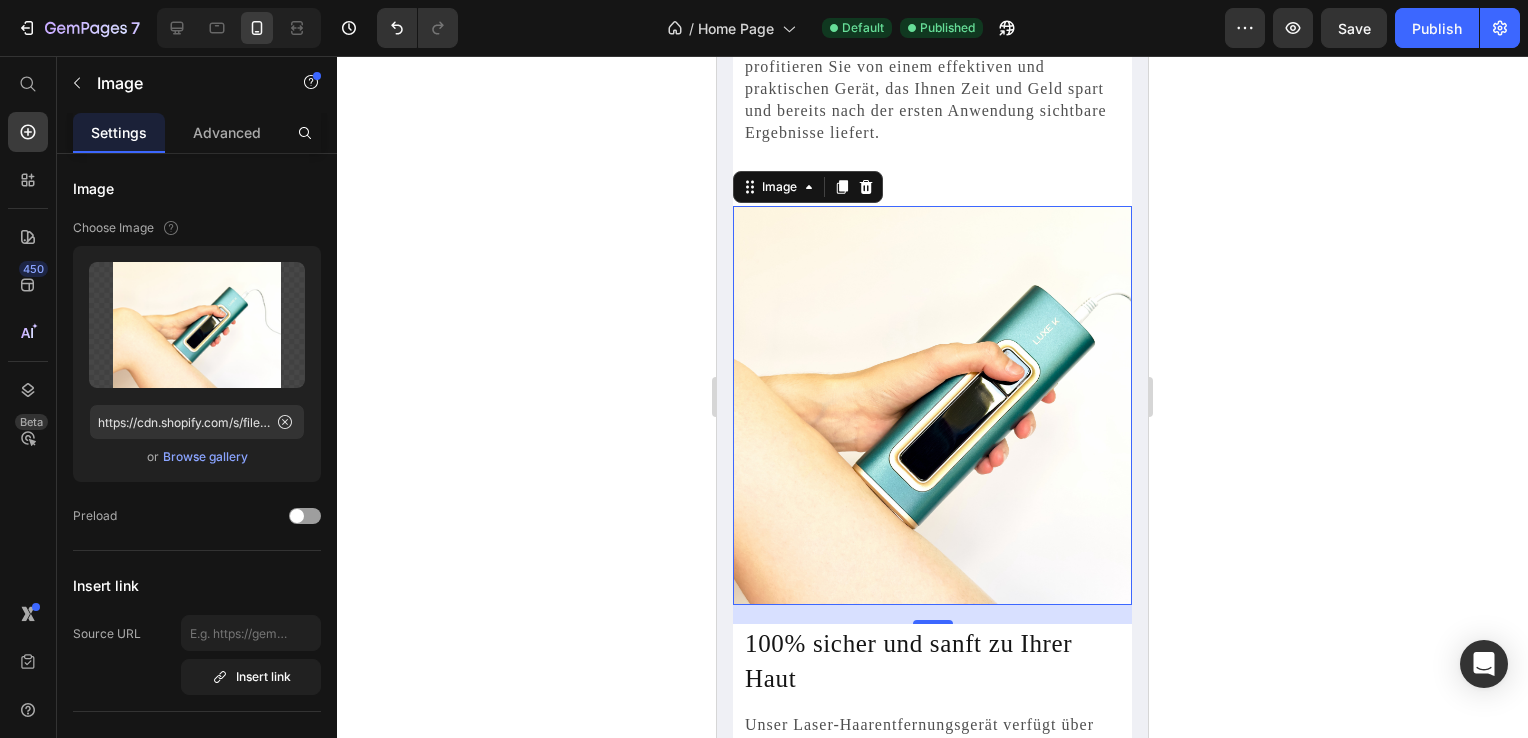 click 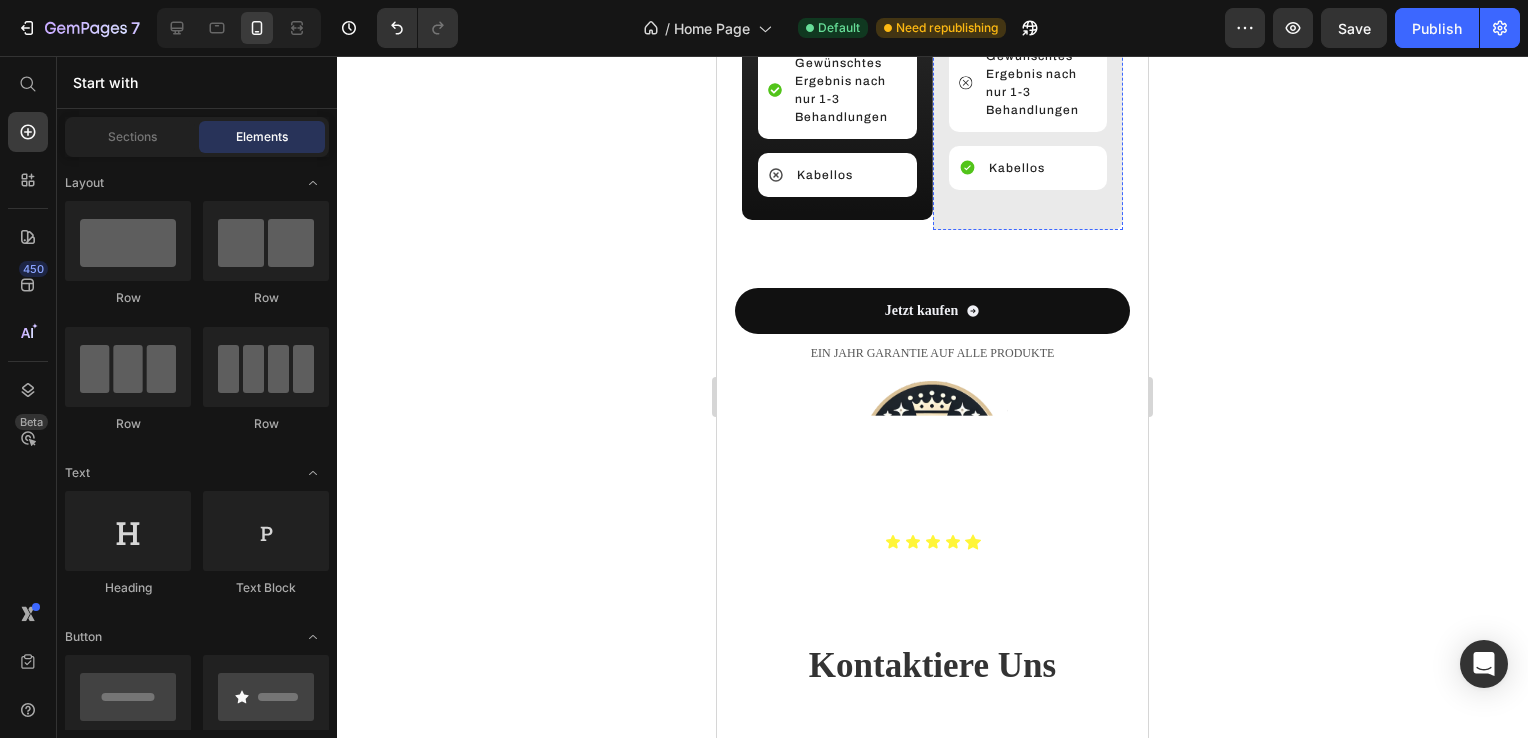 scroll, scrollTop: 4500, scrollLeft: 0, axis: vertical 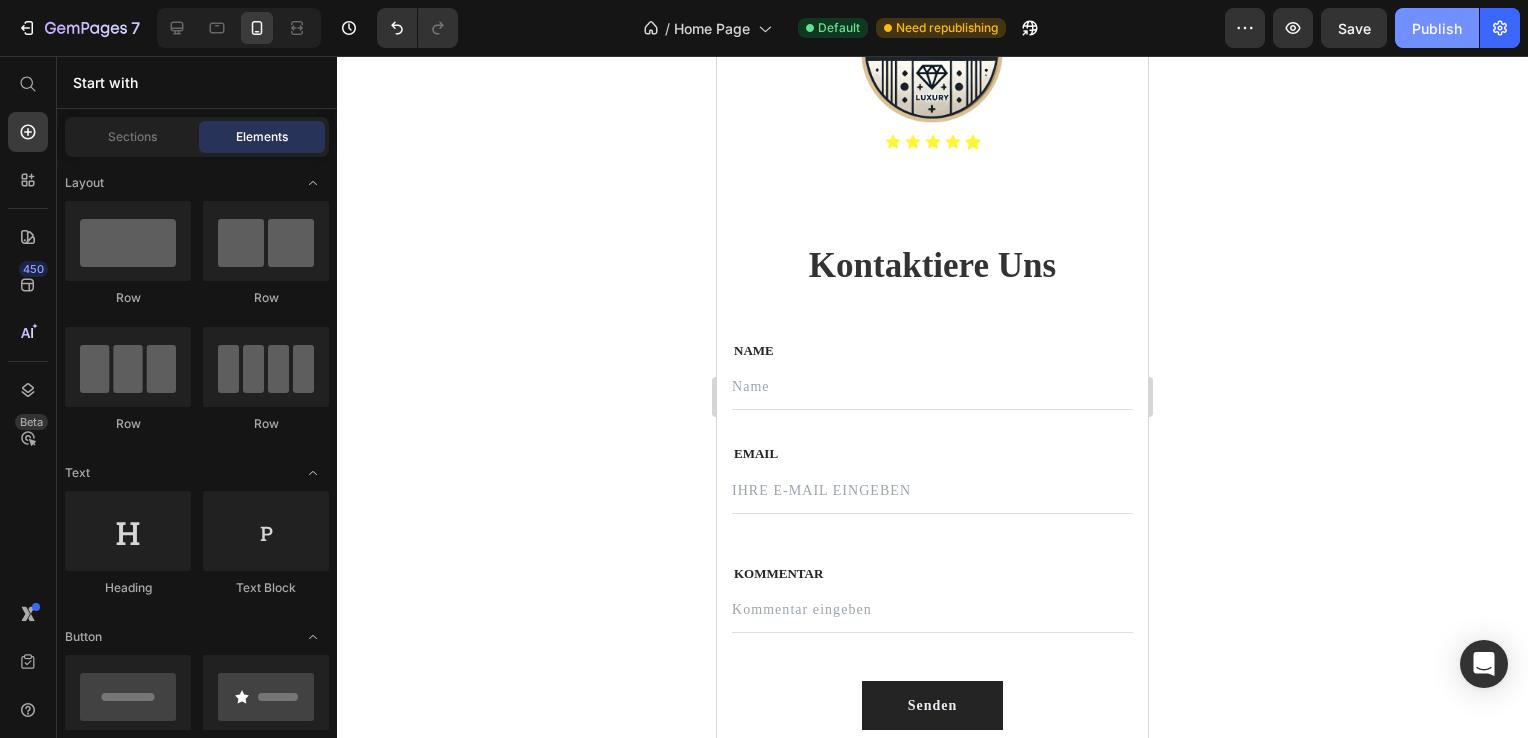 click on "Publish" at bounding box center [1437, 28] 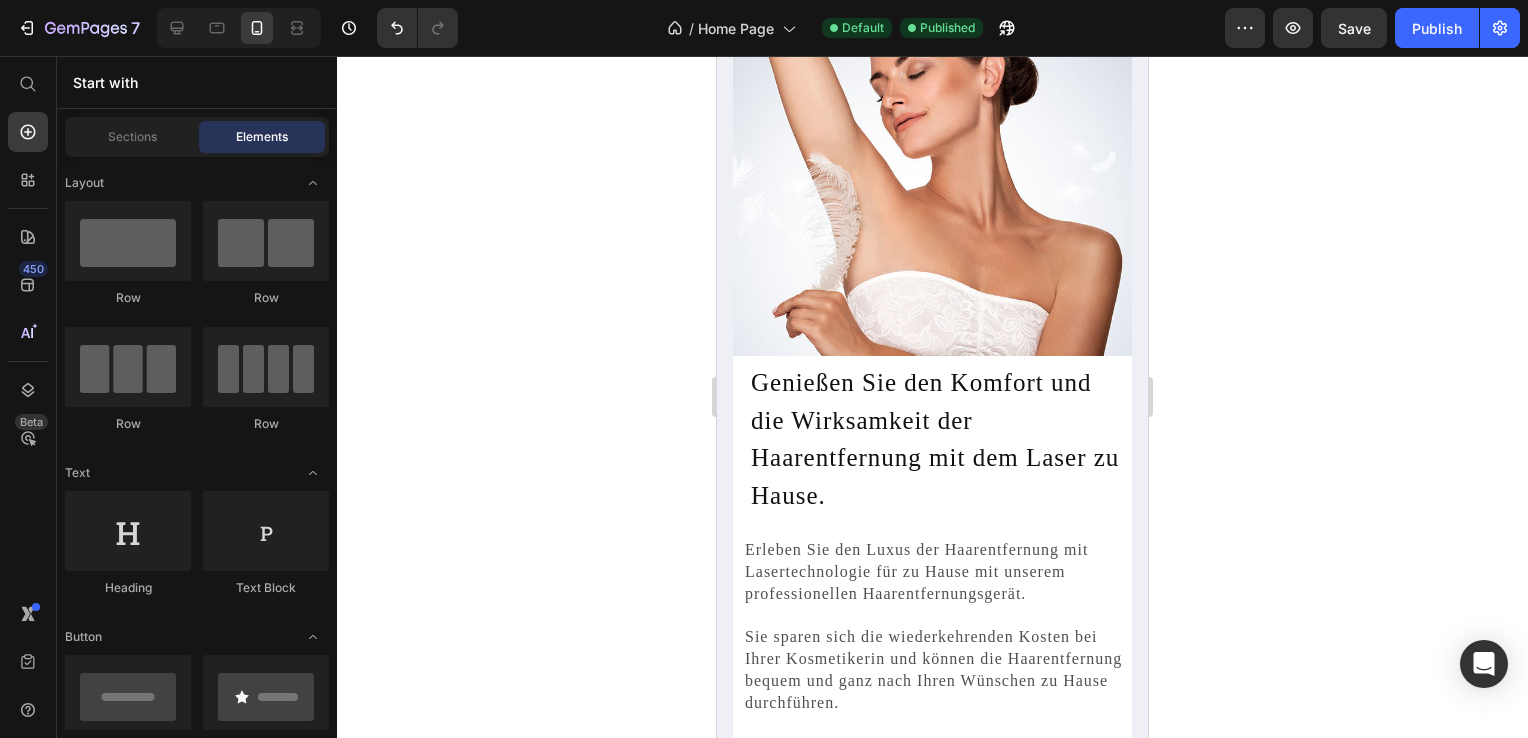scroll, scrollTop: 700, scrollLeft: 0, axis: vertical 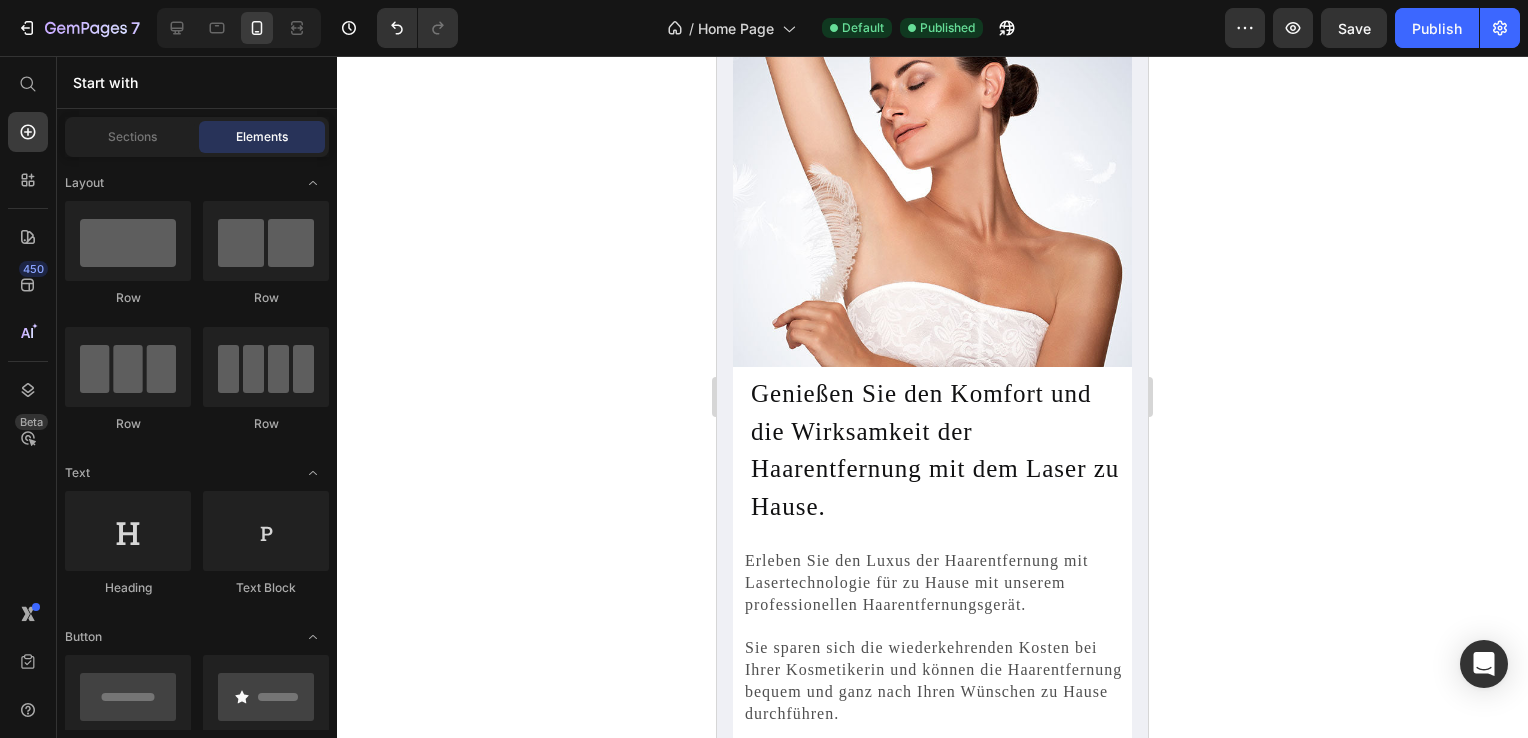 click on "7" 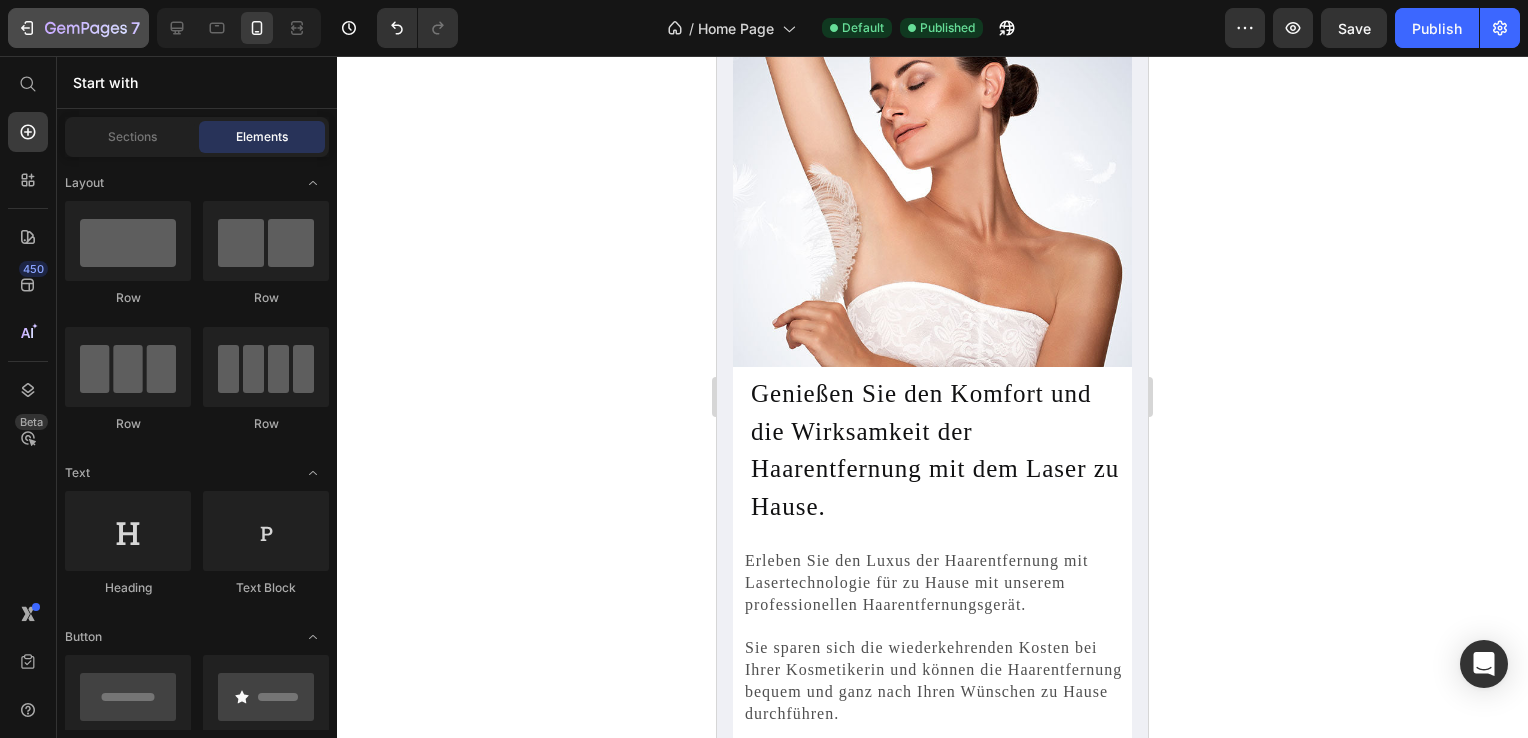 click 